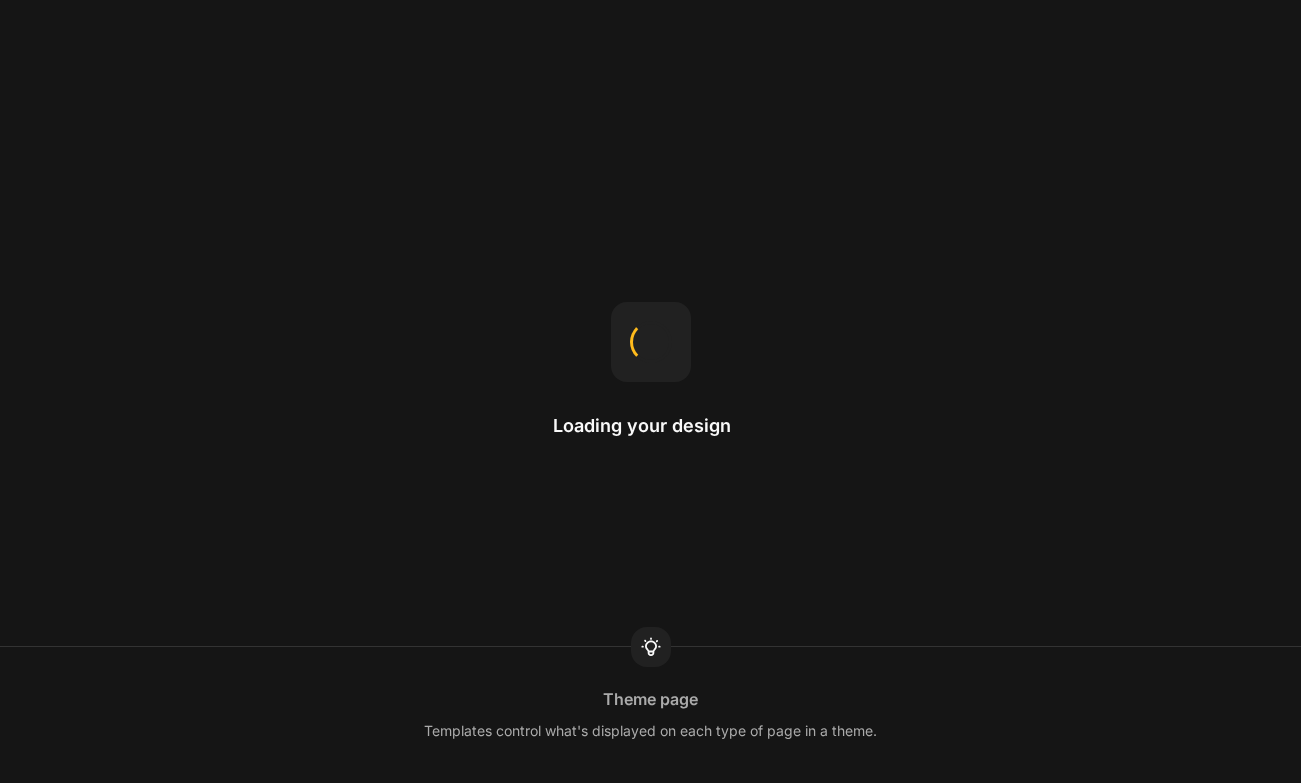 scroll, scrollTop: 0, scrollLeft: 0, axis: both 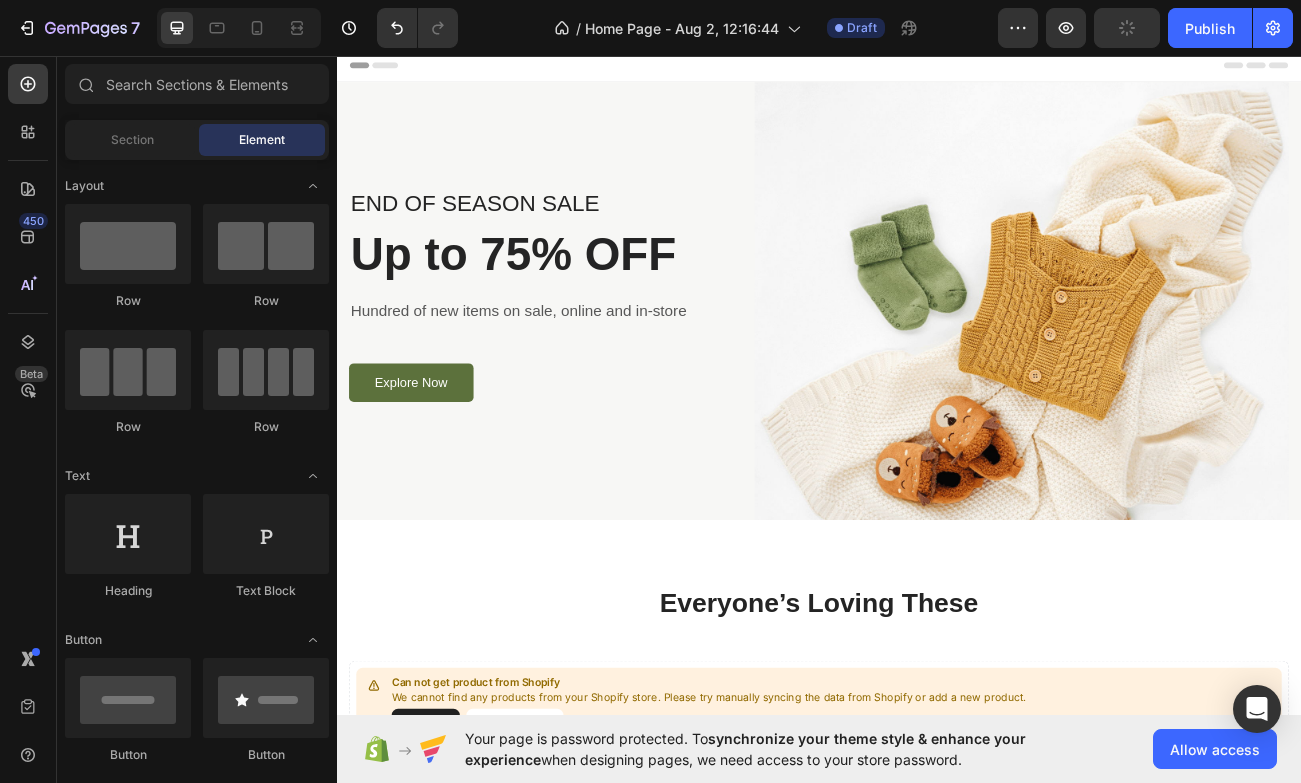 click on "Home Page - Aug 2, 12:16:44 Draft" 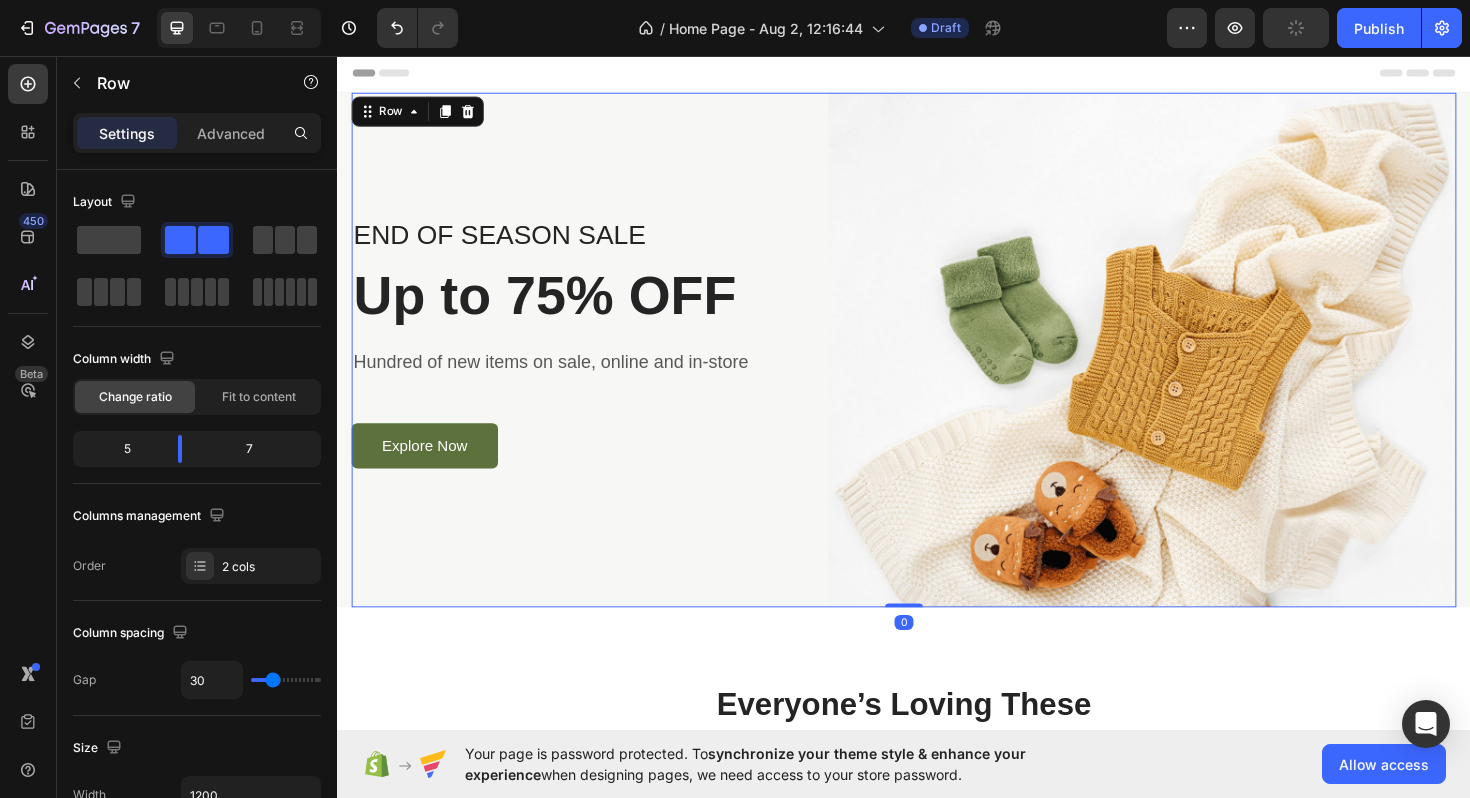 click on "END OF SEASON SALE Text block Up to 75% OFF Heading Hundred of new items on sale, online and in-store Text block Explore Now Button Row Image Row   0" at bounding box center [937, 367] 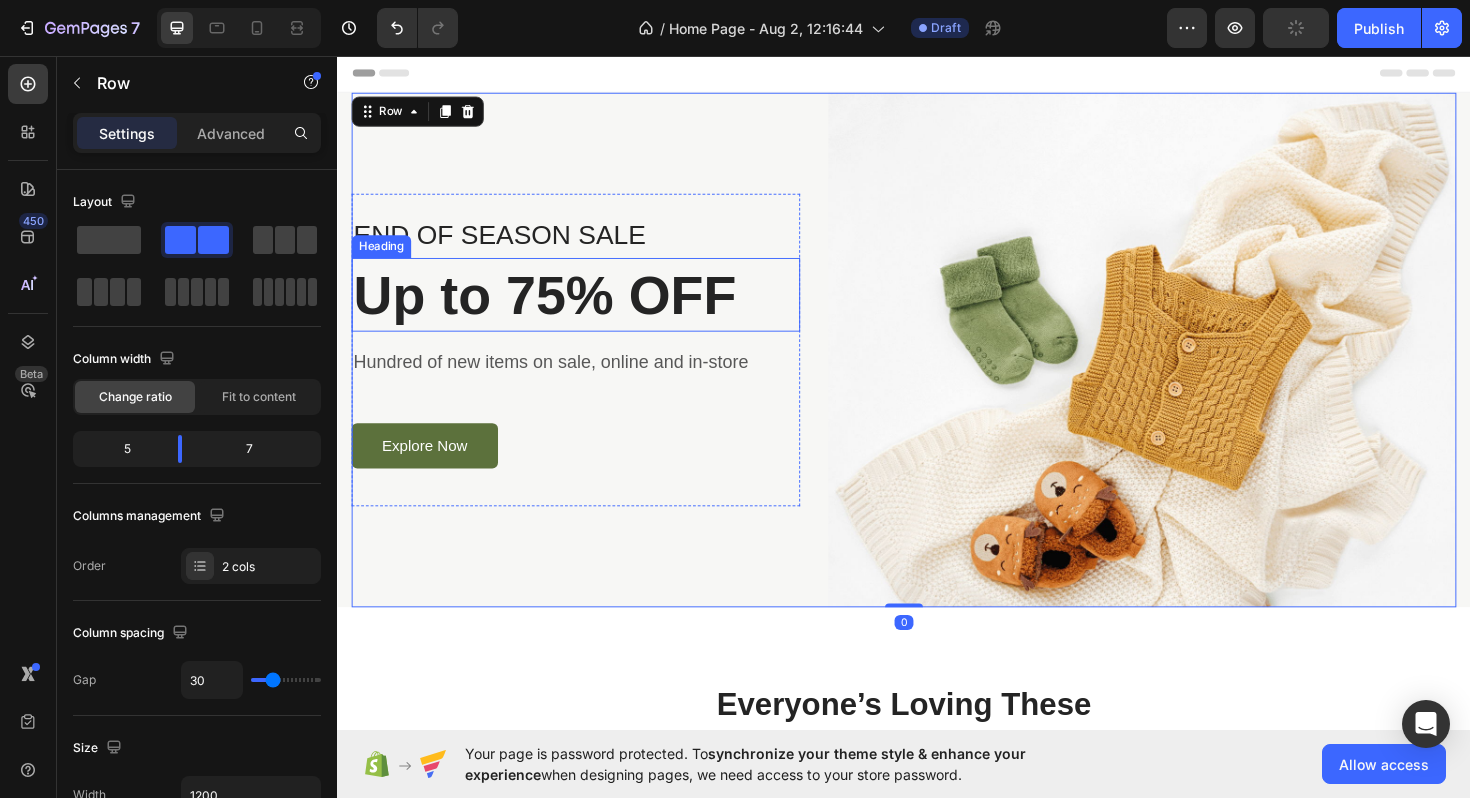 click on "Up to 75% OFF" at bounding box center (589, 309) 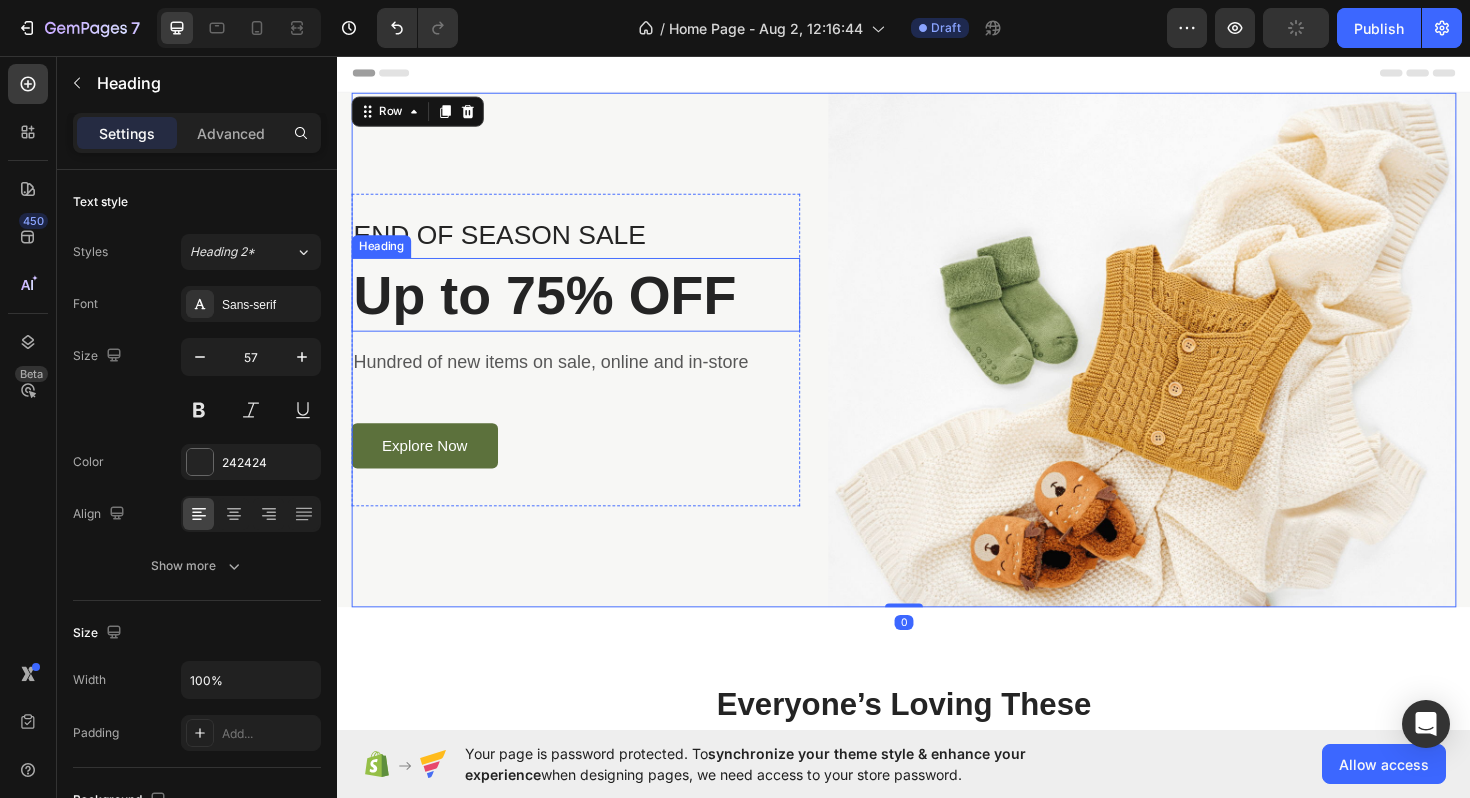 click on "Up to 75% OFF" at bounding box center [589, 309] 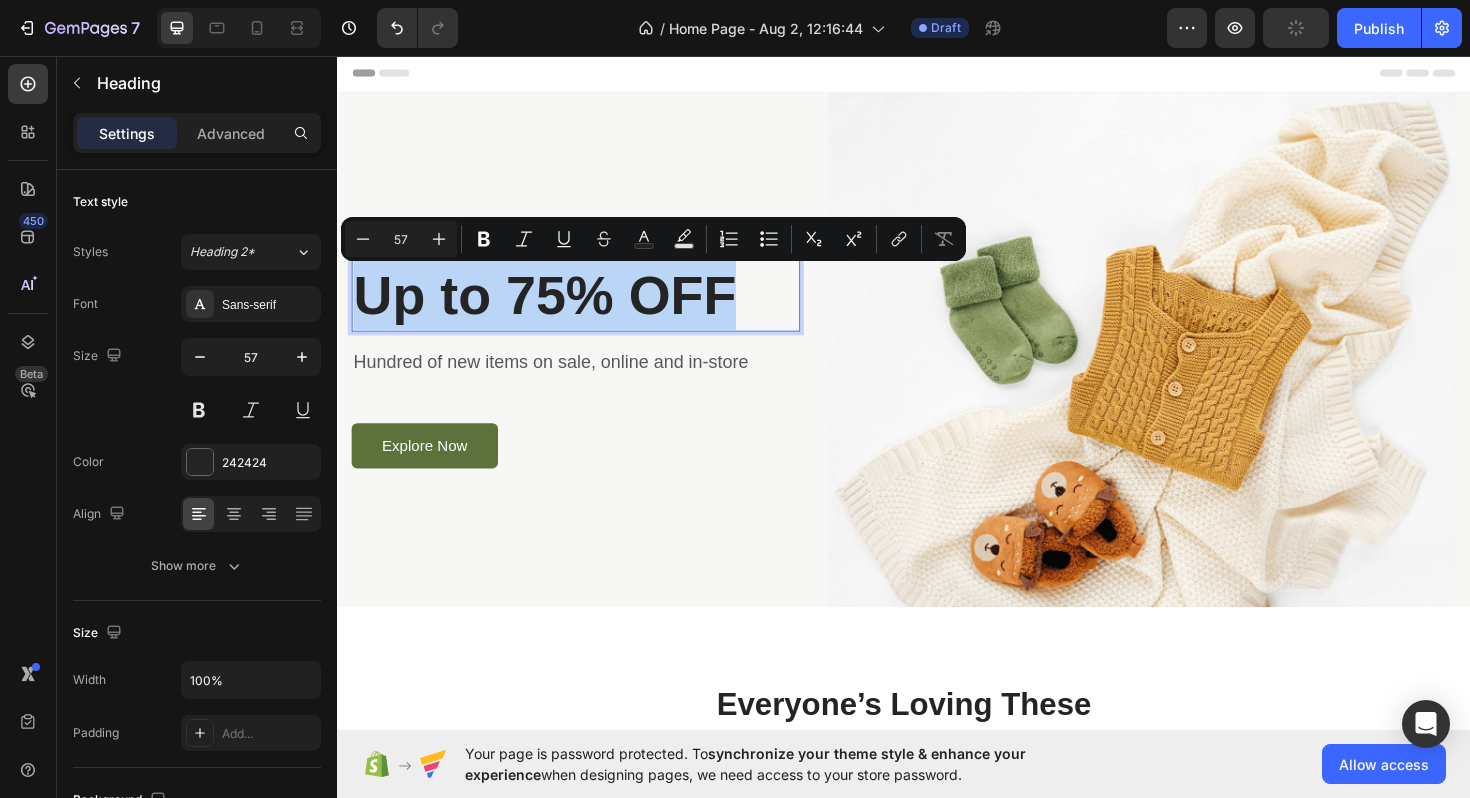 type 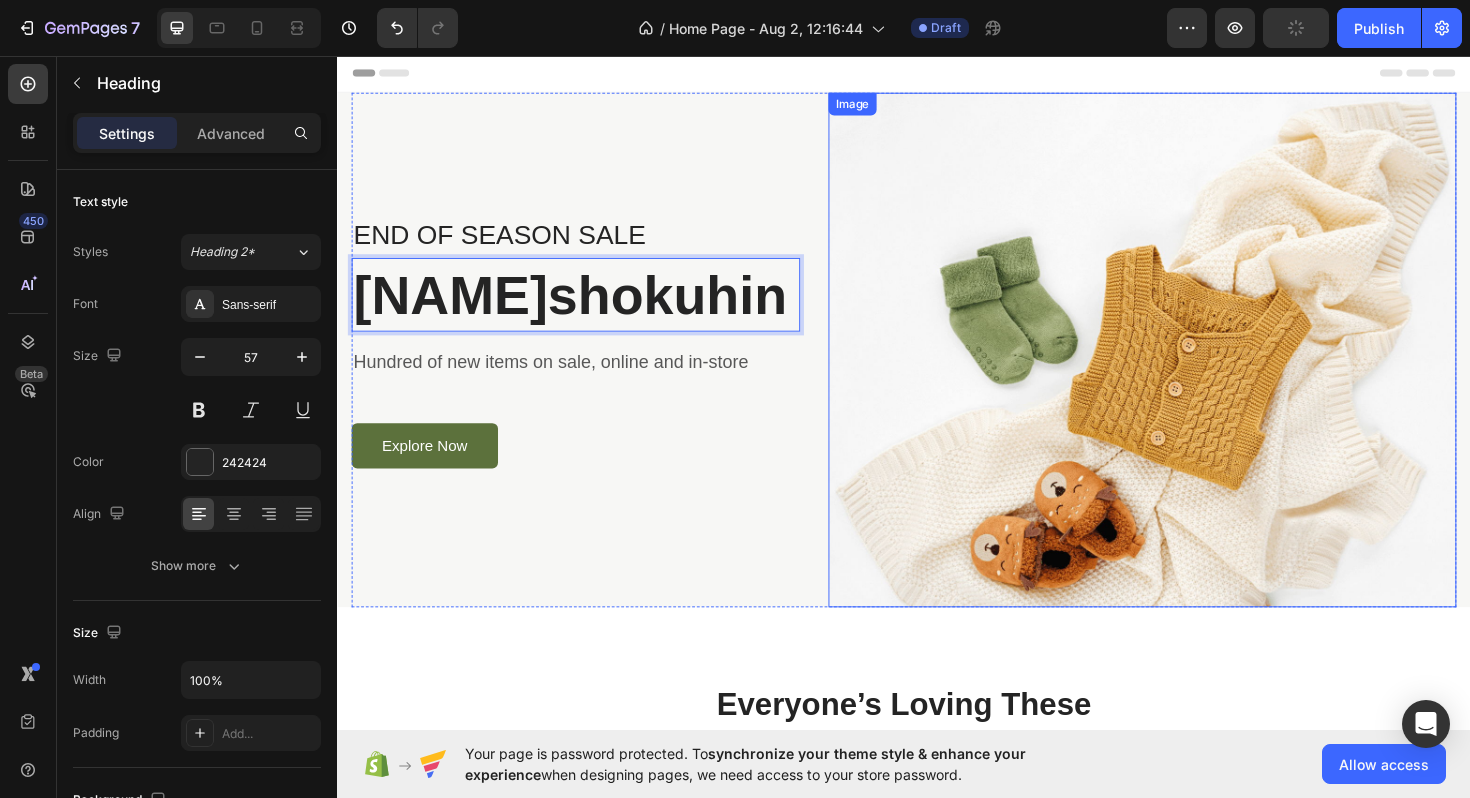 click at bounding box center (1189, 367) 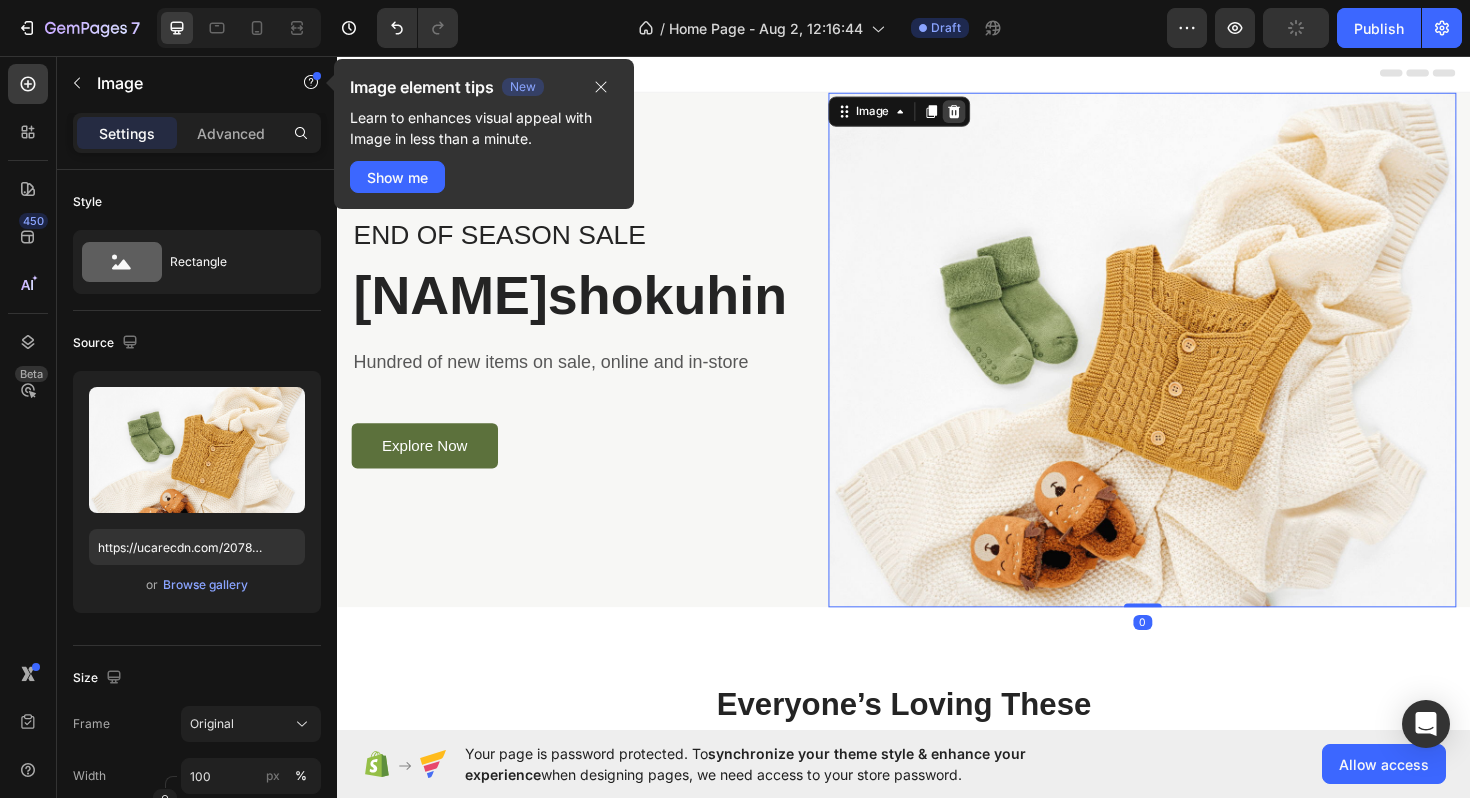 click 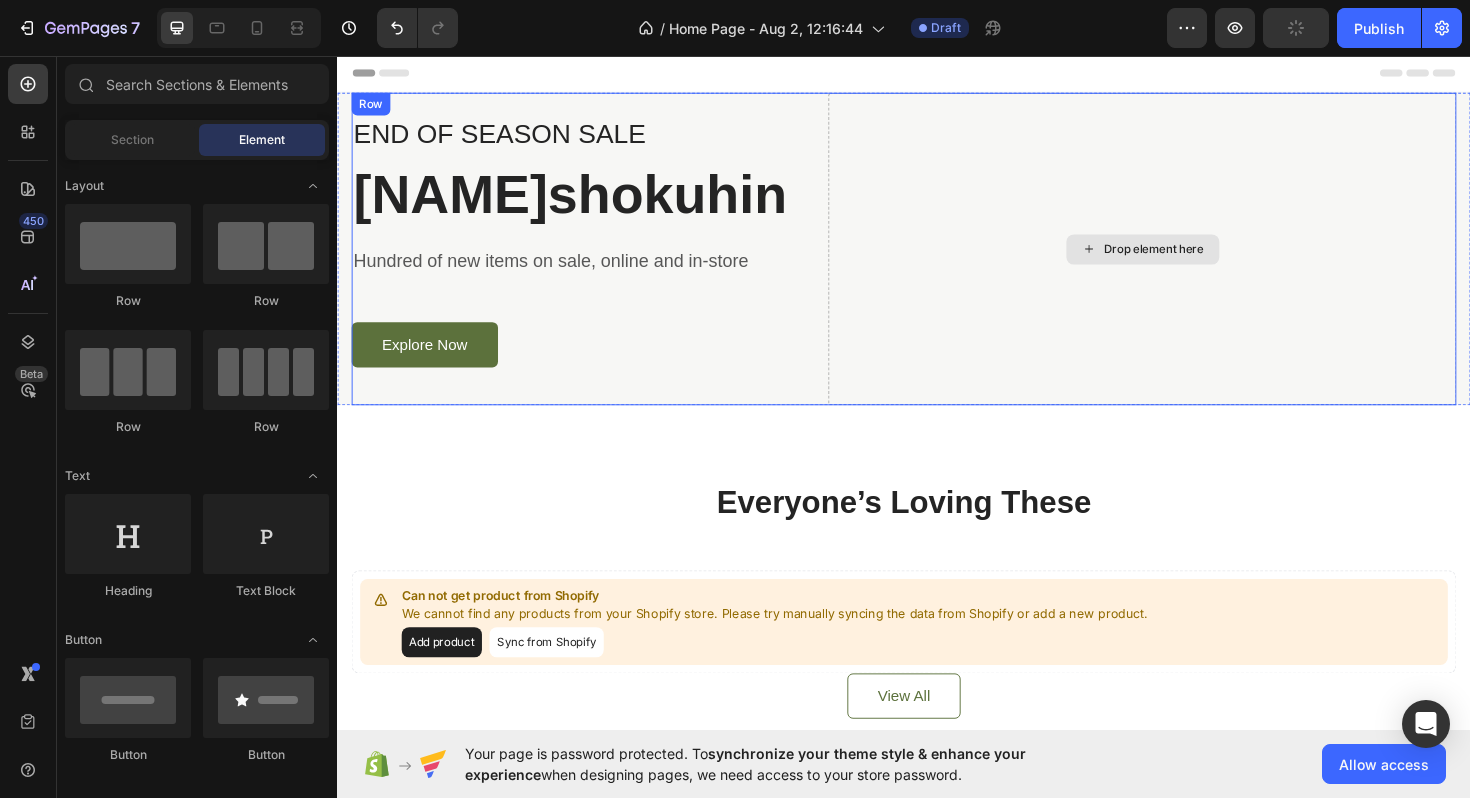 click on "Drop element here" at bounding box center (1189, 260) 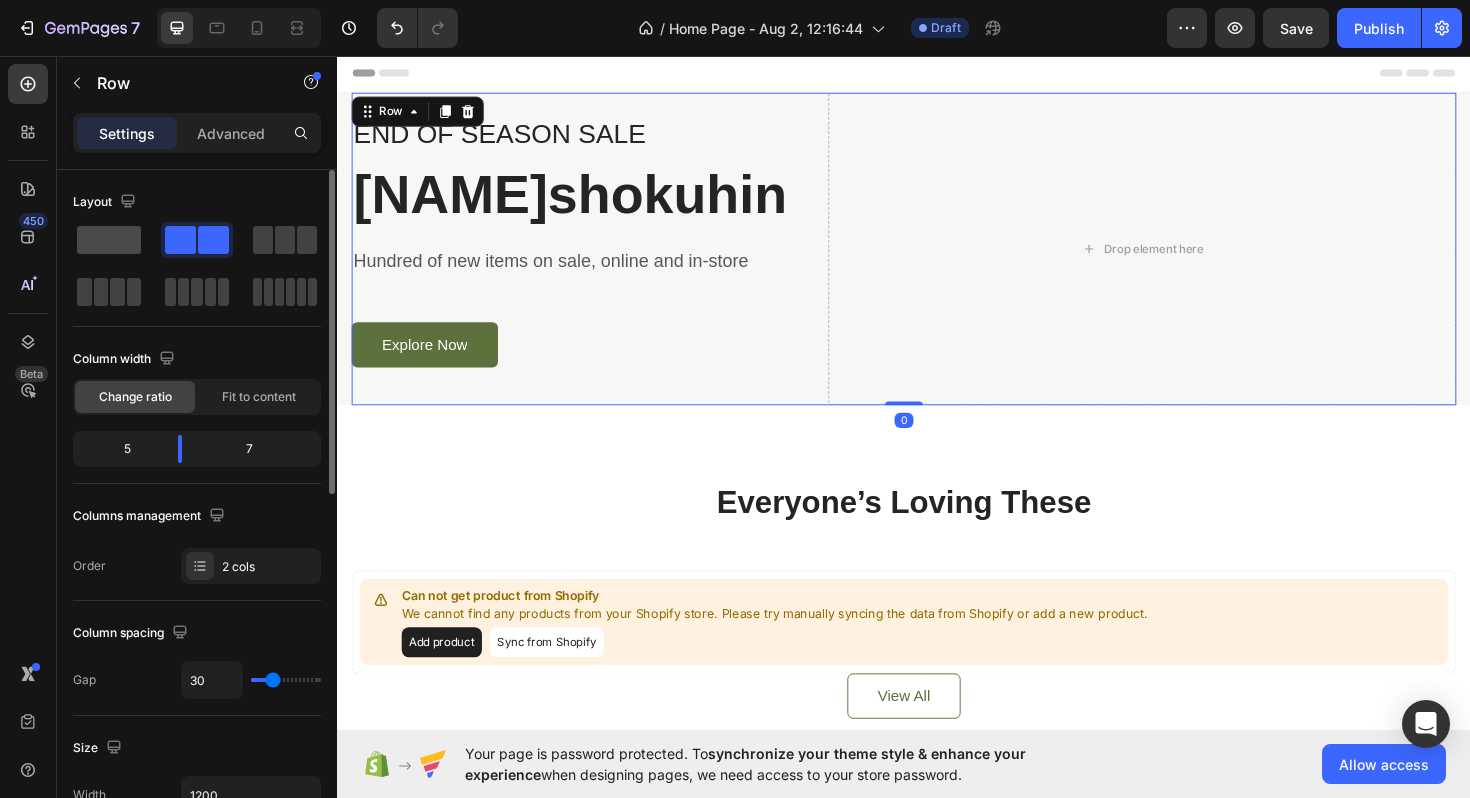 click 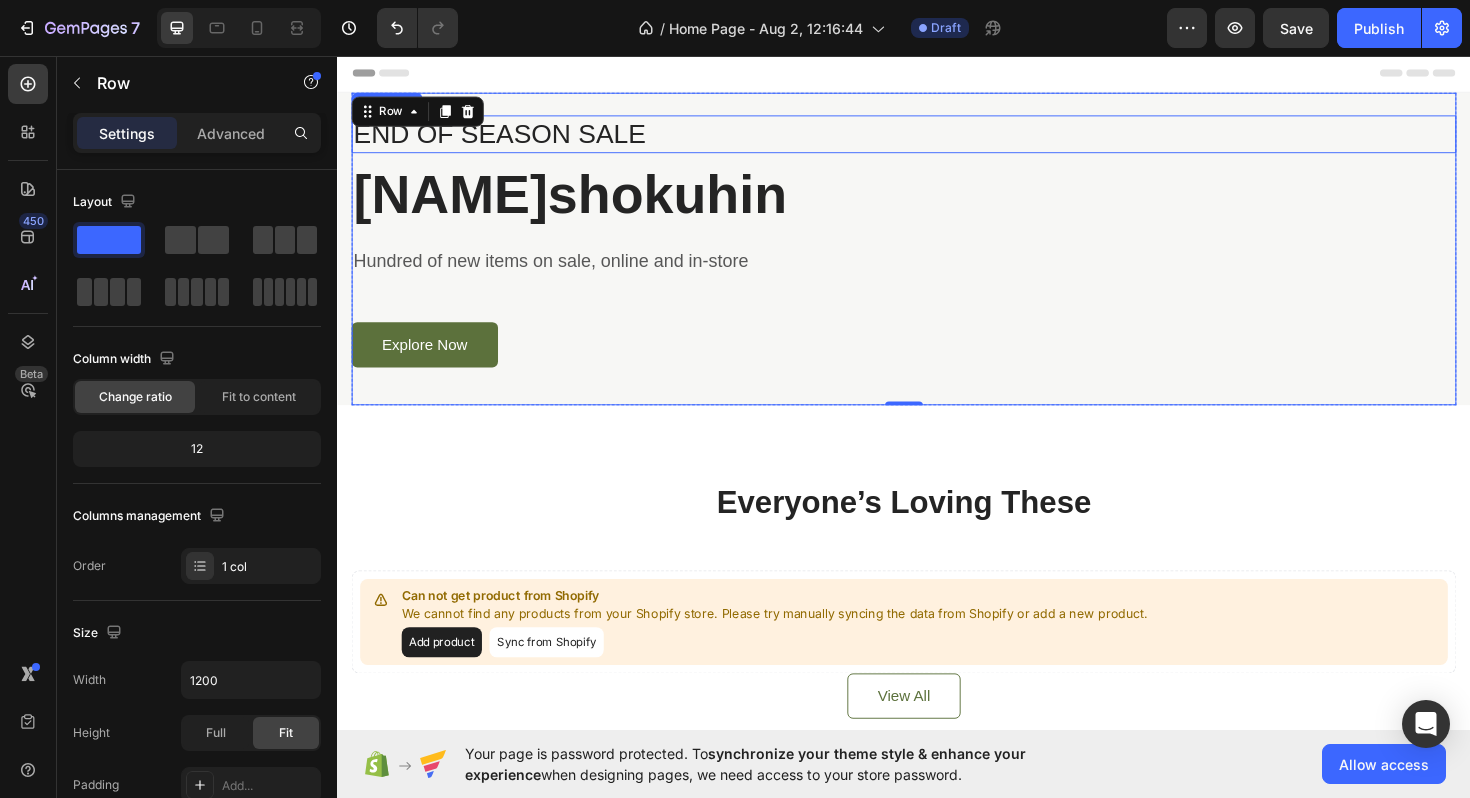 click on "END OF SEASON SALE" at bounding box center (937, 139) 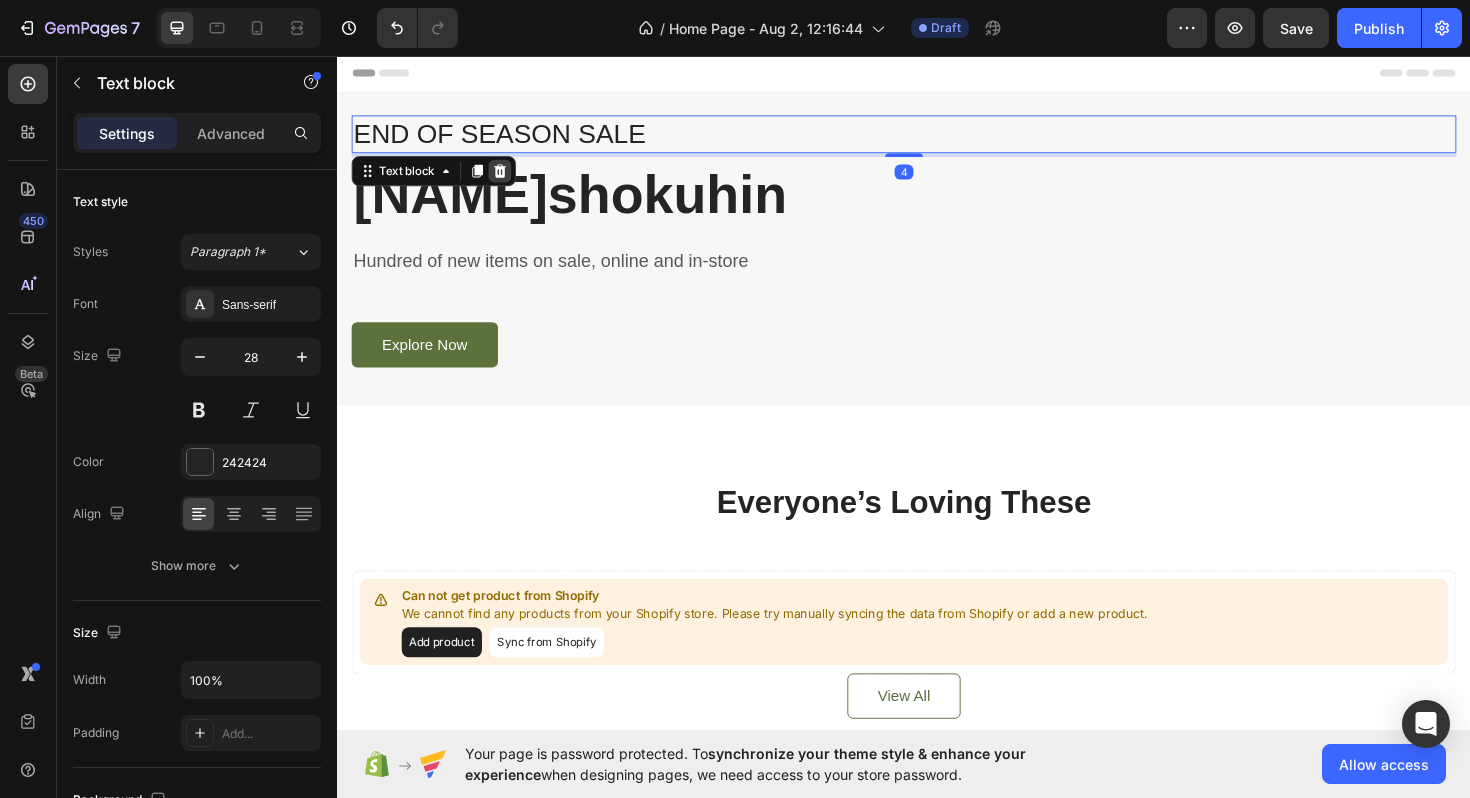 click 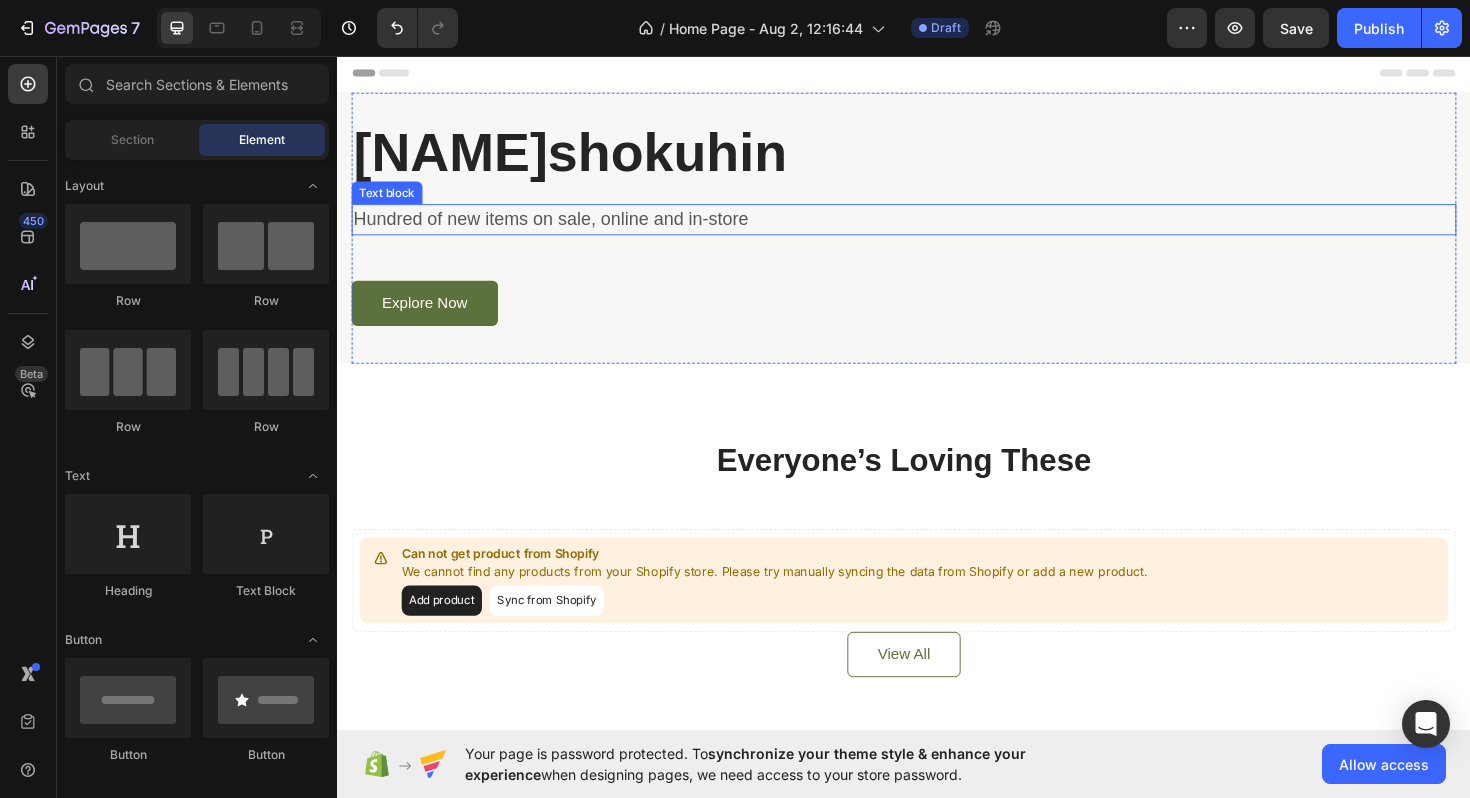 click on "Hundred of new items on sale, online and in-store" at bounding box center (937, 229) 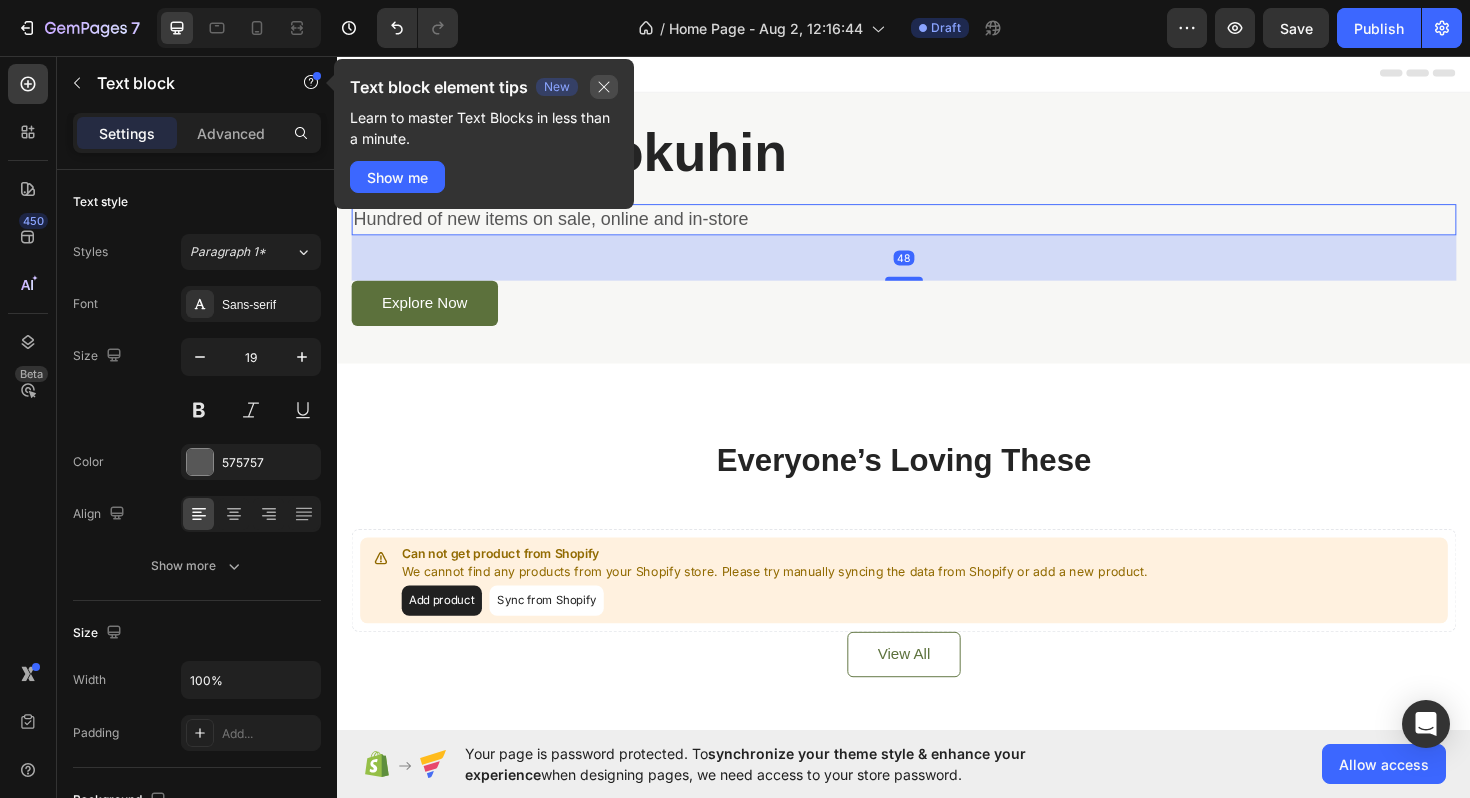 click 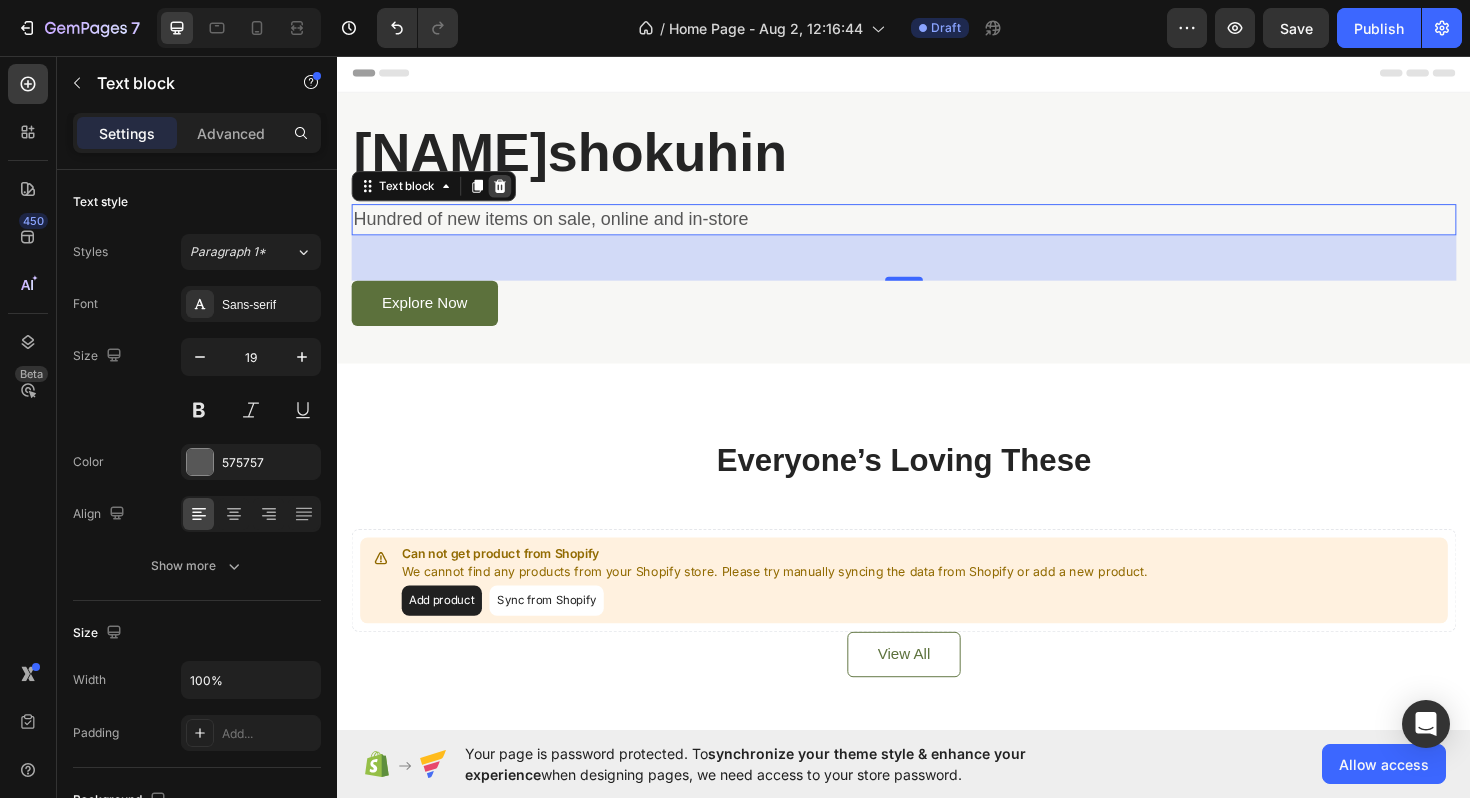 click 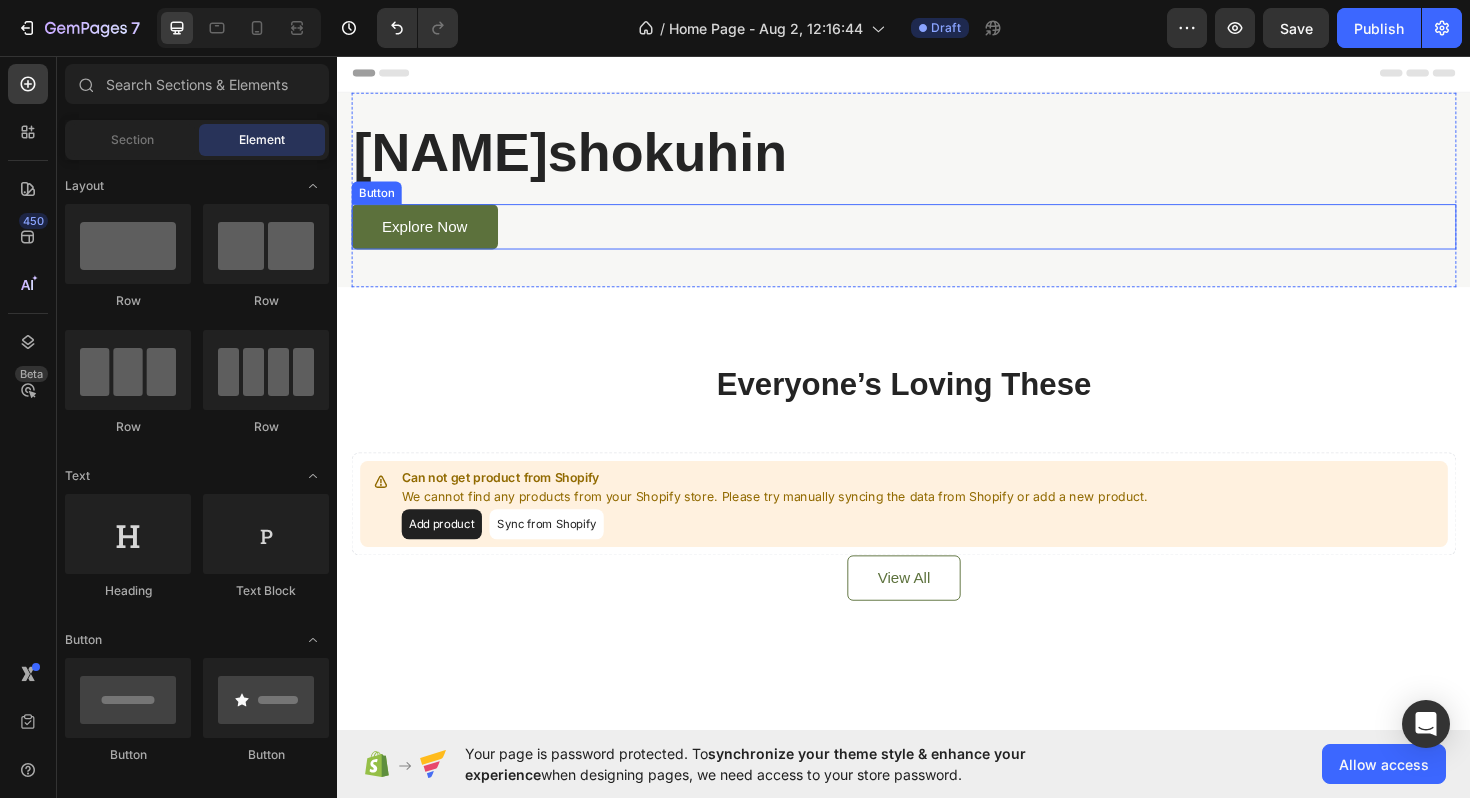 click on "Explore Now Button" at bounding box center (937, 237) 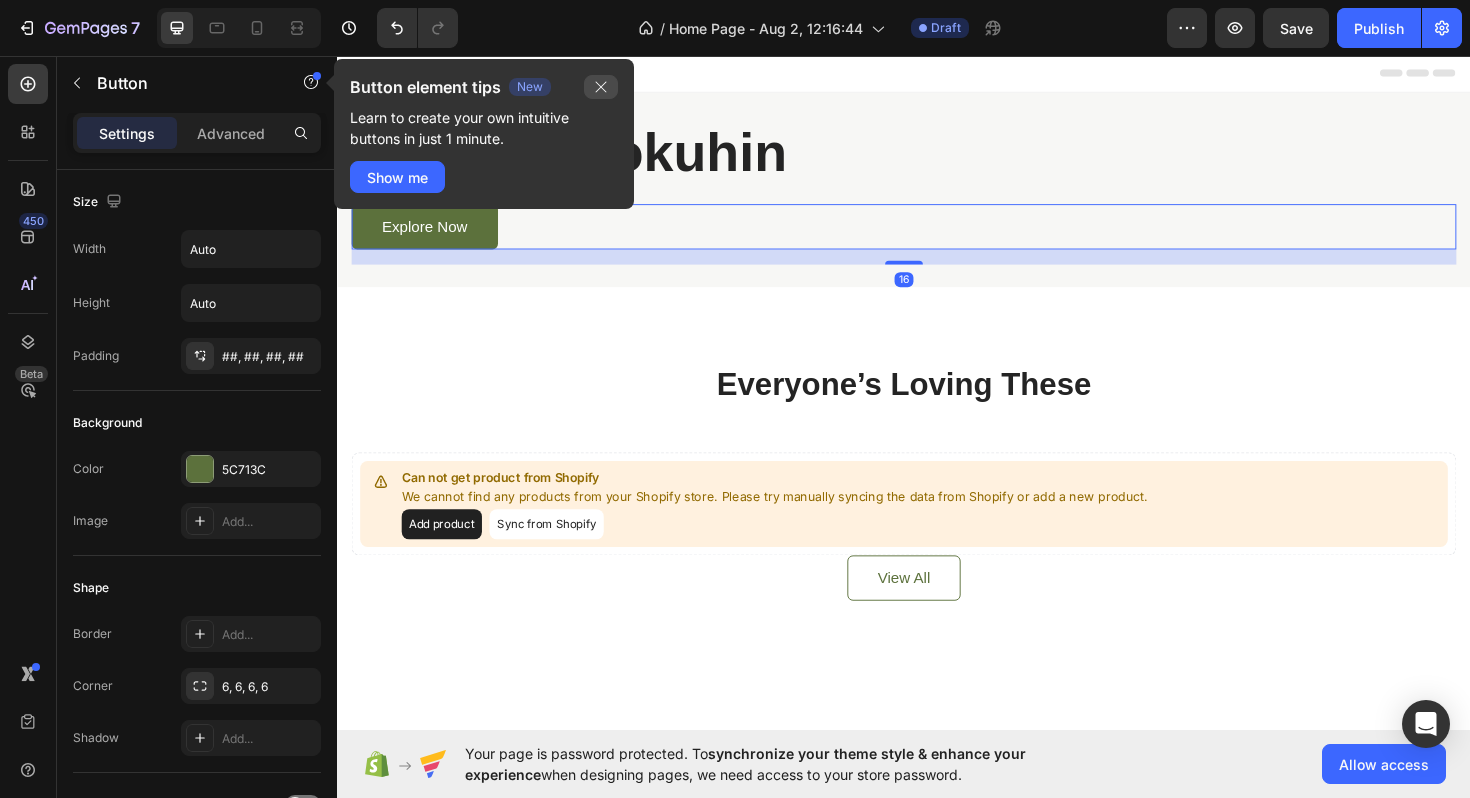 click at bounding box center [601, 87] 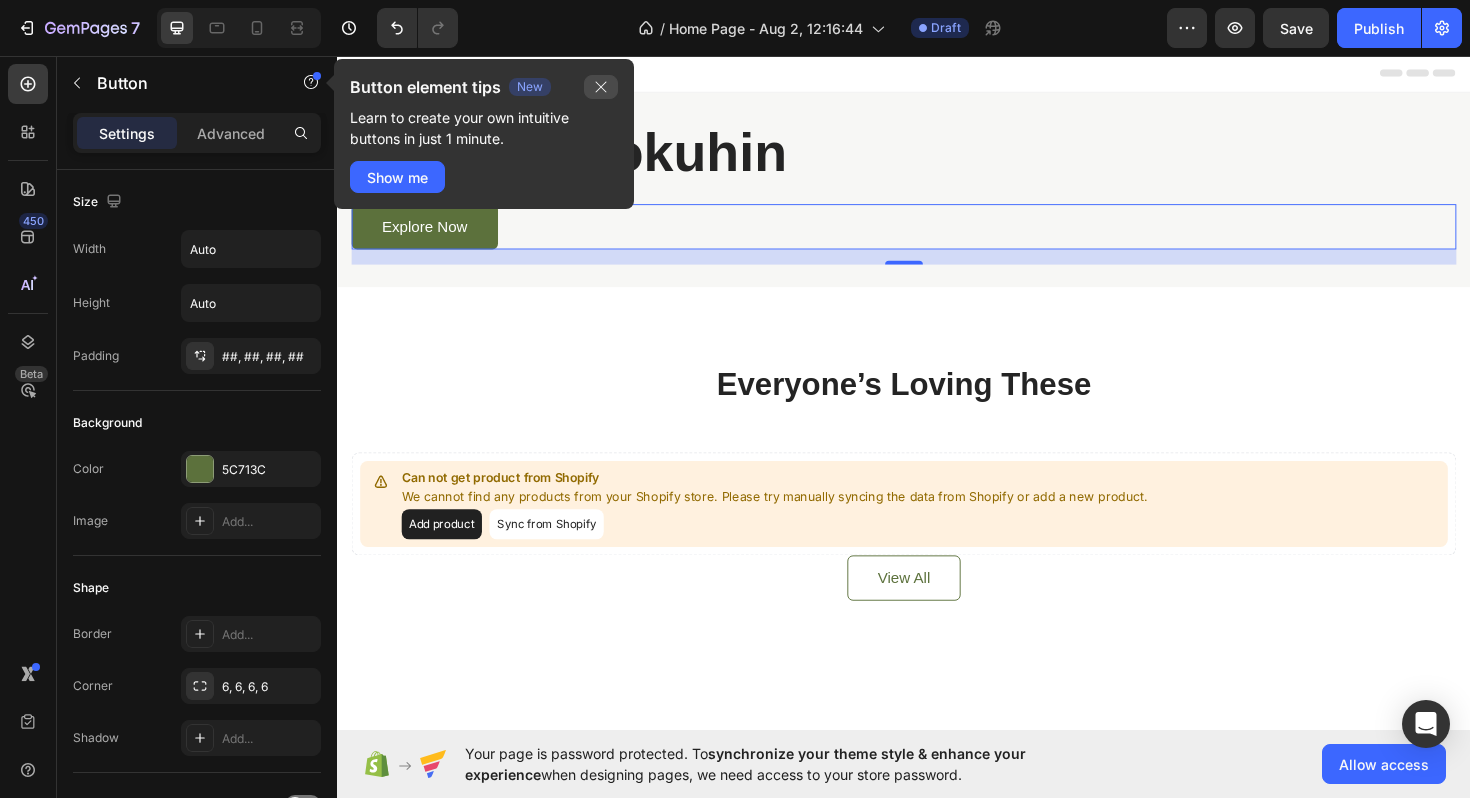 click 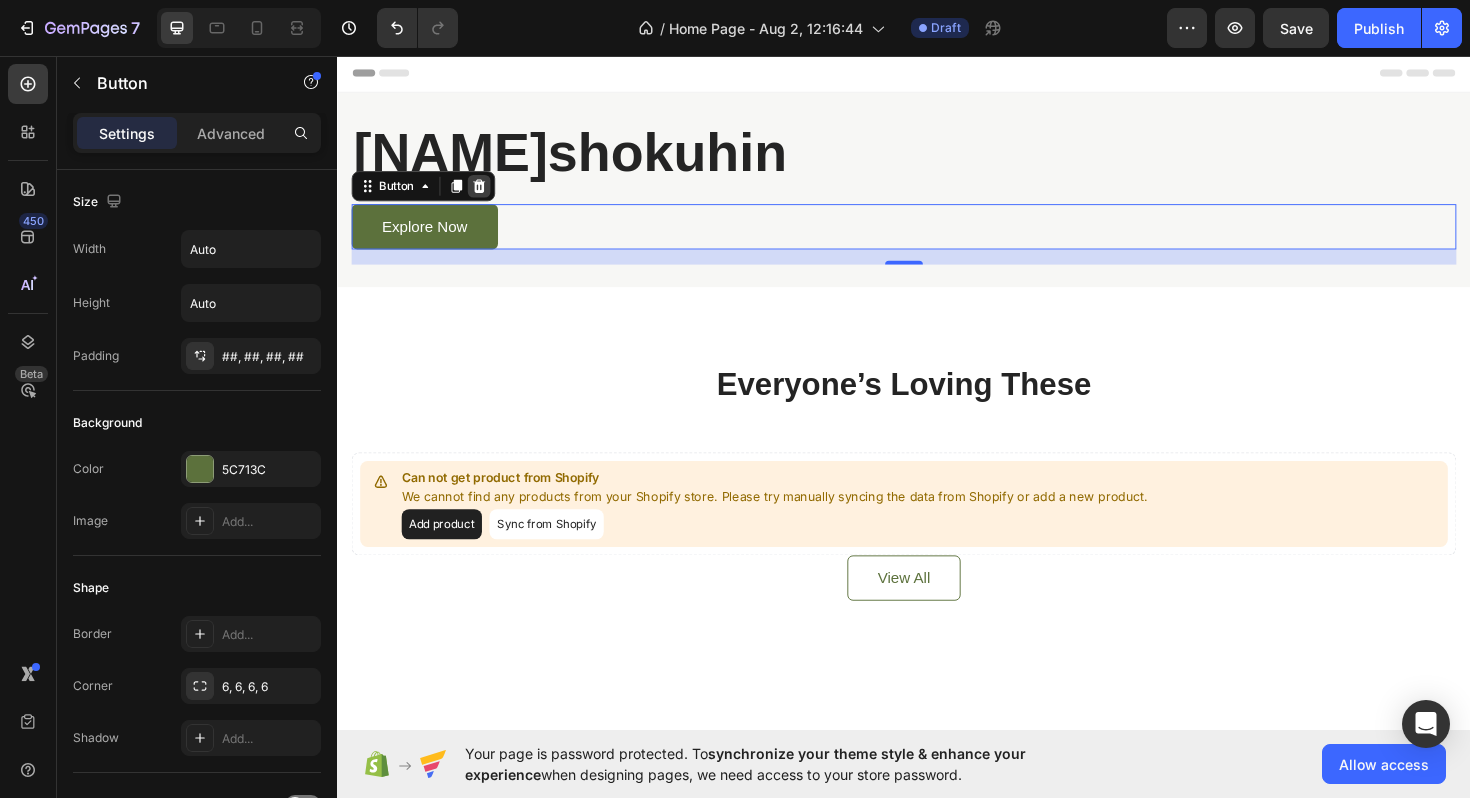 click 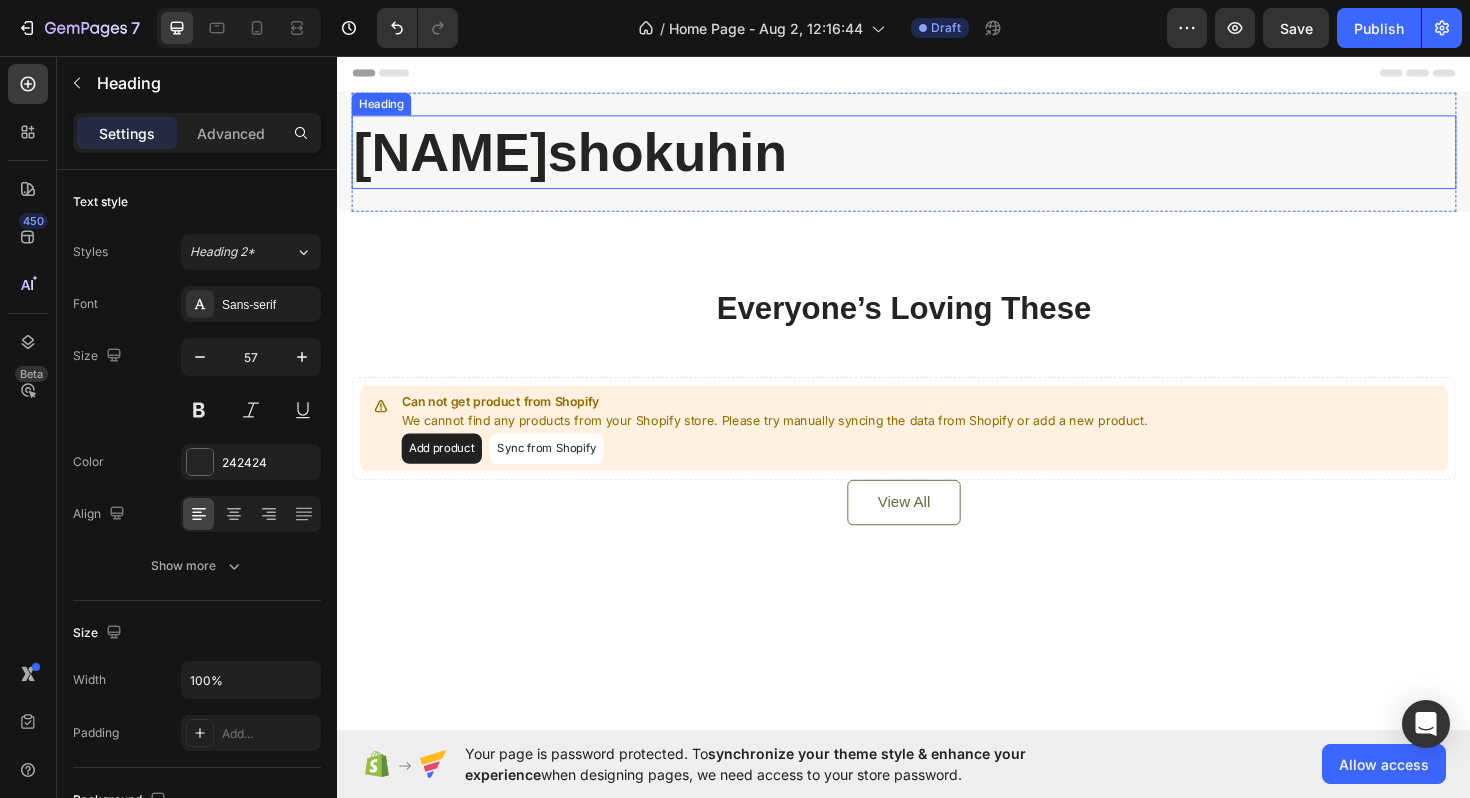 click on "[NAME]shokuhin" at bounding box center [937, 158] 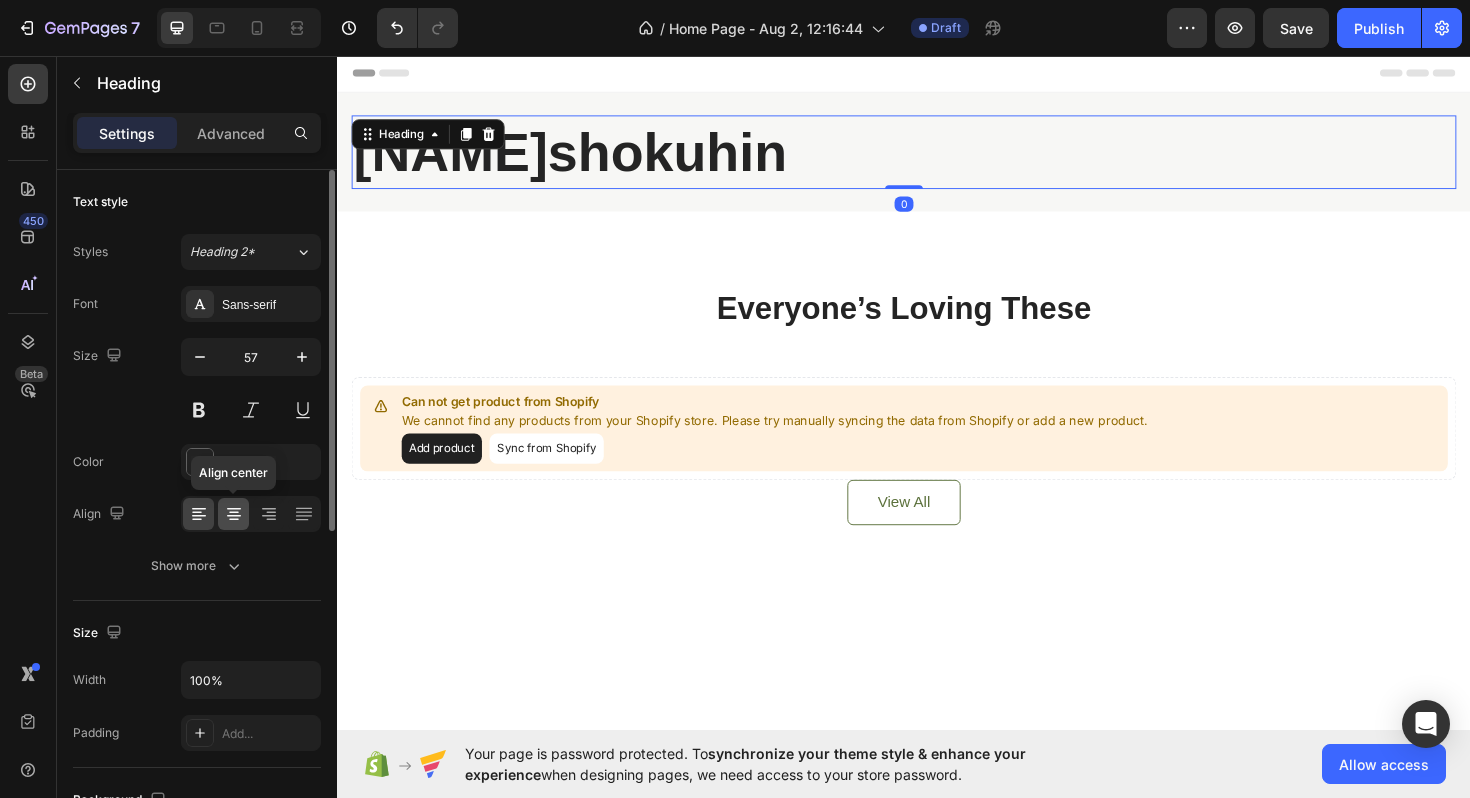 click 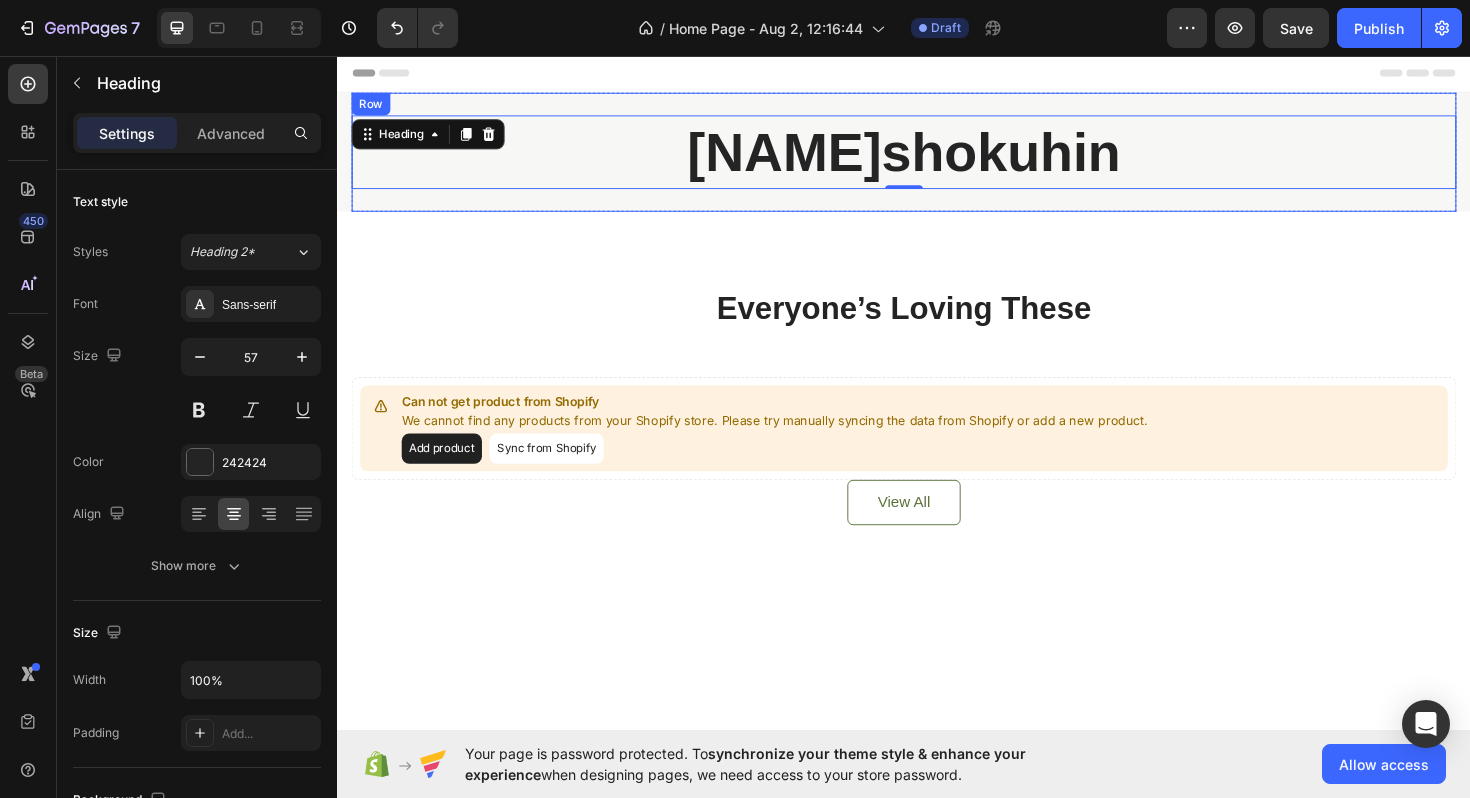 click on "米花食品 Heading   0 Row" at bounding box center (937, 158) 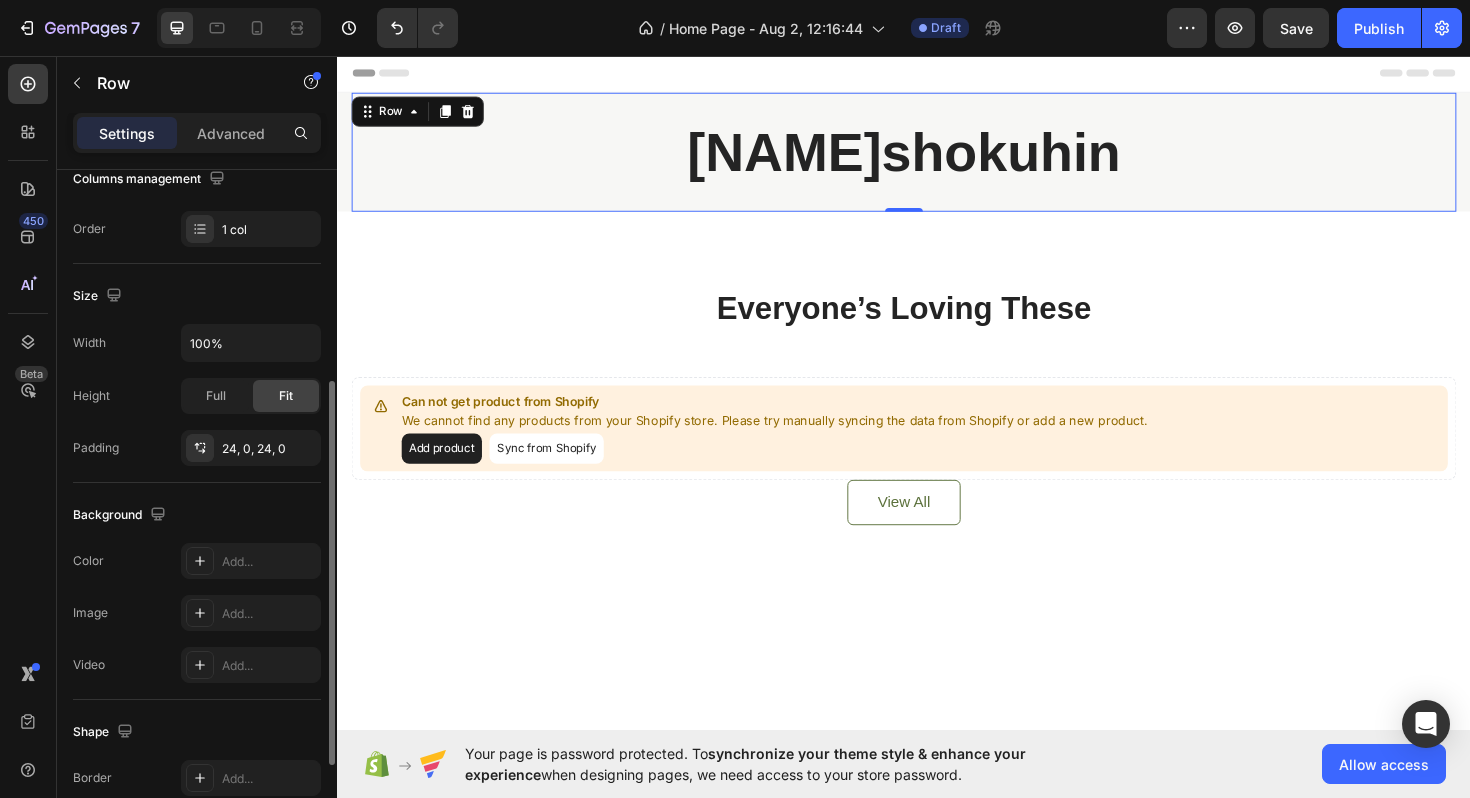 scroll, scrollTop: 351, scrollLeft: 0, axis: vertical 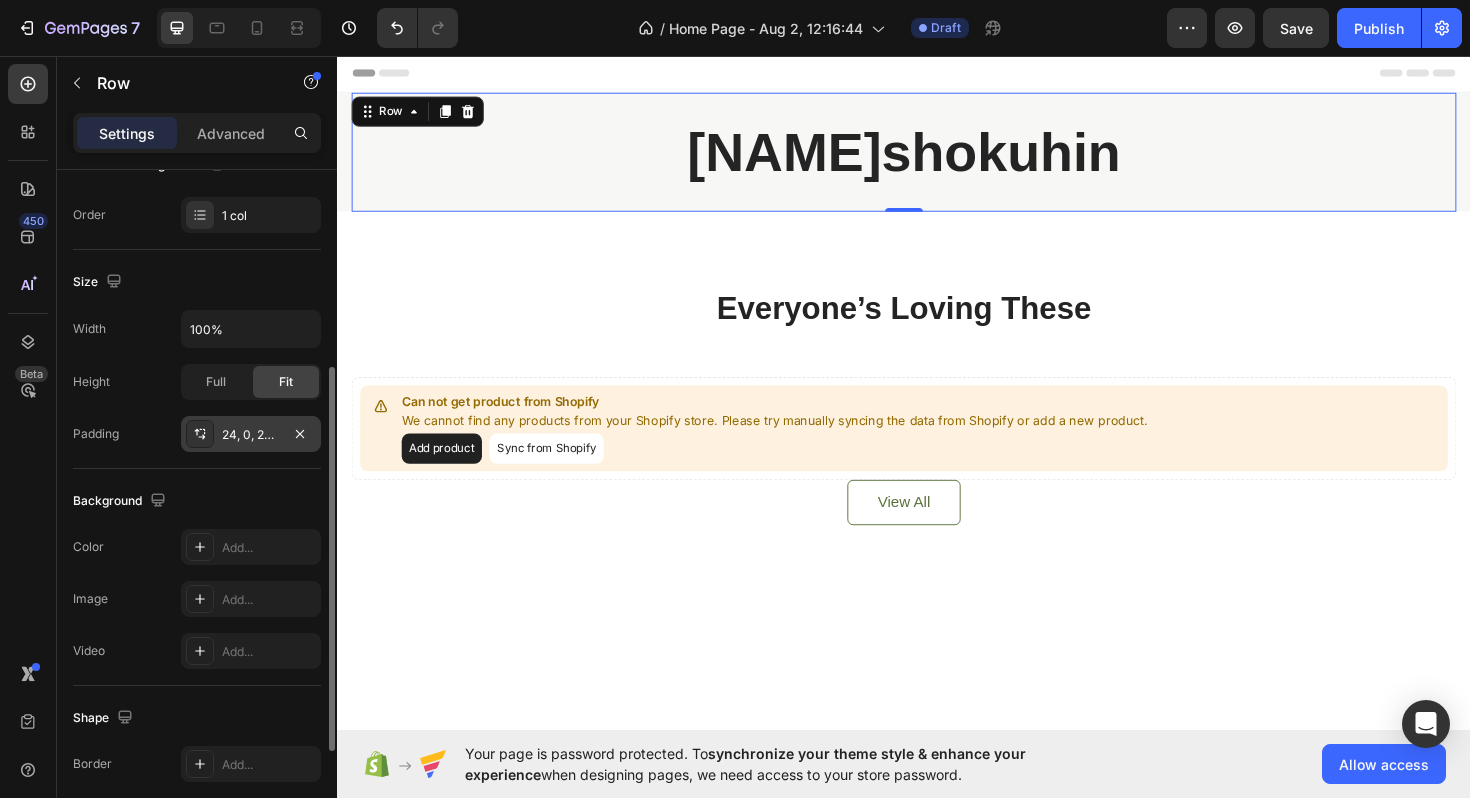 click on "24, 0, 24, 0" at bounding box center (251, 435) 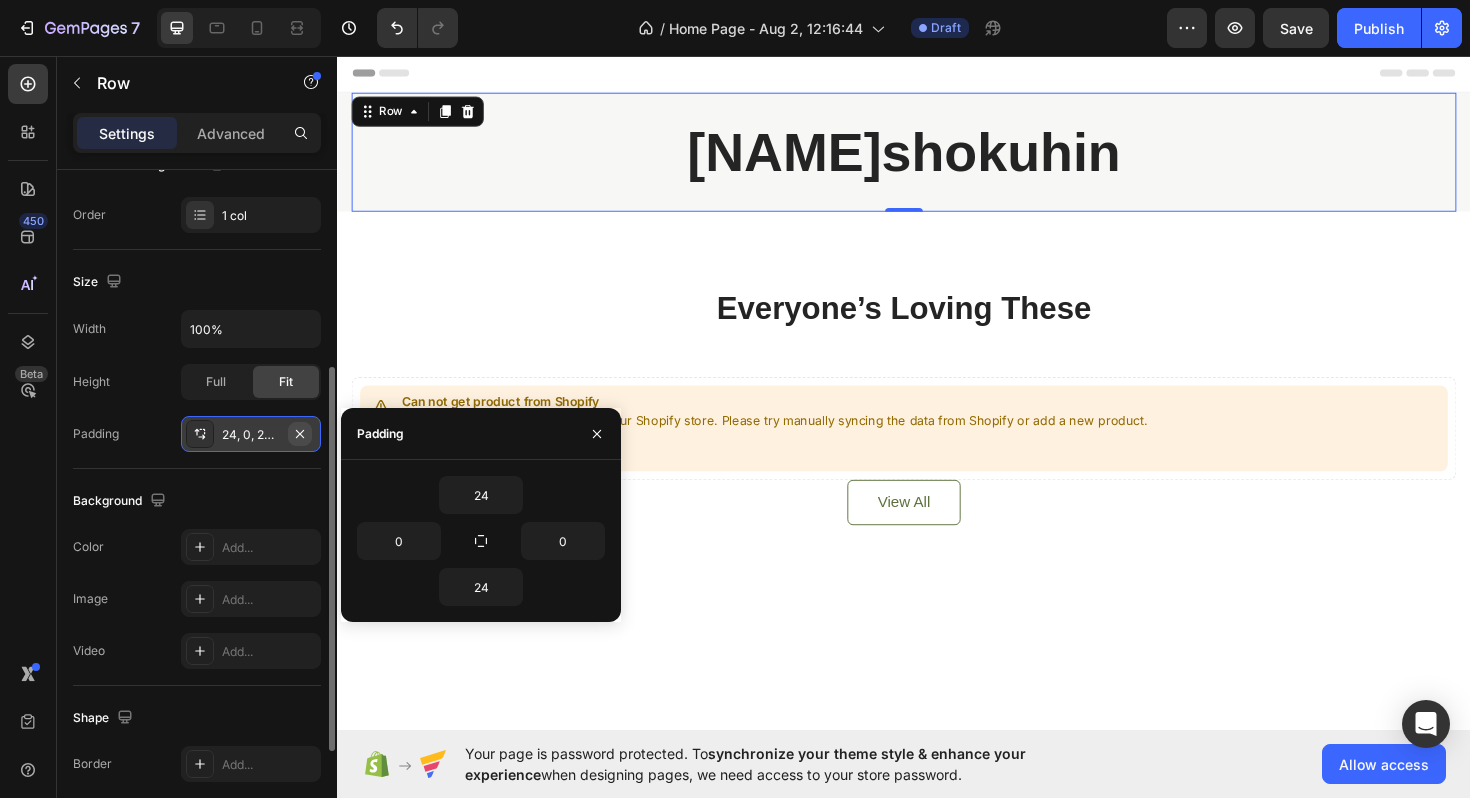 click 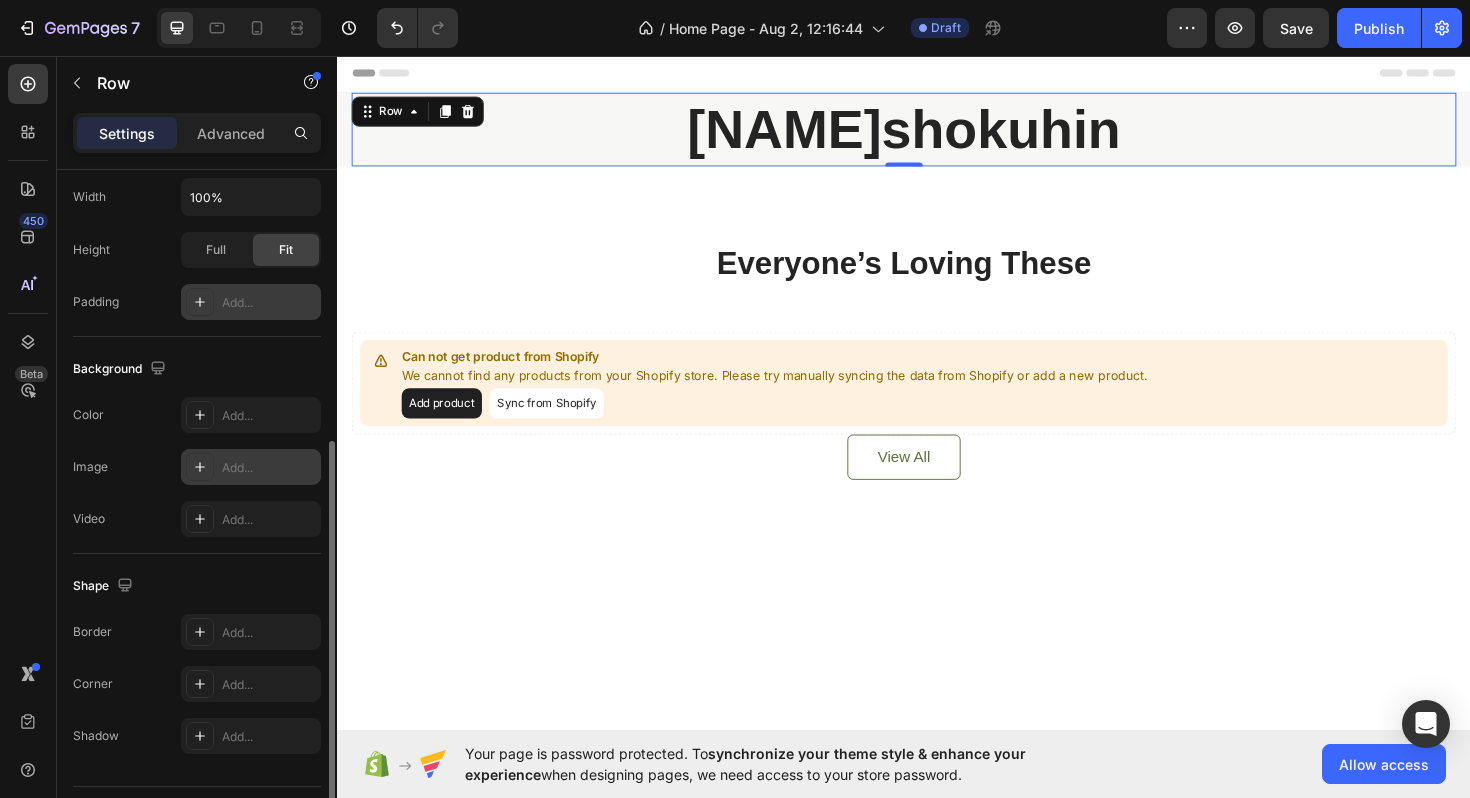 scroll, scrollTop: 535, scrollLeft: 0, axis: vertical 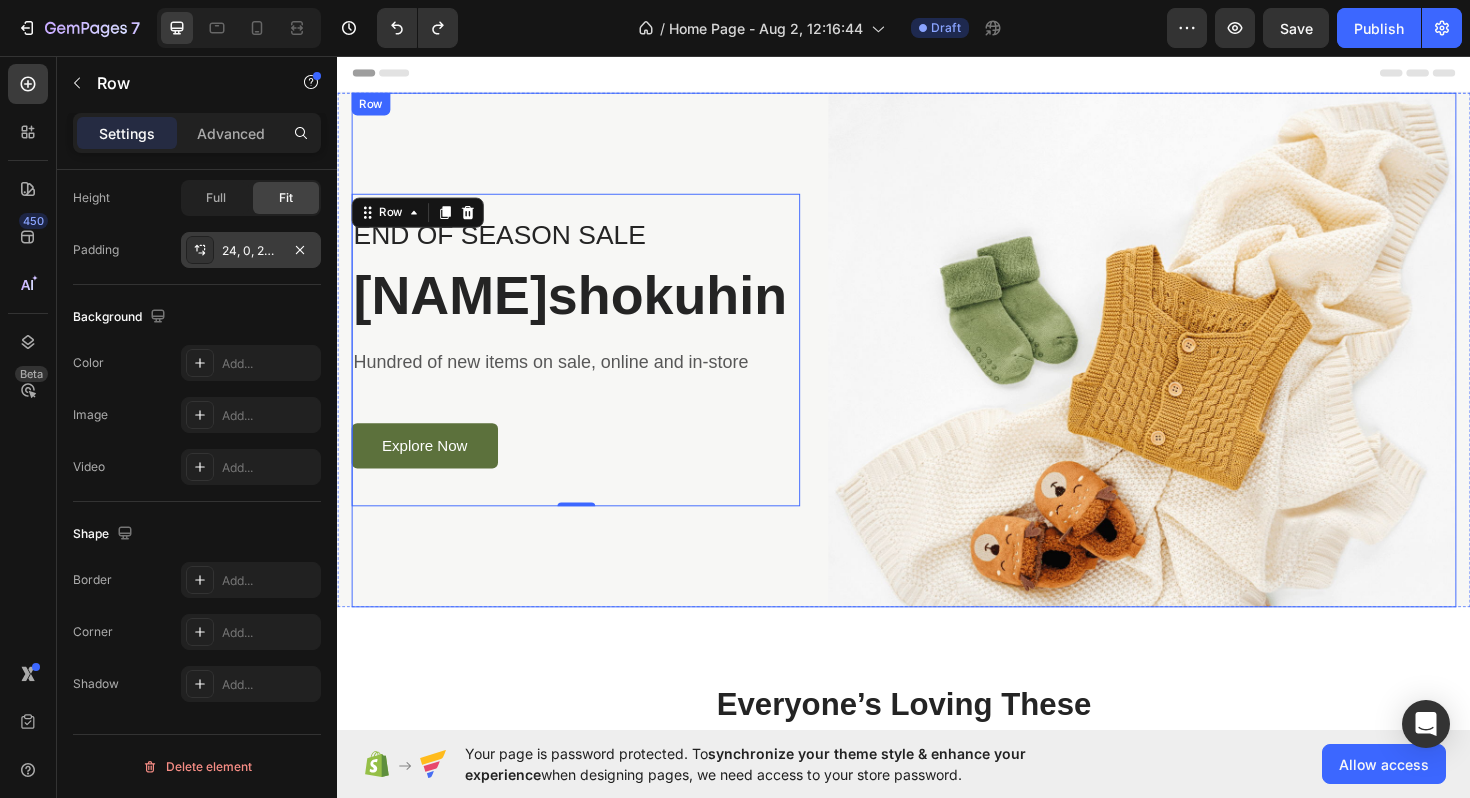 click on "END OF SEASON SALE Text block [NAME] Heading Hundred of new items on sale, online and in-store Text block Explore Now Button Row   0" at bounding box center (589, 367) 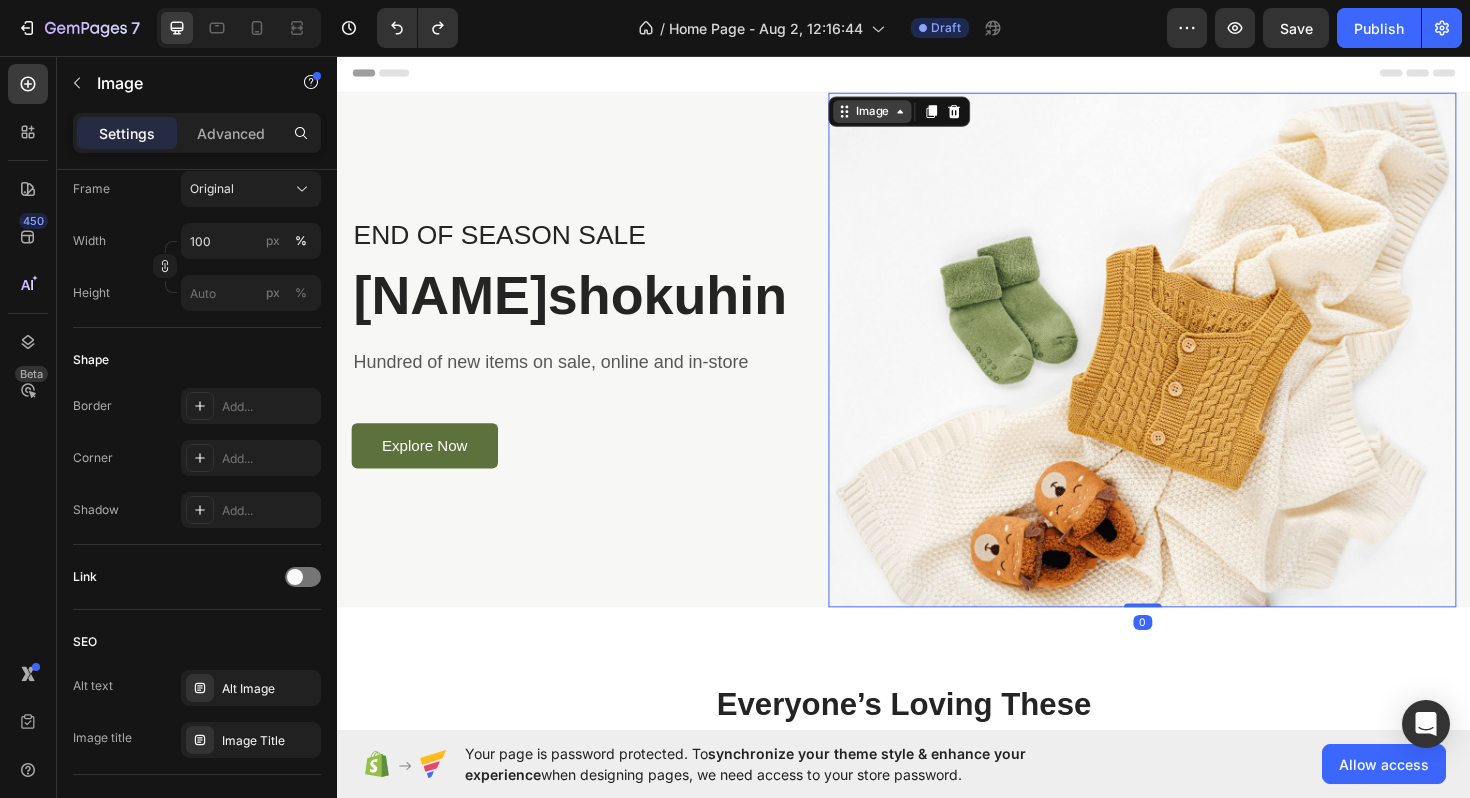 click on "Image" at bounding box center [903, 115] 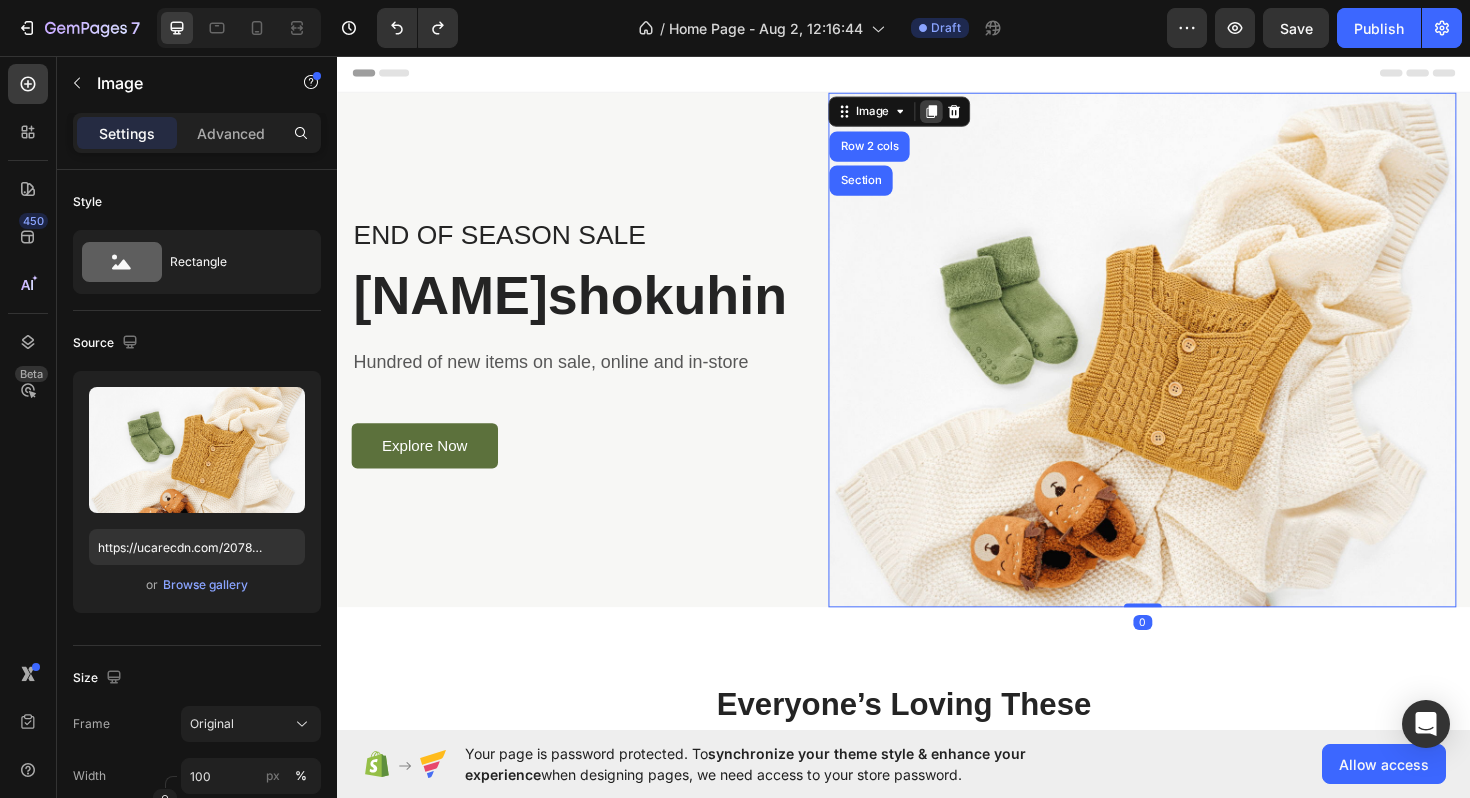click 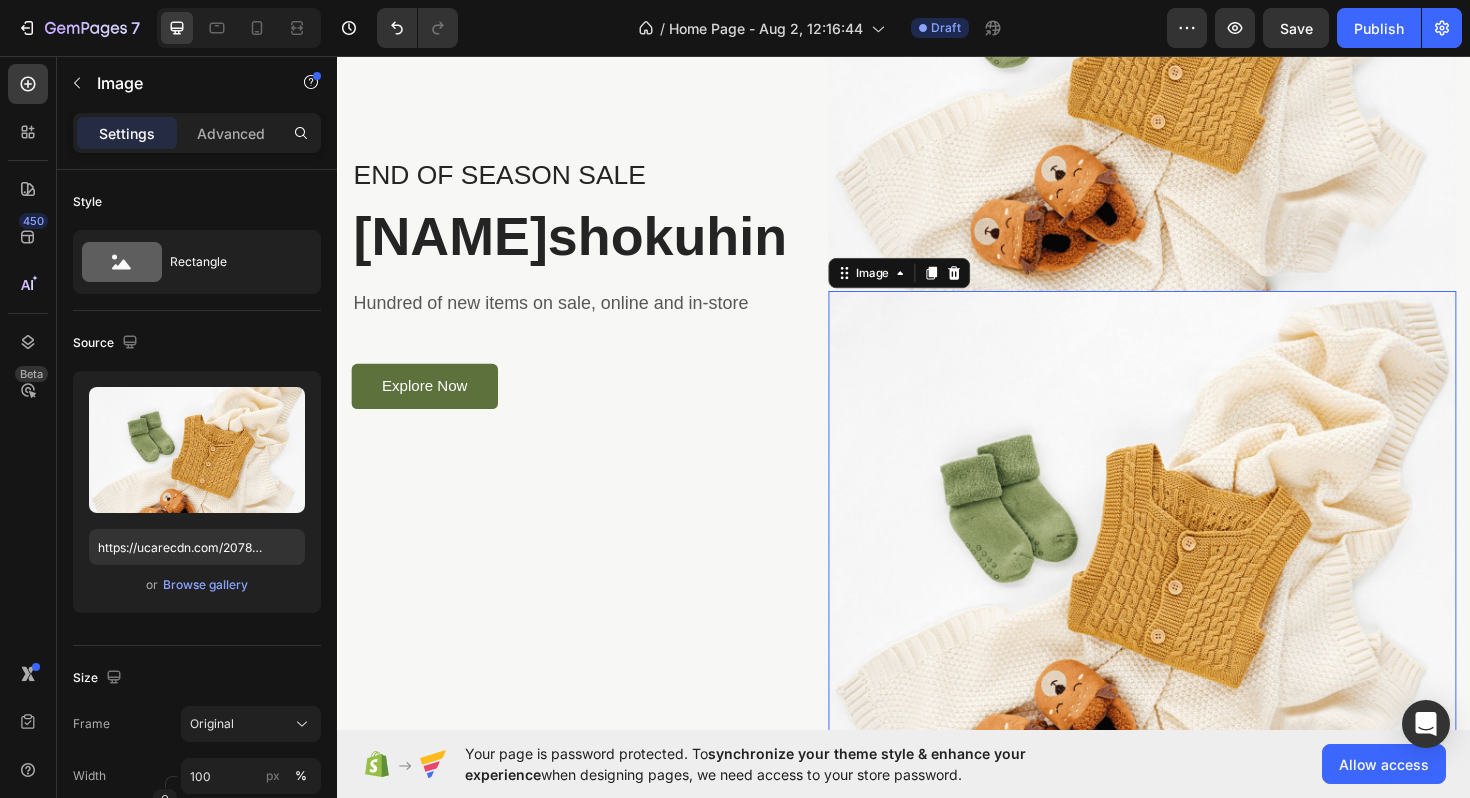 scroll, scrollTop: 144, scrollLeft: 0, axis: vertical 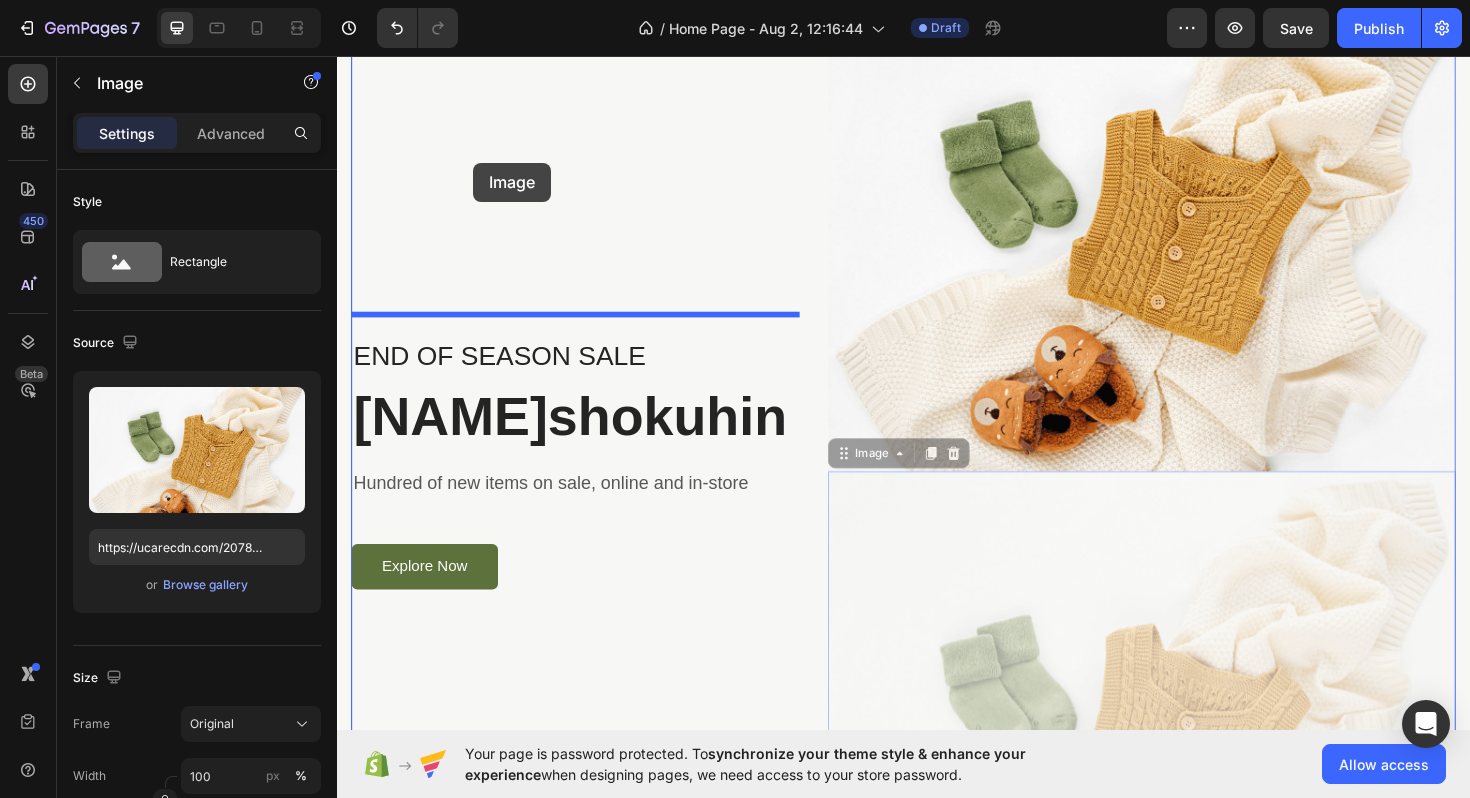 drag, startPoint x: 869, startPoint y: 479, endPoint x: 481, endPoint y: 169, distance: 496.63266 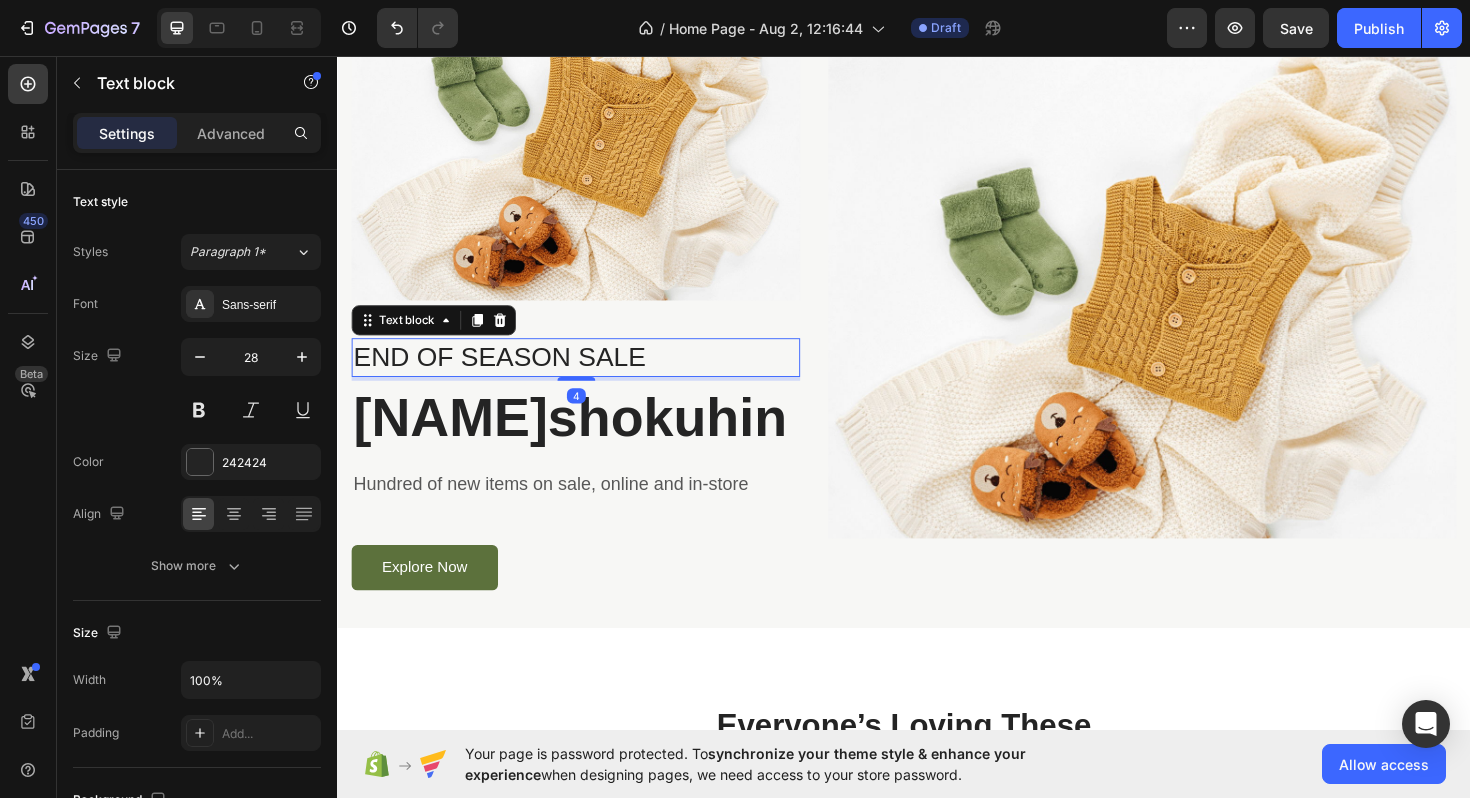 click on "END OF SEASON SALE" at bounding box center (589, 375) 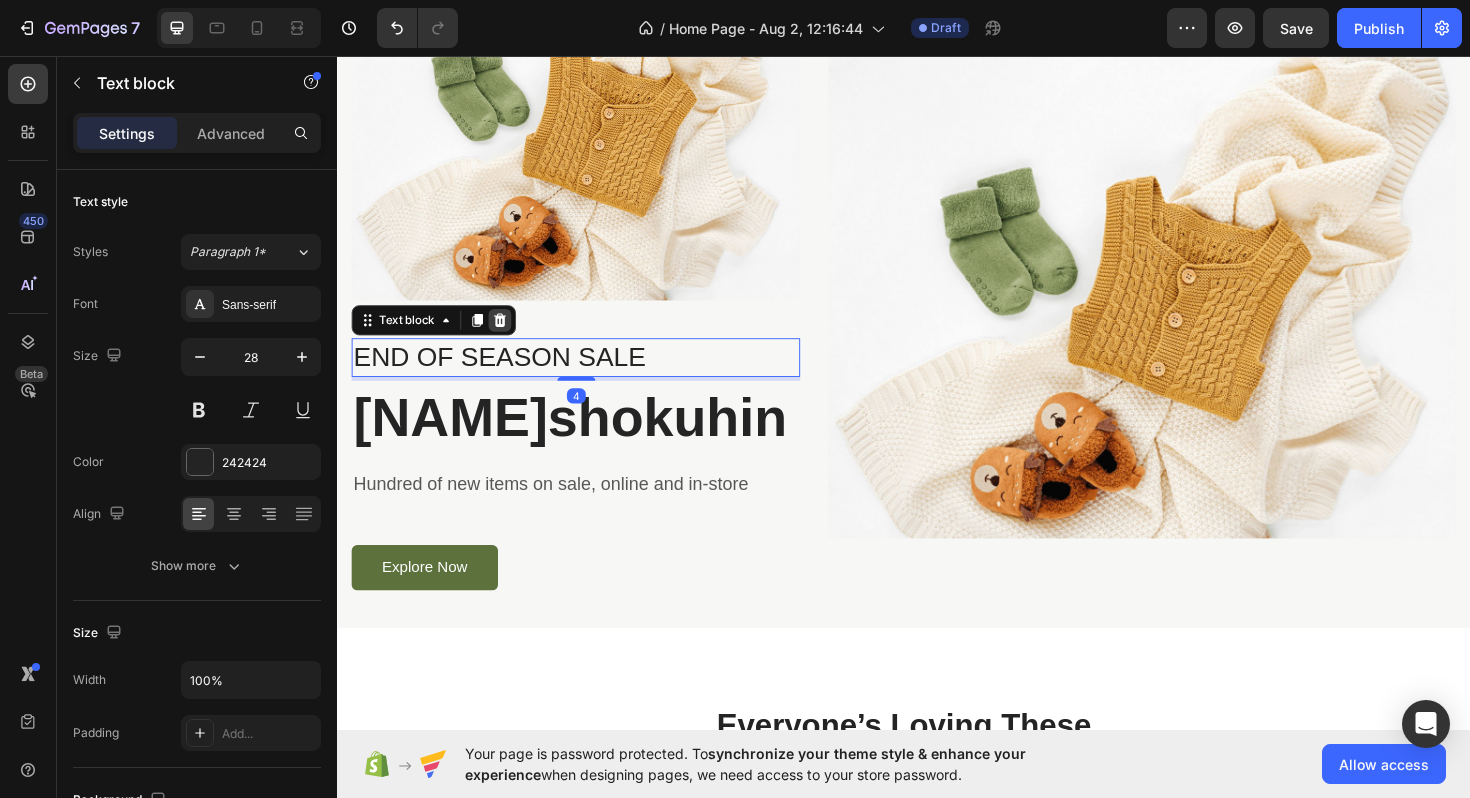 click 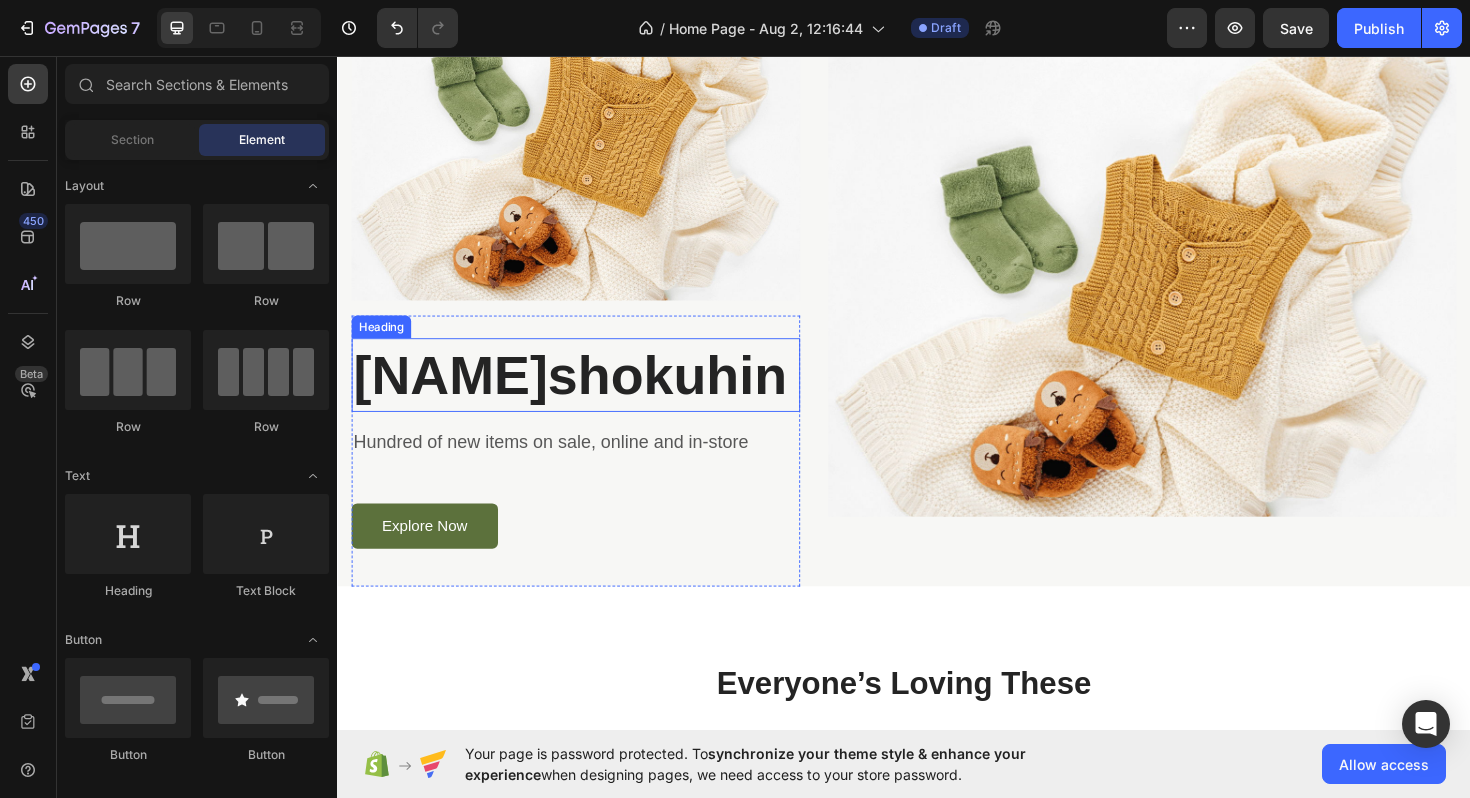 click on "[NAME]shokuhin" at bounding box center (589, 394) 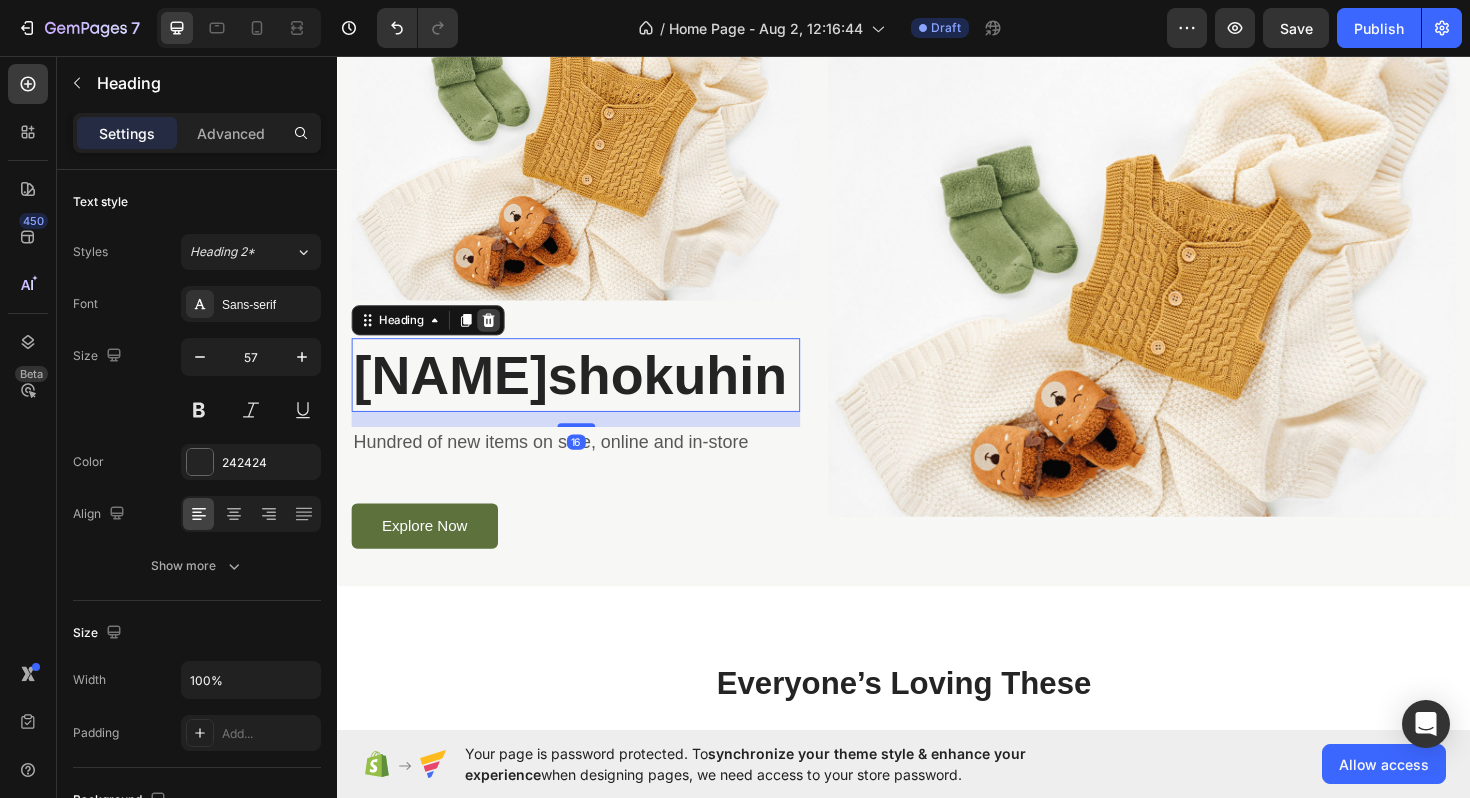 click 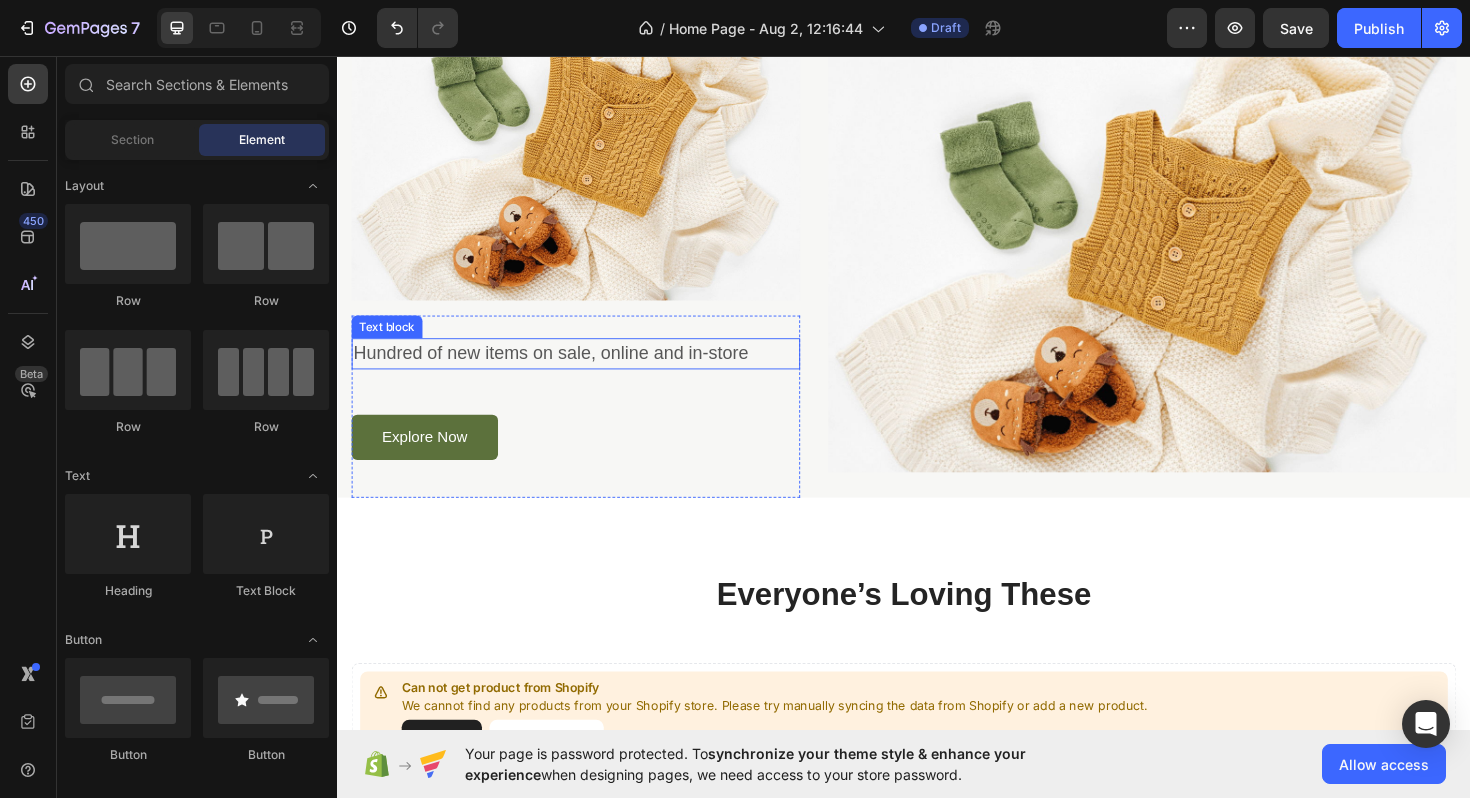 click on "Hundred of new items on sale, online and in-store" at bounding box center [589, 371] 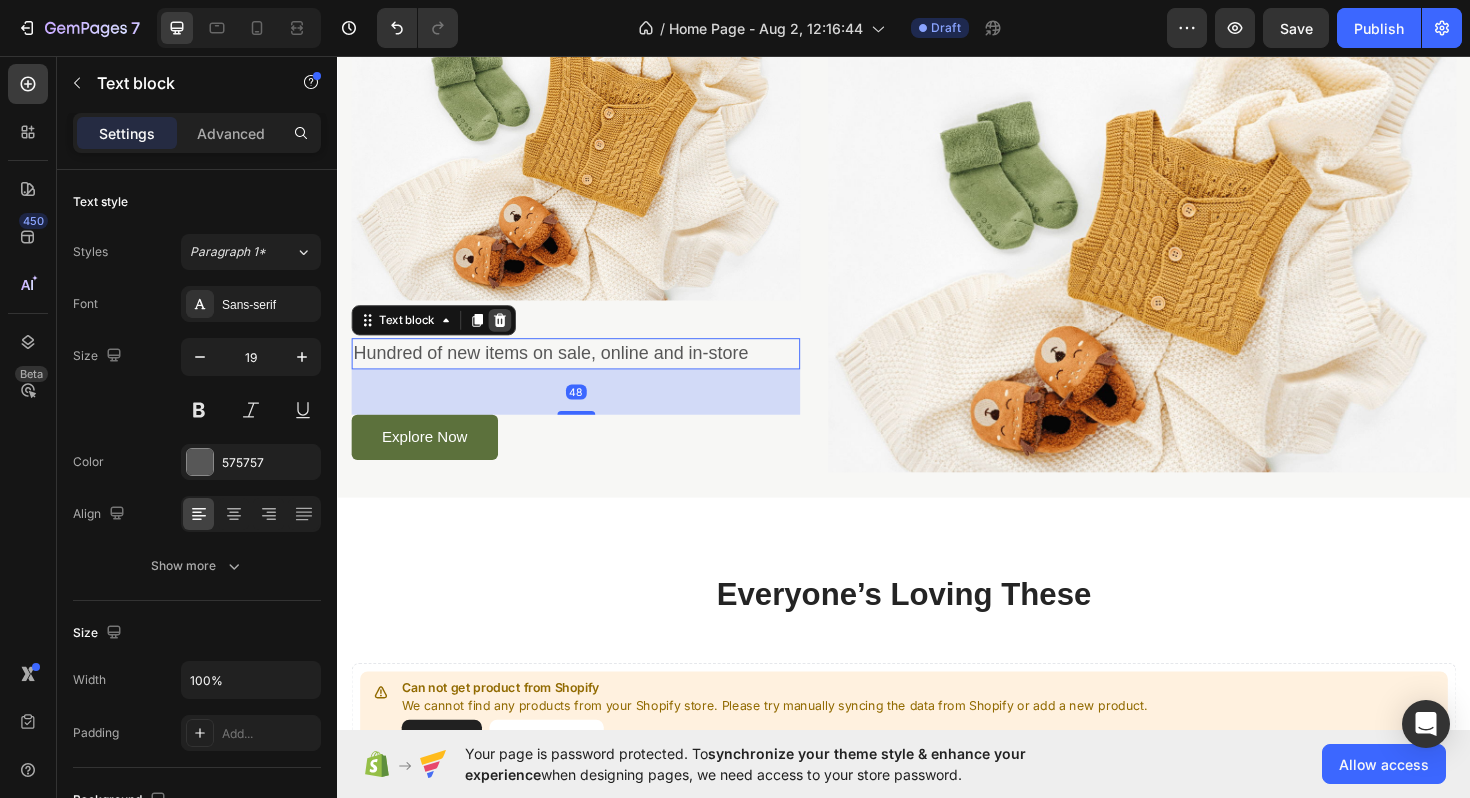 click 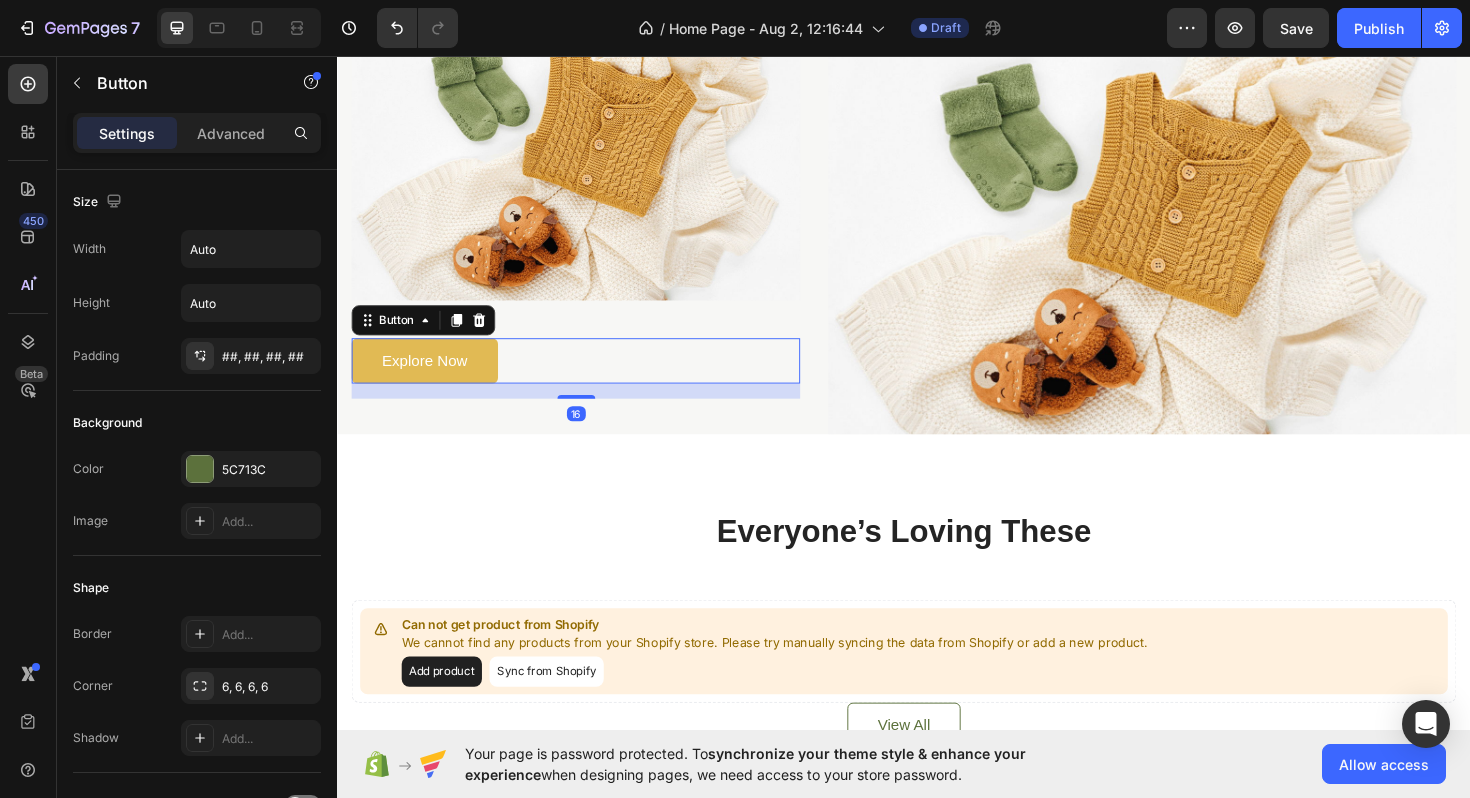 click on "Explore Now" at bounding box center (429, 379) 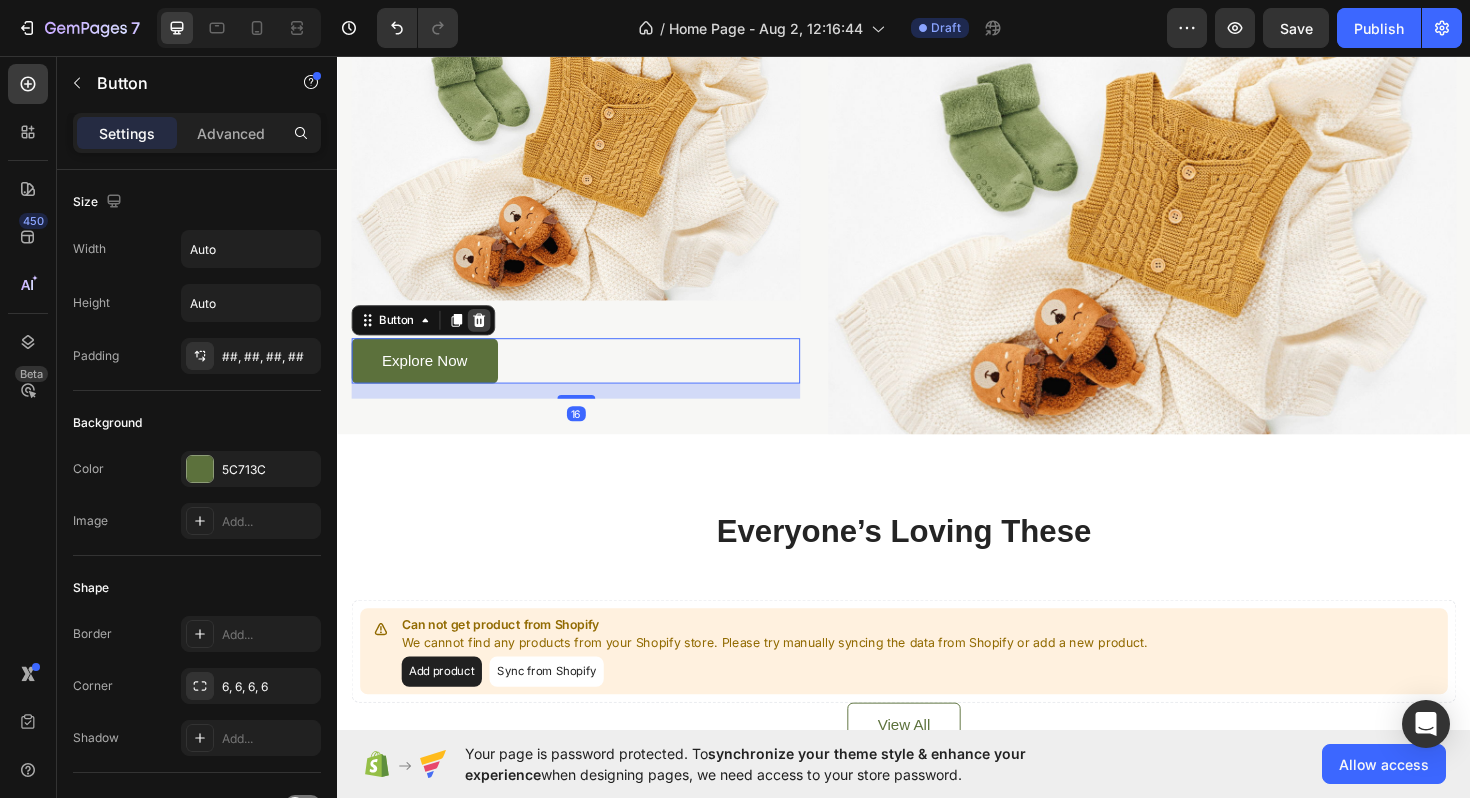 click 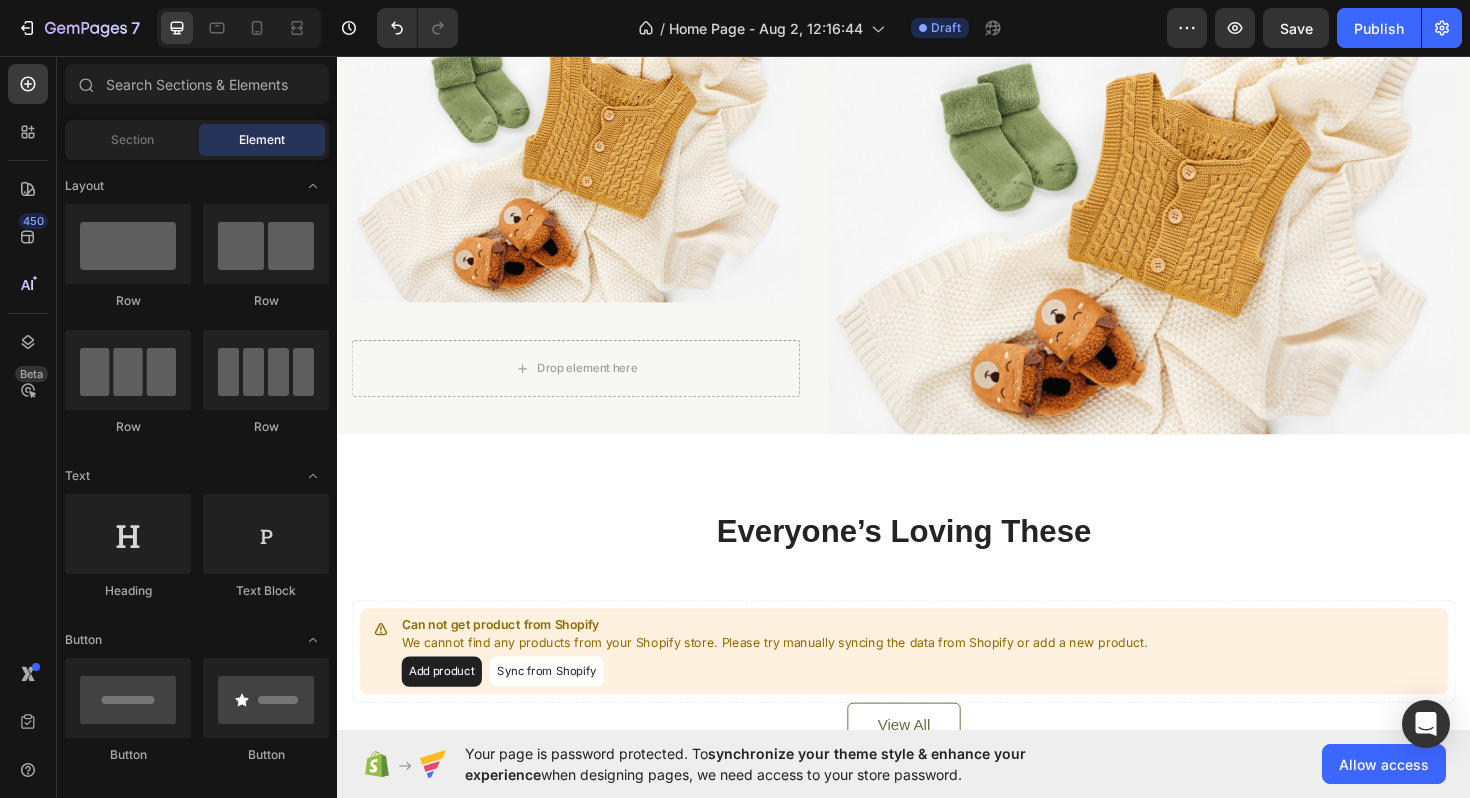 scroll, scrollTop: 185, scrollLeft: 0, axis: vertical 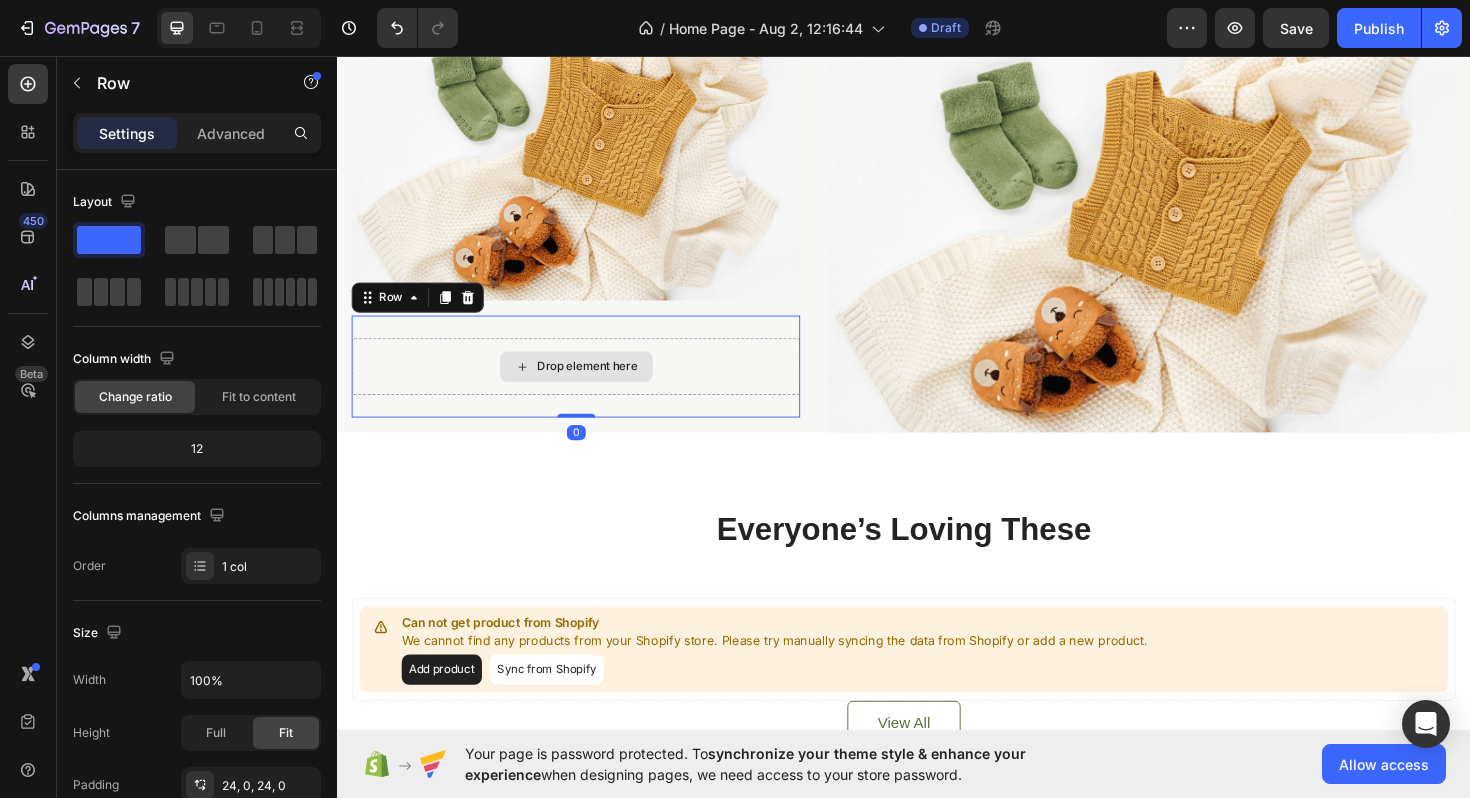 click on "Drop element here" at bounding box center (589, 385) 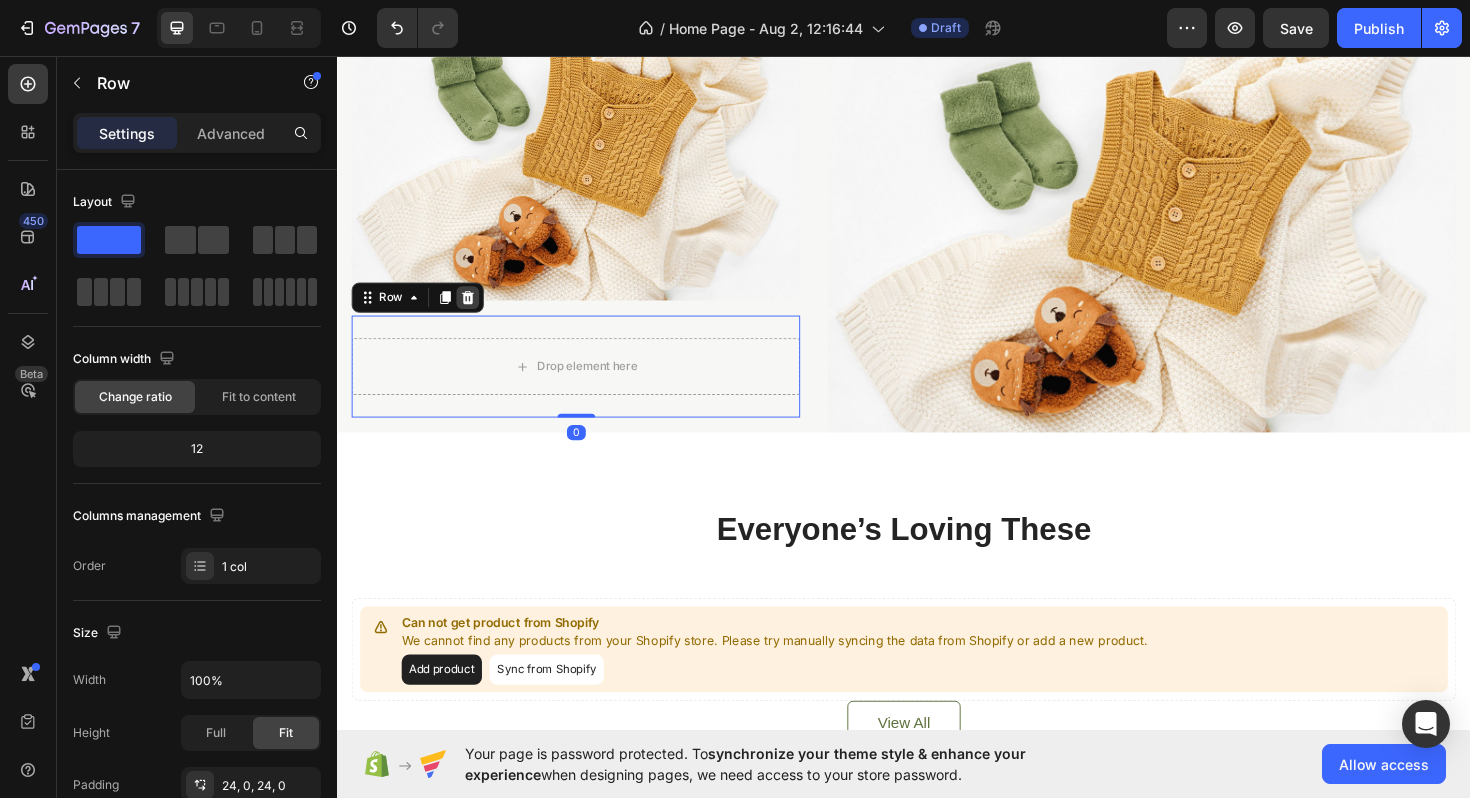 click 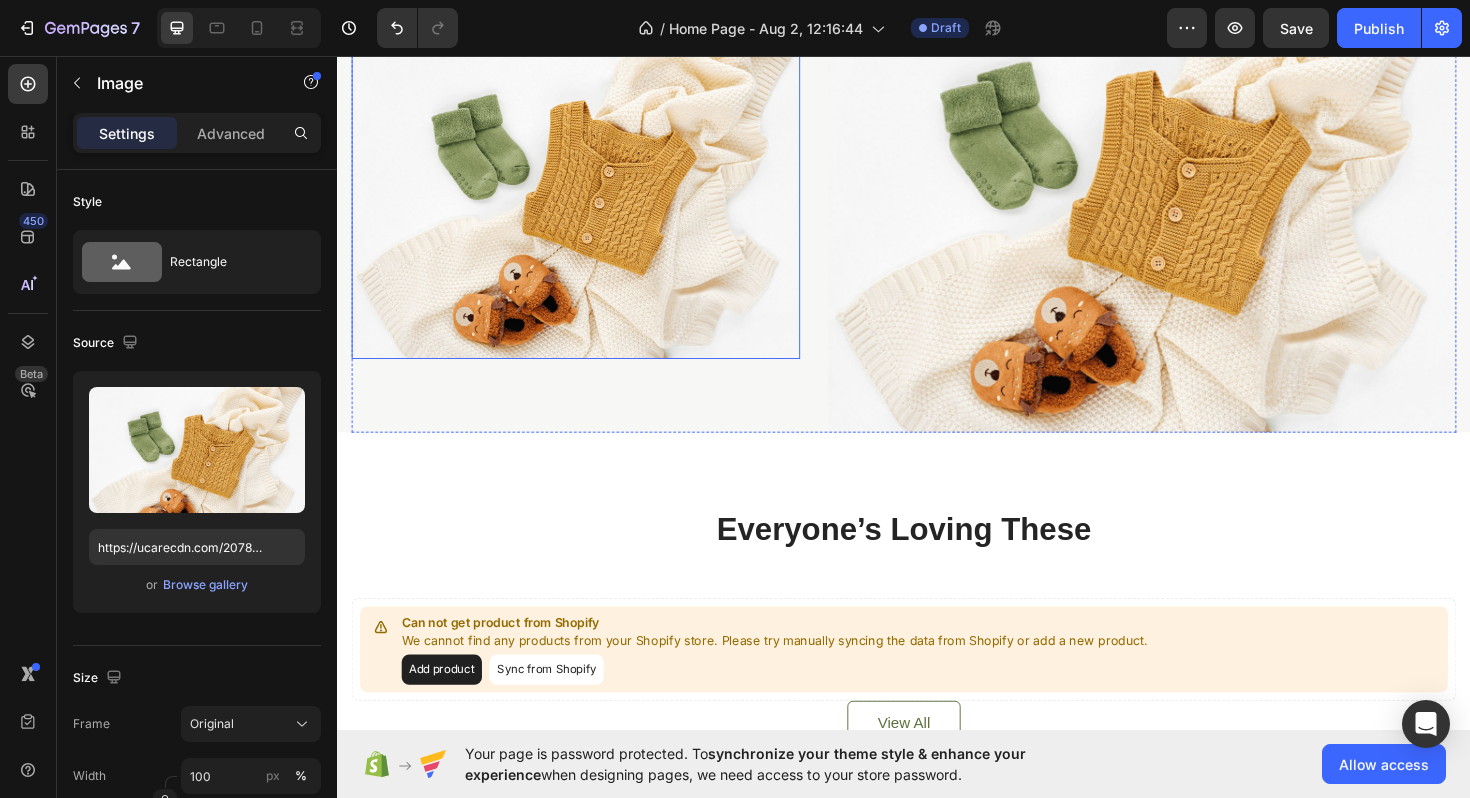 click at bounding box center [589, 182] 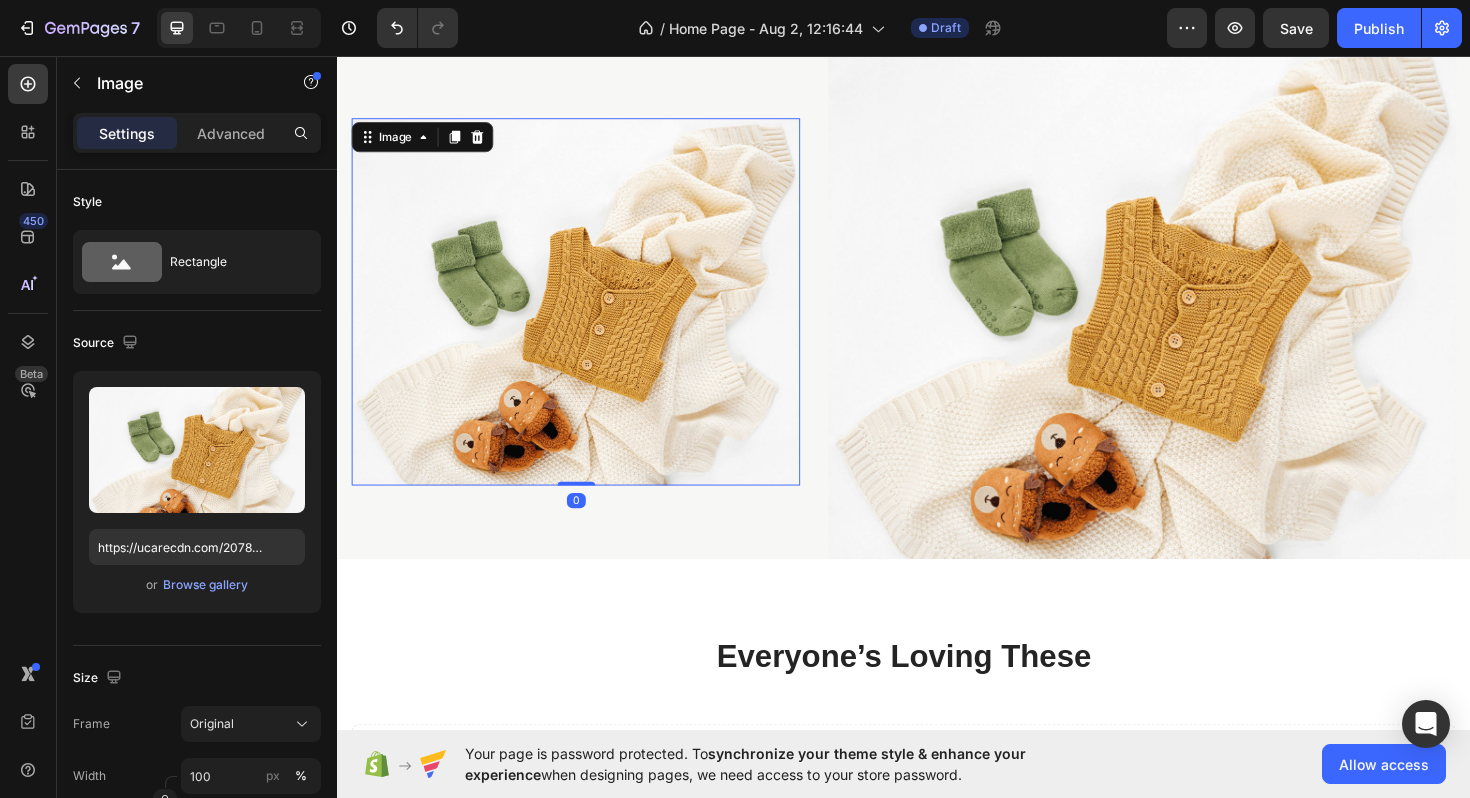 scroll, scrollTop: 0, scrollLeft: 0, axis: both 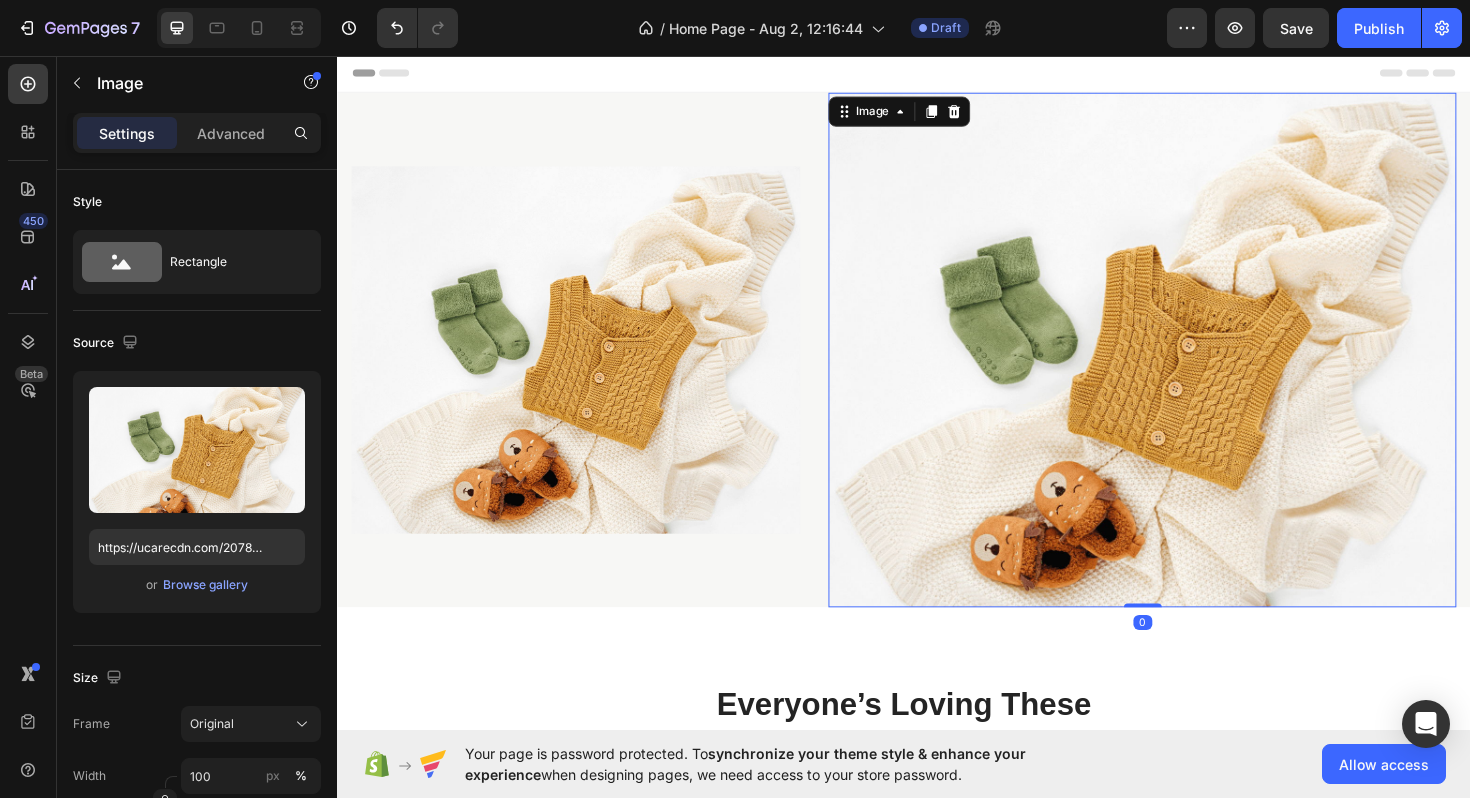 click at bounding box center (1189, 367) 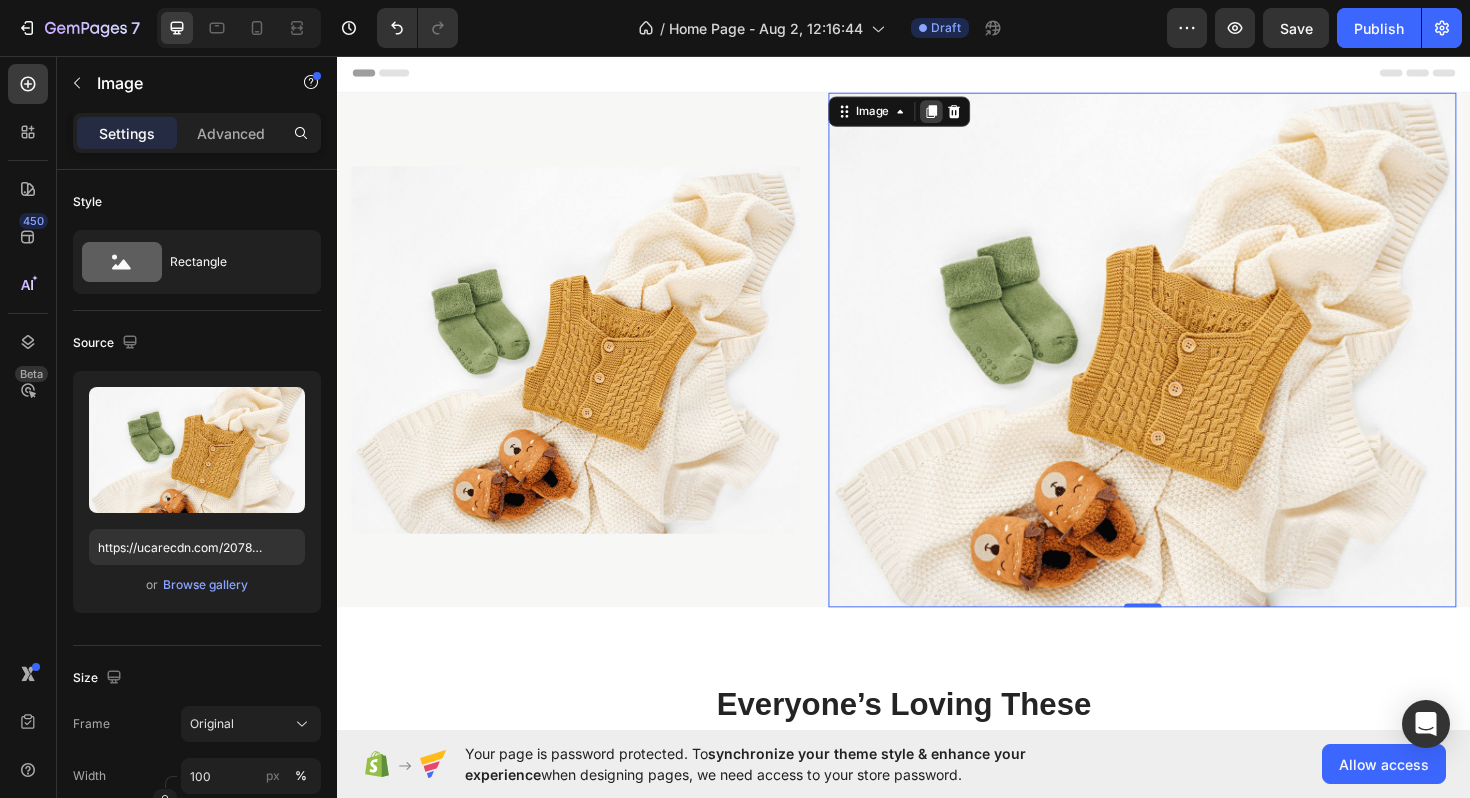 click at bounding box center (966, 115) 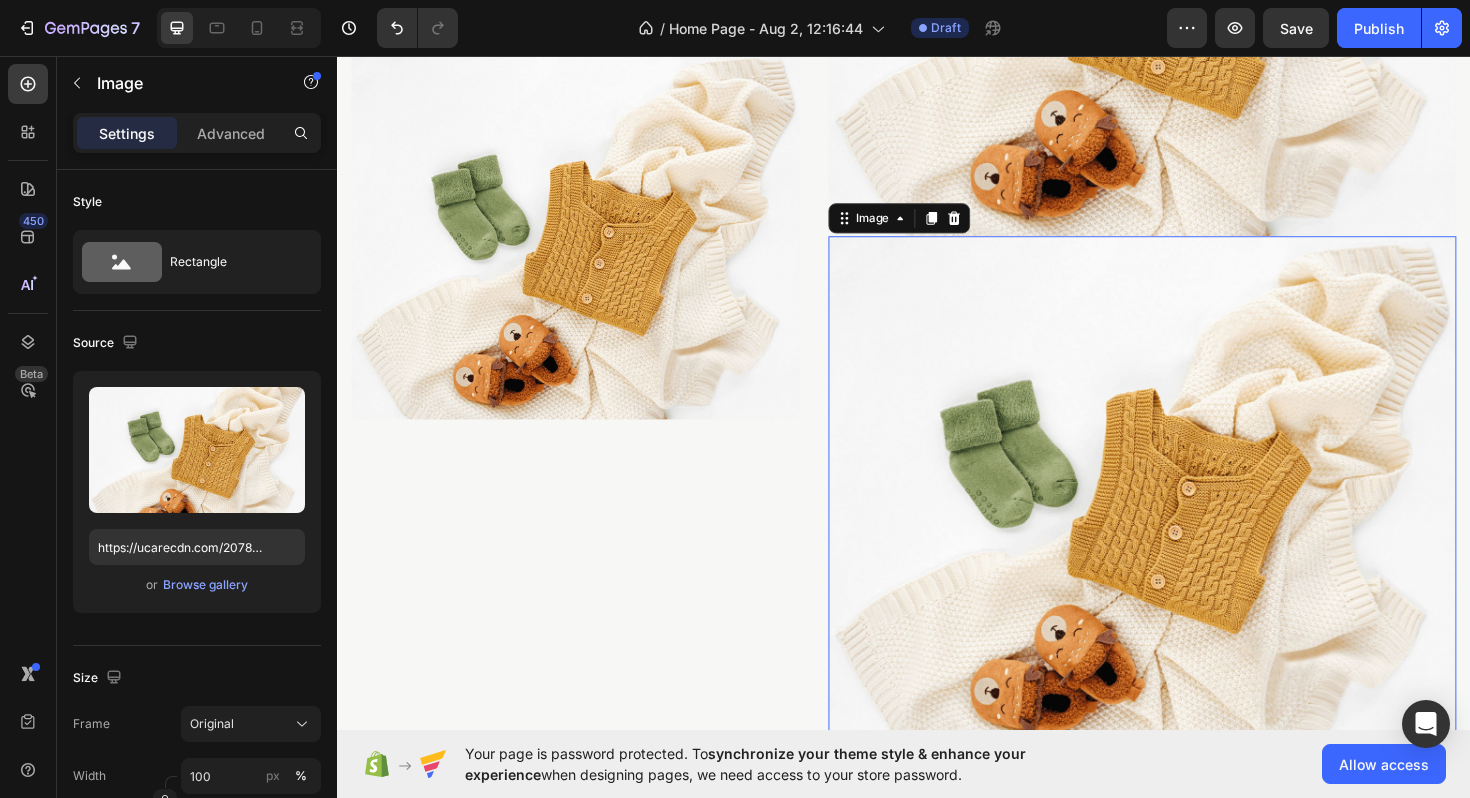scroll, scrollTop: 366, scrollLeft: 0, axis: vertical 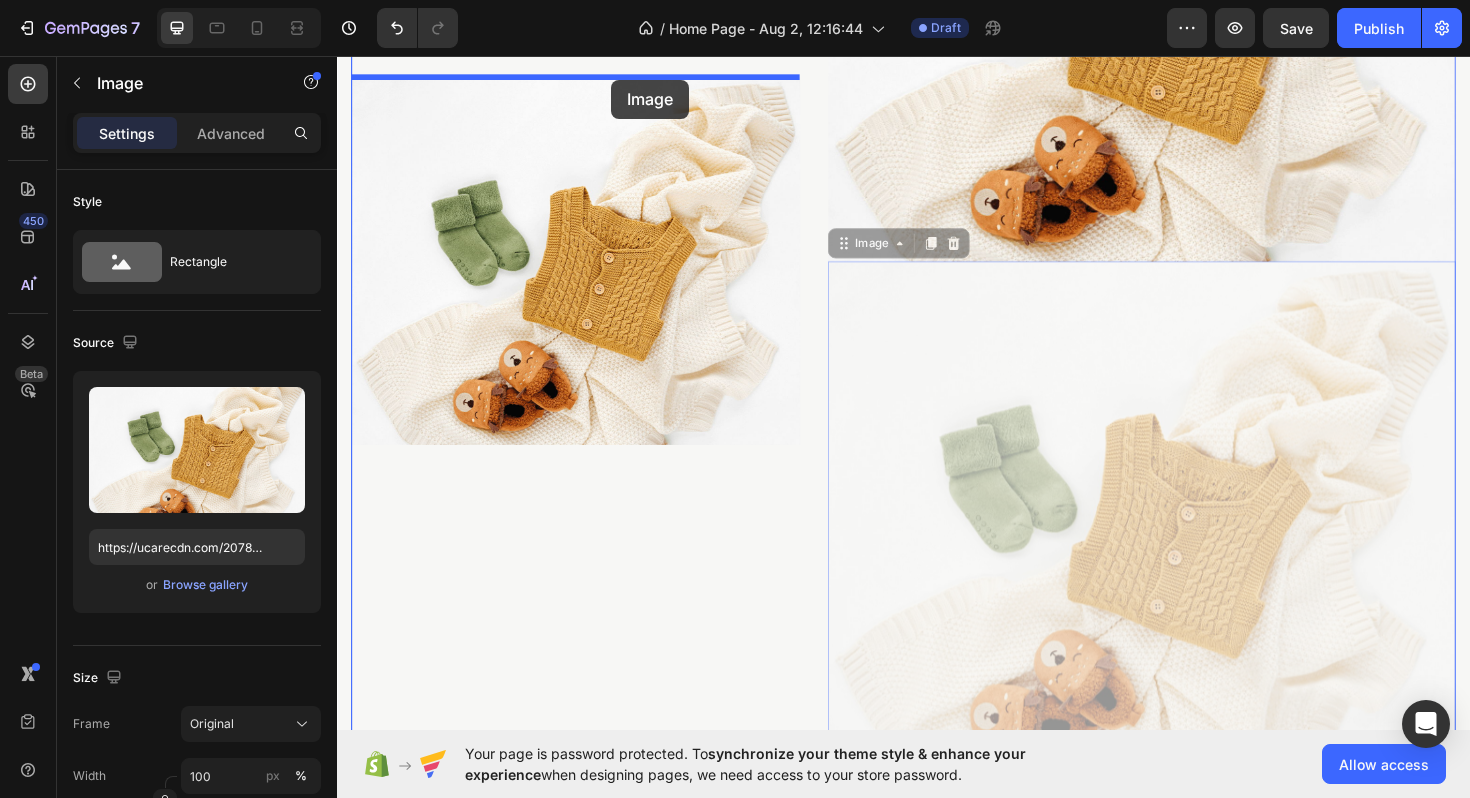 drag, startPoint x: 868, startPoint y: 262, endPoint x: 636, endPoint y: 86, distance: 291.2044 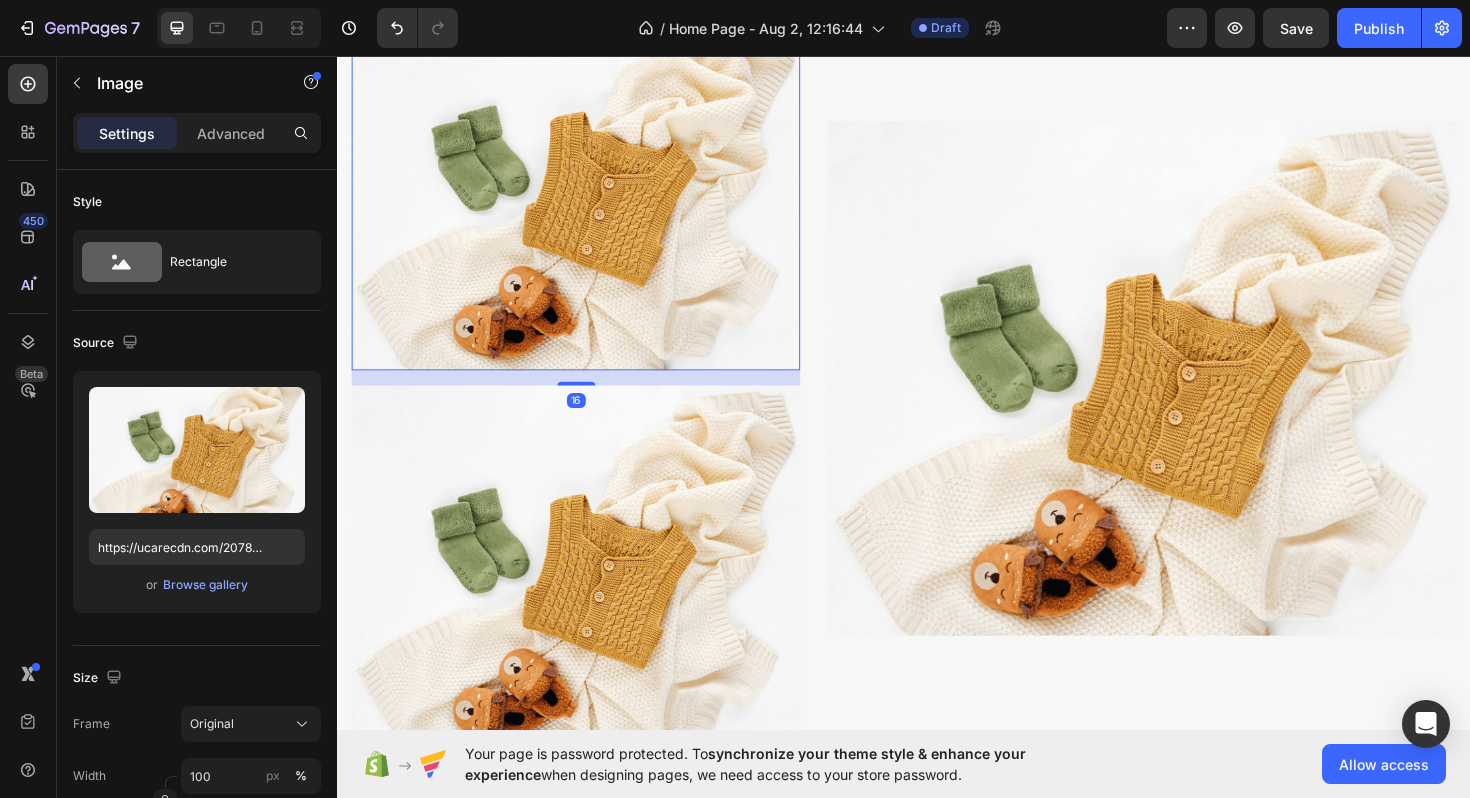 scroll, scrollTop: 0, scrollLeft: 0, axis: both 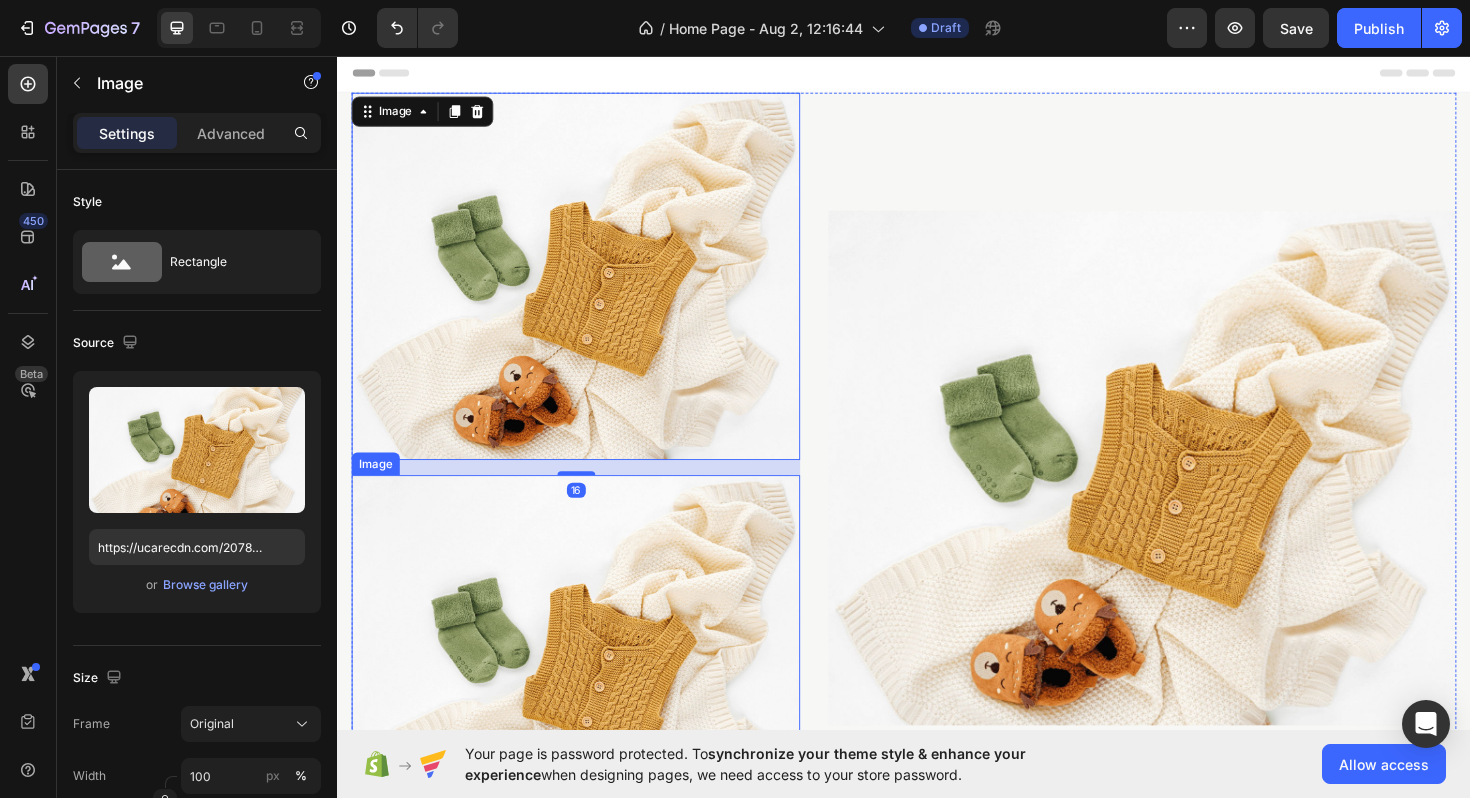 click at bounding box center [589, 694] 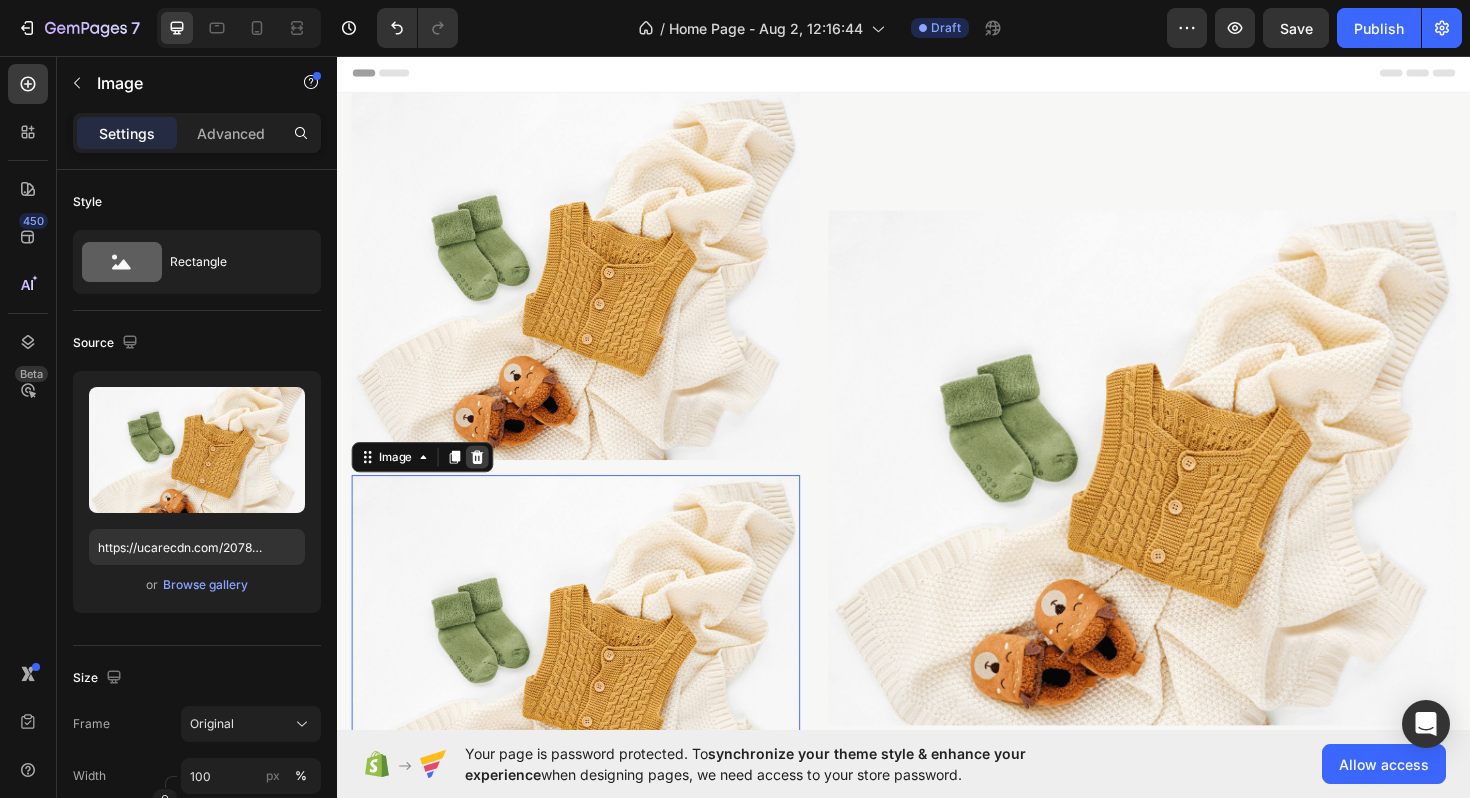 click 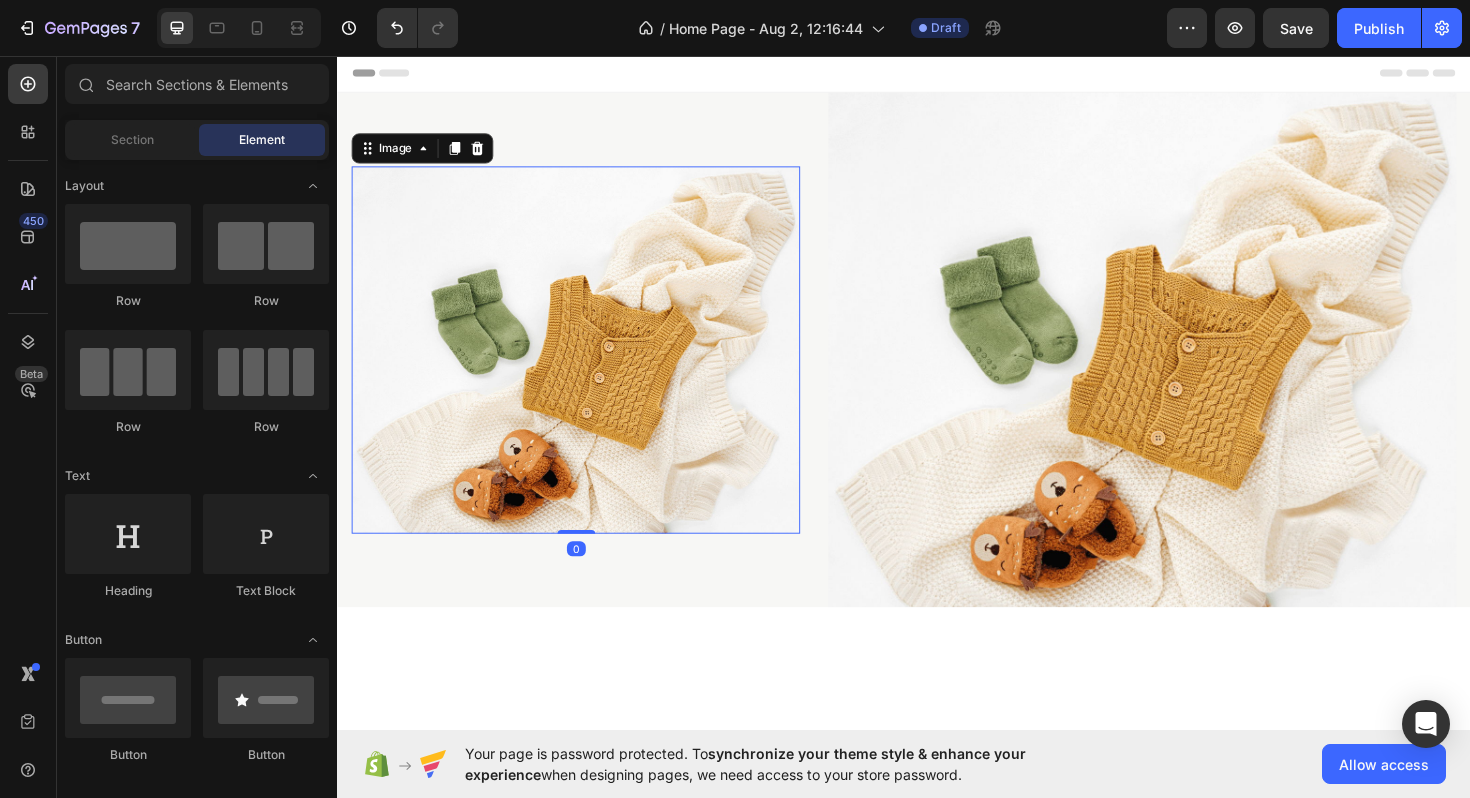 click at bounding box center [589, 367] 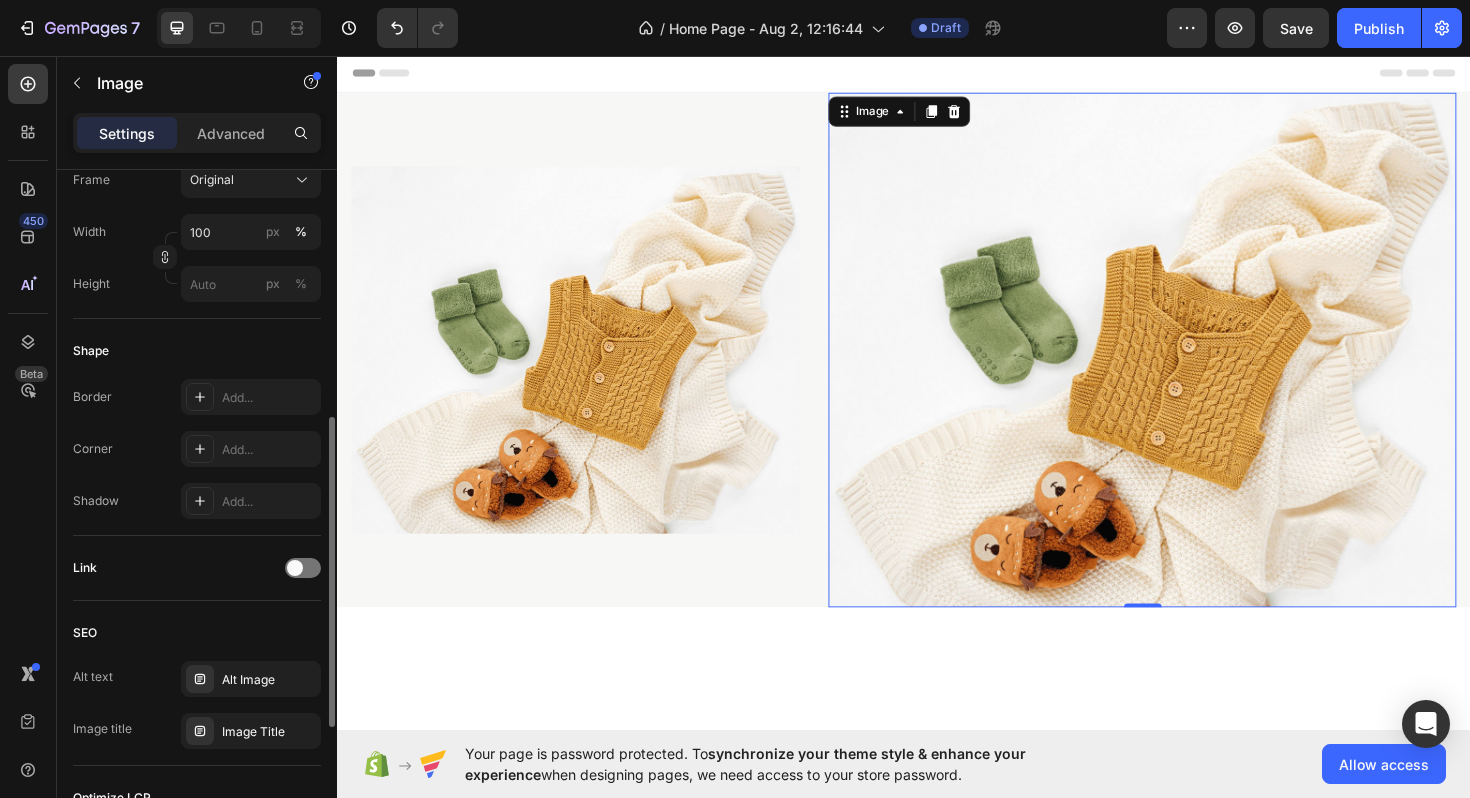 scroll, scrollTop: 399, scrollLeft: 0, axis: vertical 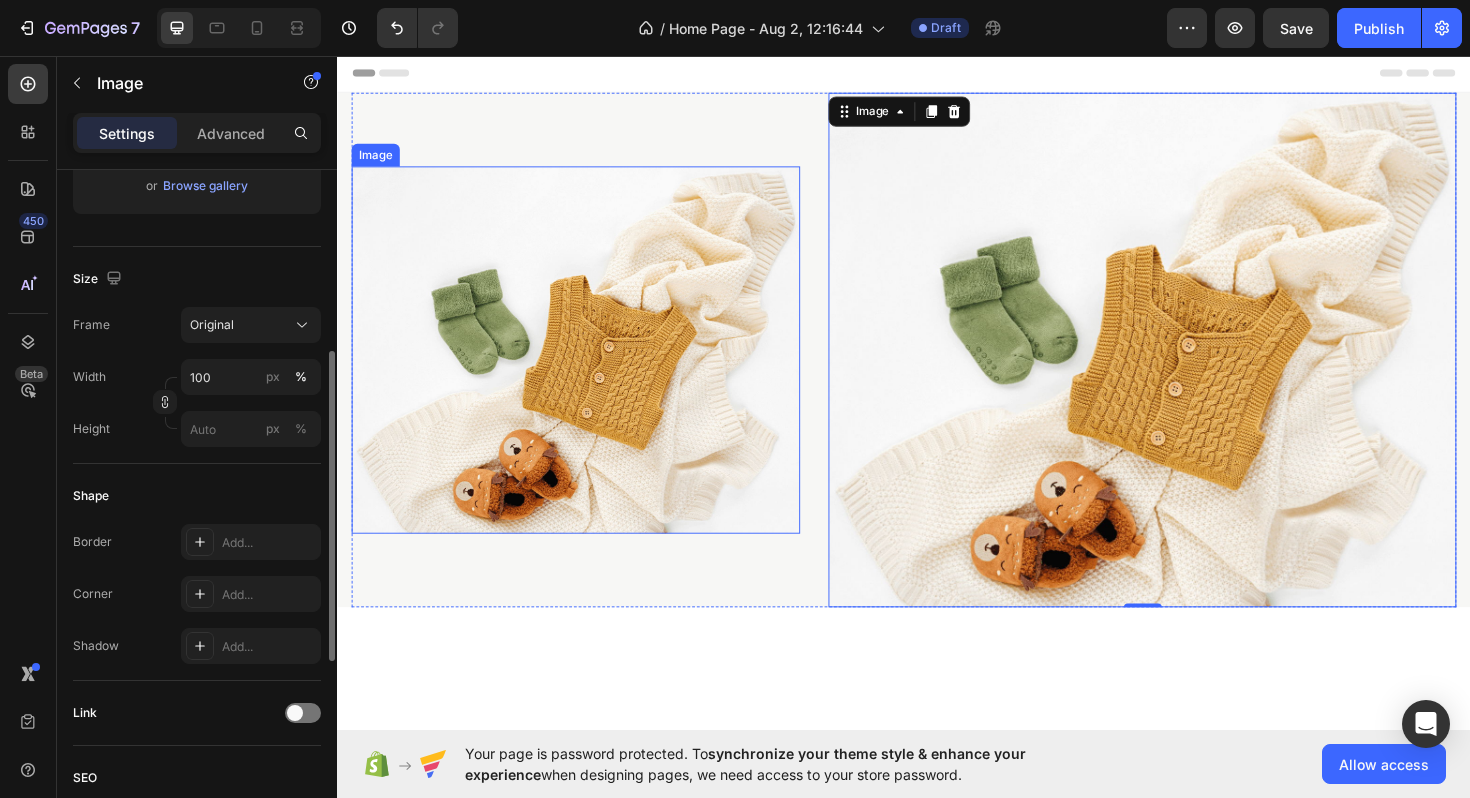 click at bounding box center (589, 367) 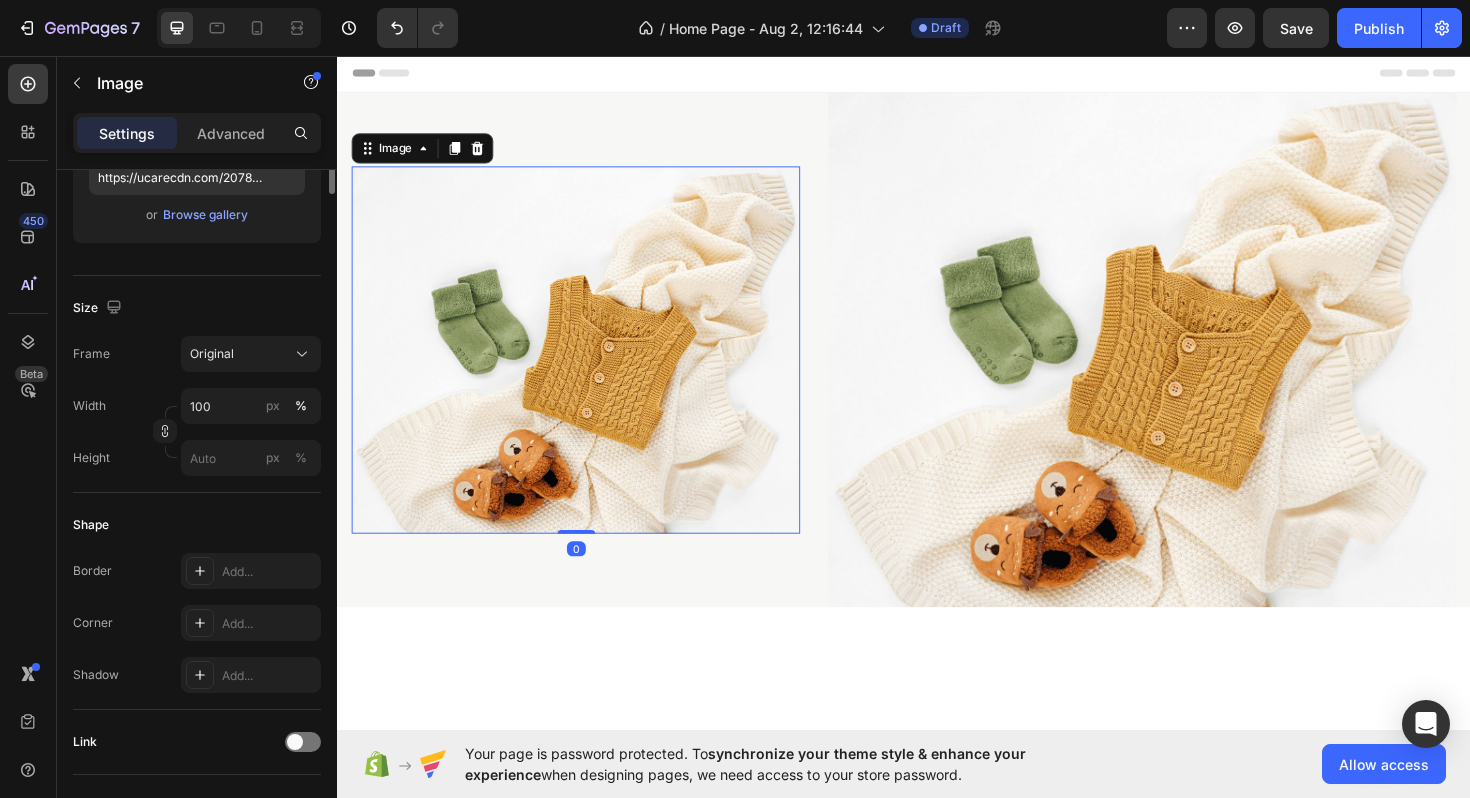 scroll, scrollTop: 0, scrollLeft: 0, axis: both 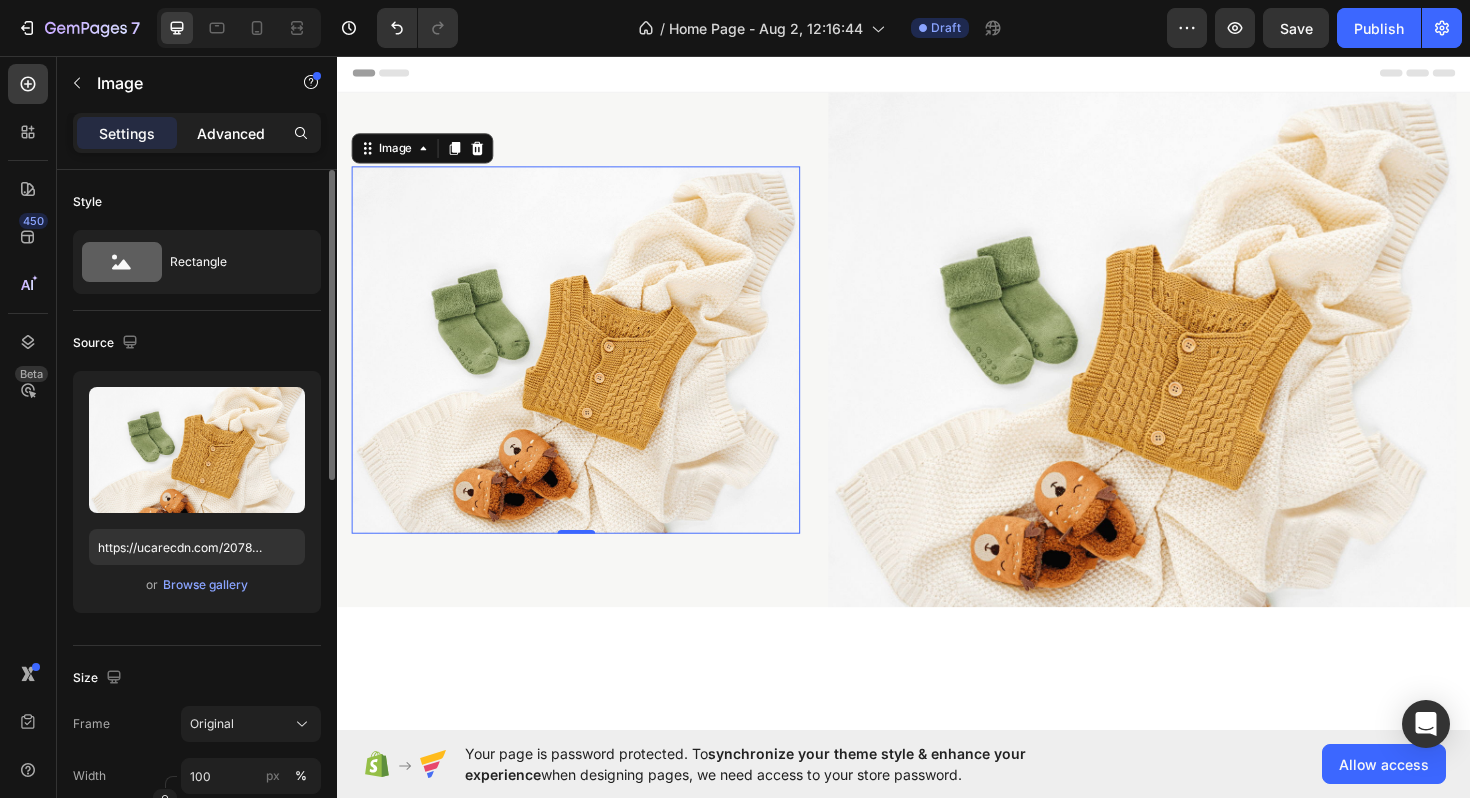 click on "Advanced" at bounding box center (231, 133) 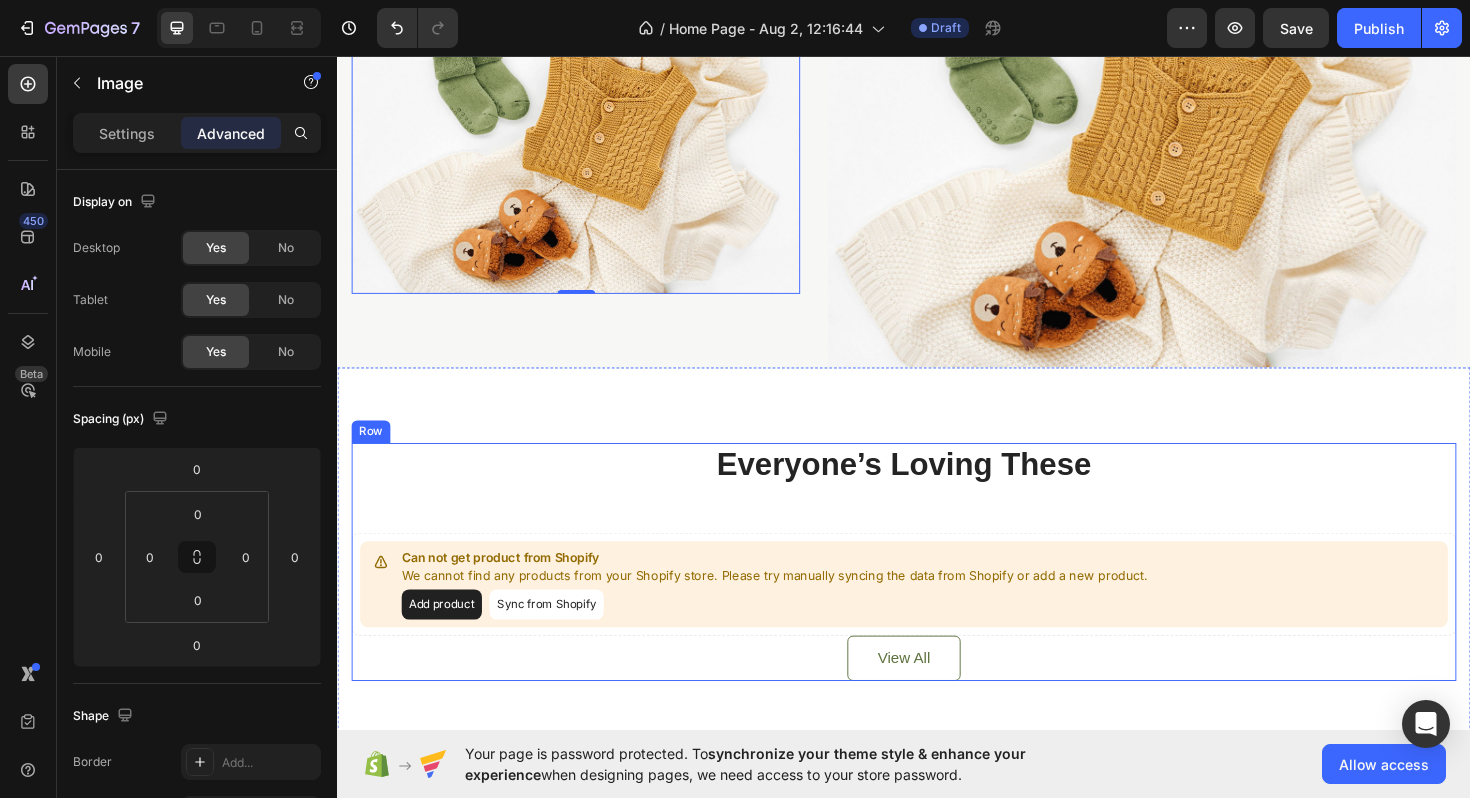 scroll, scrollTop: 0, scrollLeft: 0, axis: both 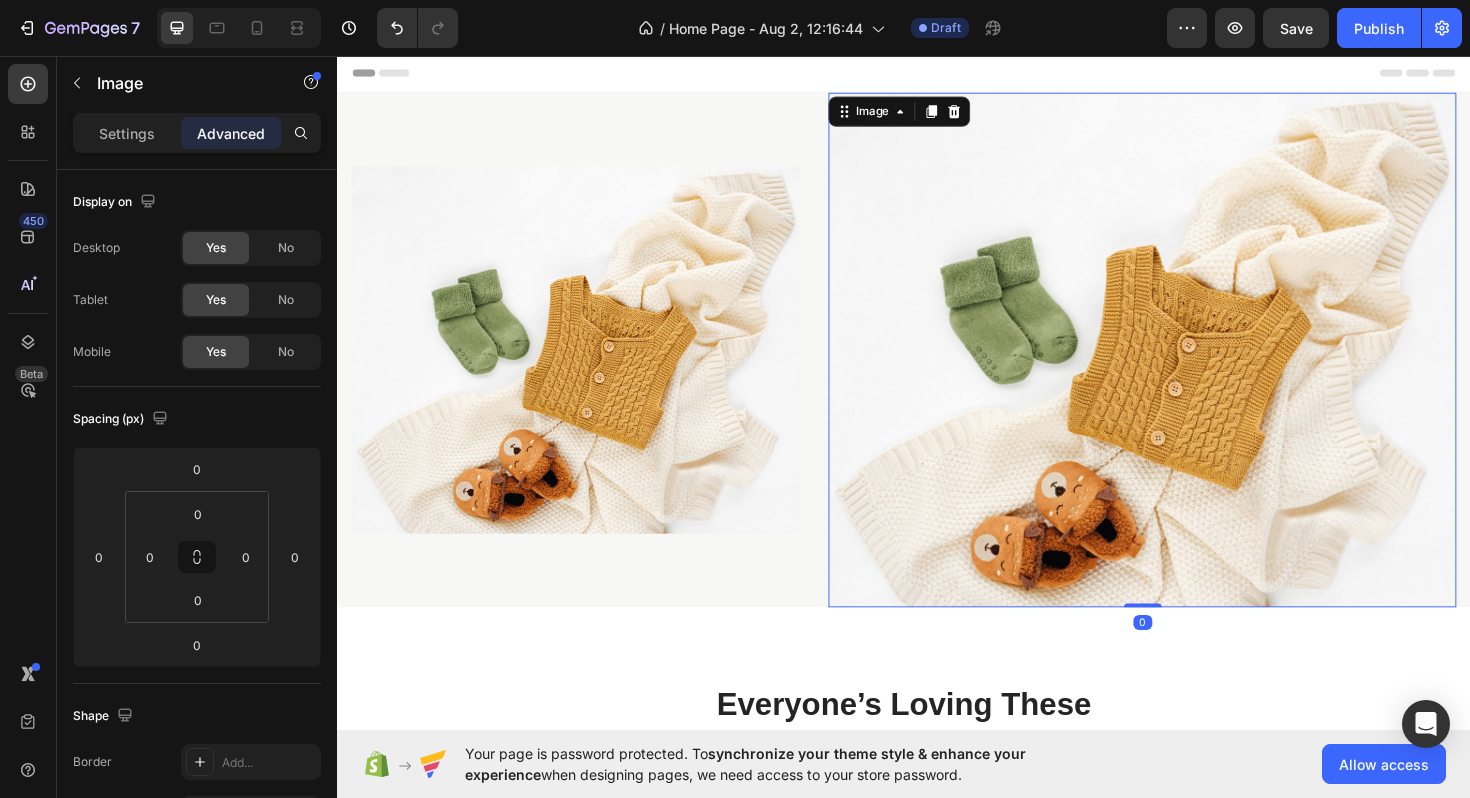 click at bounding box center (1189, 367) 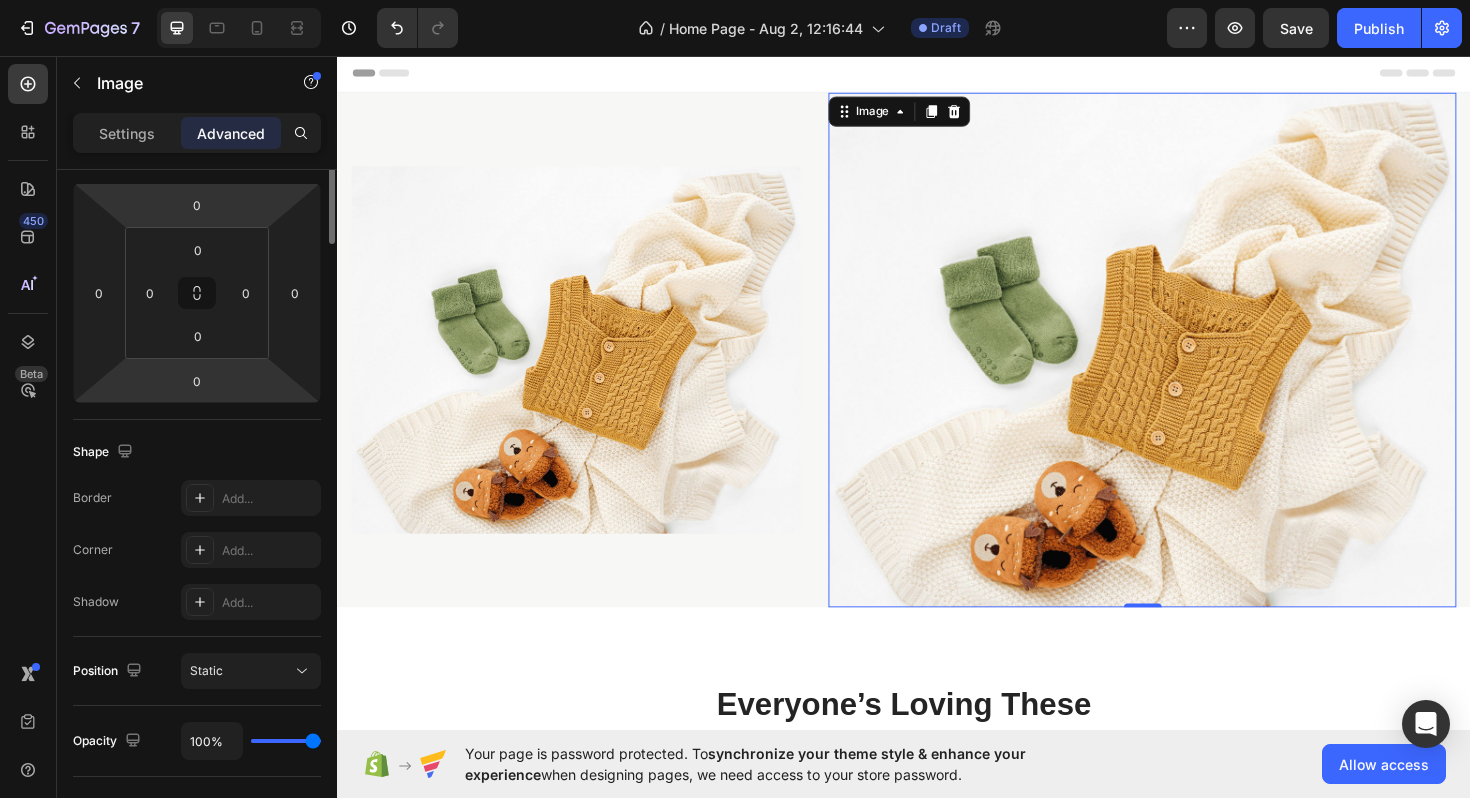 scroll, scrollTop: 0, scrollLeft: 0, axis: both 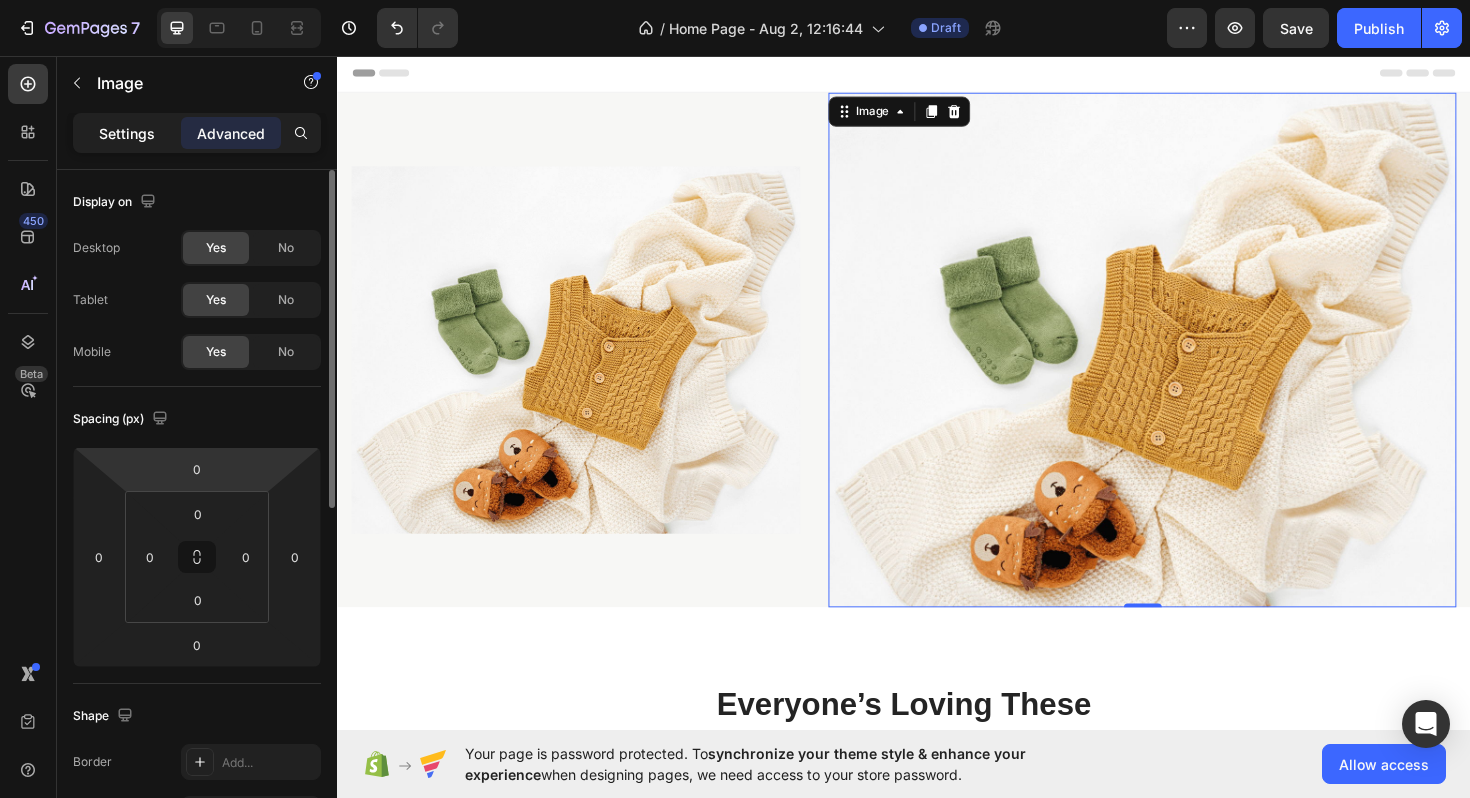 click on "Settings" at bounding box center (127, 133) 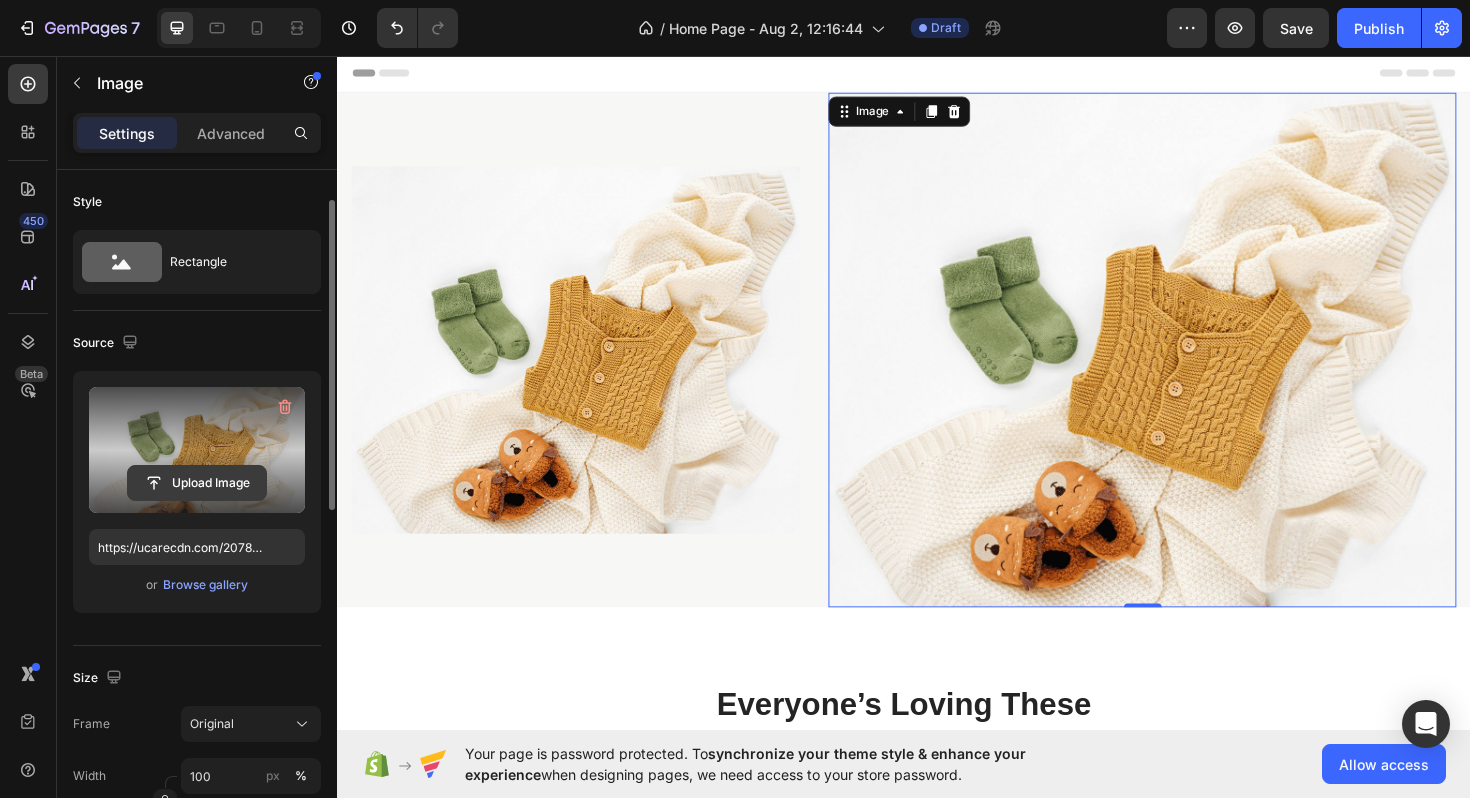 scroll, scrollTop: 59, scrollLeft: 0, axis: vertical 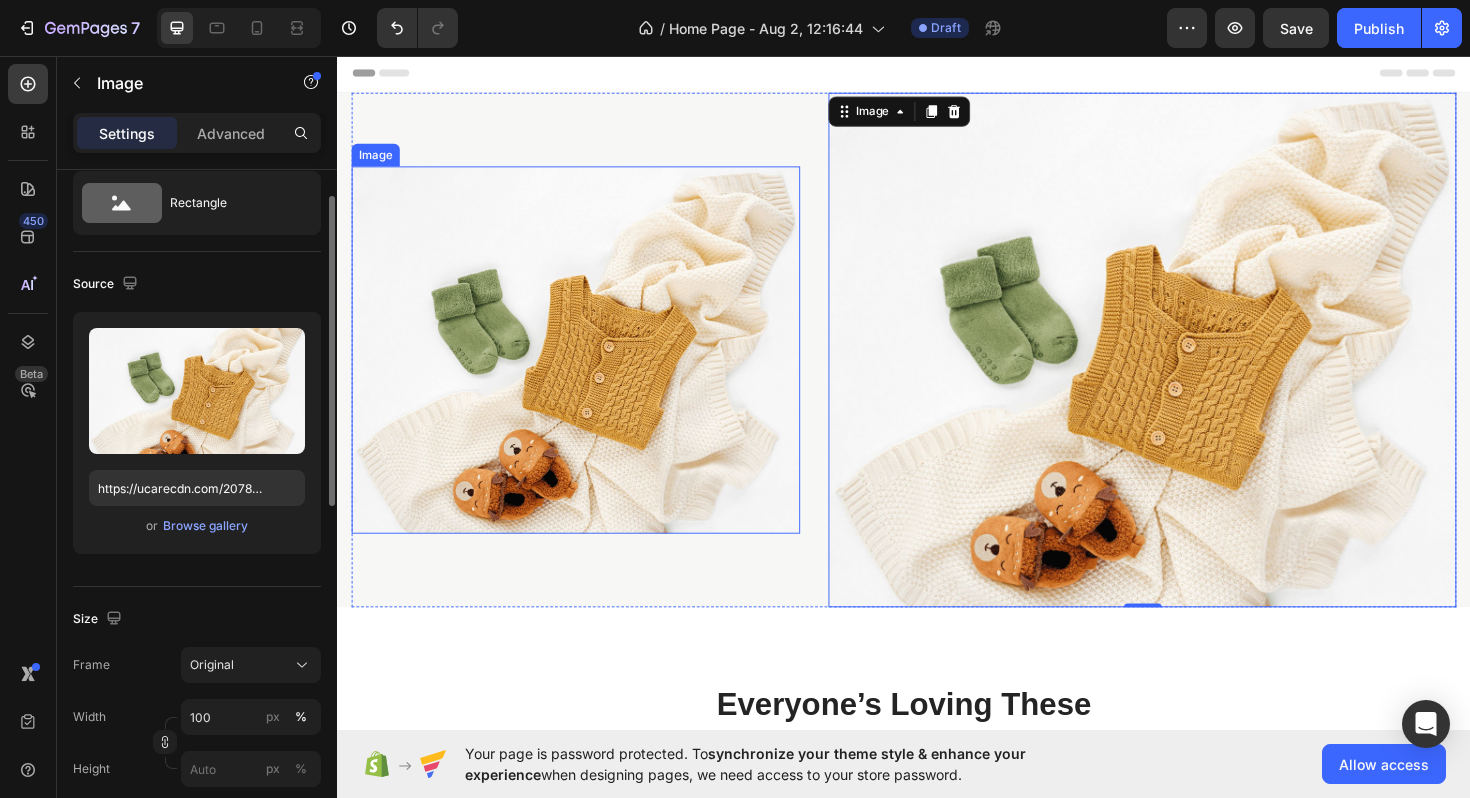 click at bounding box center [589, 367] 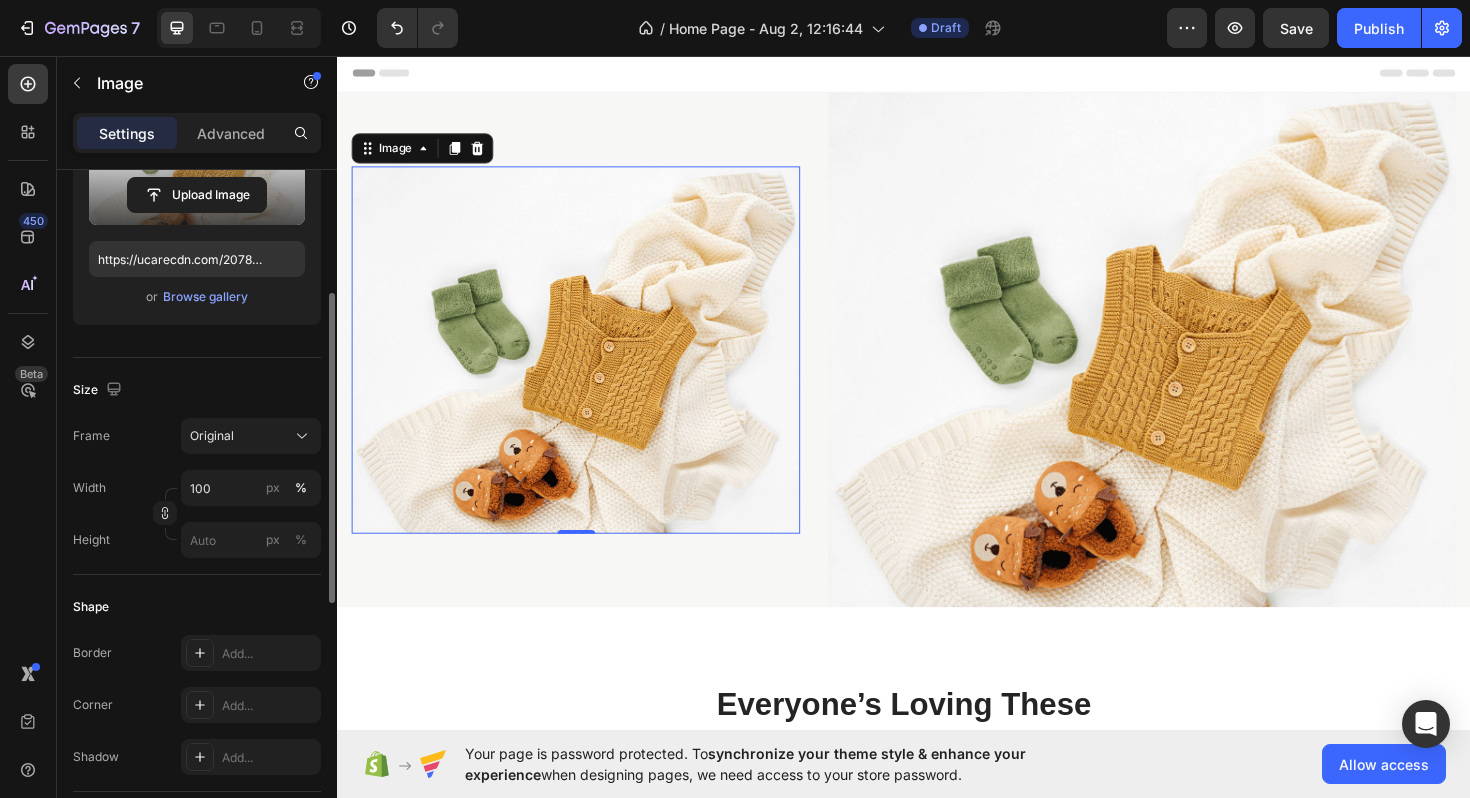 scroll, scrollTop: 321, scrollLeft: 0, axis: vertical 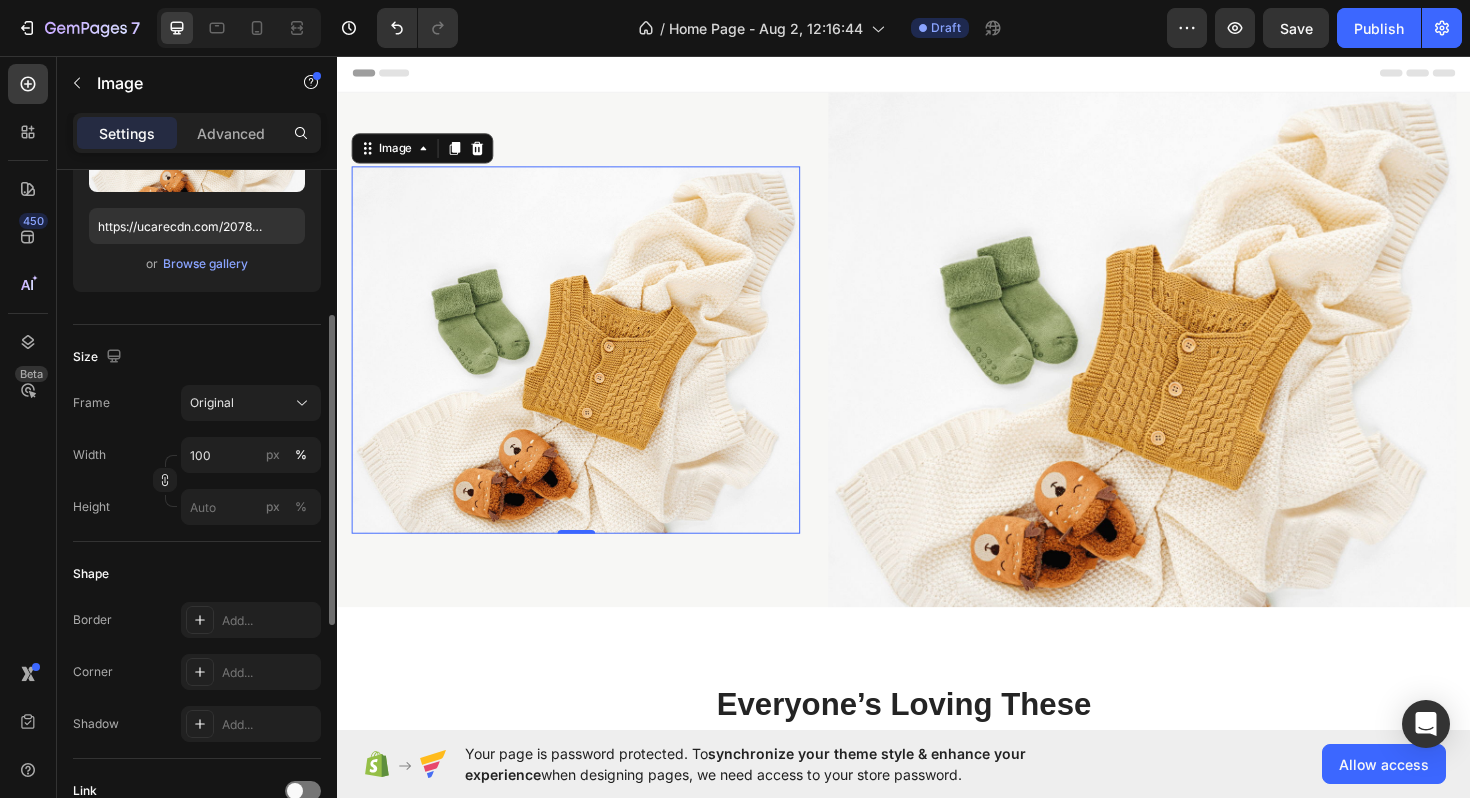 click at bounding box center (589, 367) 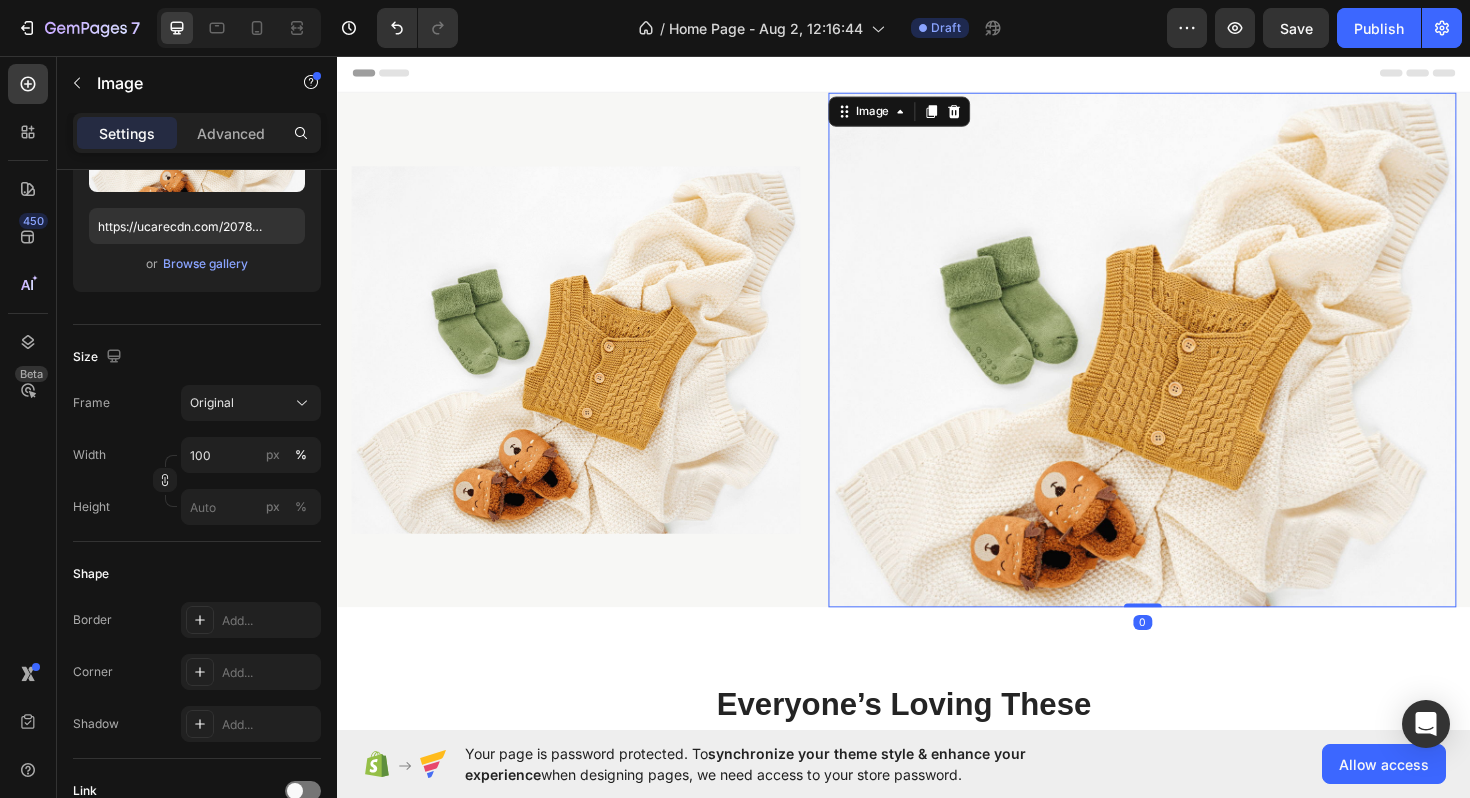 click at bounding box center (1189, 367) 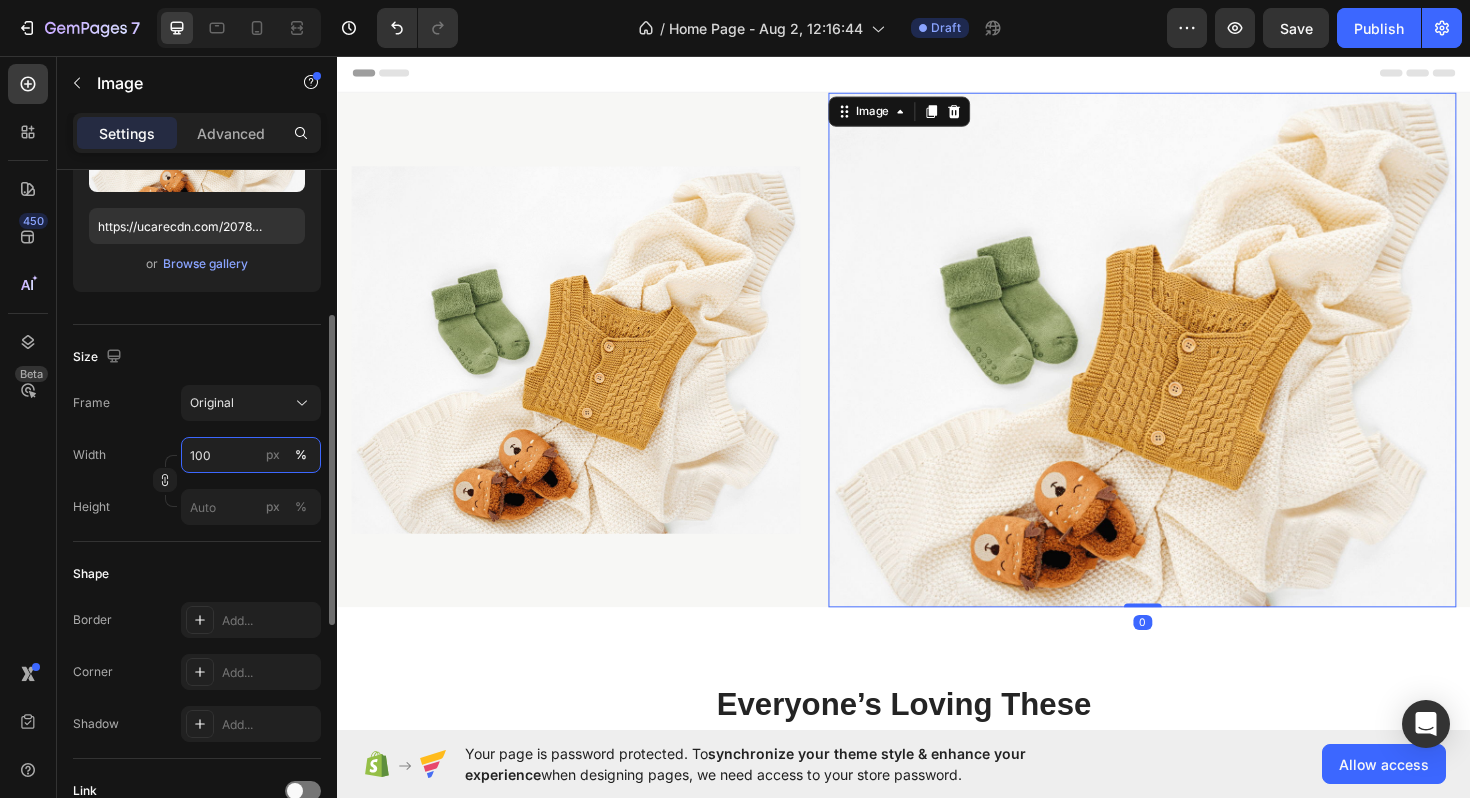 click on "100" at bounding box center (251, 455) 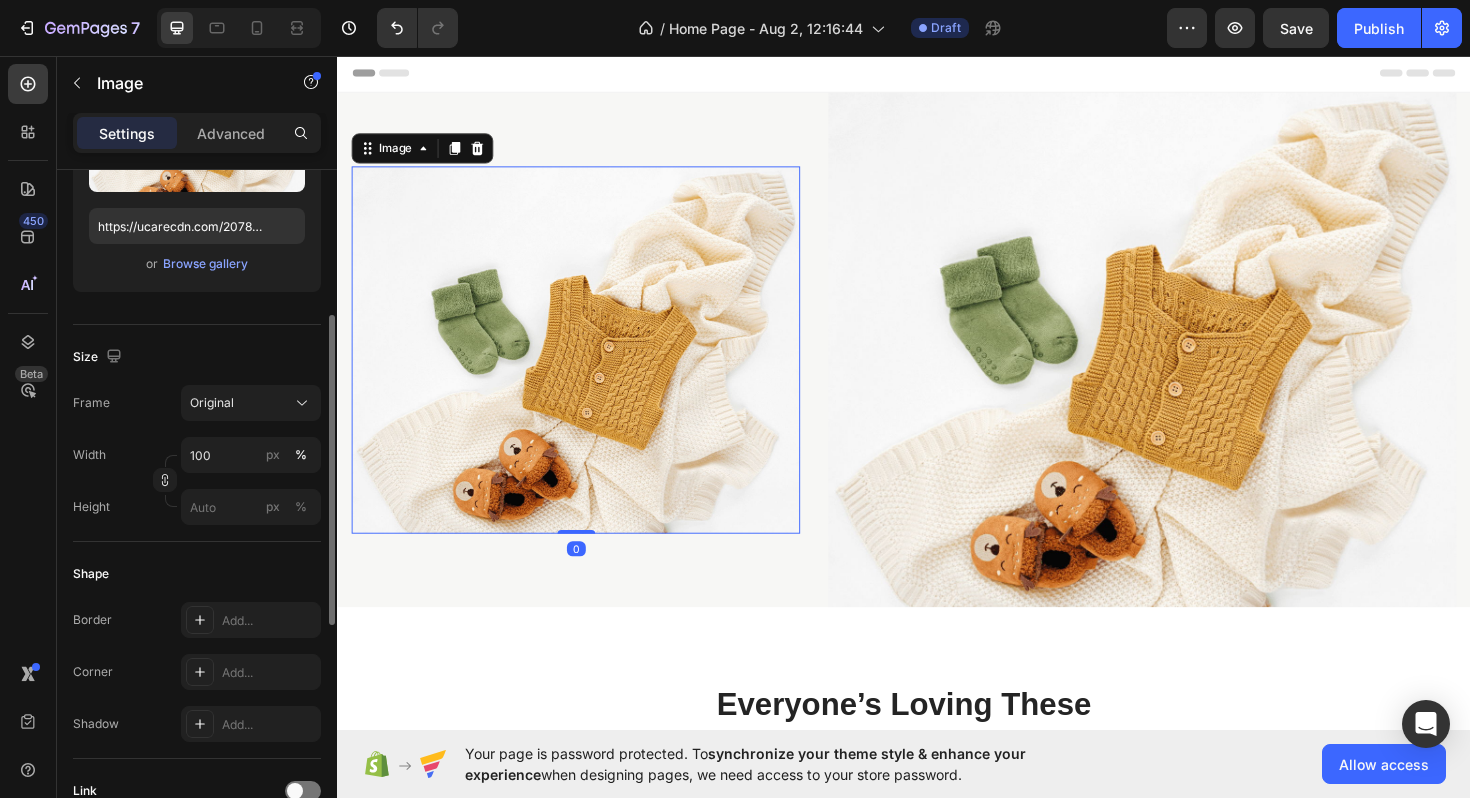 click at bounding box center [589, 367] 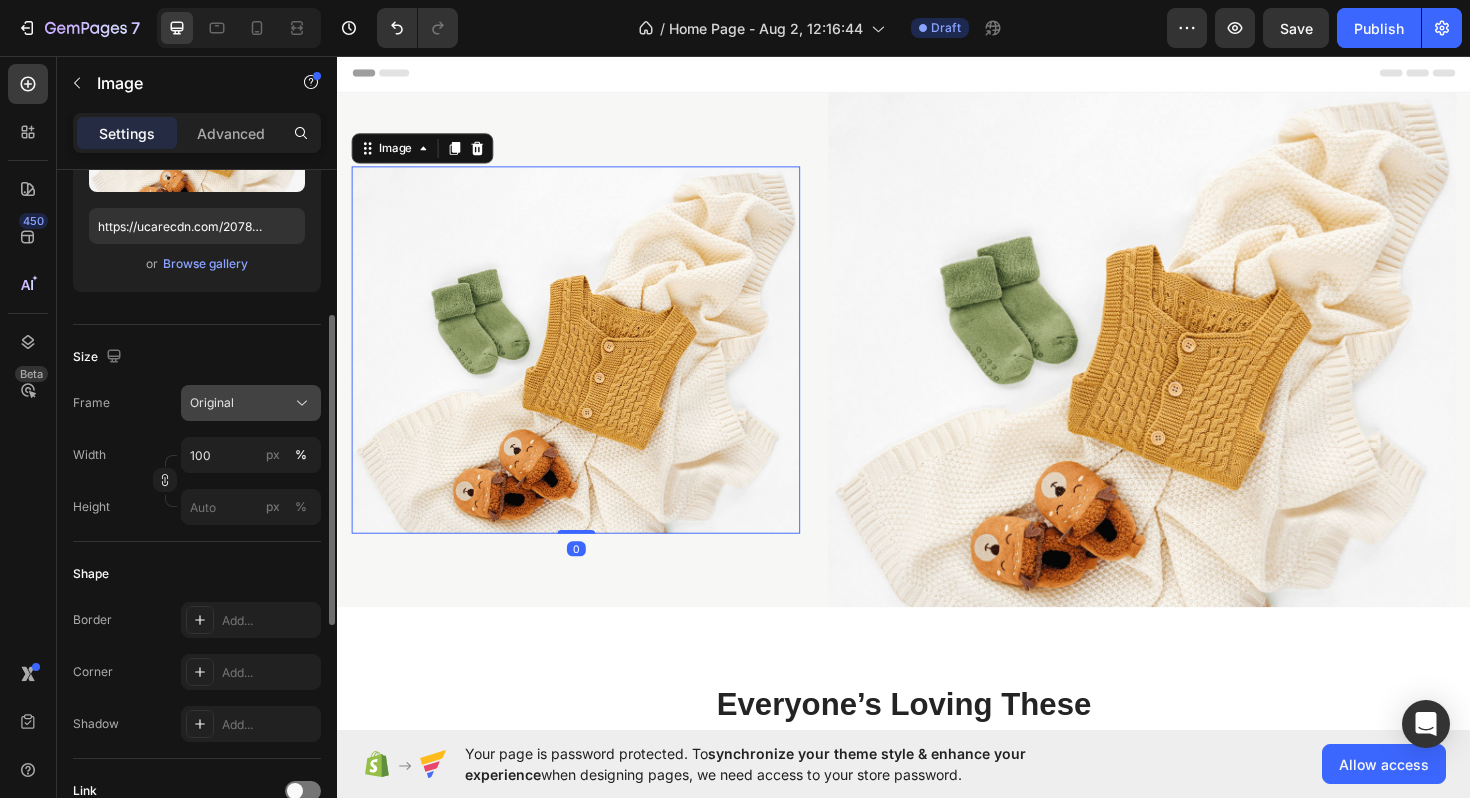 click on "Original" at bounding box center (251, 403) 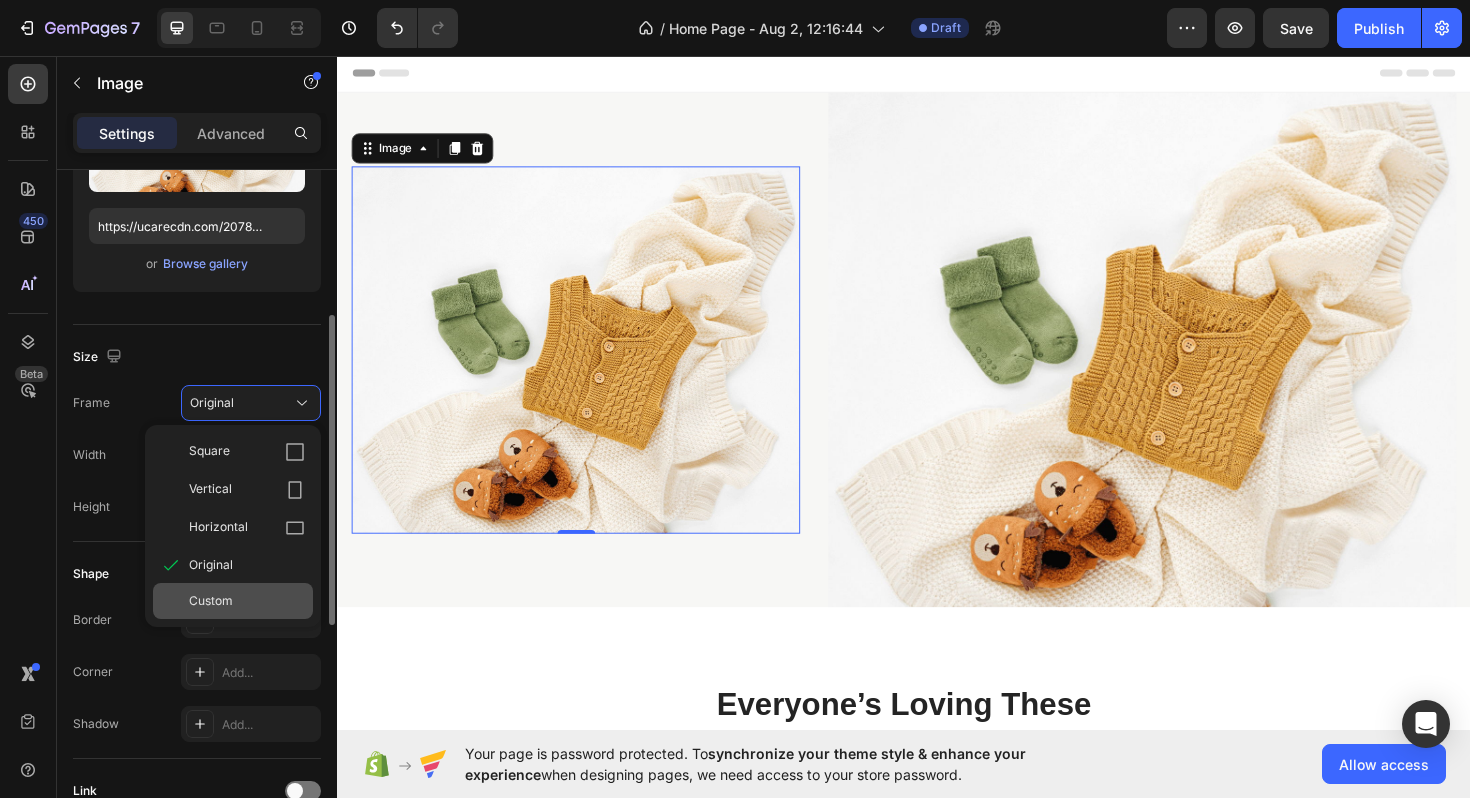 click on "Custom" at bounding box center [211, 601] 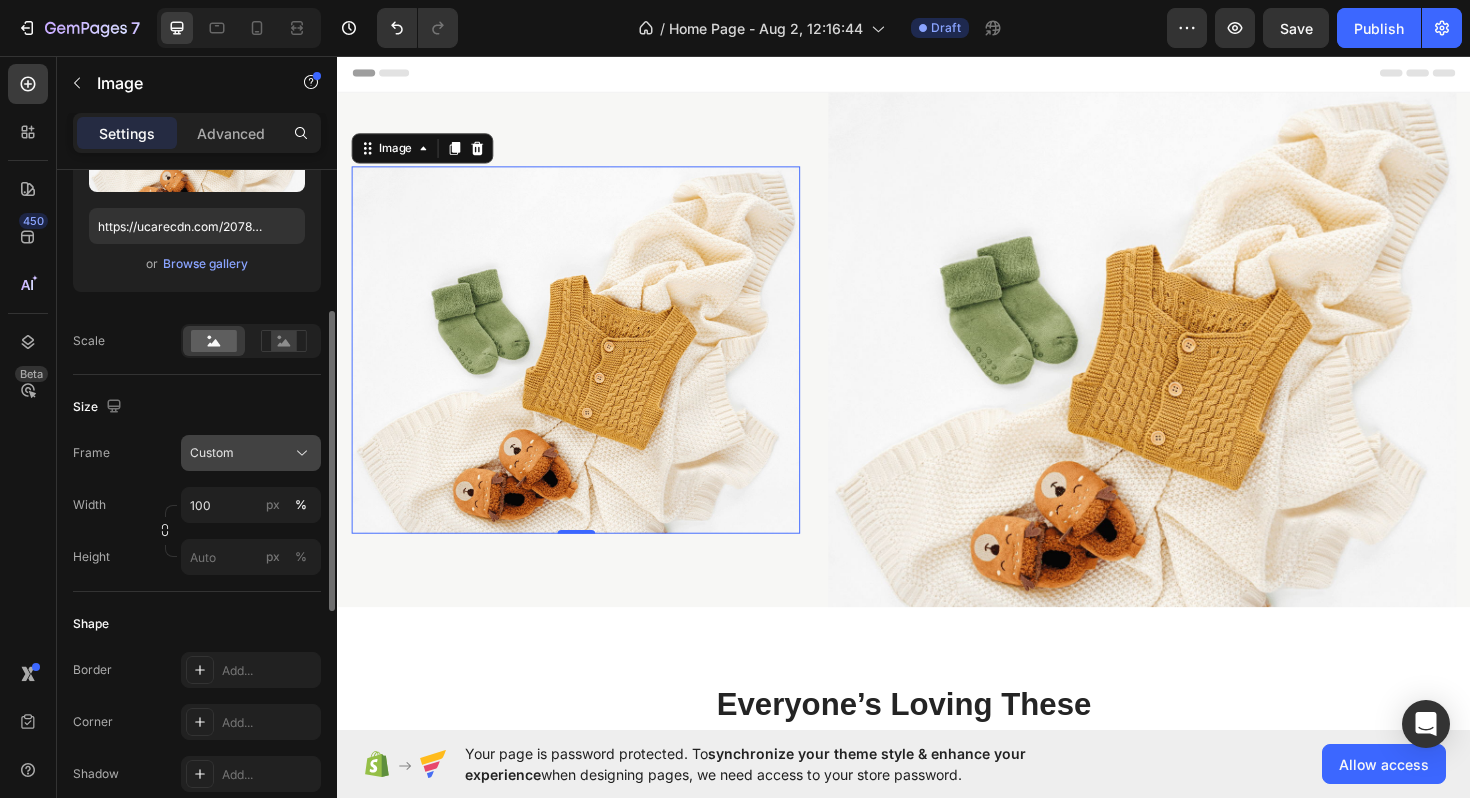 click on "Custom" at bounding box center (212, 453) 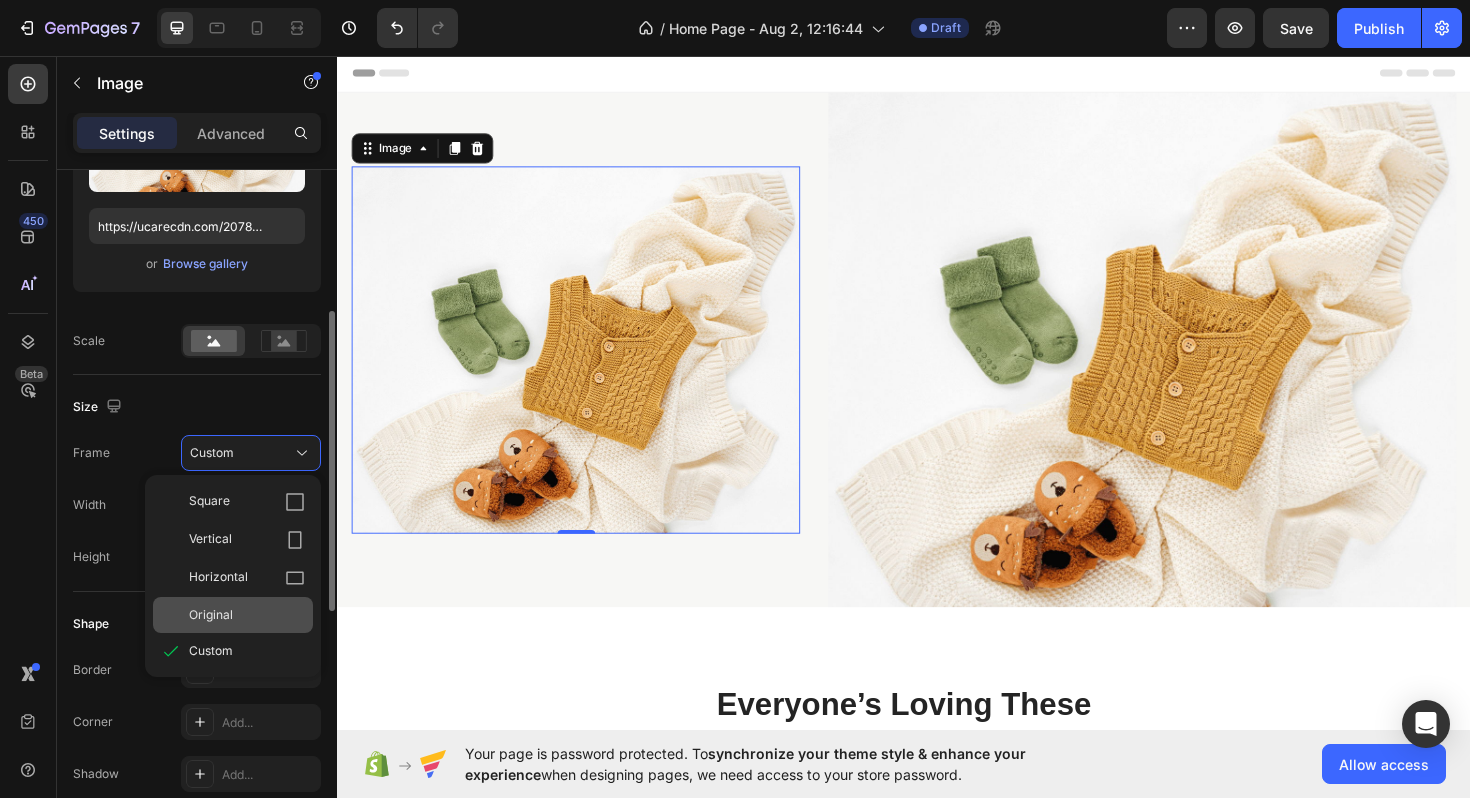 click on "Original" at bounding box center [247, 615] 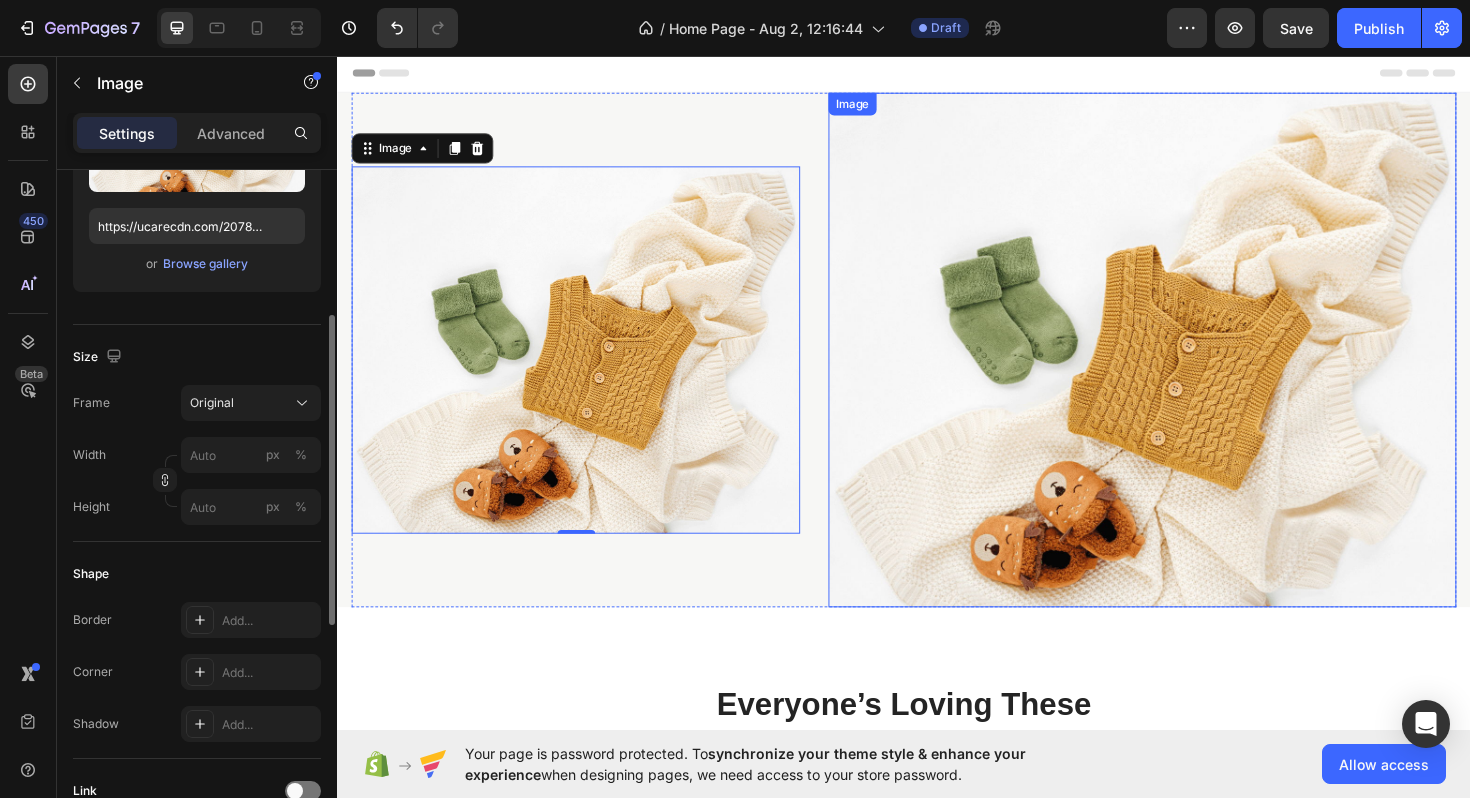 click at bounding box center (1189, 367) 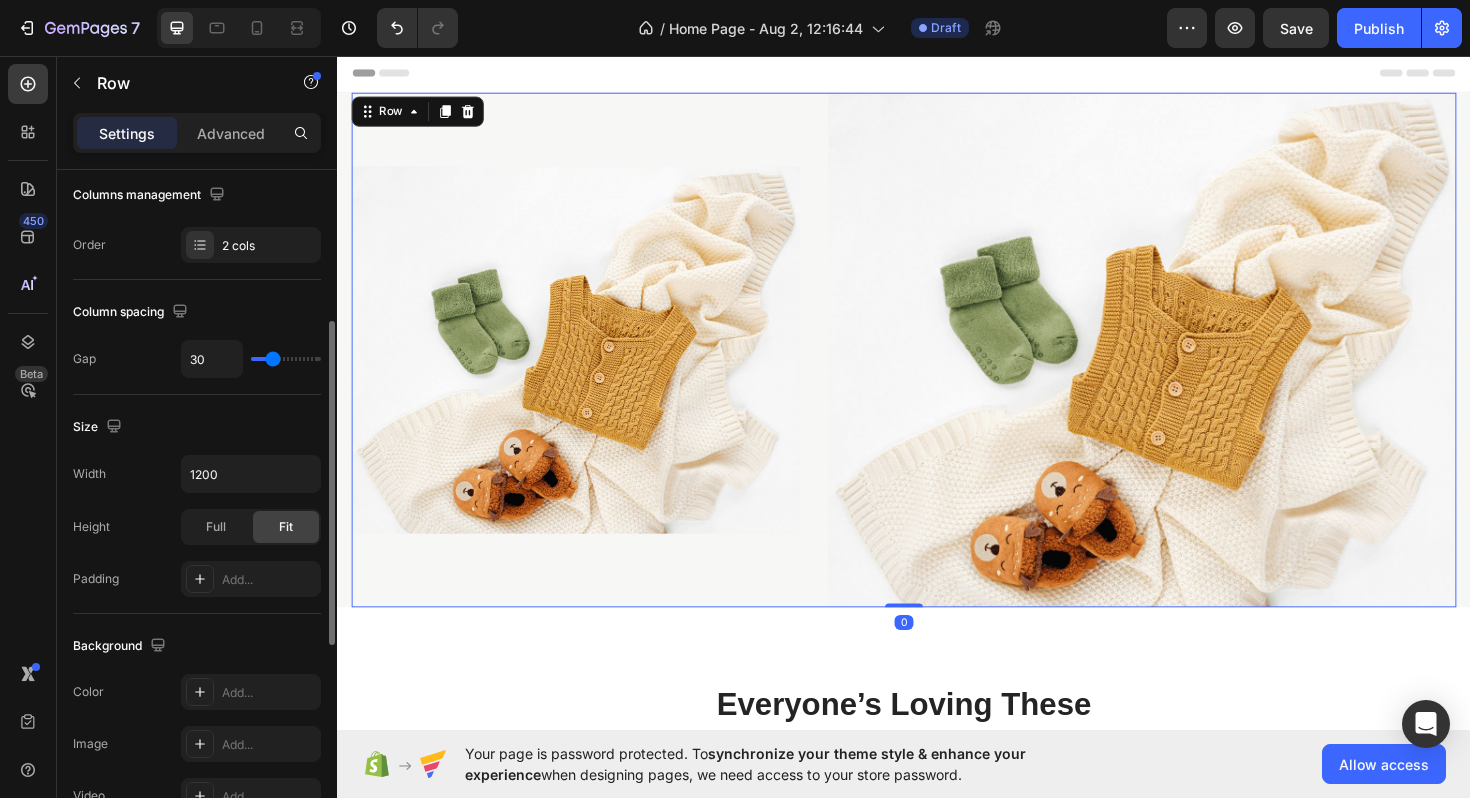 click on "Image" at bounding box center [589, 367] 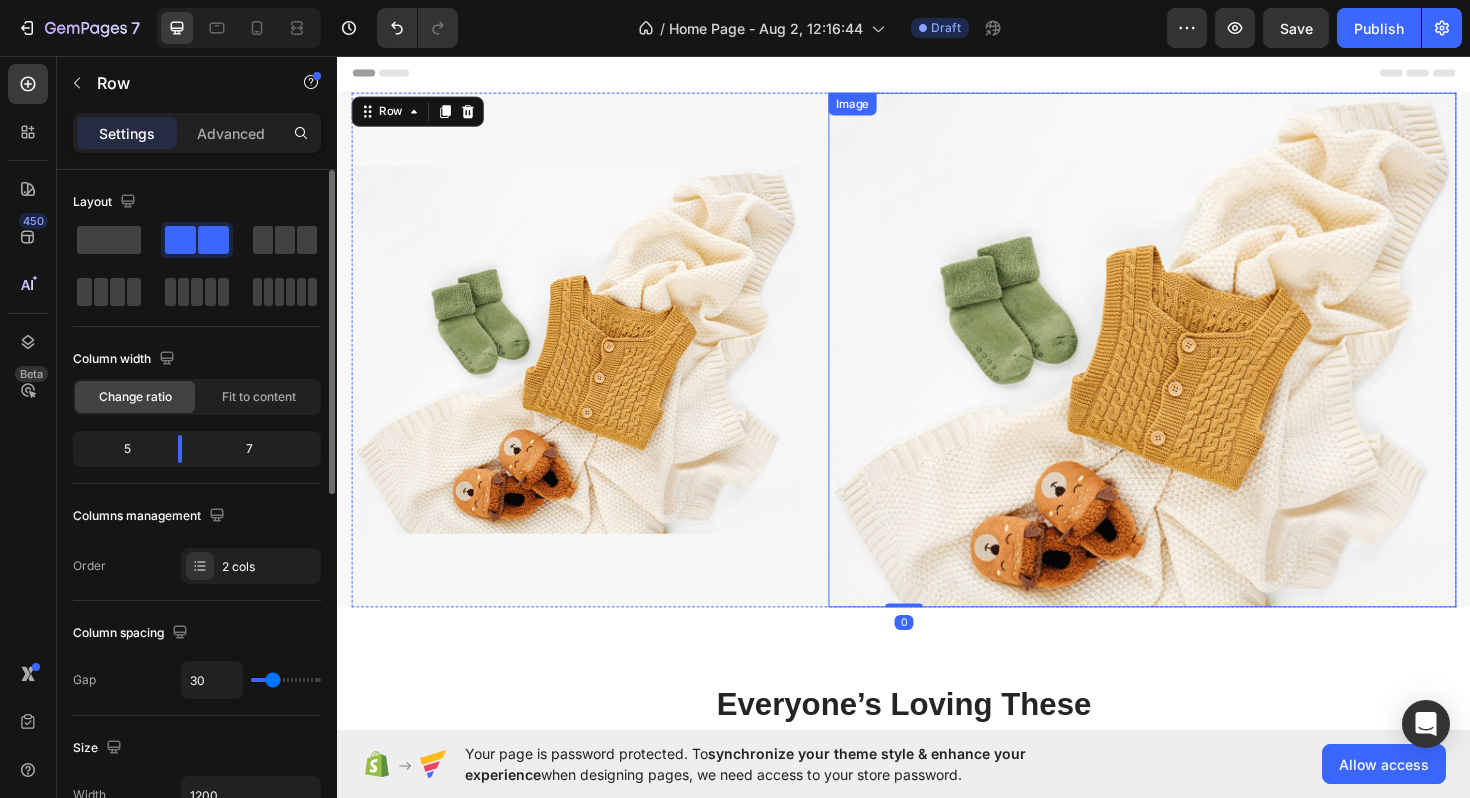 click on "Image" at bounding box center [1189, 367] 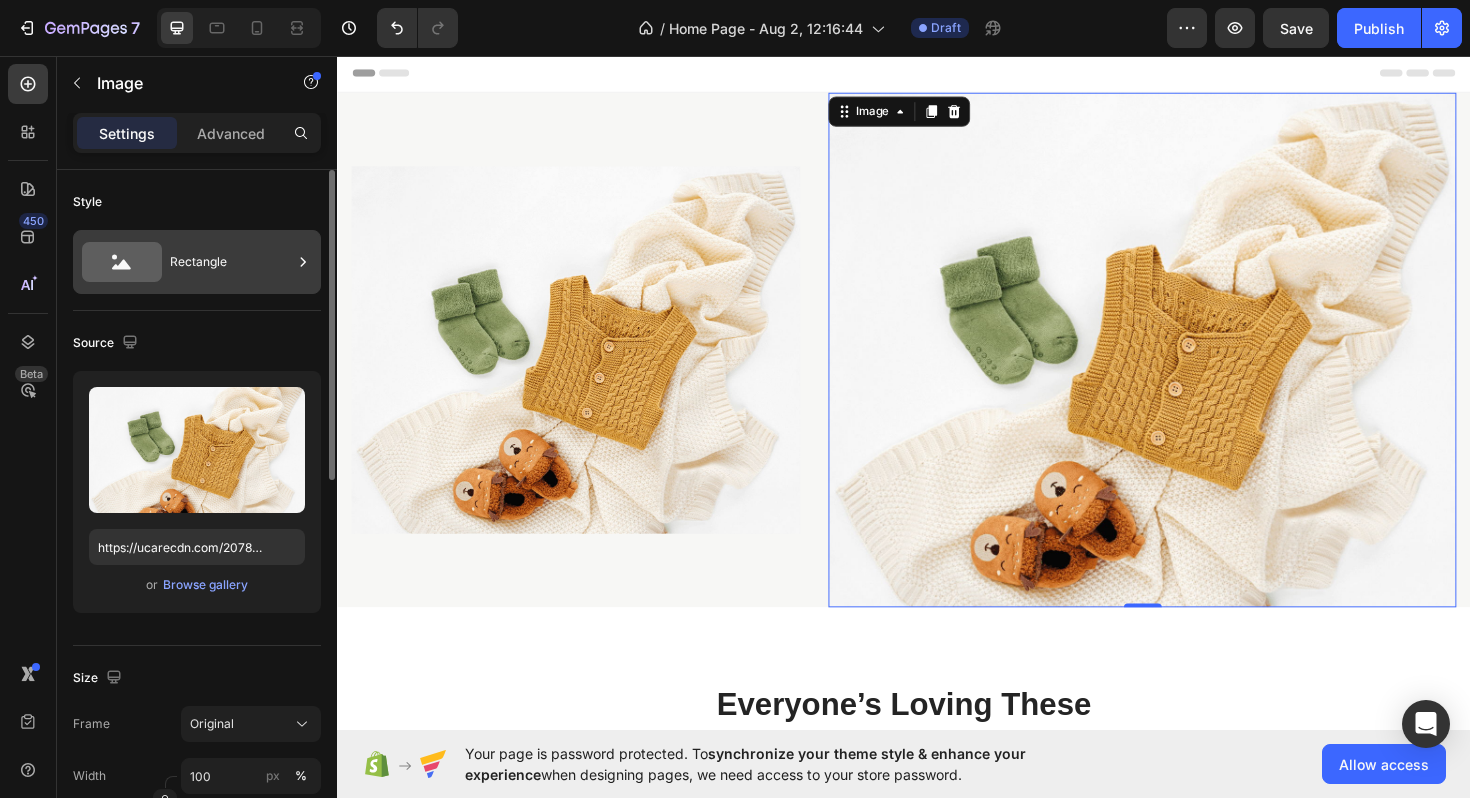 click on "Rectangle" at bounding box center [231, 262] 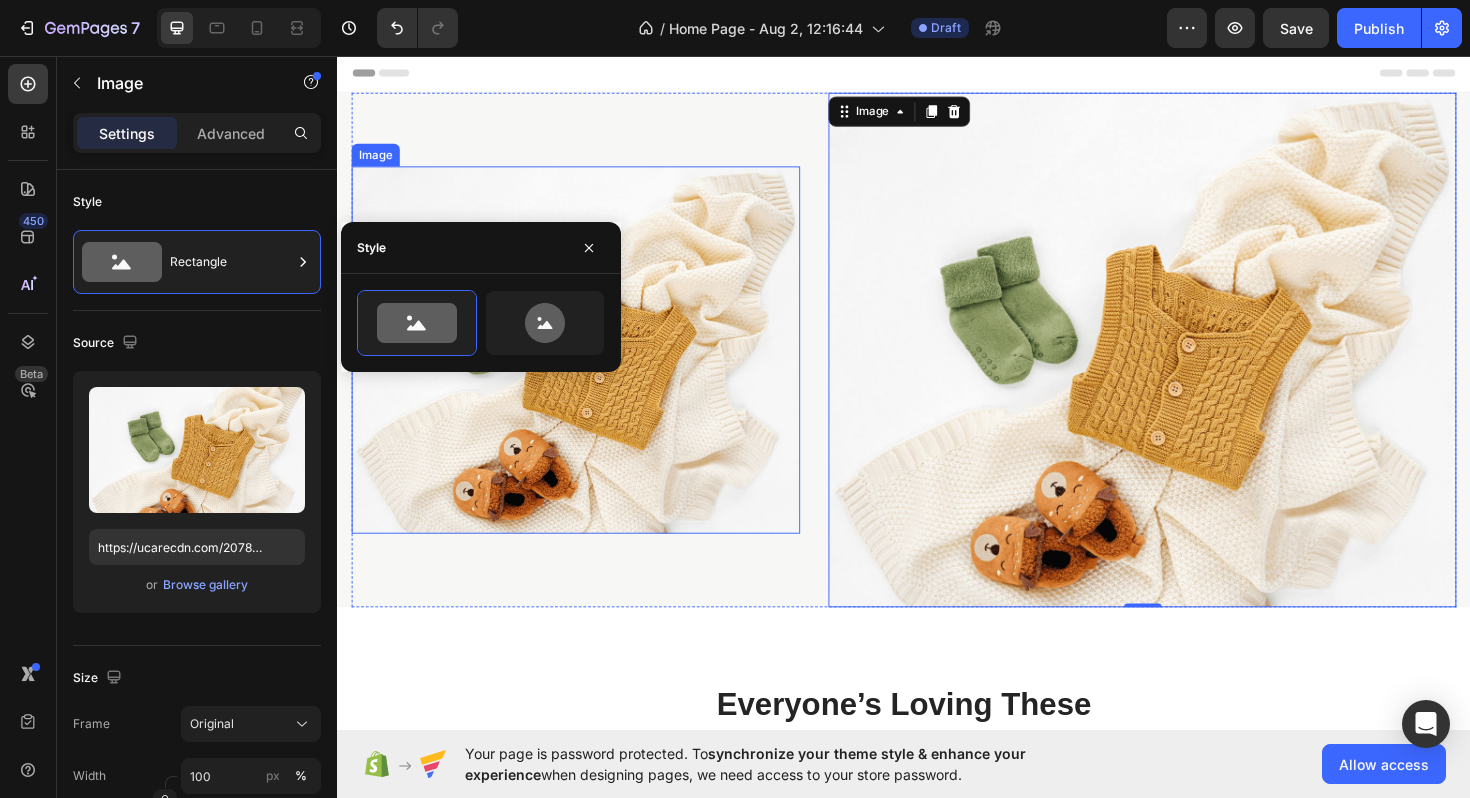 click at bounding box center [589, 367] 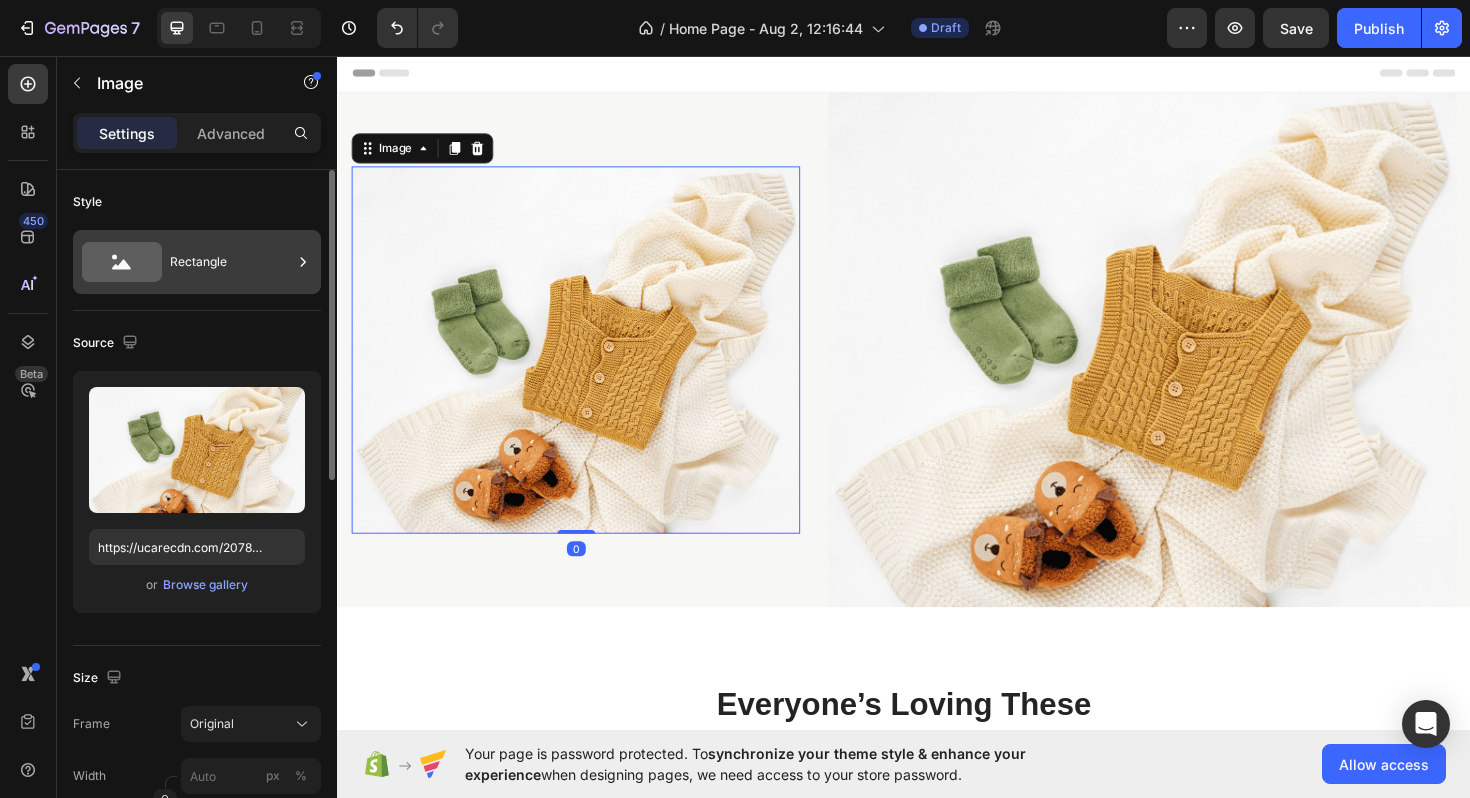 click on "Rectangle" at bounding box center (231, 262) 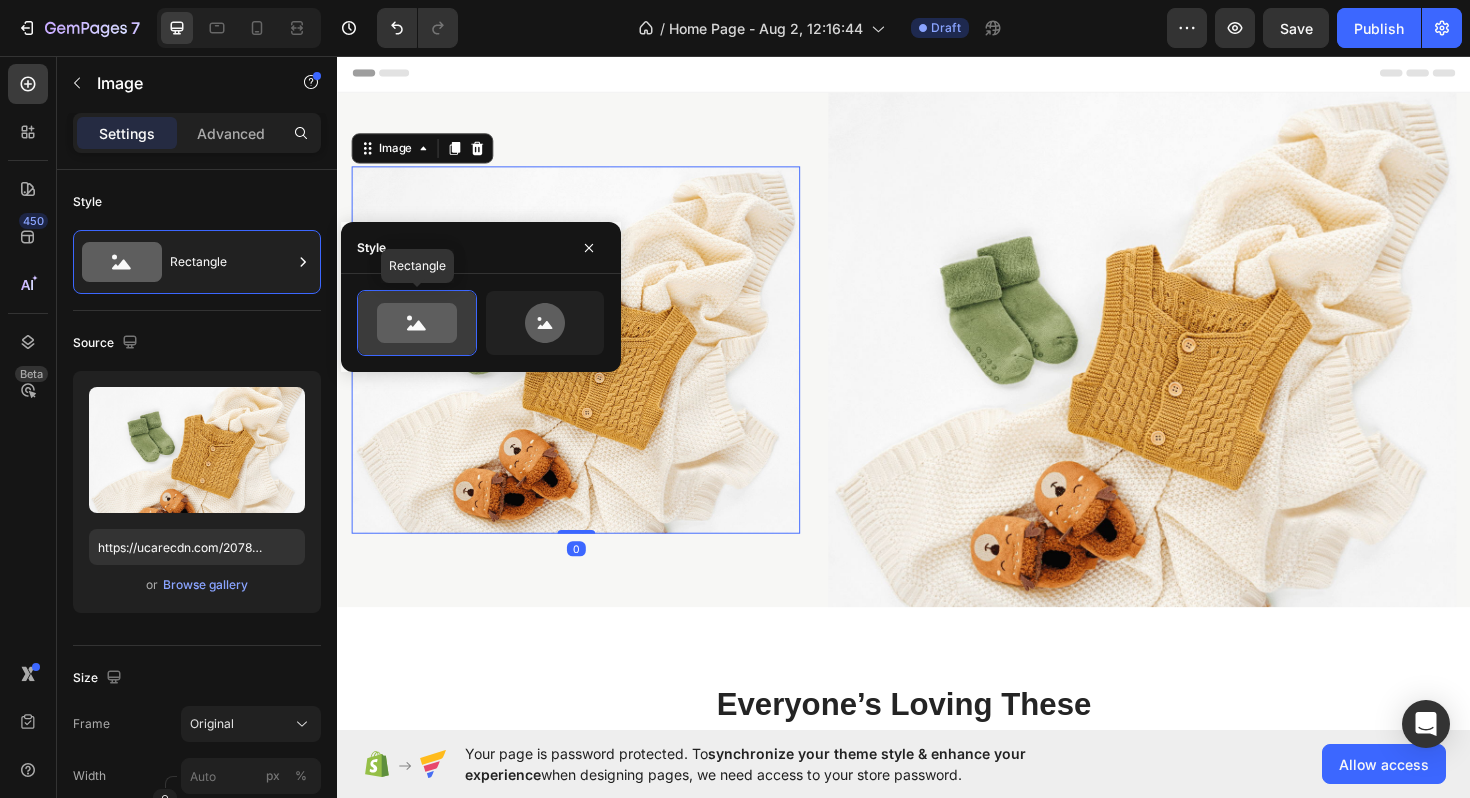 click 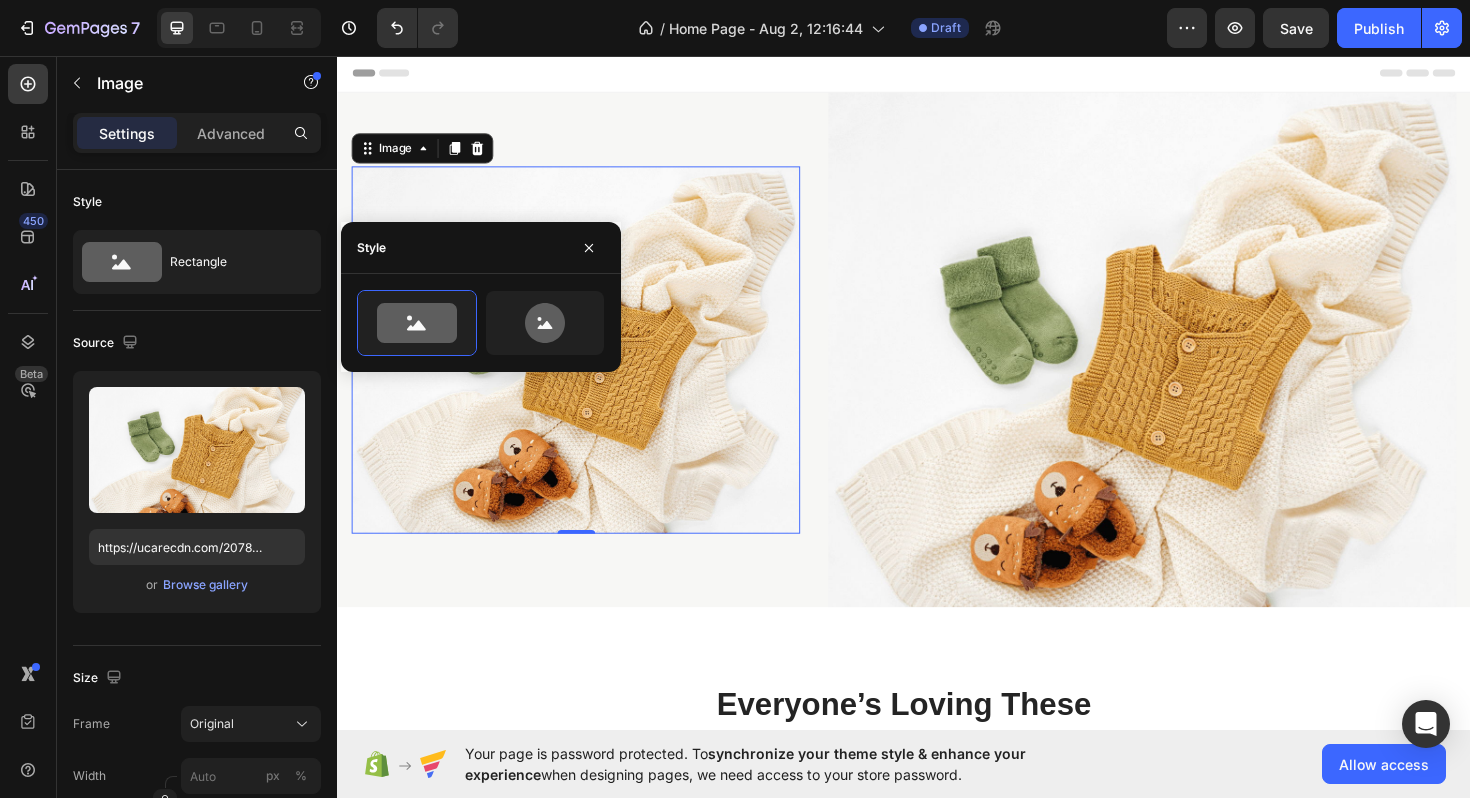 click at bounding box center (589, 367) 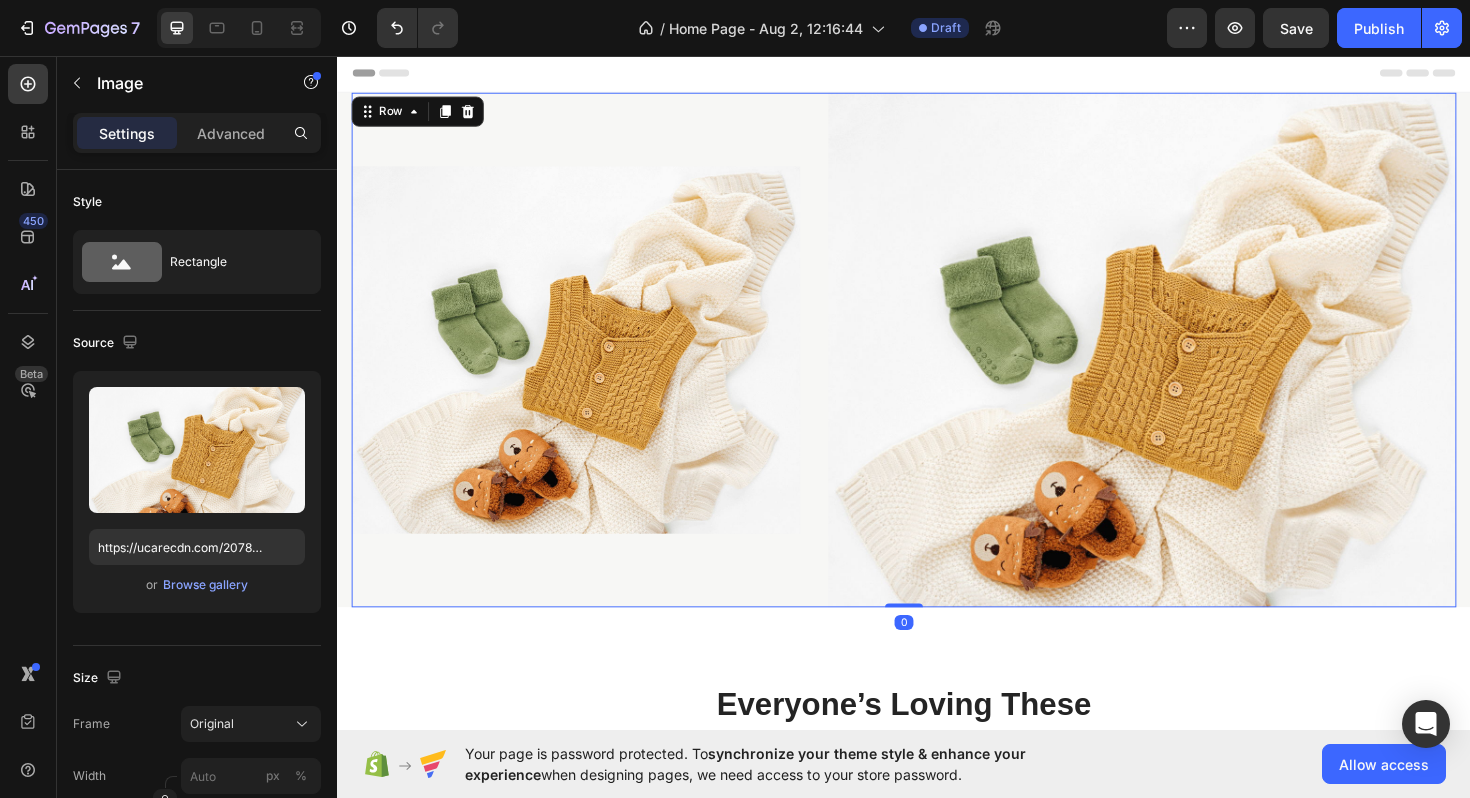 click on "Image" at bounding box center (589, 367) 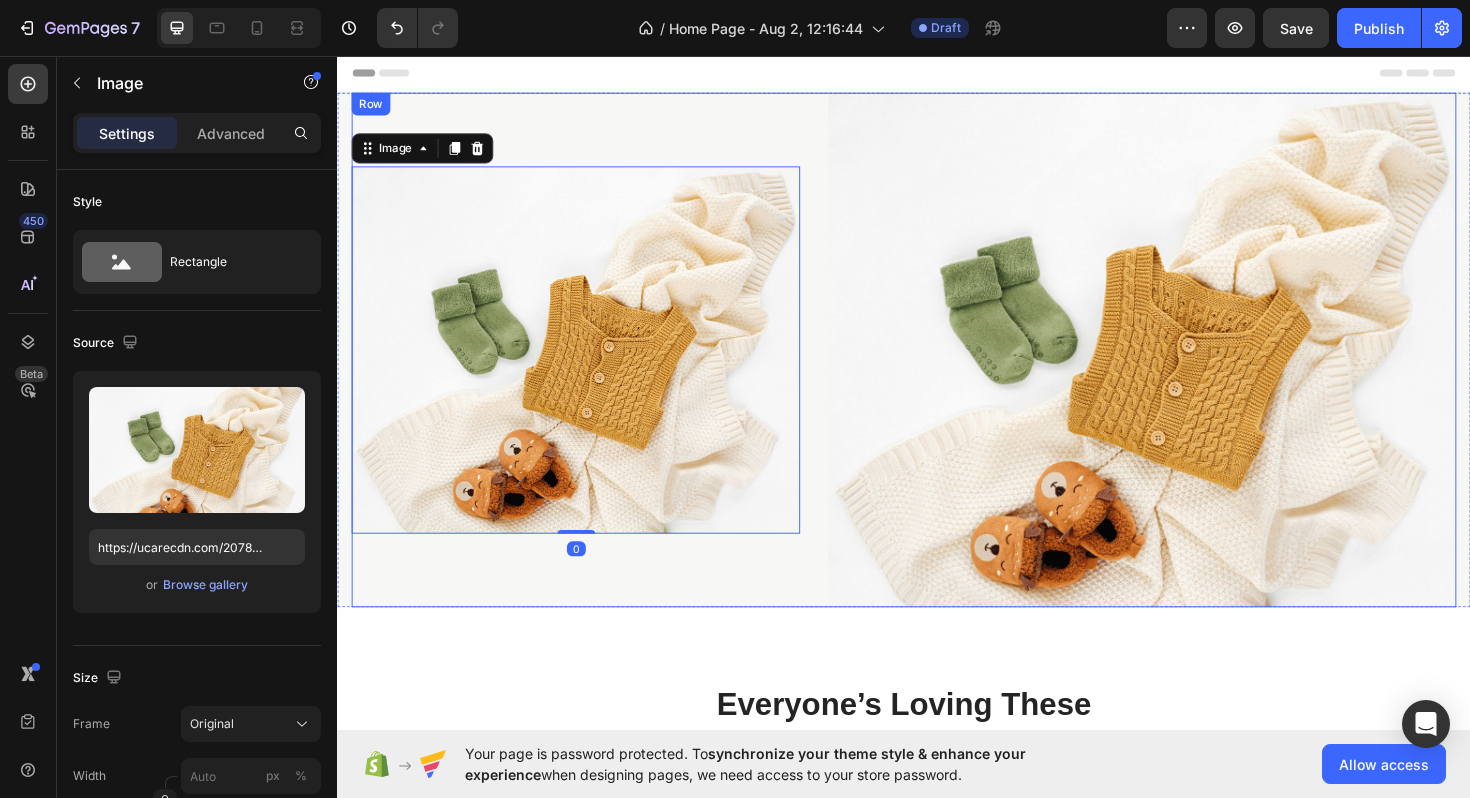 click on "Image   0" at bounding box center [589, 367] 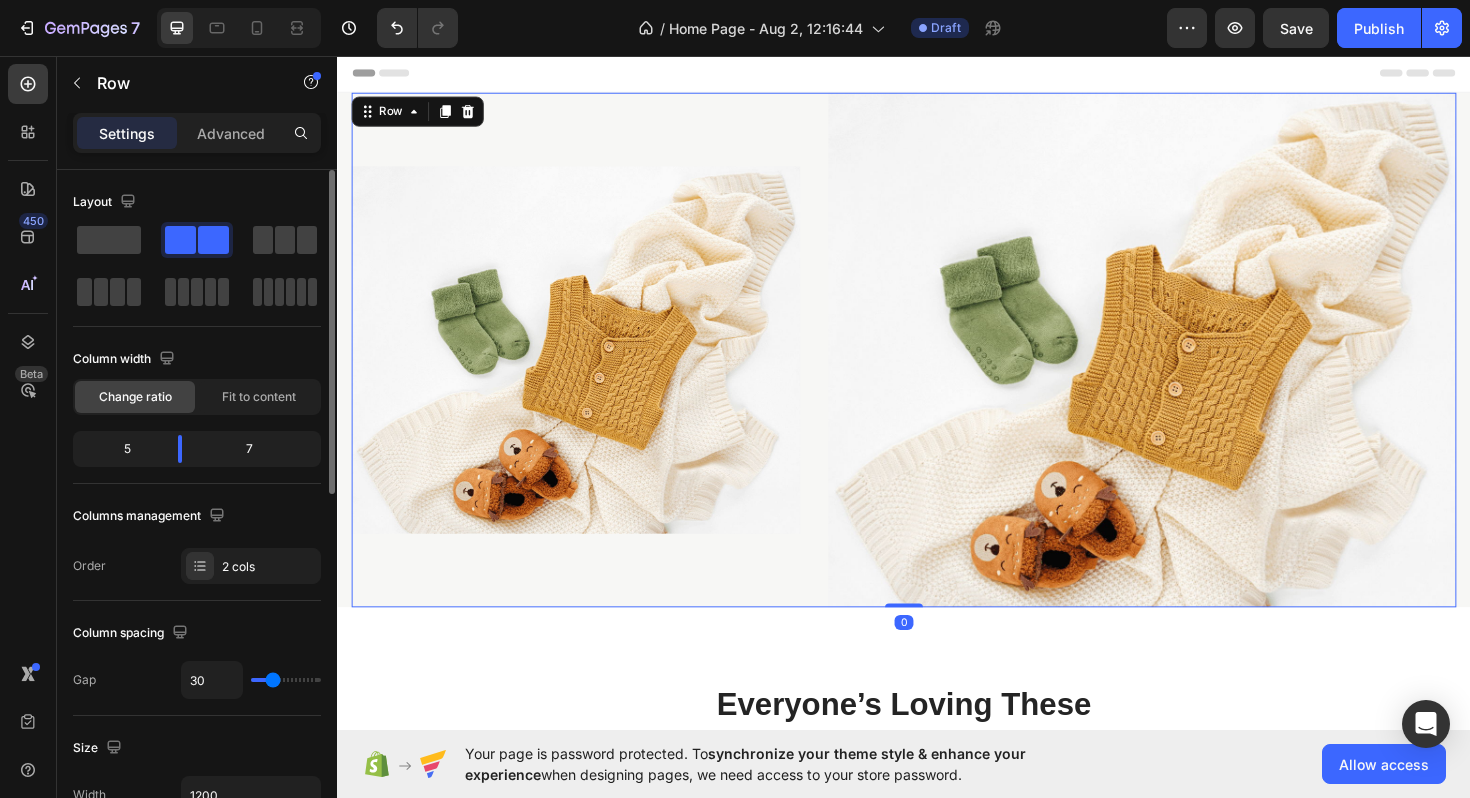 click 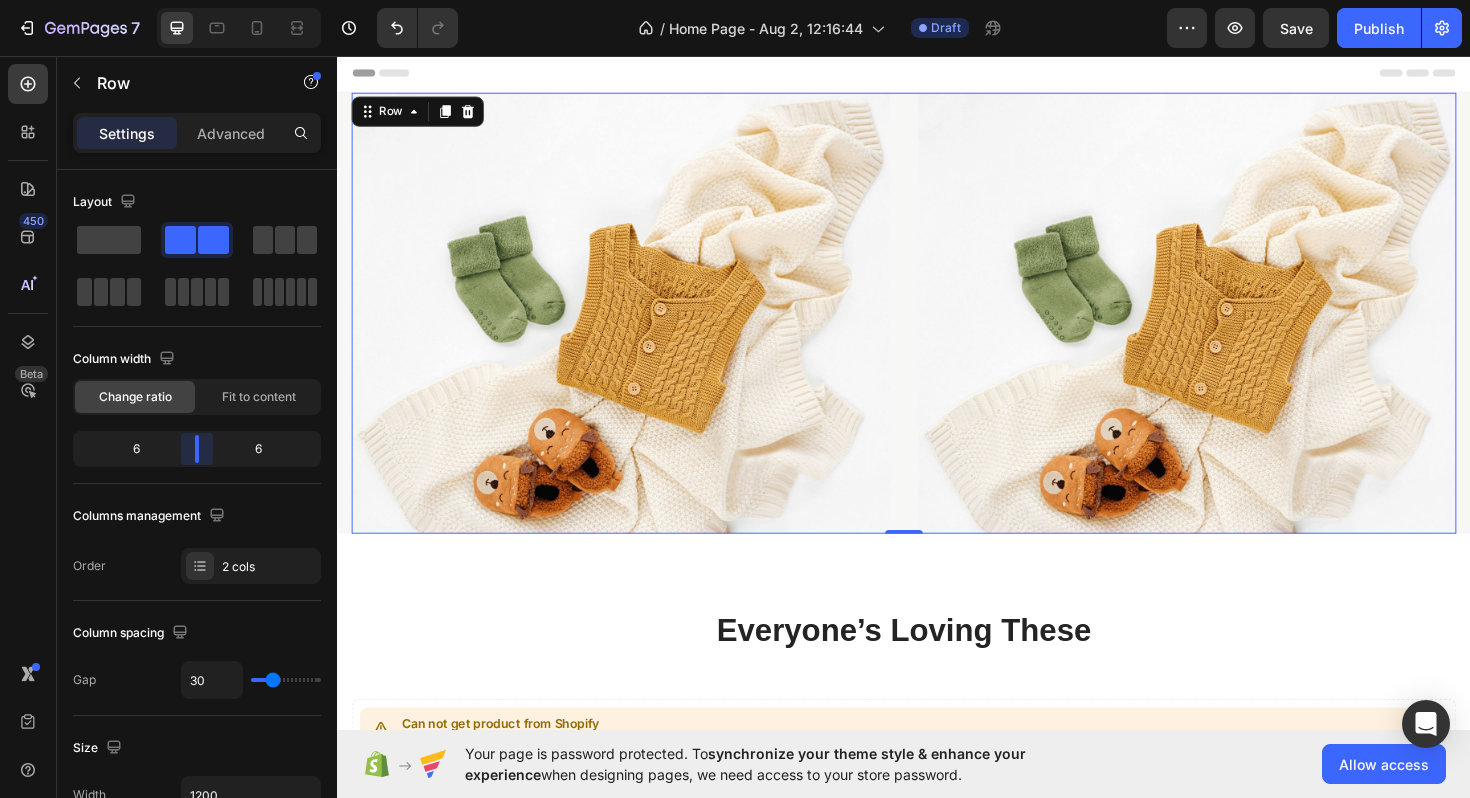 drag, startPoint x: 182, startPoint y: 454, endPoint x: 192, endPoint y: 452, distance: 10.198039 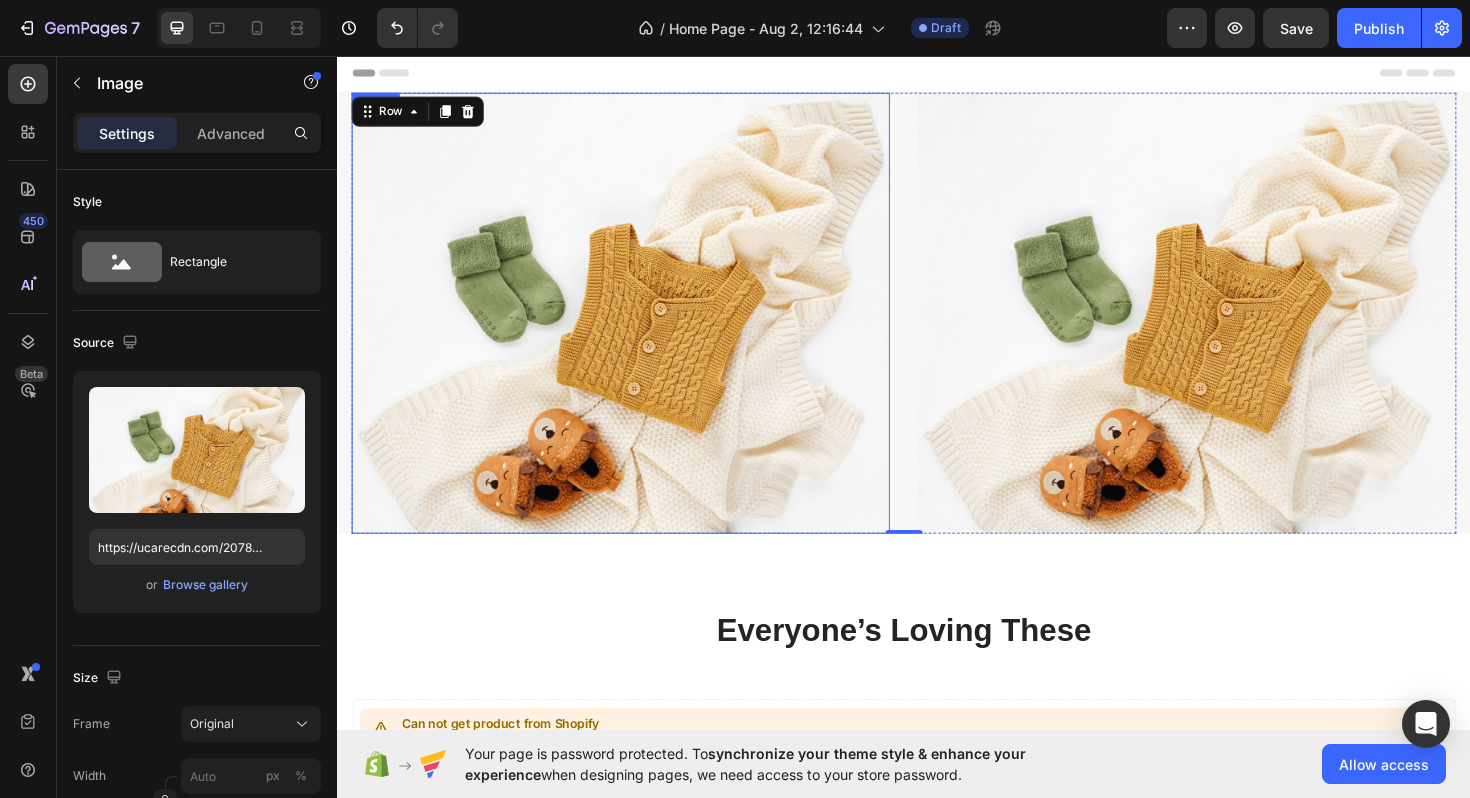 click at bounding box center (637, 328) 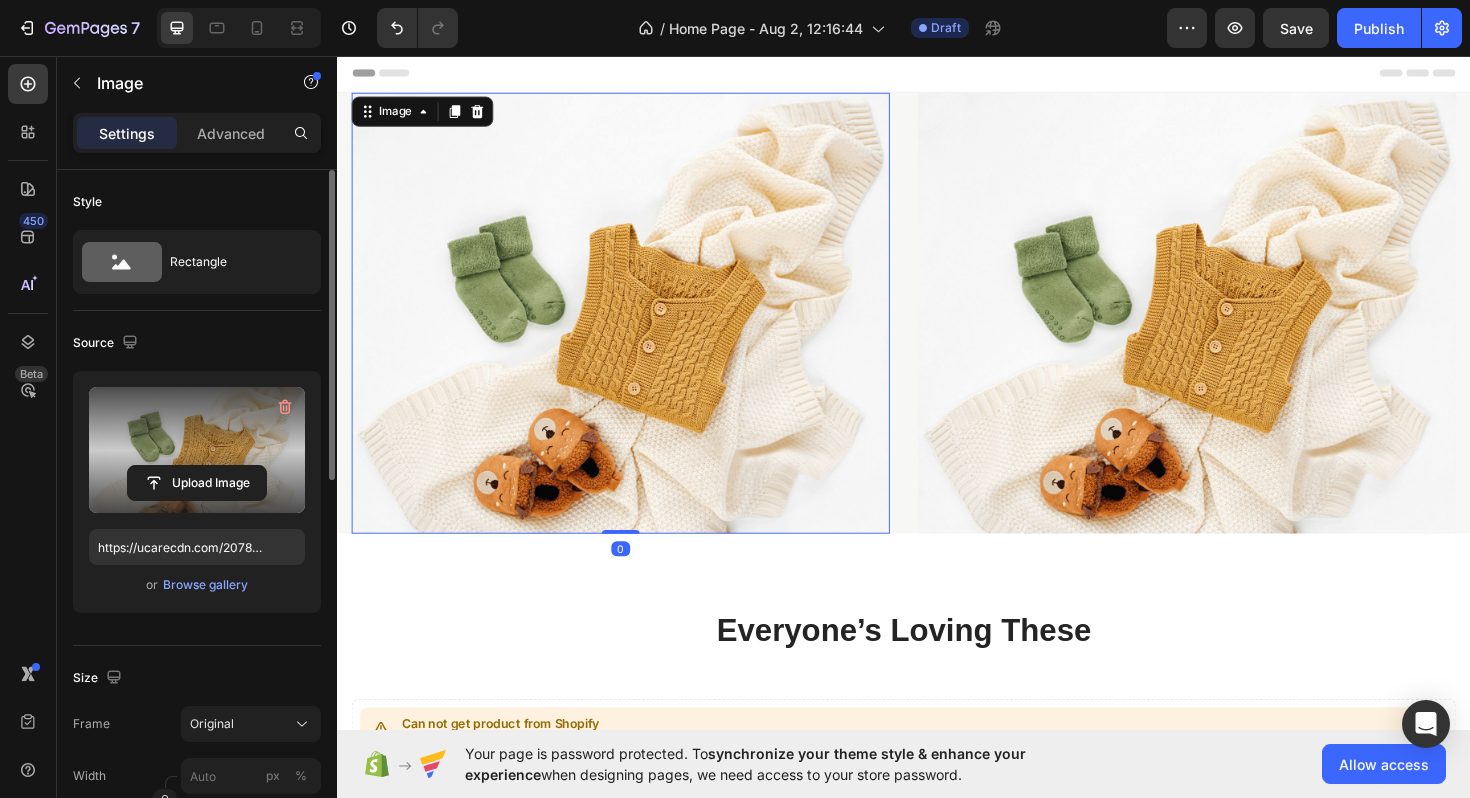 click at bounding box center (197, 450) 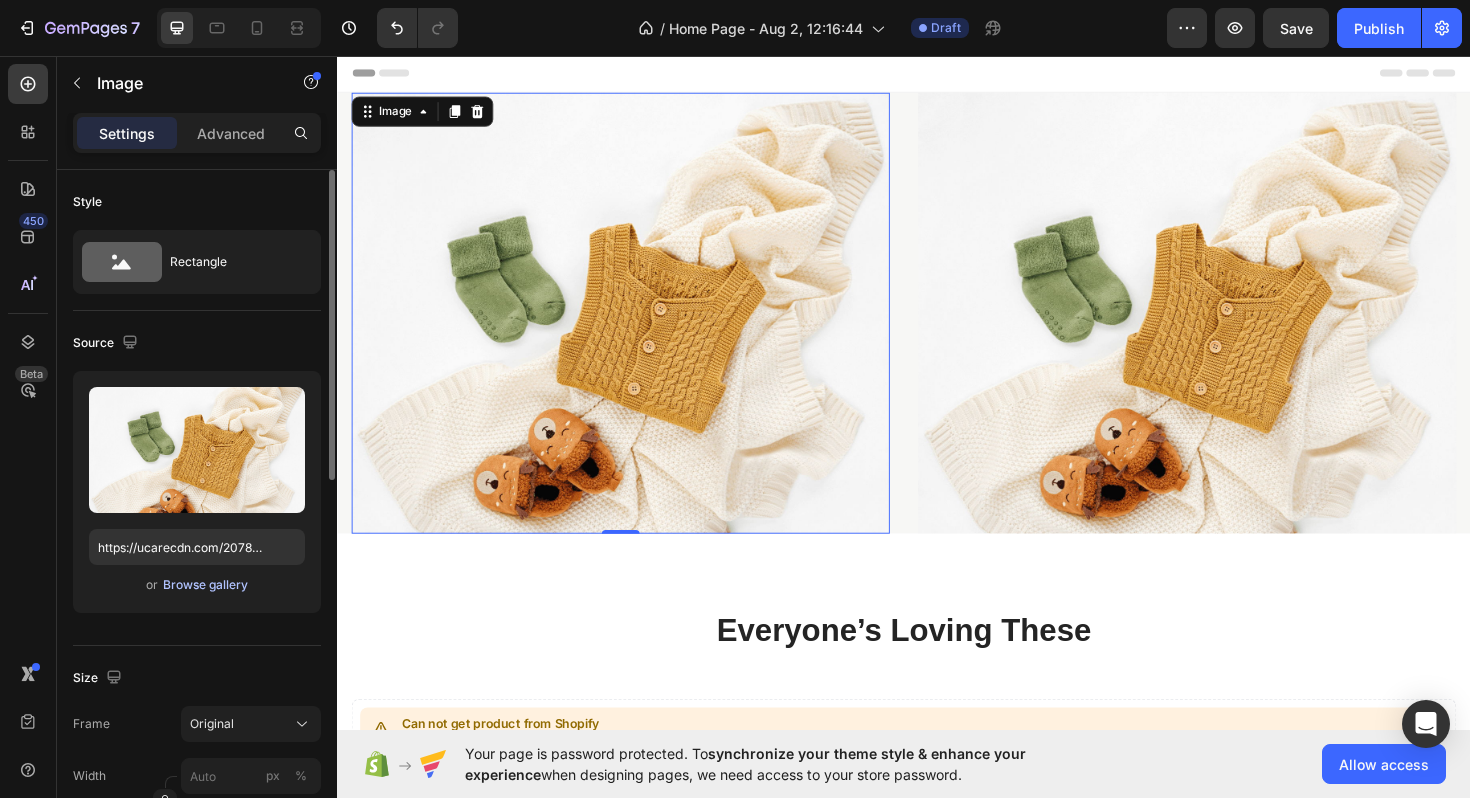 click on "Browse gallery" at bounding box center [205, 585] 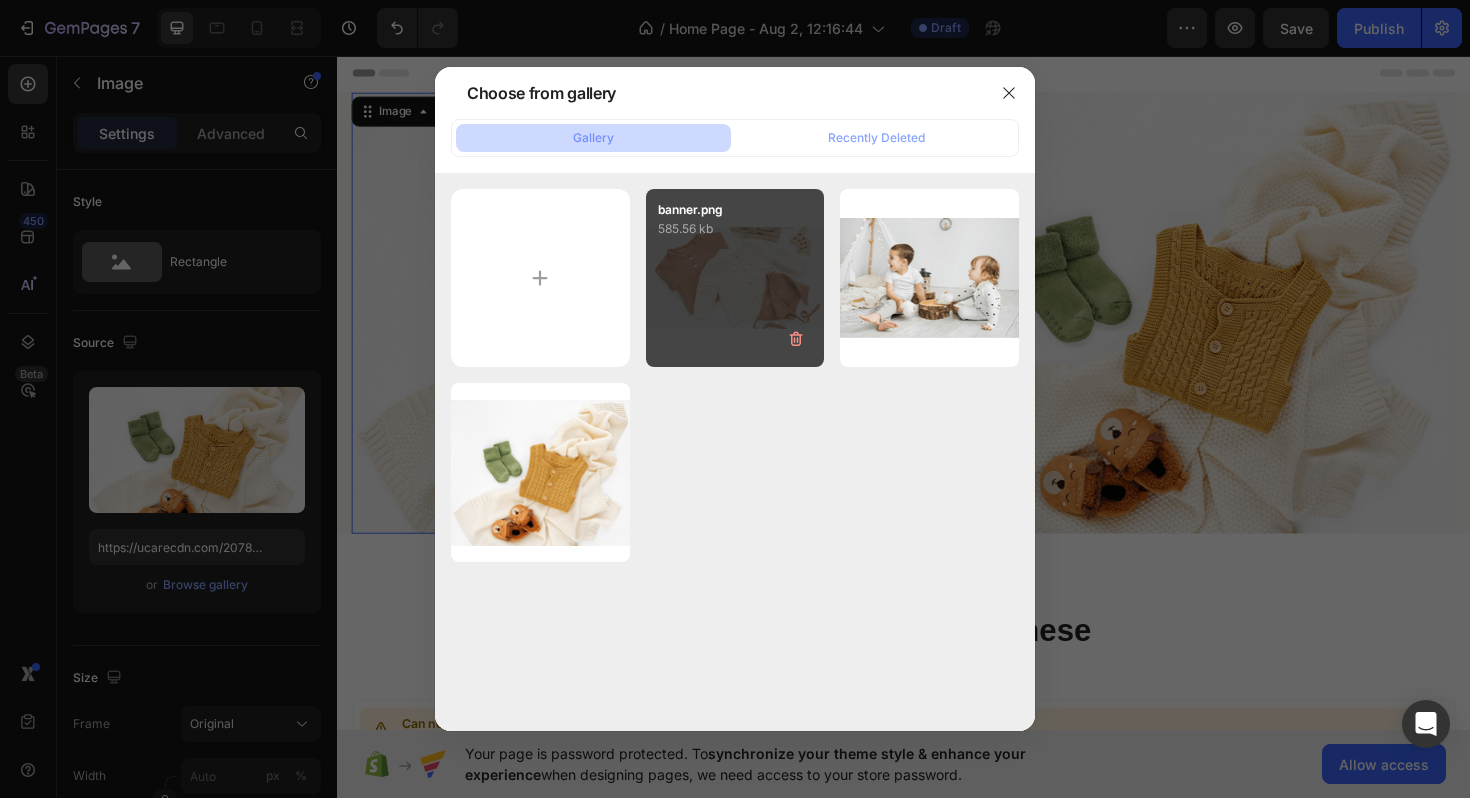 click on "banner.png 585.56 kb" at bounding box center [735, 278] 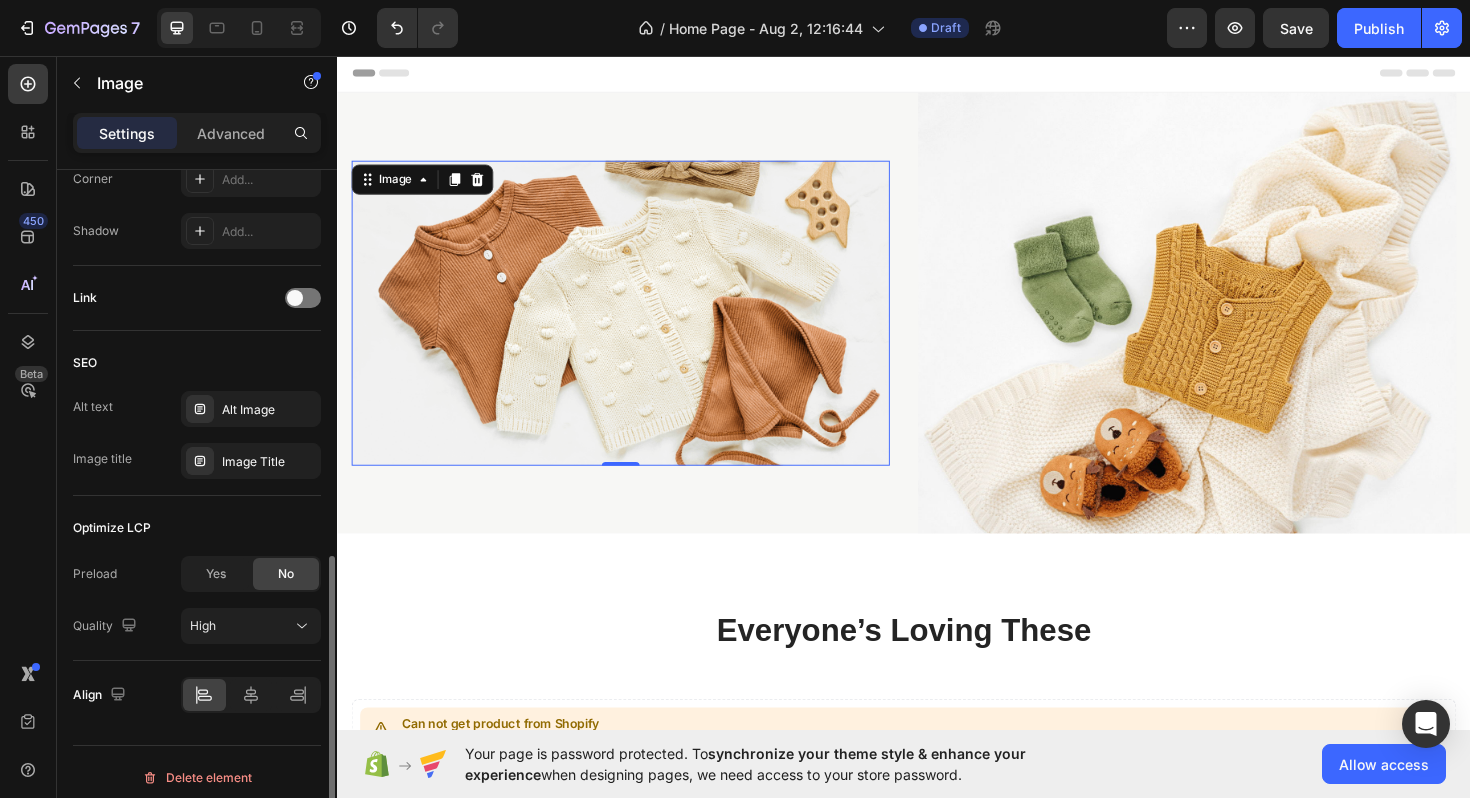 scroll, scrollTop: 825, scrollLeft: 0, axis: vertical 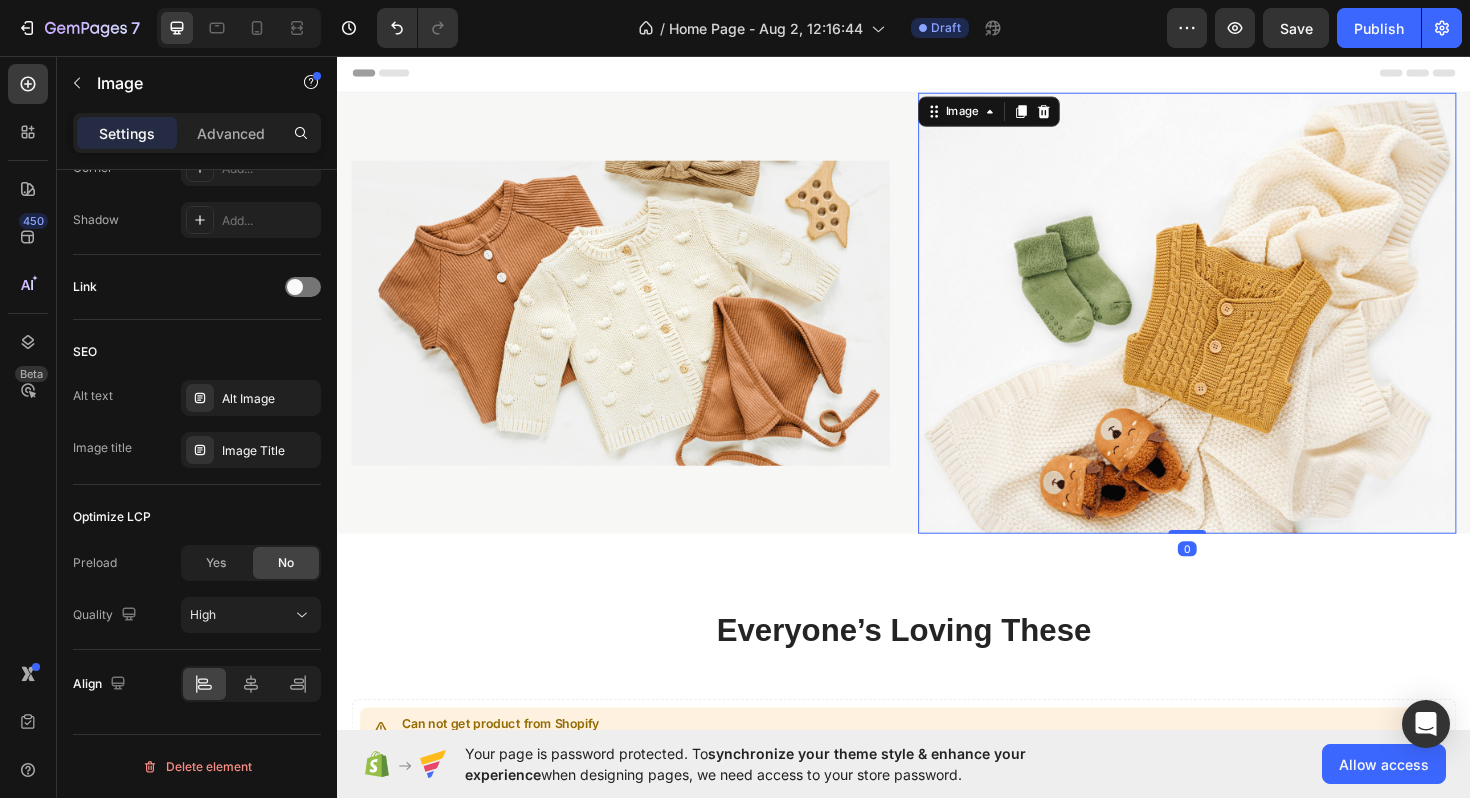 click at bounding box center [1237, 328] 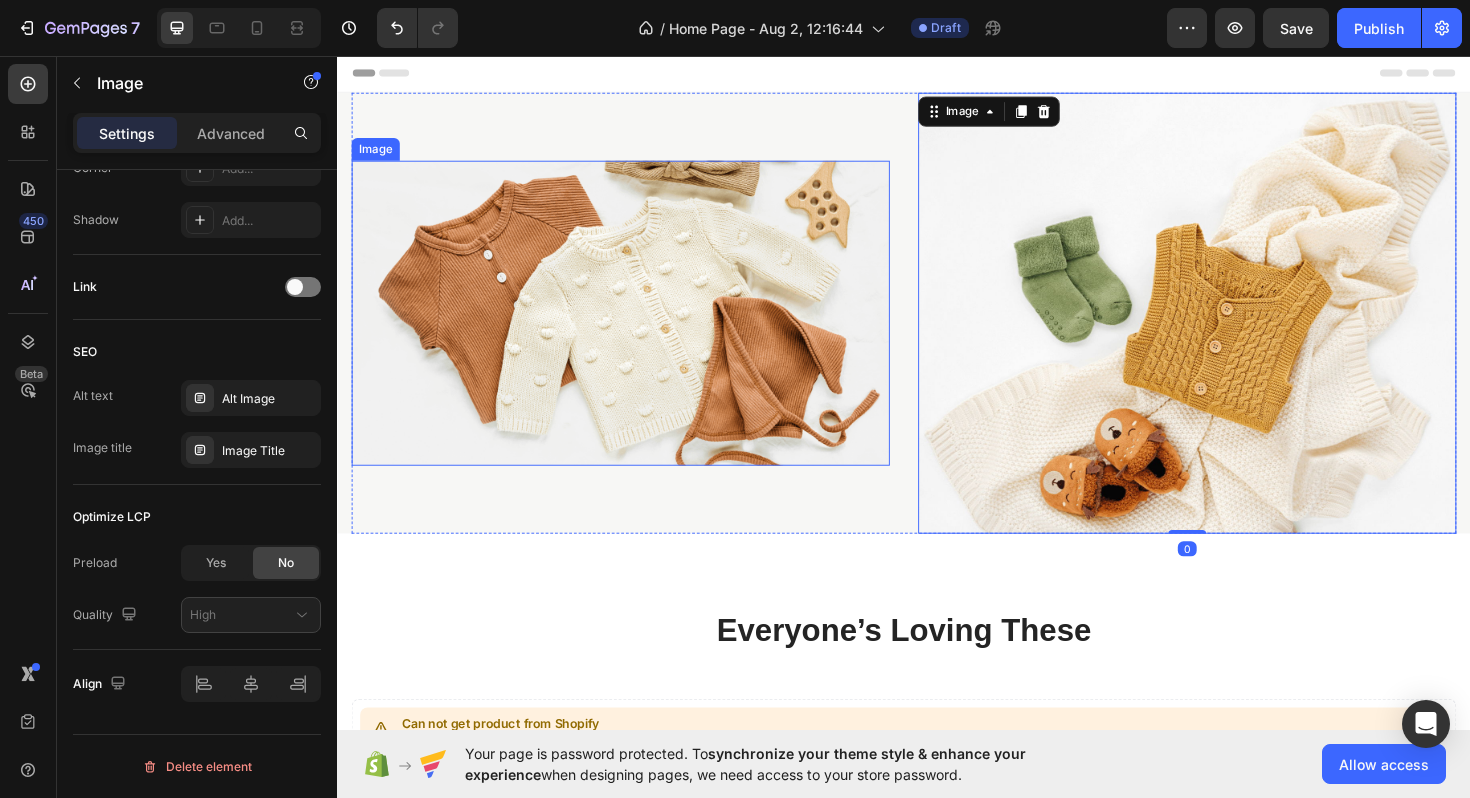 click at bounding box center (637, 328) 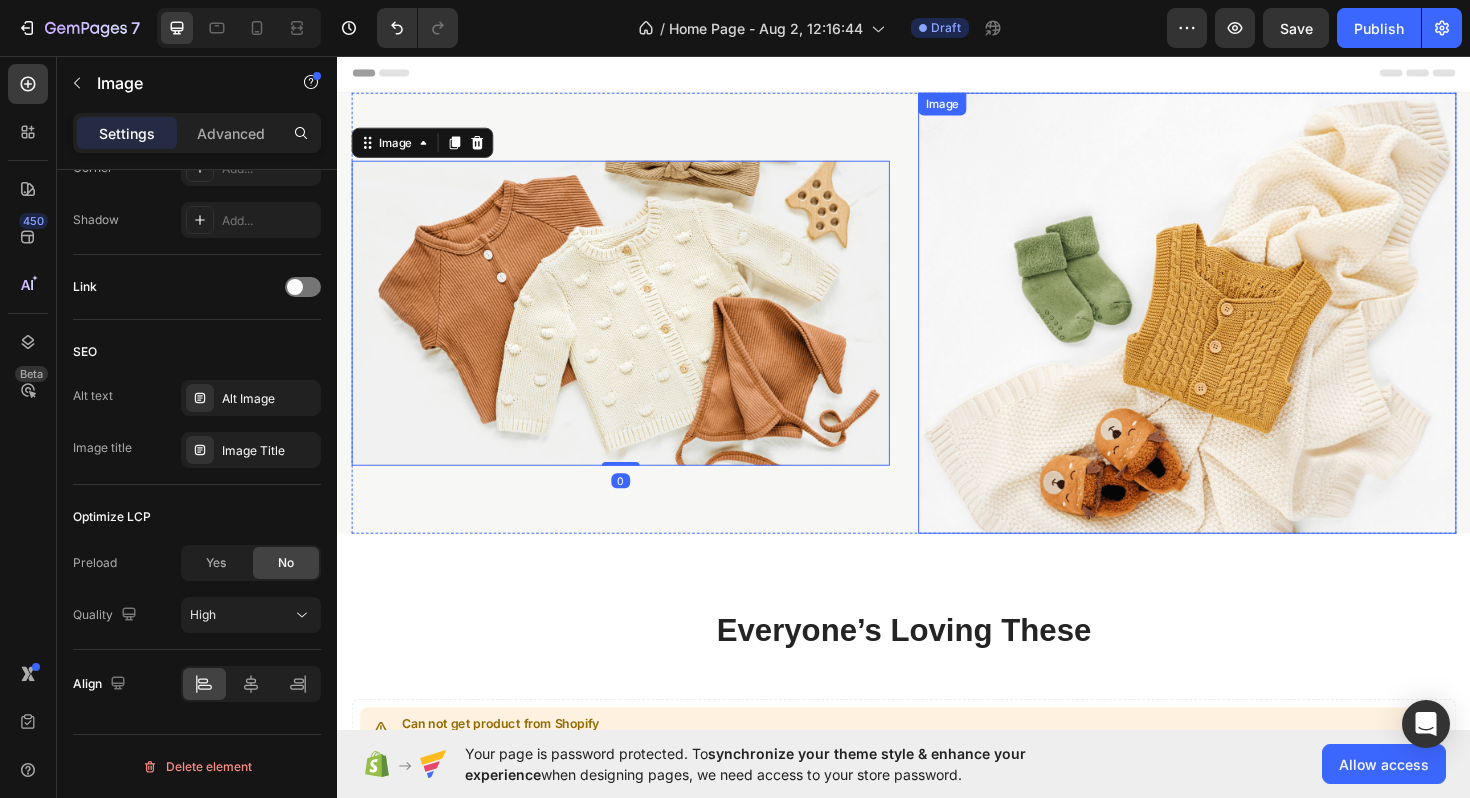 click at bounding box center [1237, 328] 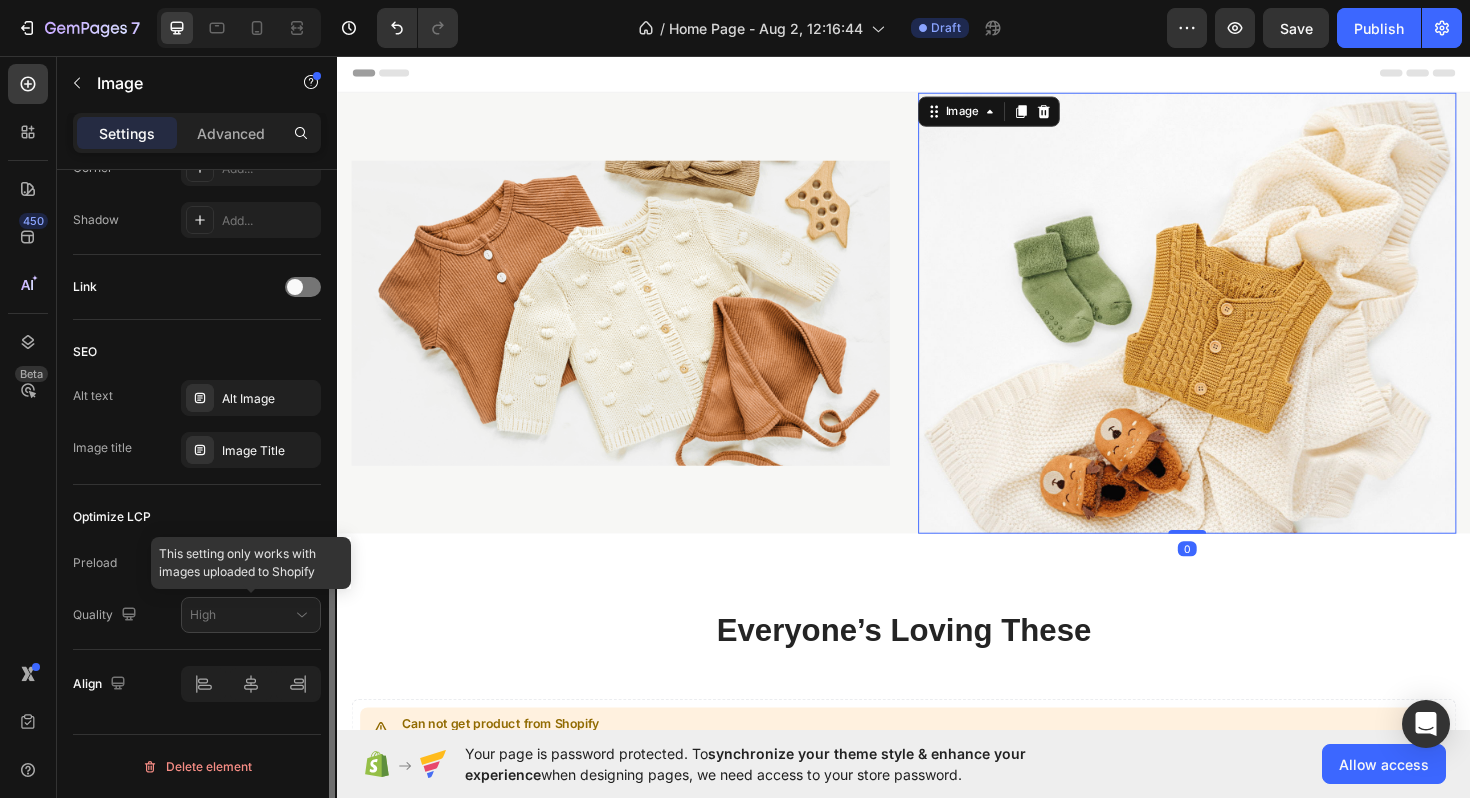 click 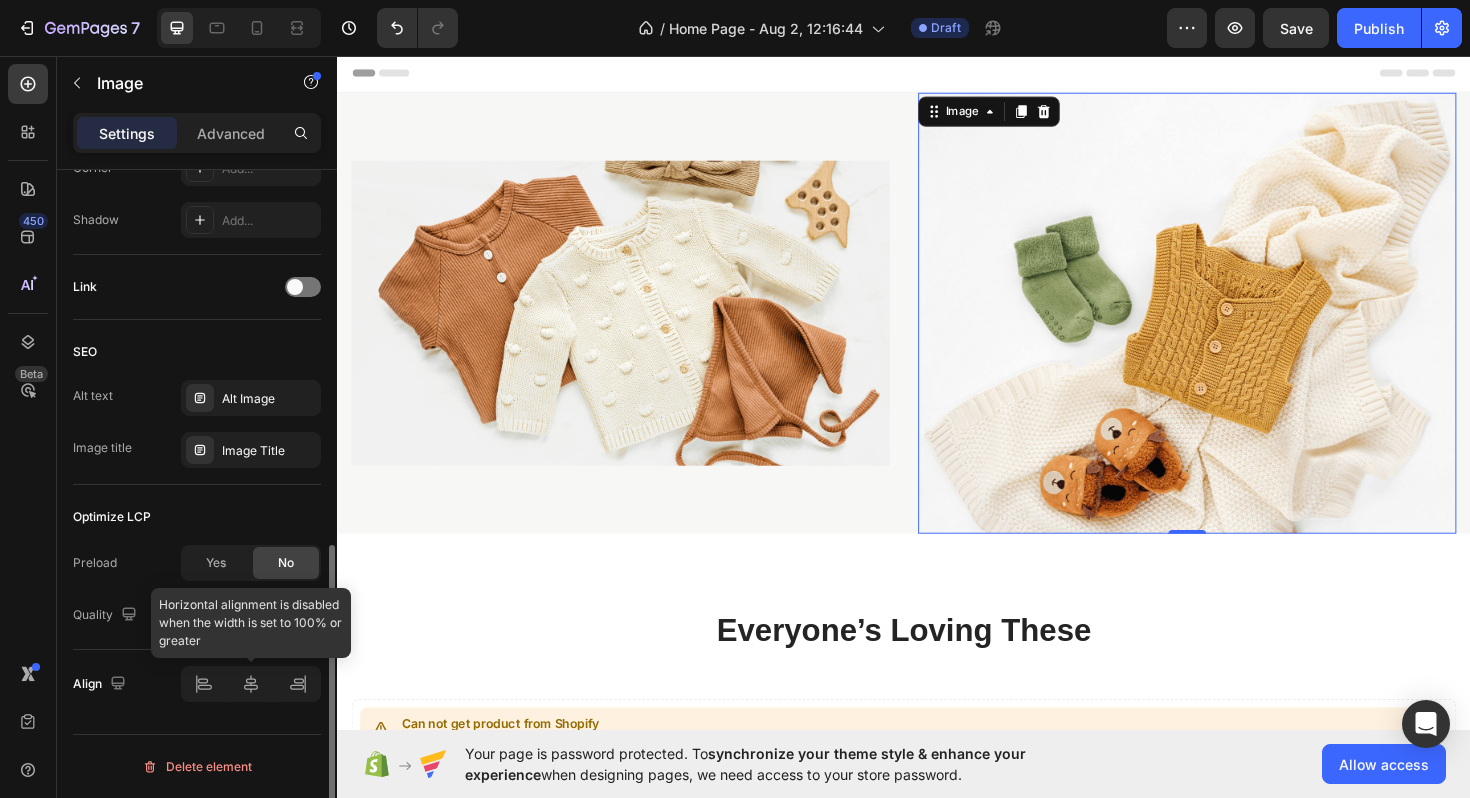 click 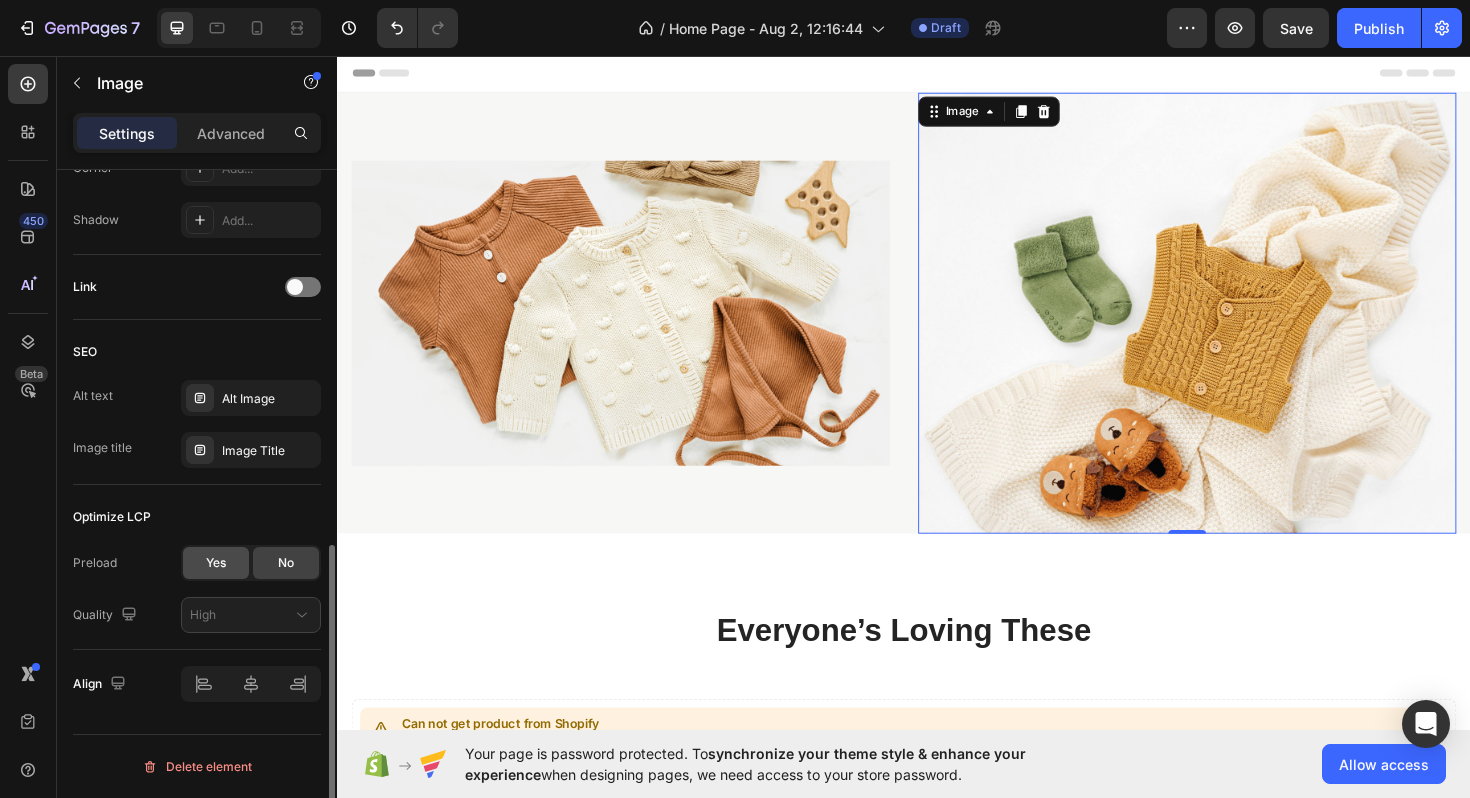 click on "Yes" 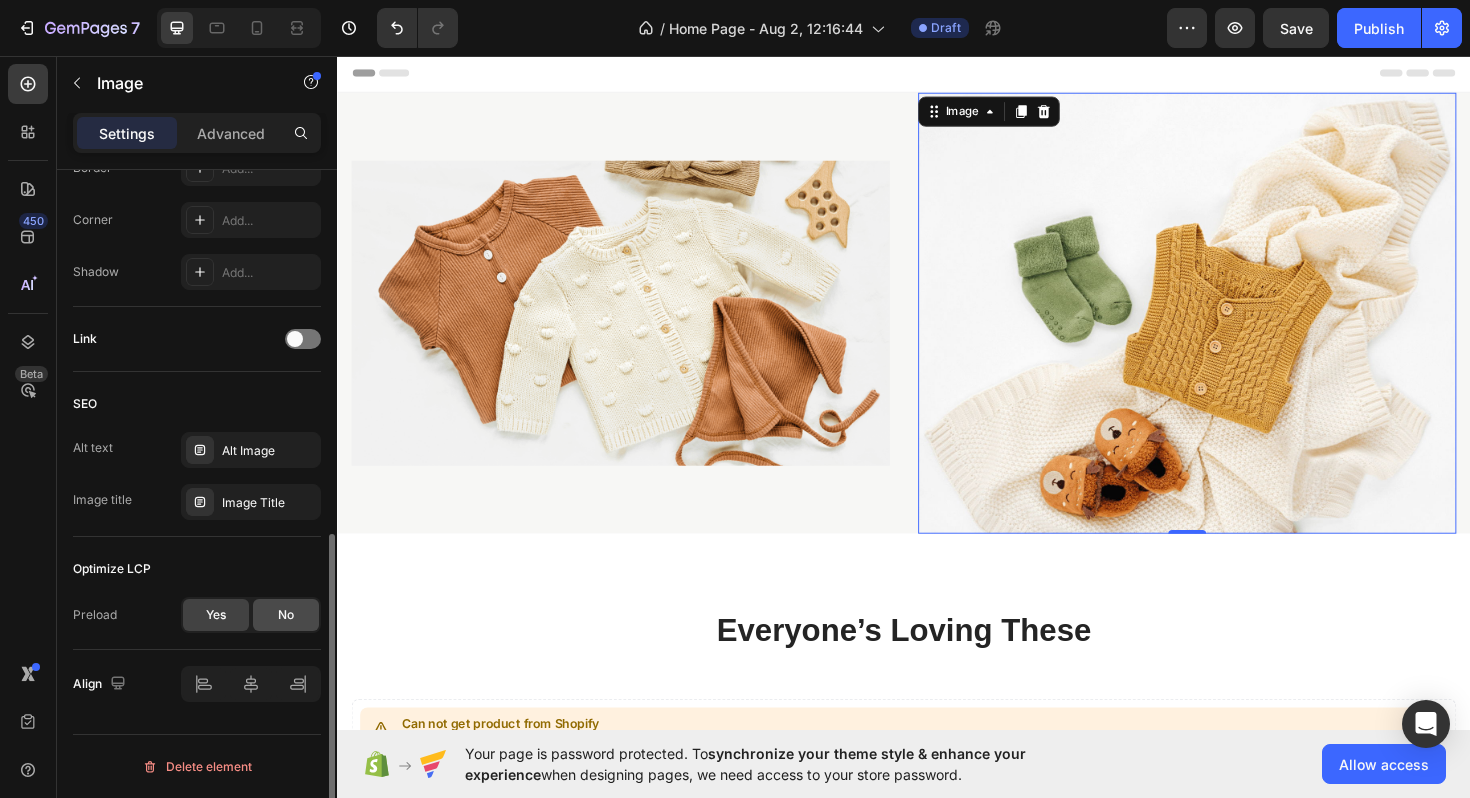click on "No" 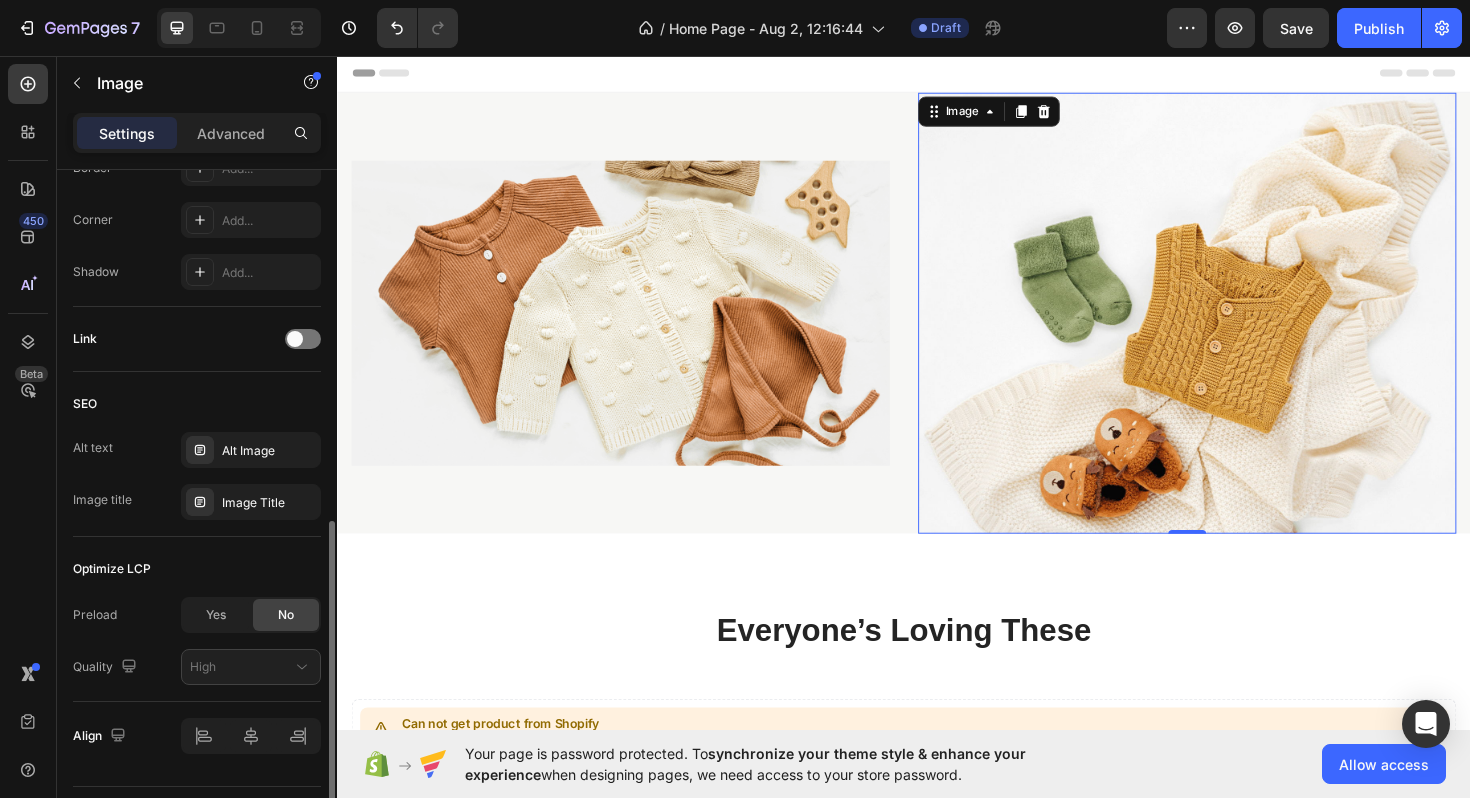 click on "Optimize LCP" at bounding box center (197, 569) 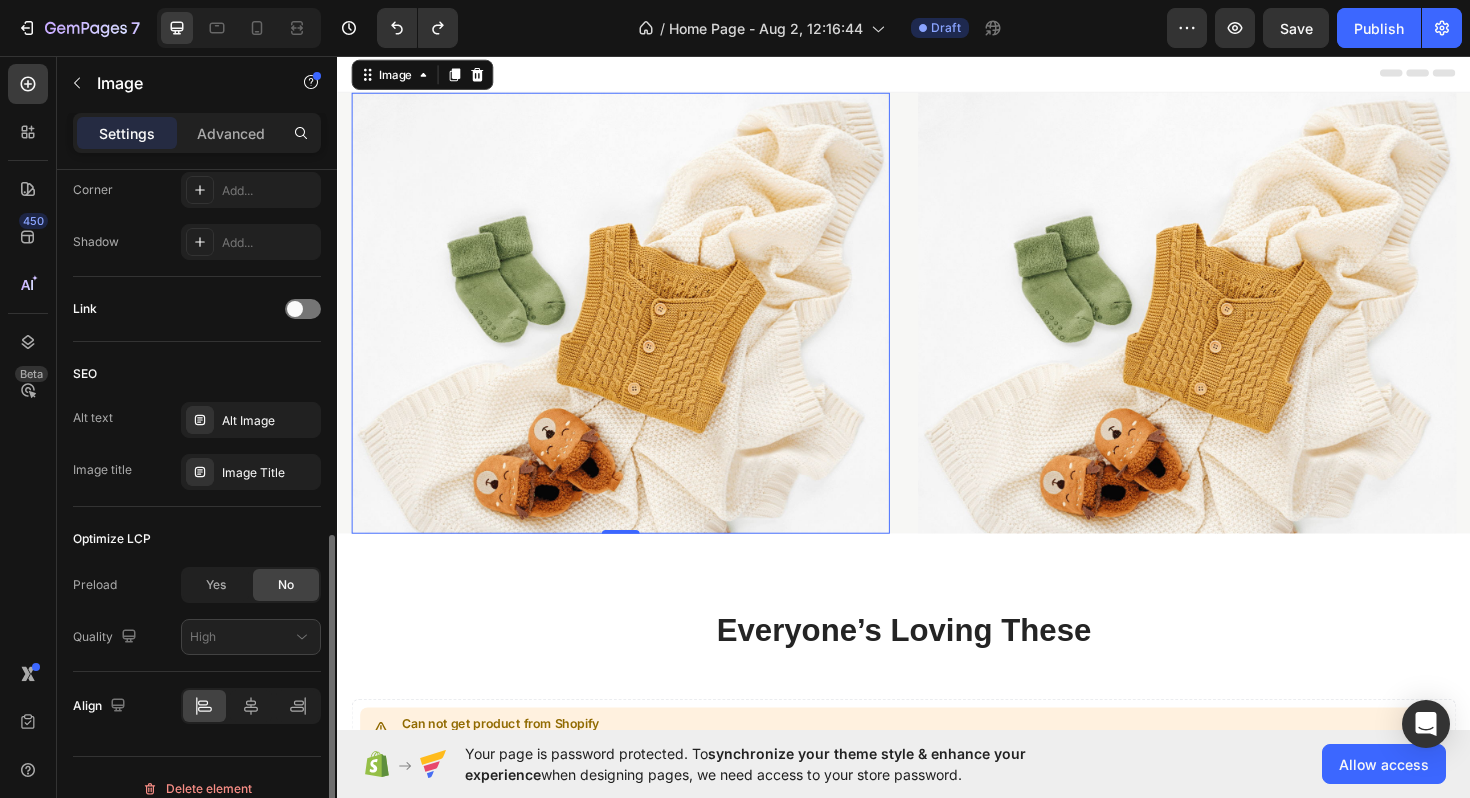 scroll, scrollTop: 825, scrollLeft: 0, axis: vertical 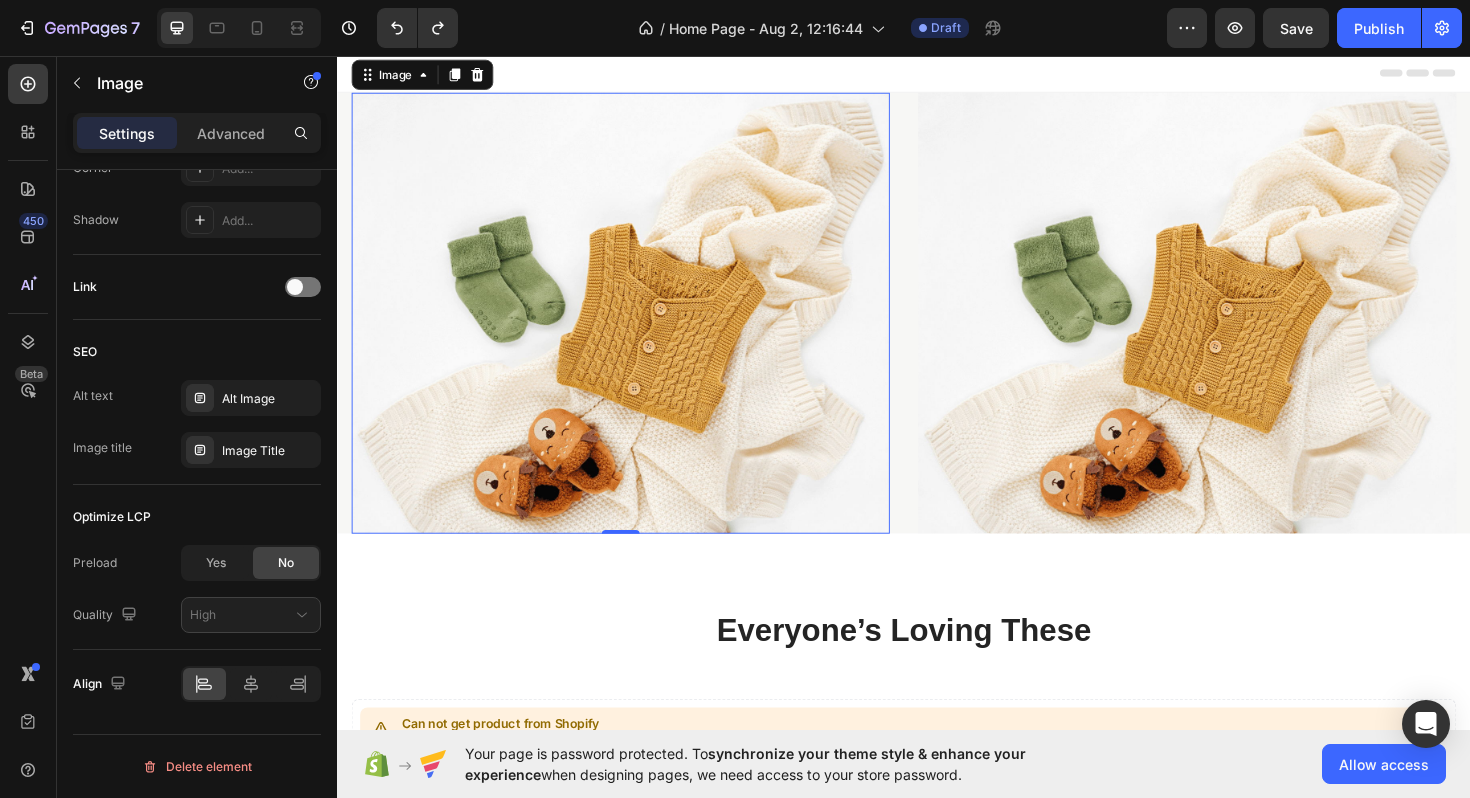 click at bounding box center [637, 328] 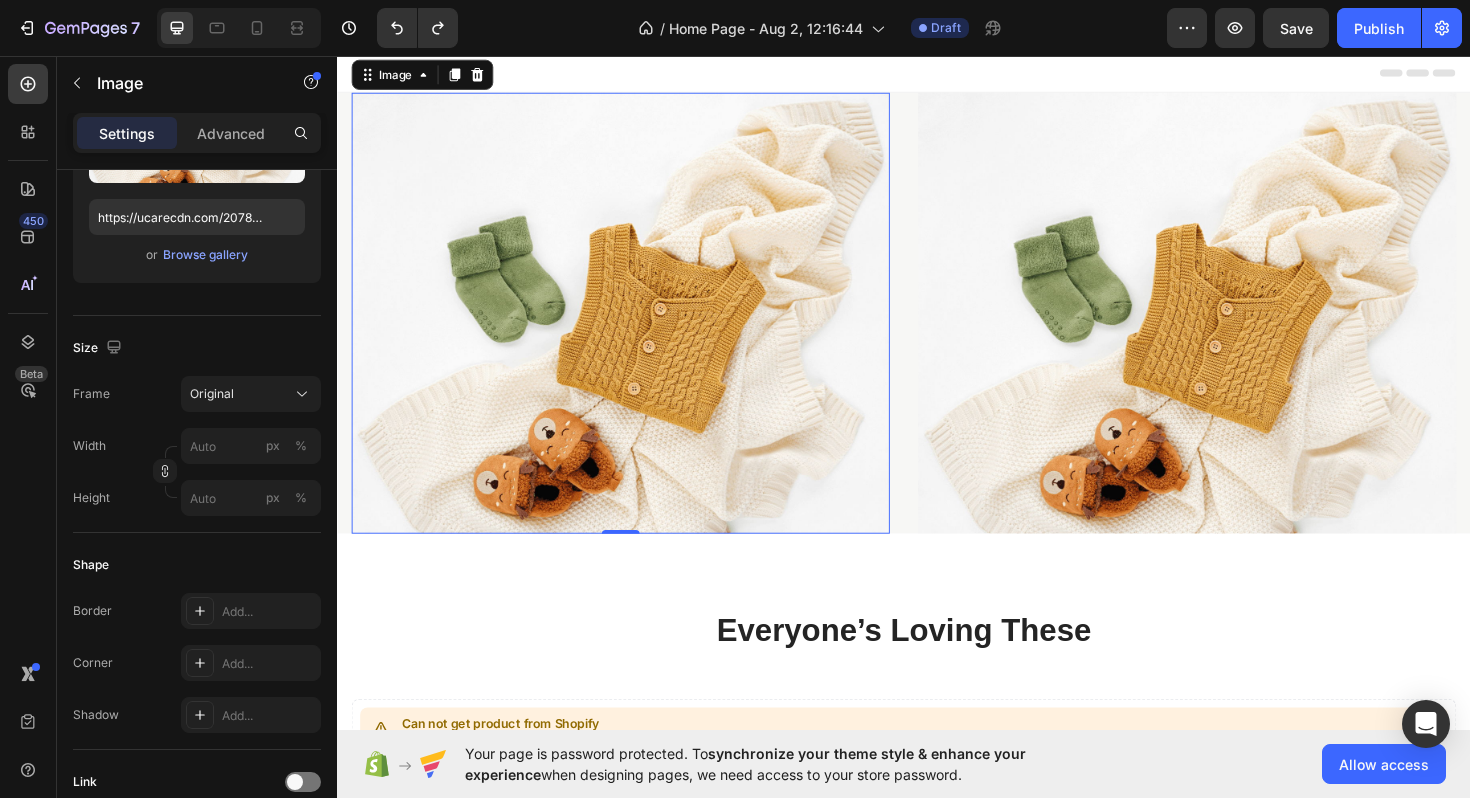 scroll, scrollTop: 0, scrollLeft: 0, axis: both 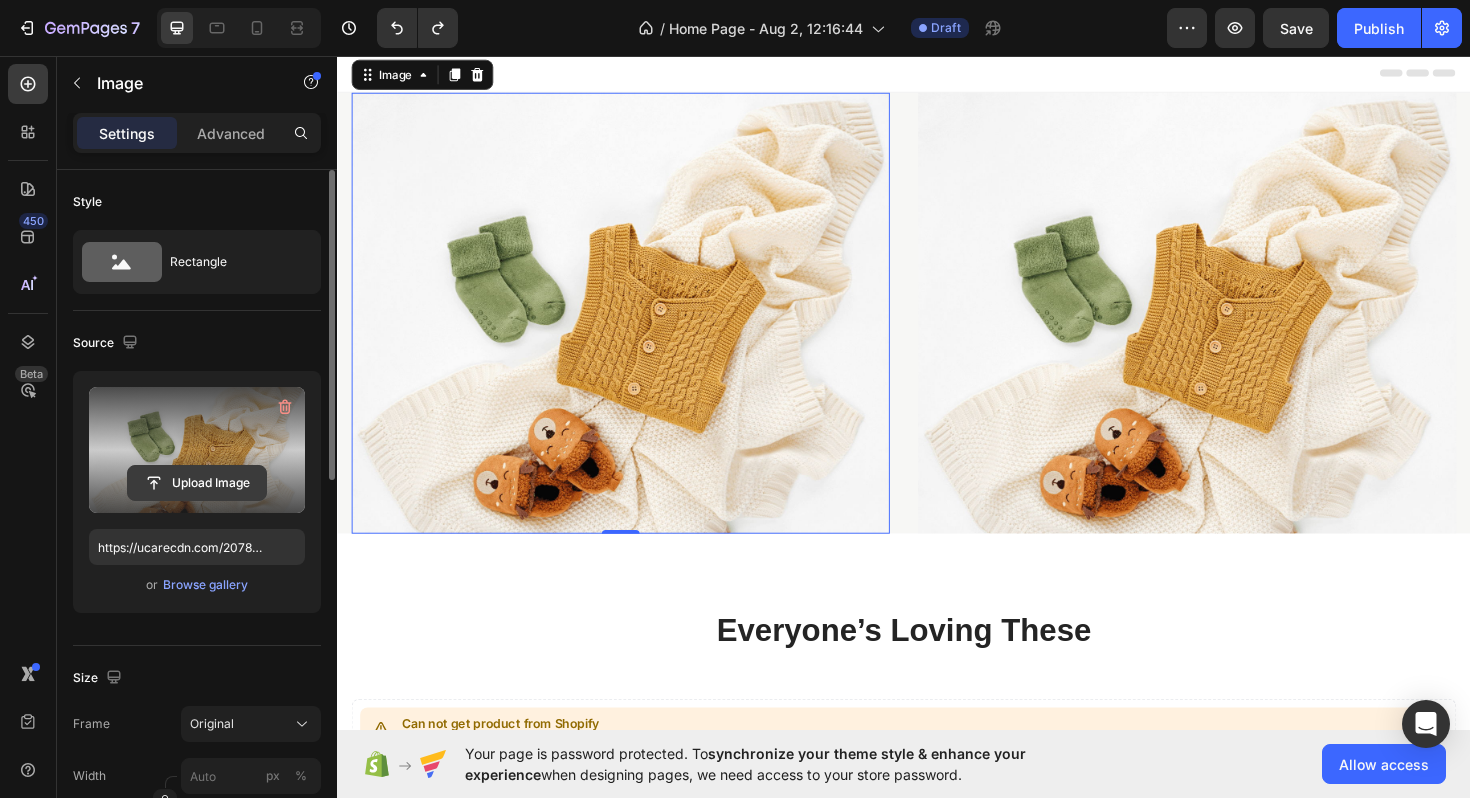 click 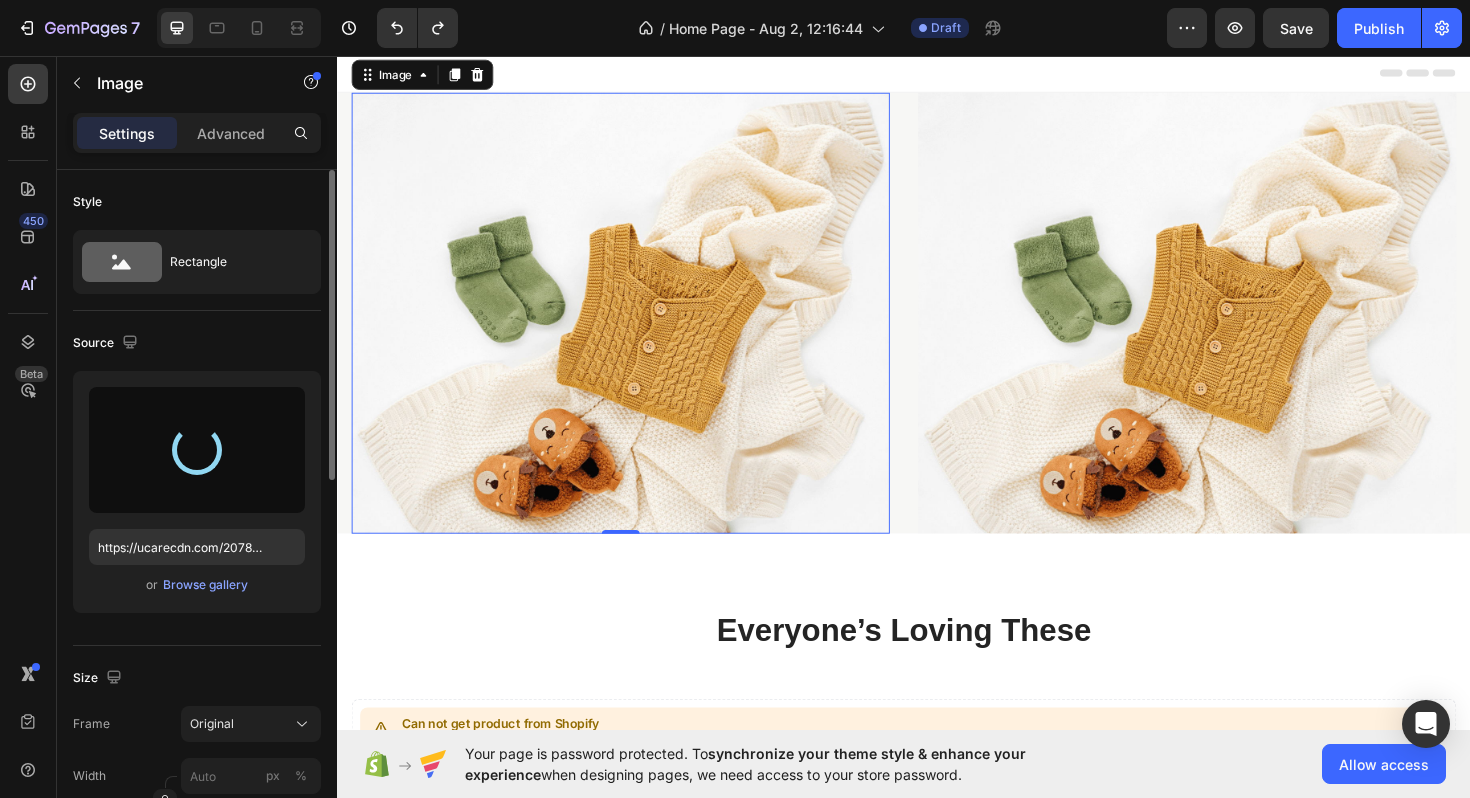 type on "https://cdn.shopify.com/s/files/1/0674/7734/0213/files/gempages_578100834991080389-4a511cbe-043e-42a9-bfa2-378855b74e4b.jpg" 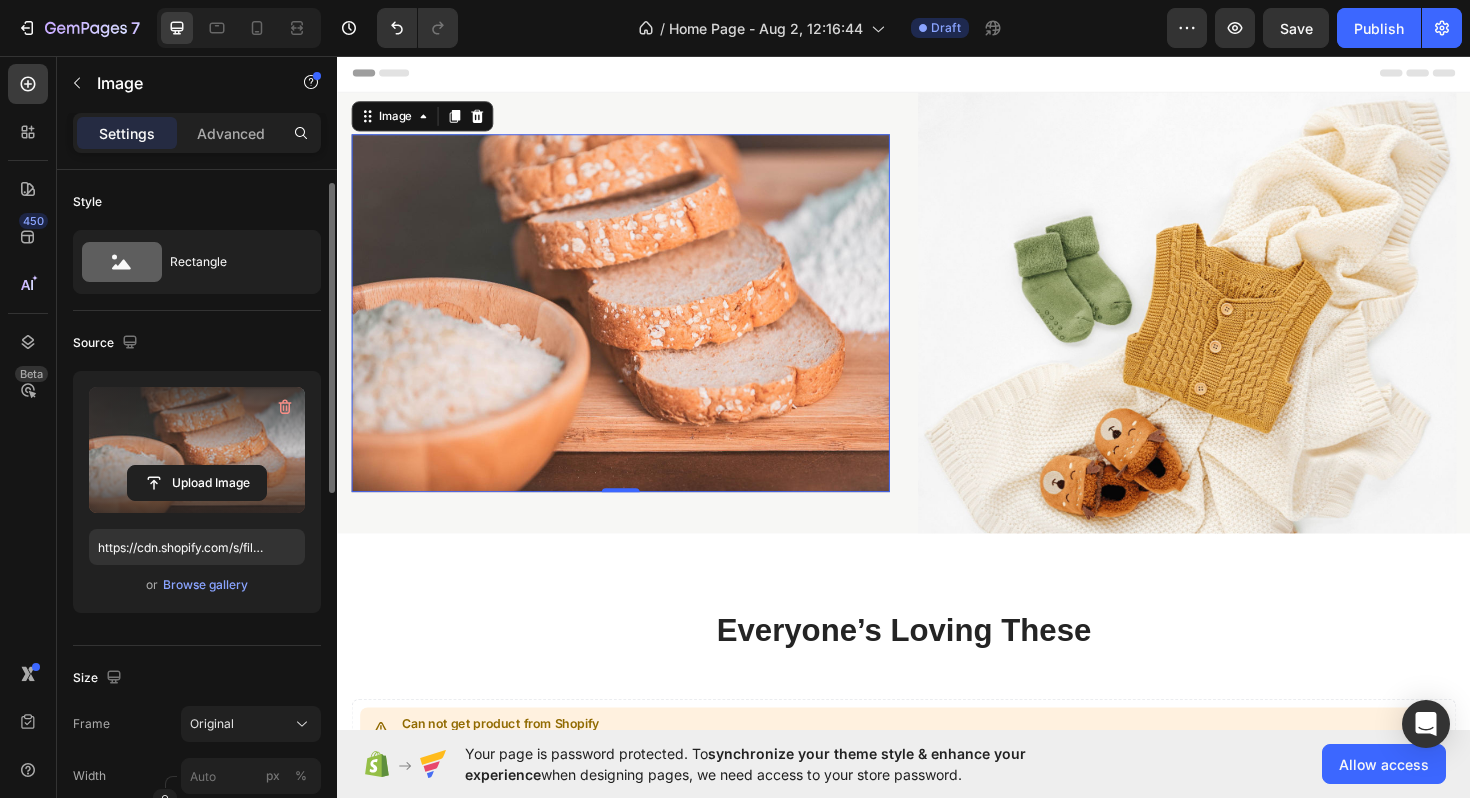 scroll, scrollTop: 33, scrollLeft: 0, axis: vertical 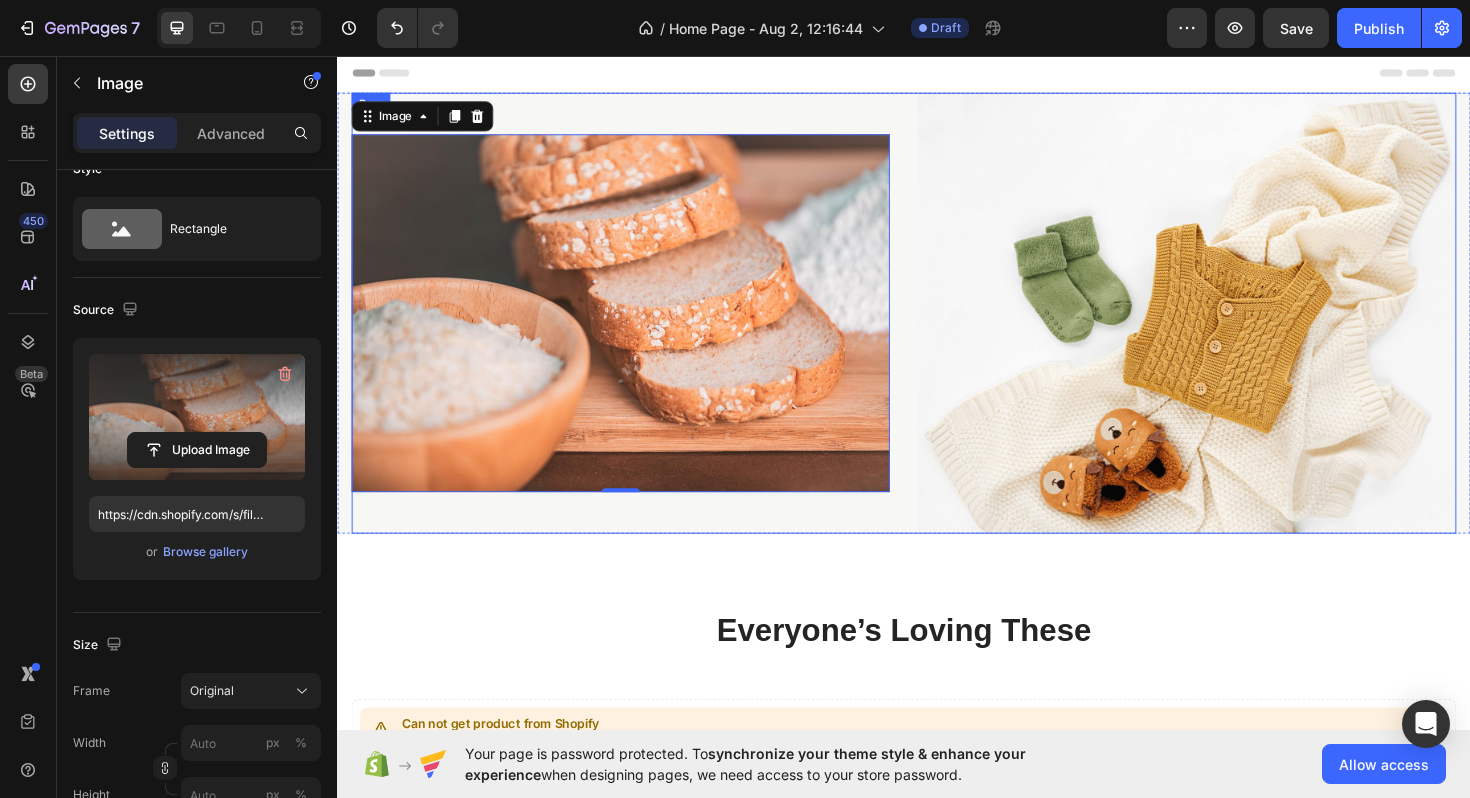 click on "Image   0 Image Row" at bounding box center (937, 328) 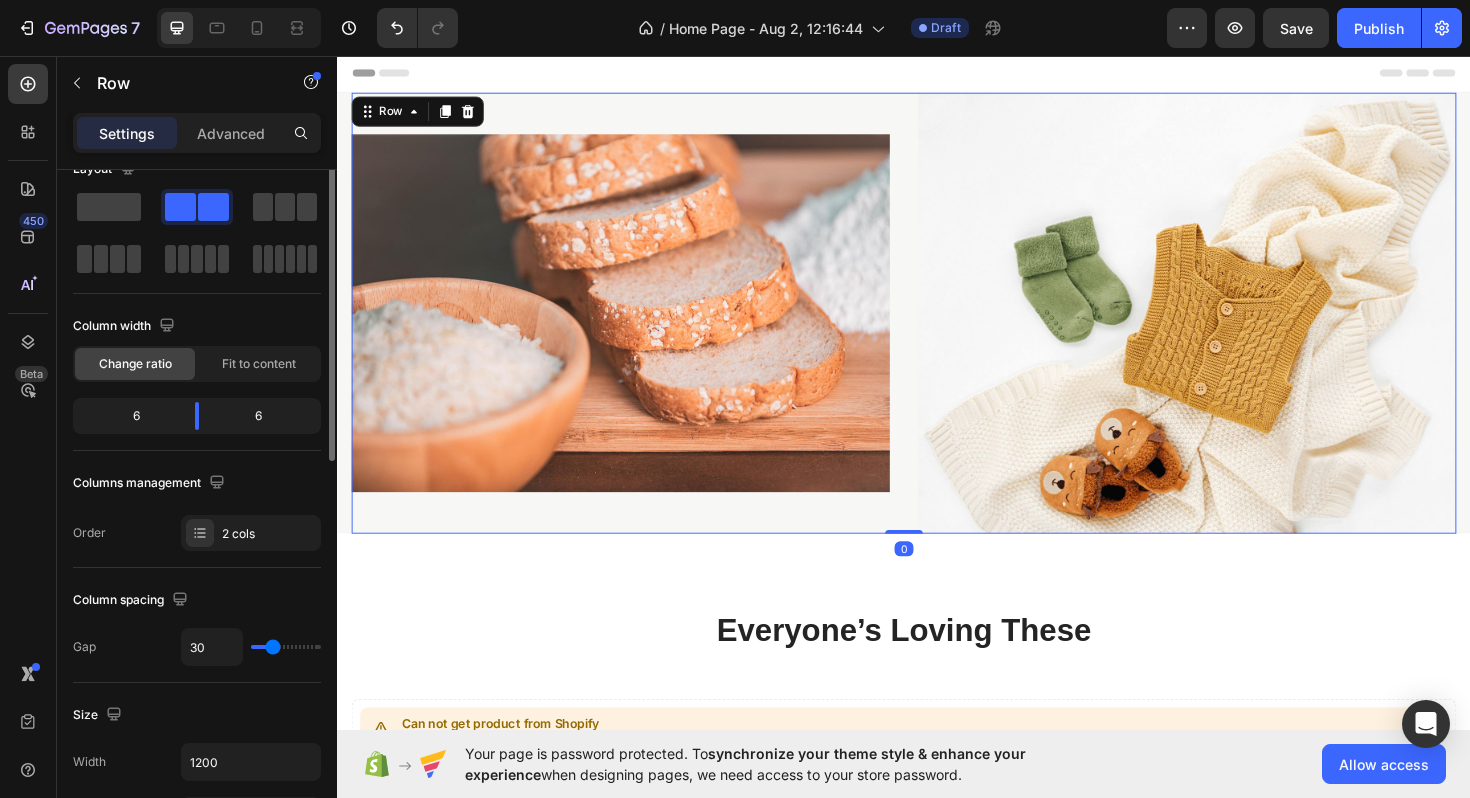 scroll, scrollTop: 0, scrollLeft: 0, axis: both 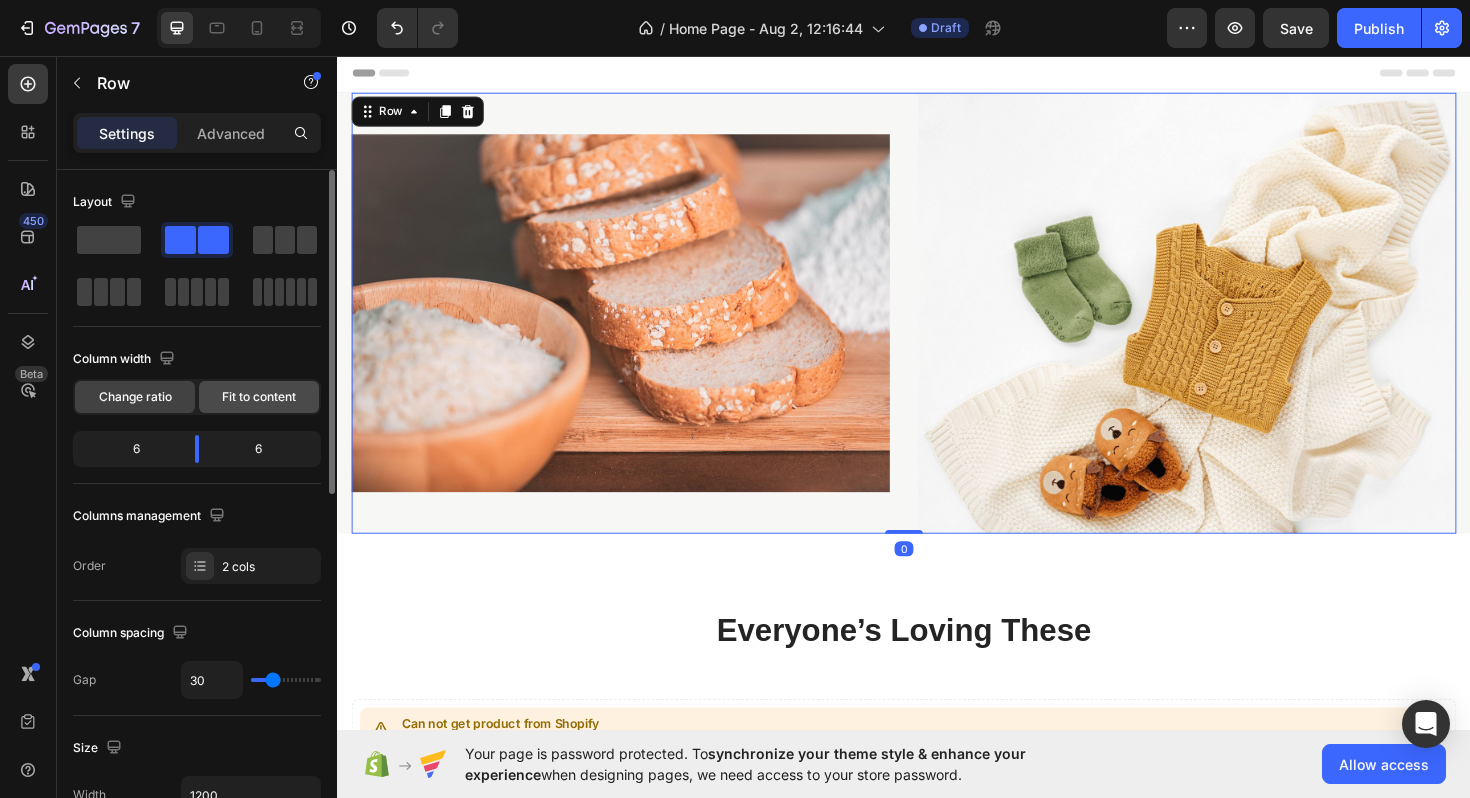 click on "Fit to content" 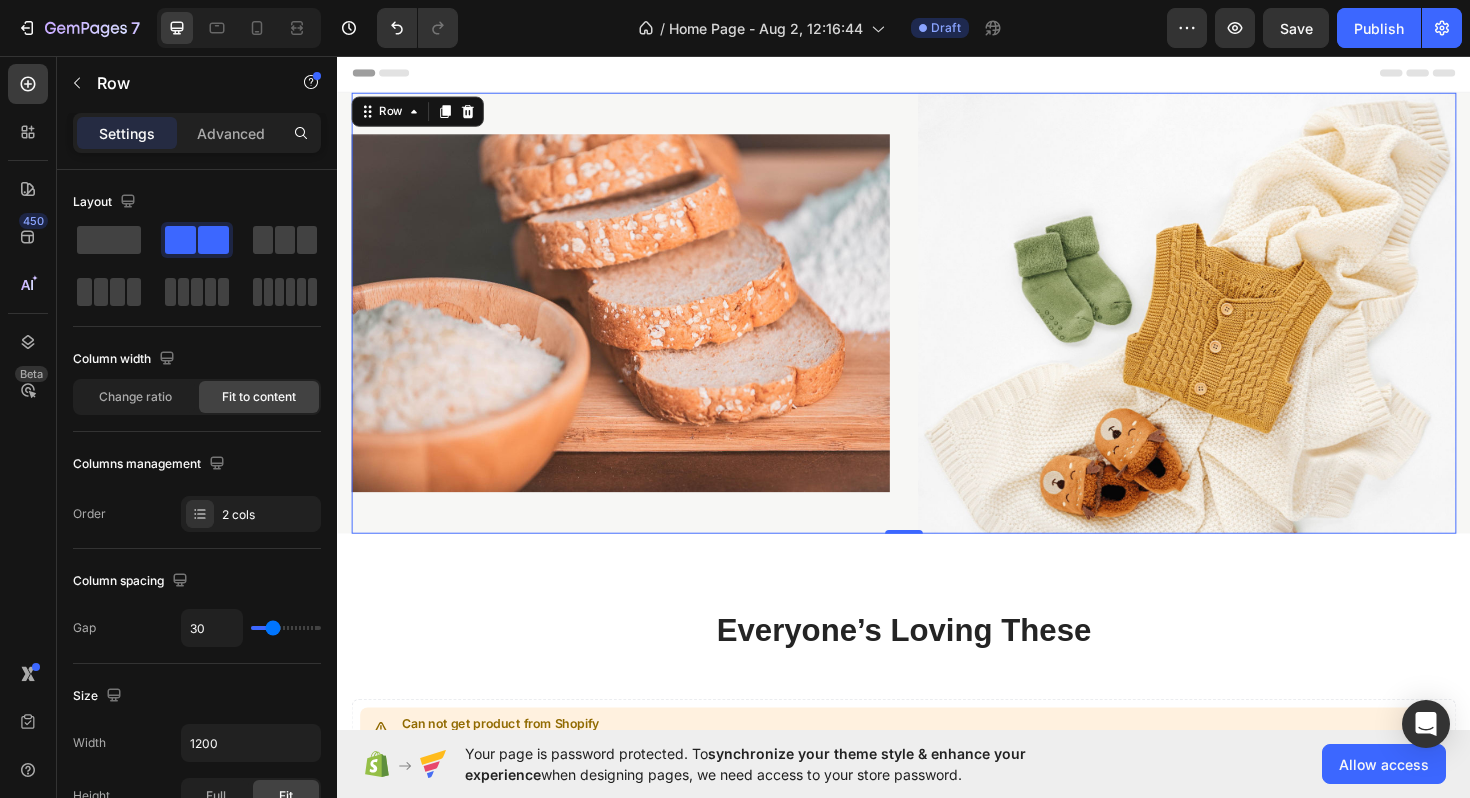 type on "23" 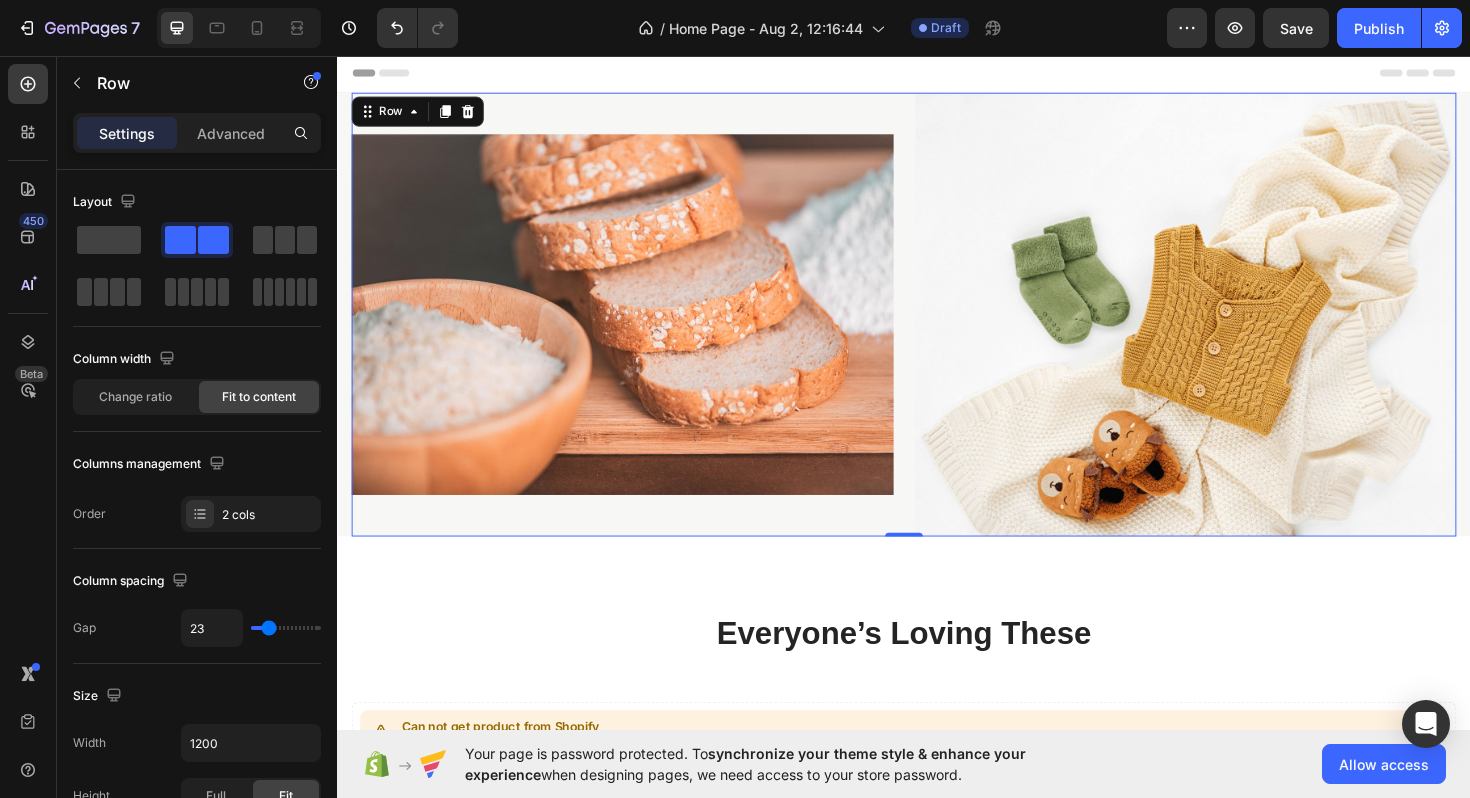type on "24" 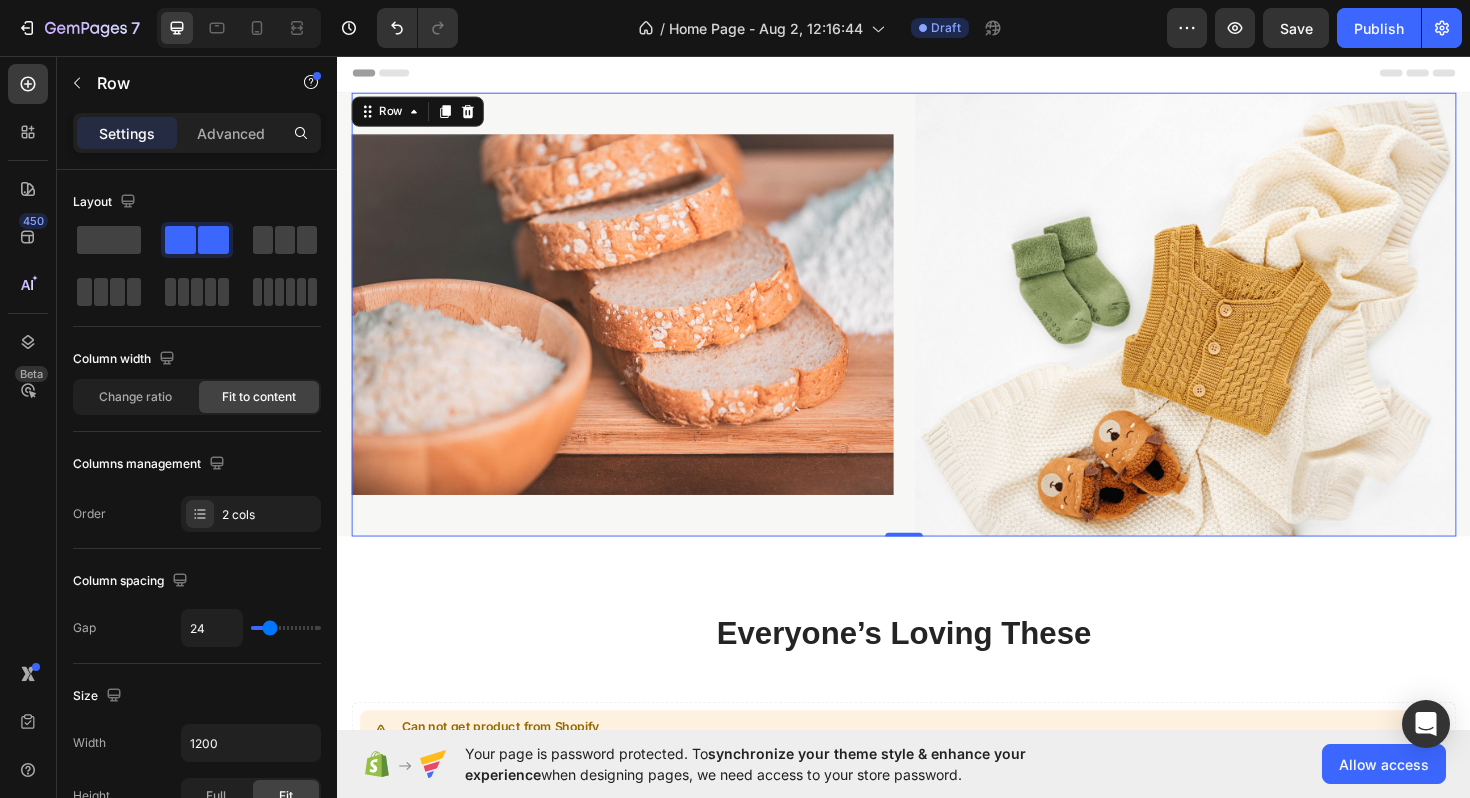 type on "27" 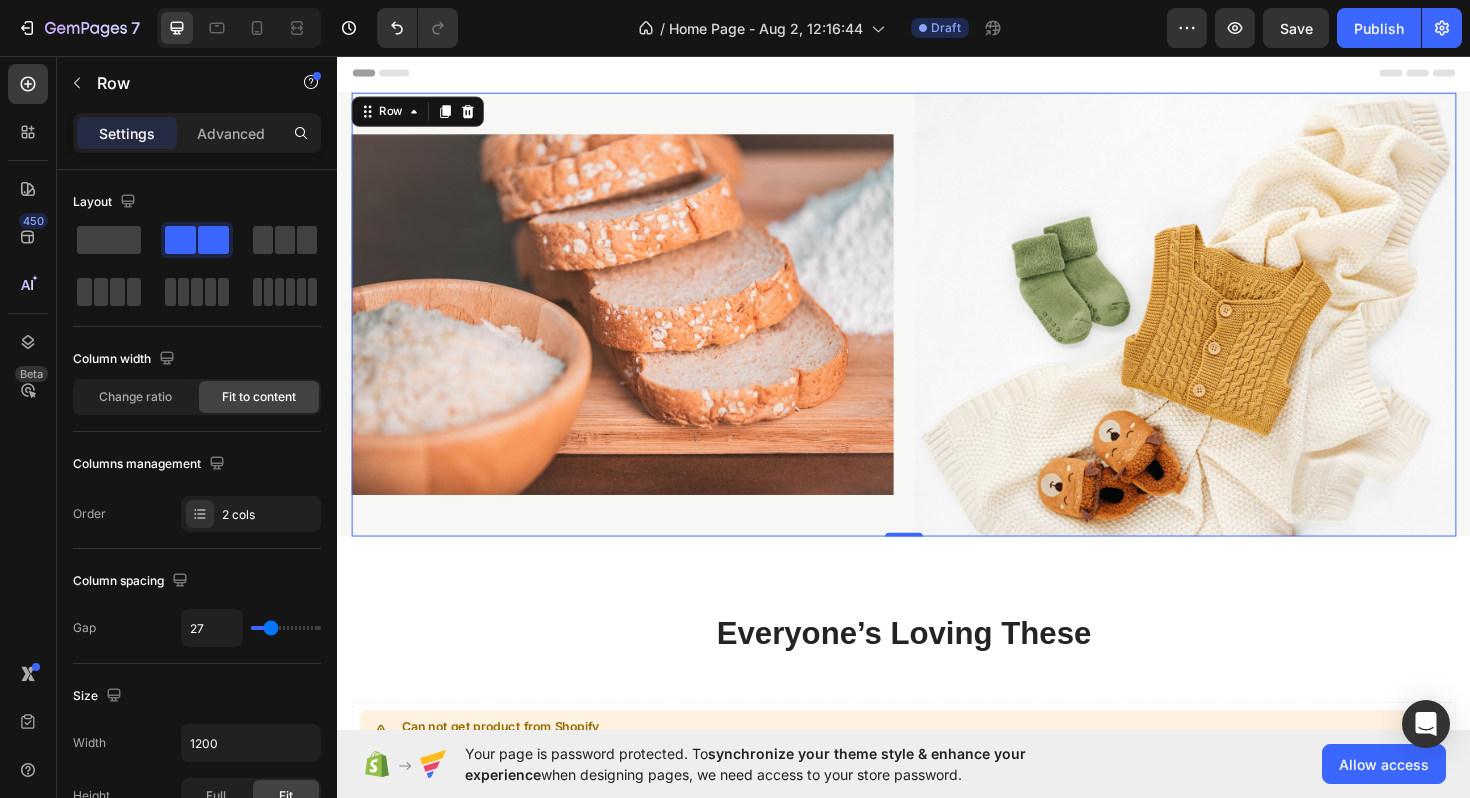 type on "31" 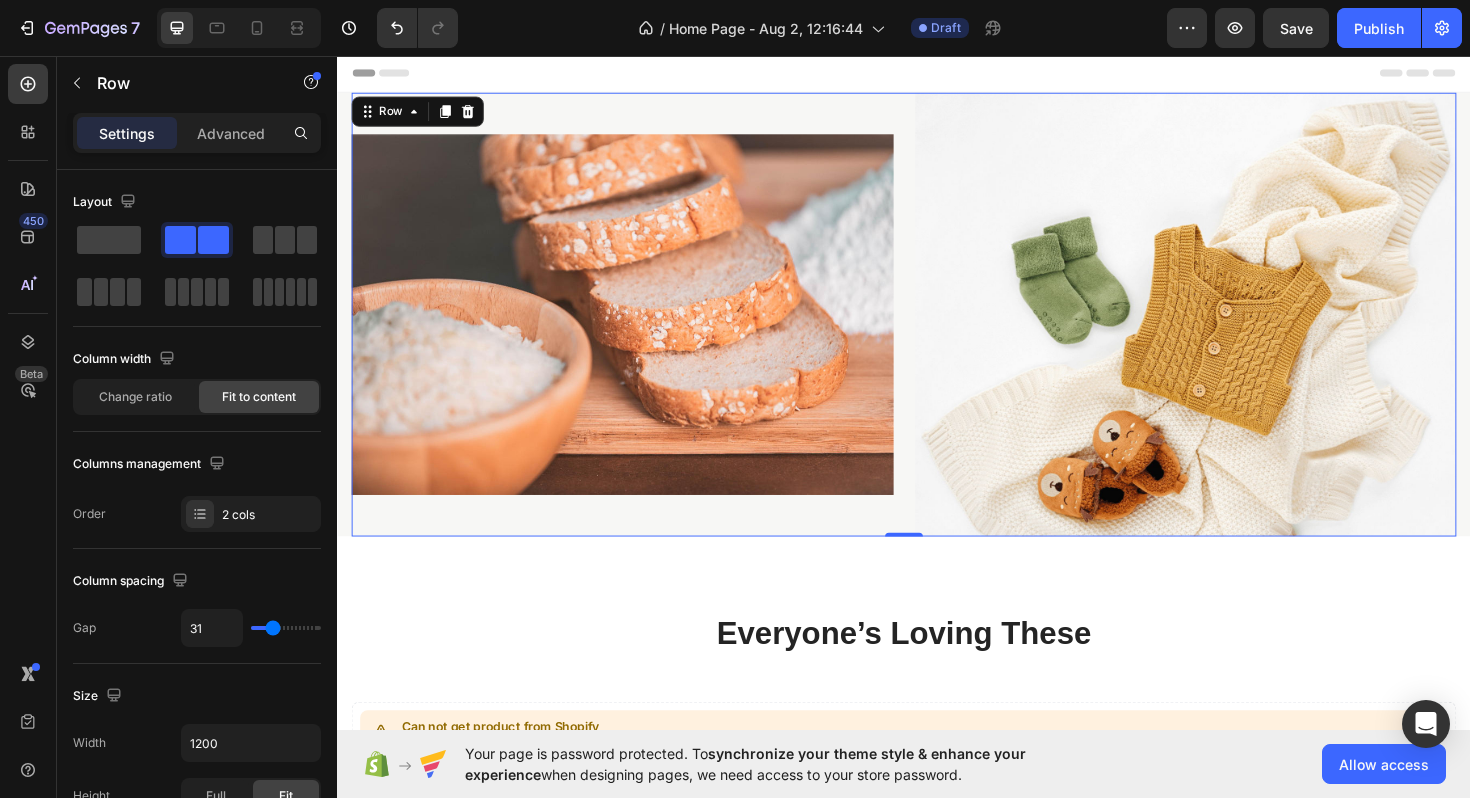 type on "35" 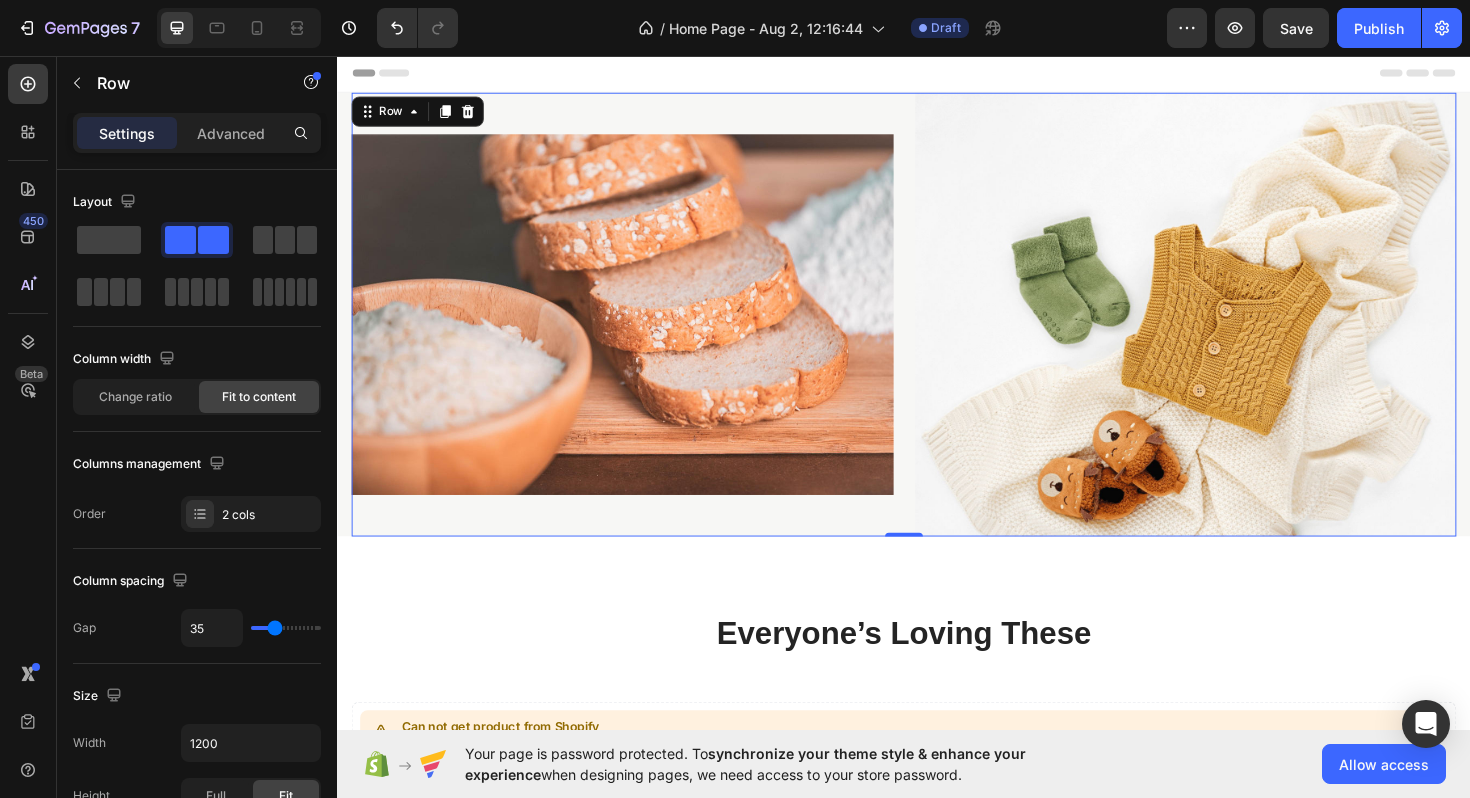 type on "40" 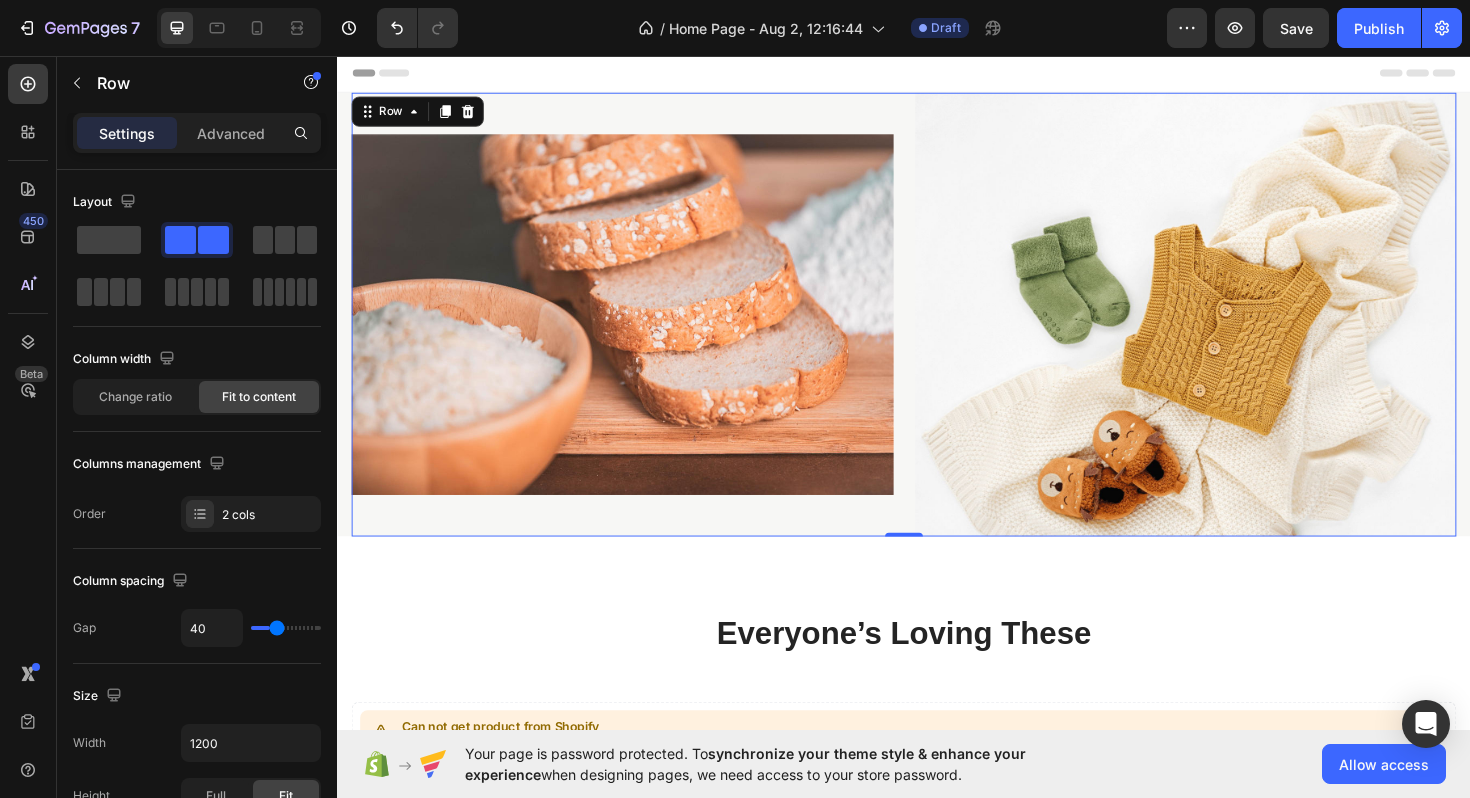 type on "45" 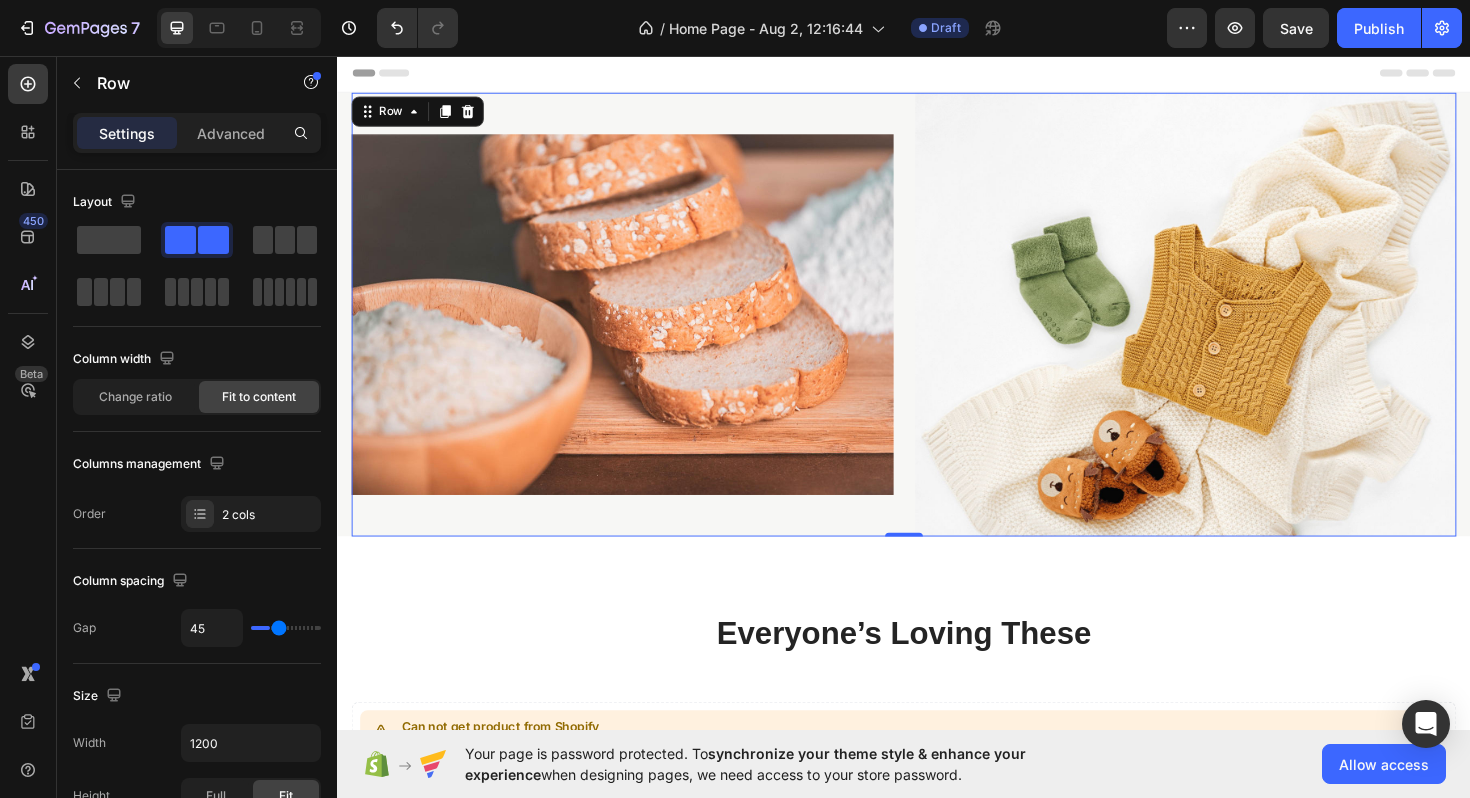 type on "49" 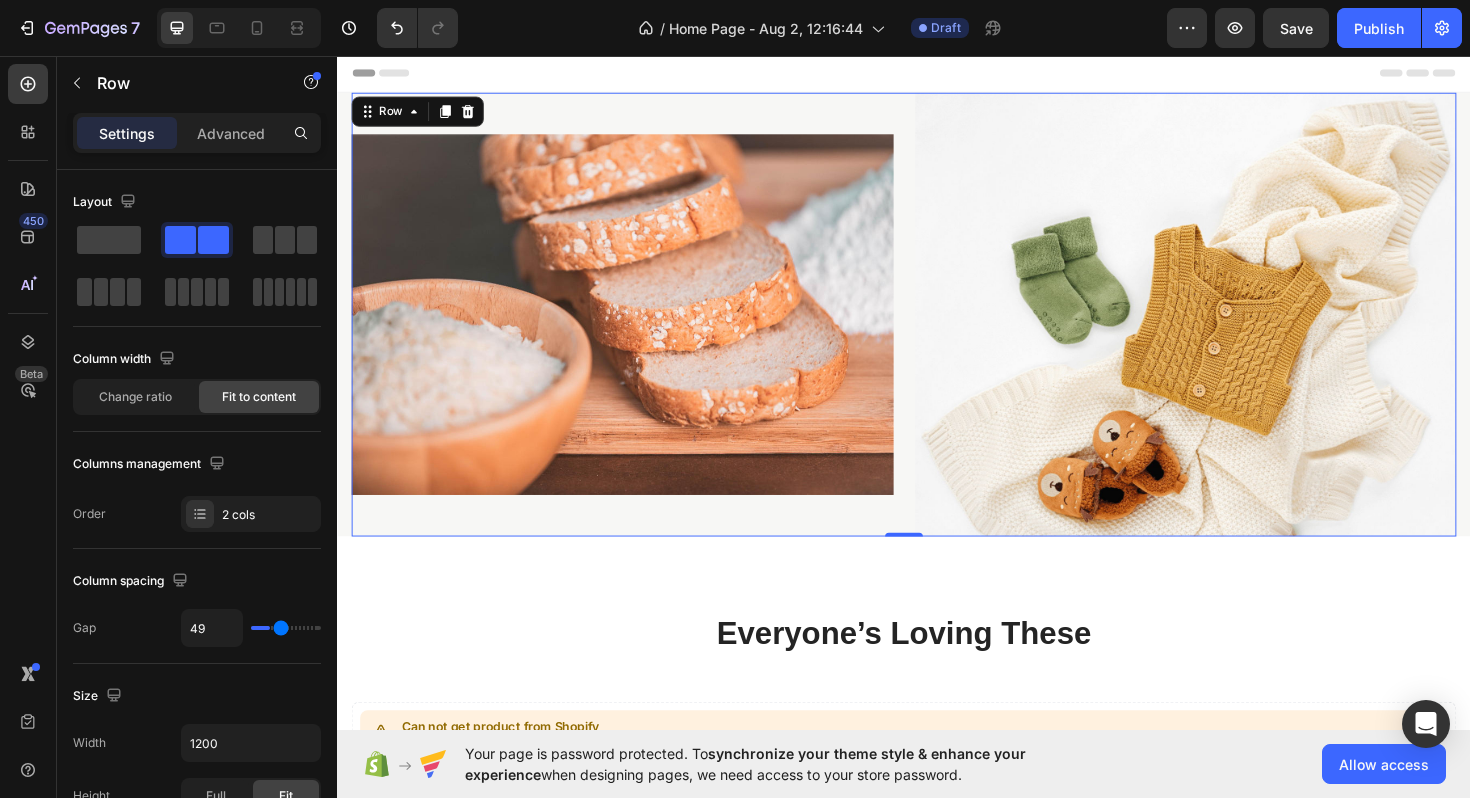 type on "52" 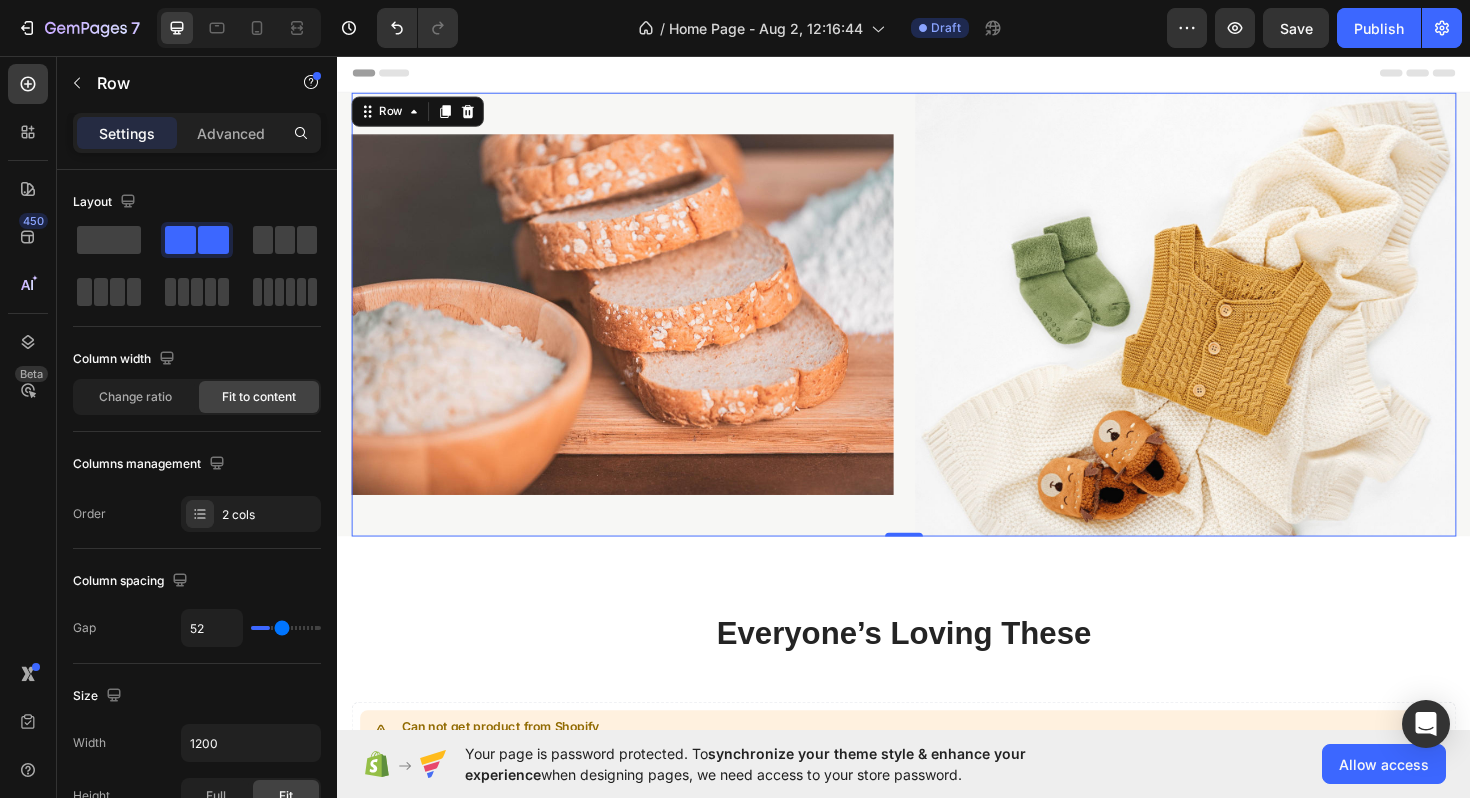 type on "55" 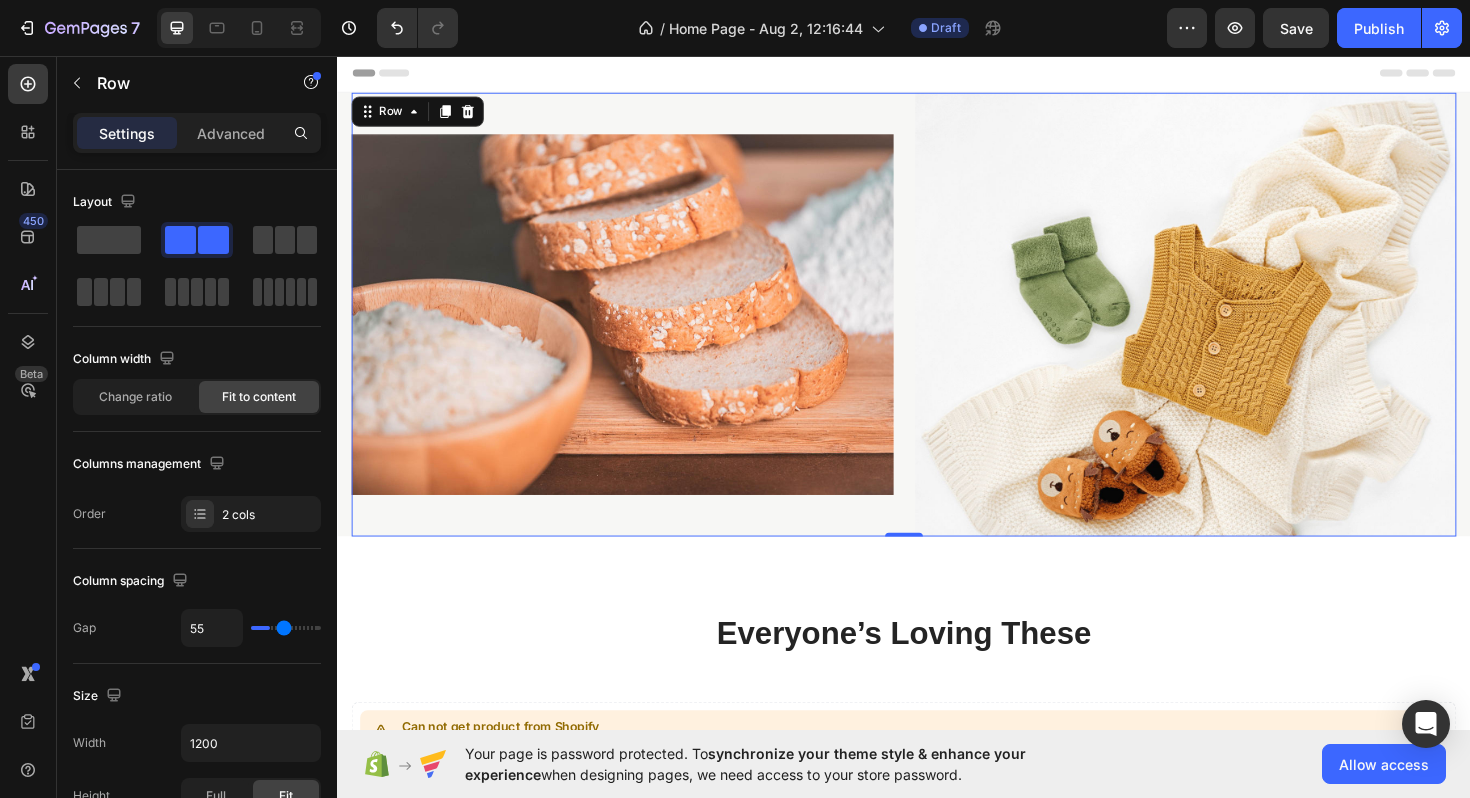 type on "57" 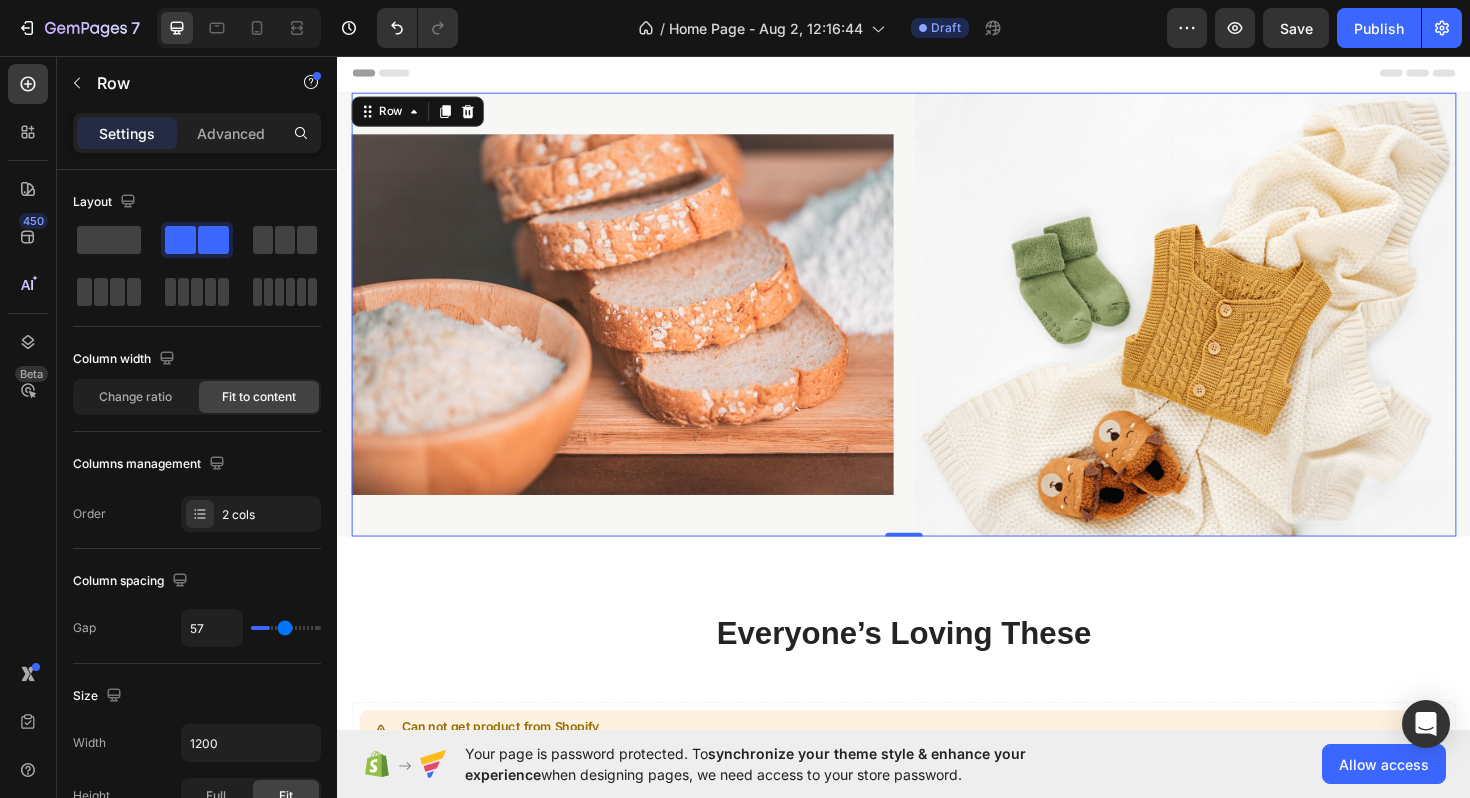 type on "58" 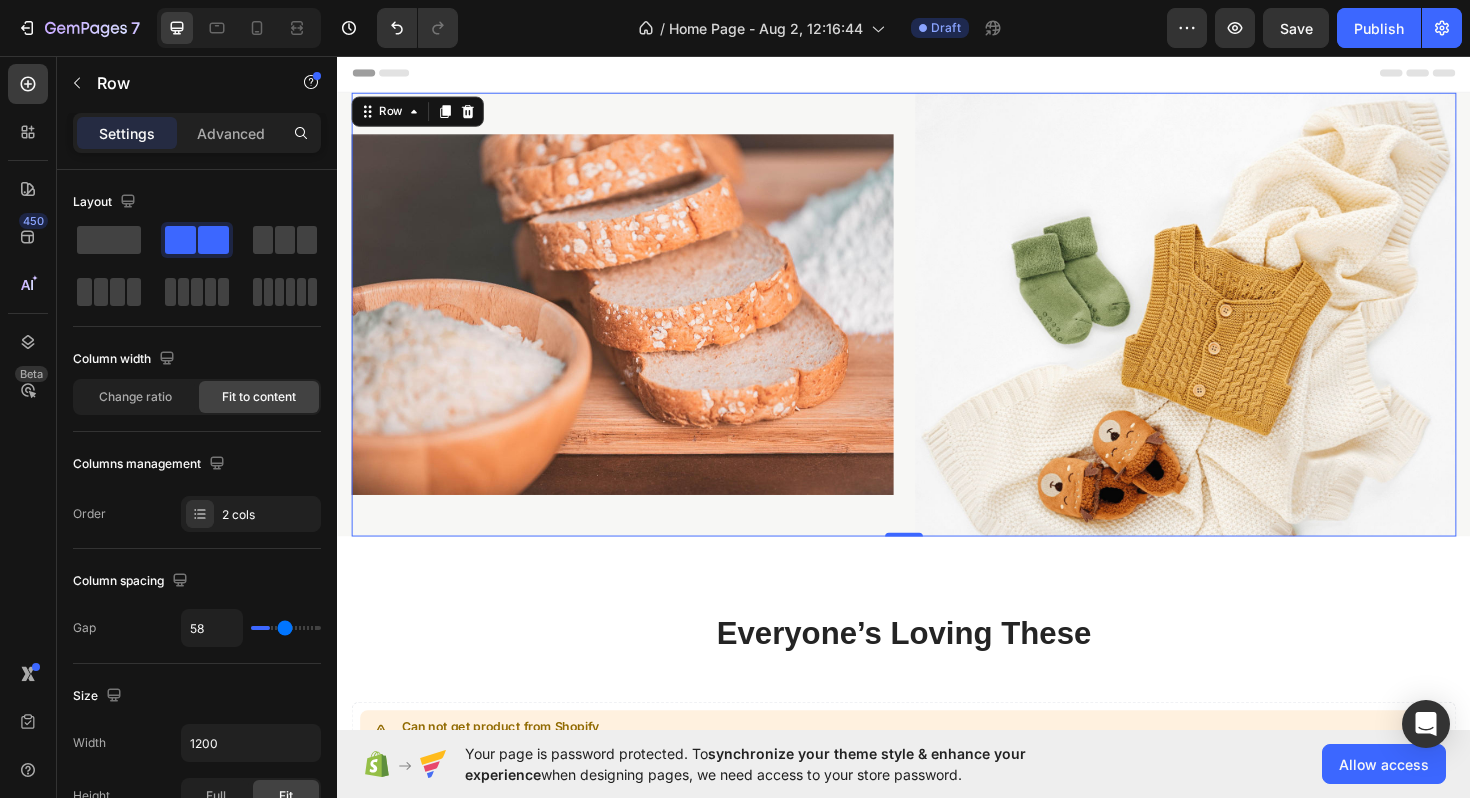 type on "59" 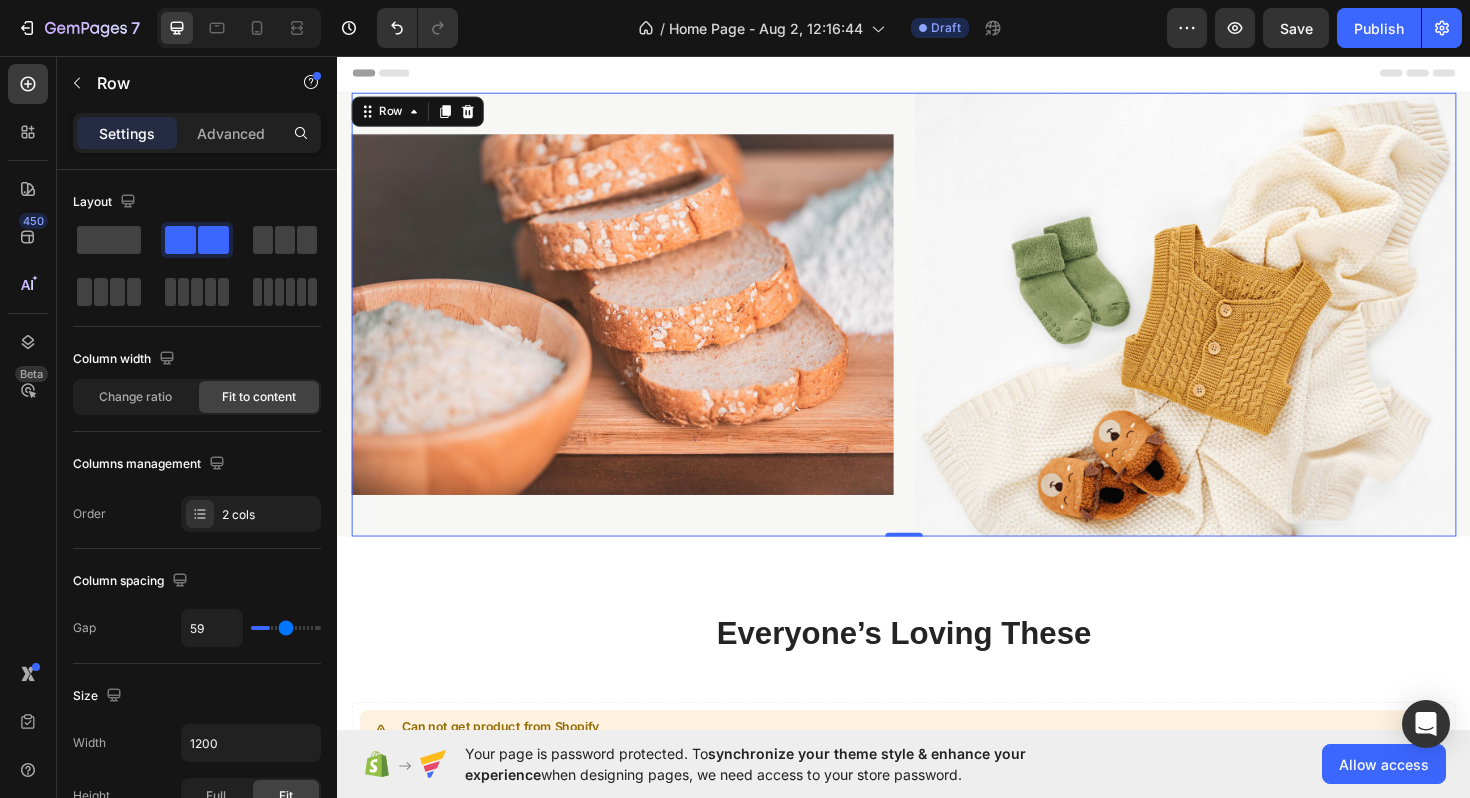 type on "61" 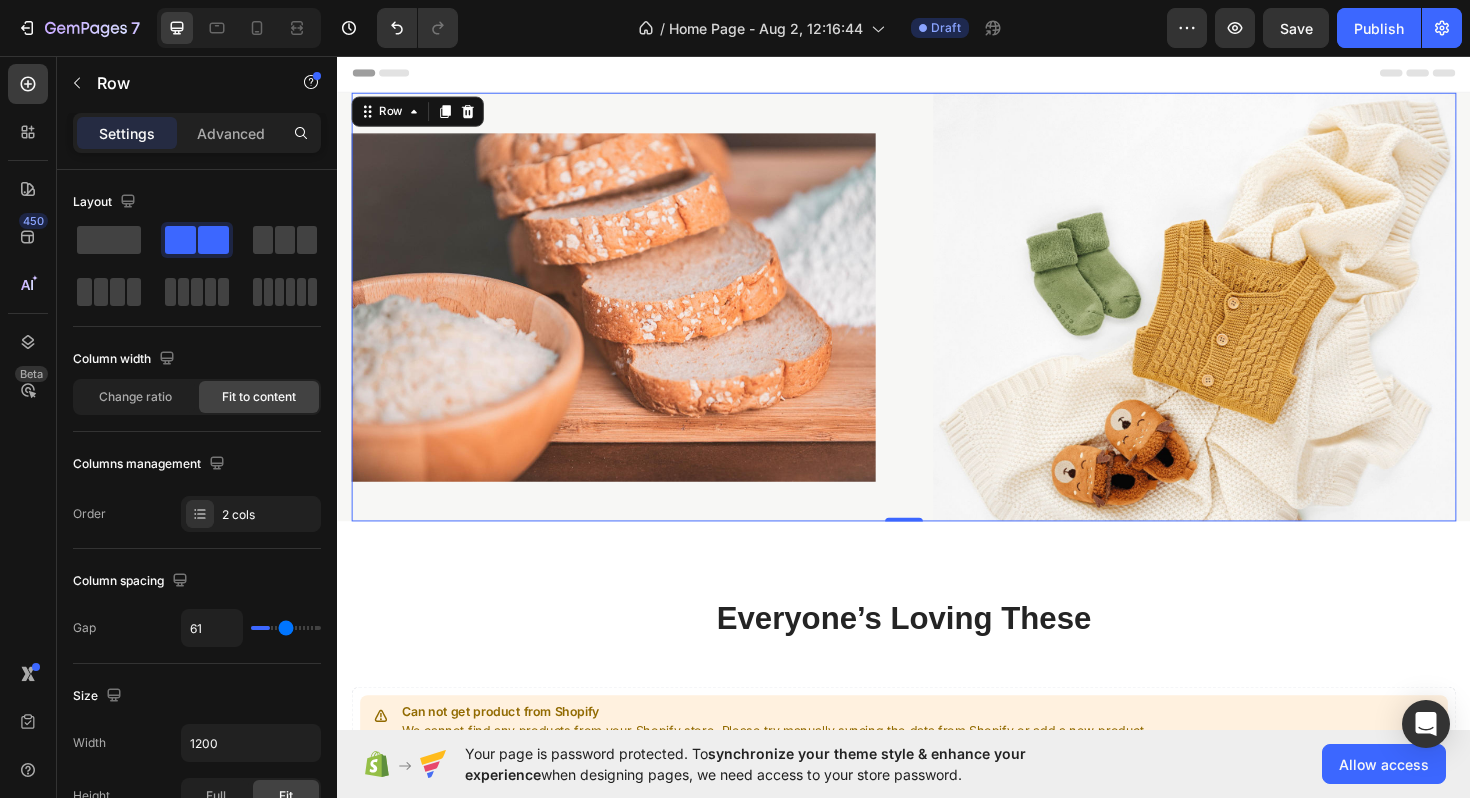 type on "62" 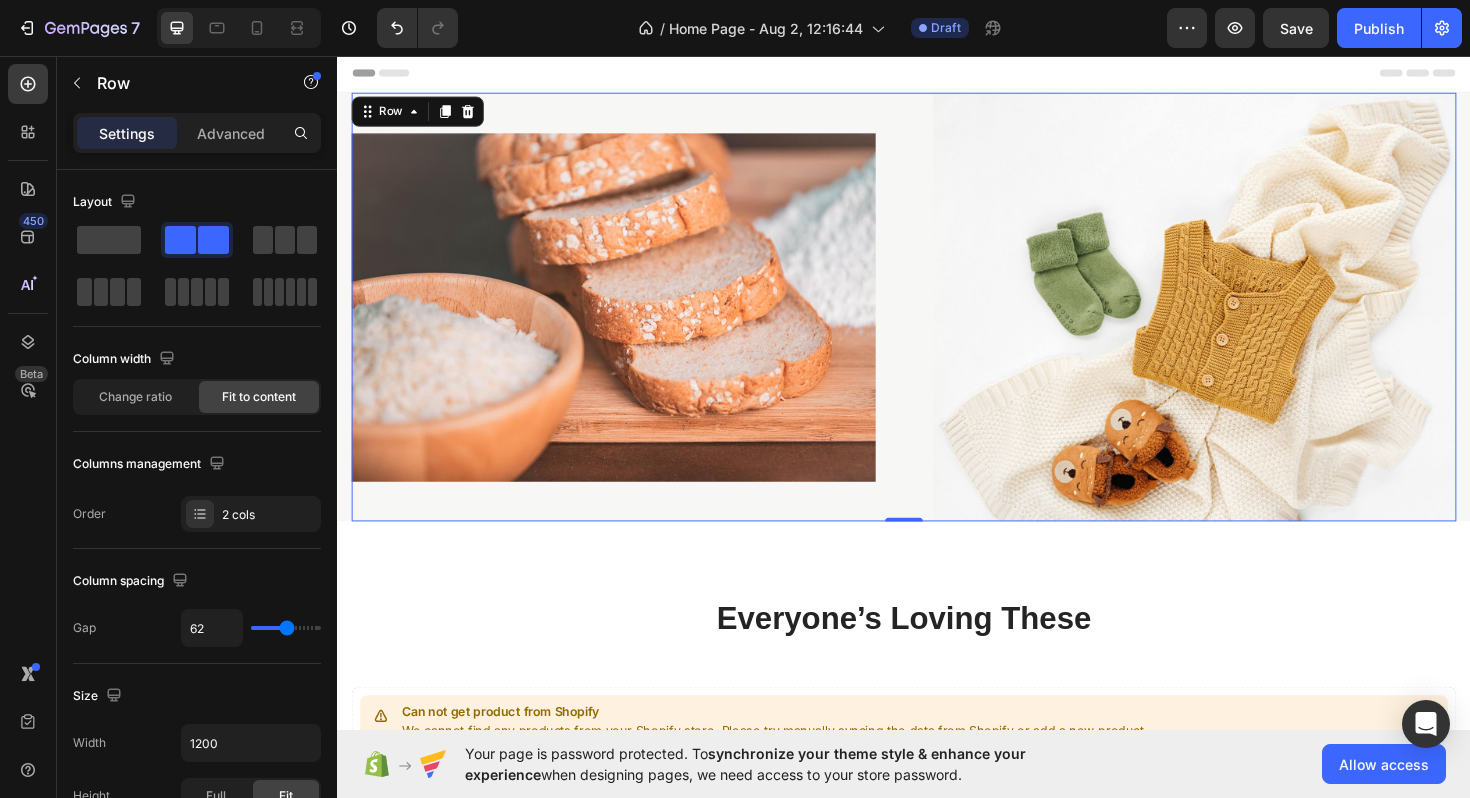 type on "63" 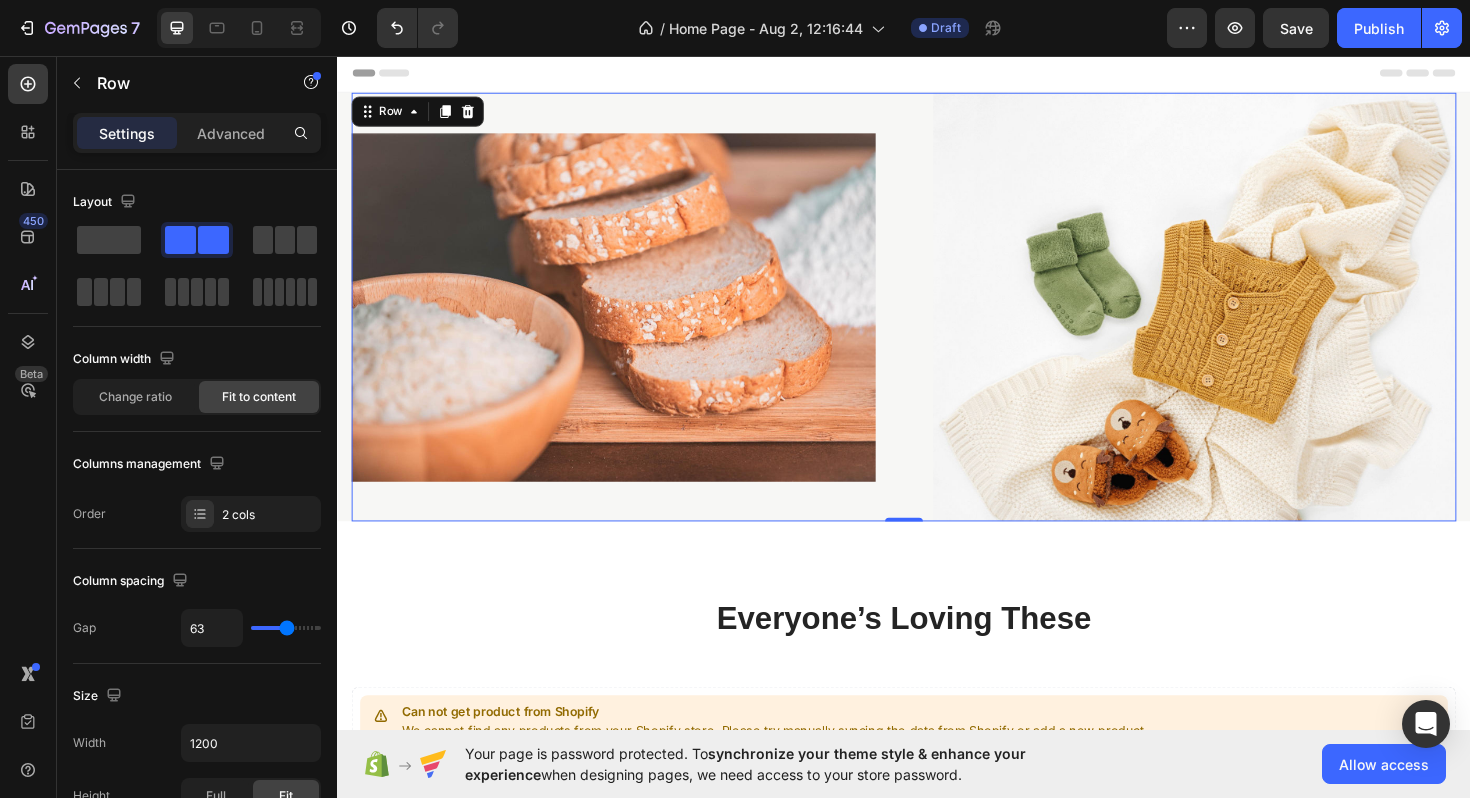 type on "64" 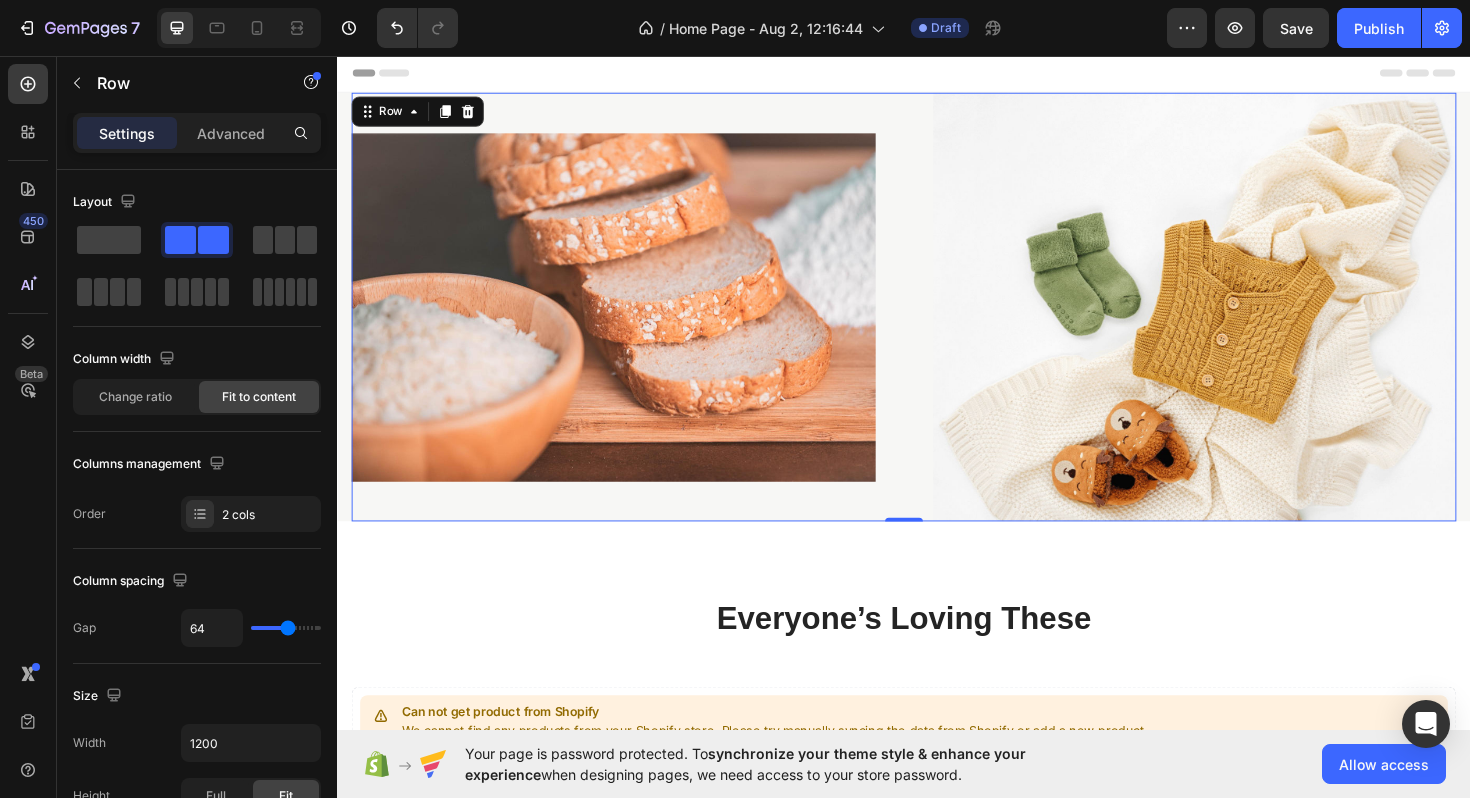 type on "65" 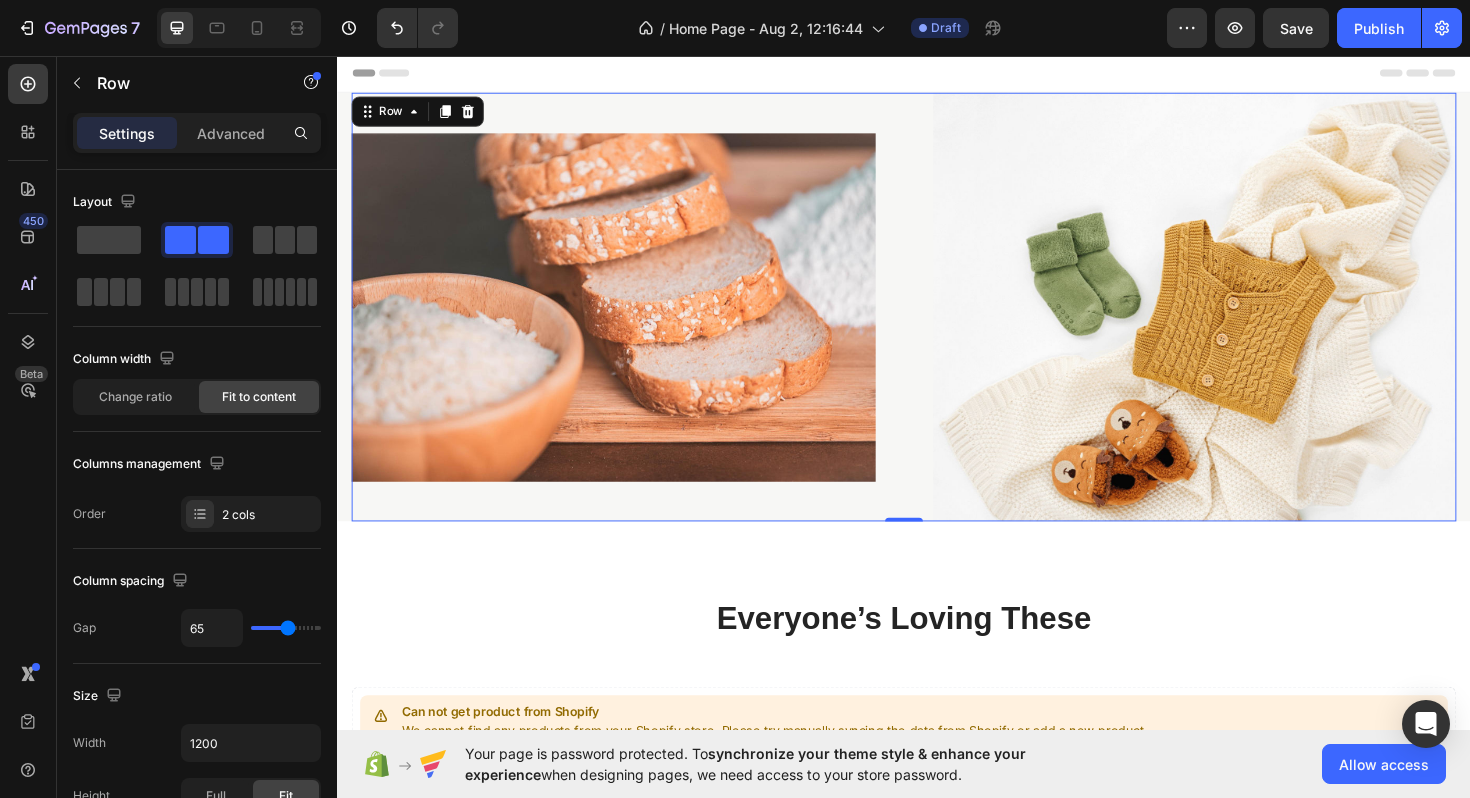 type on "66" 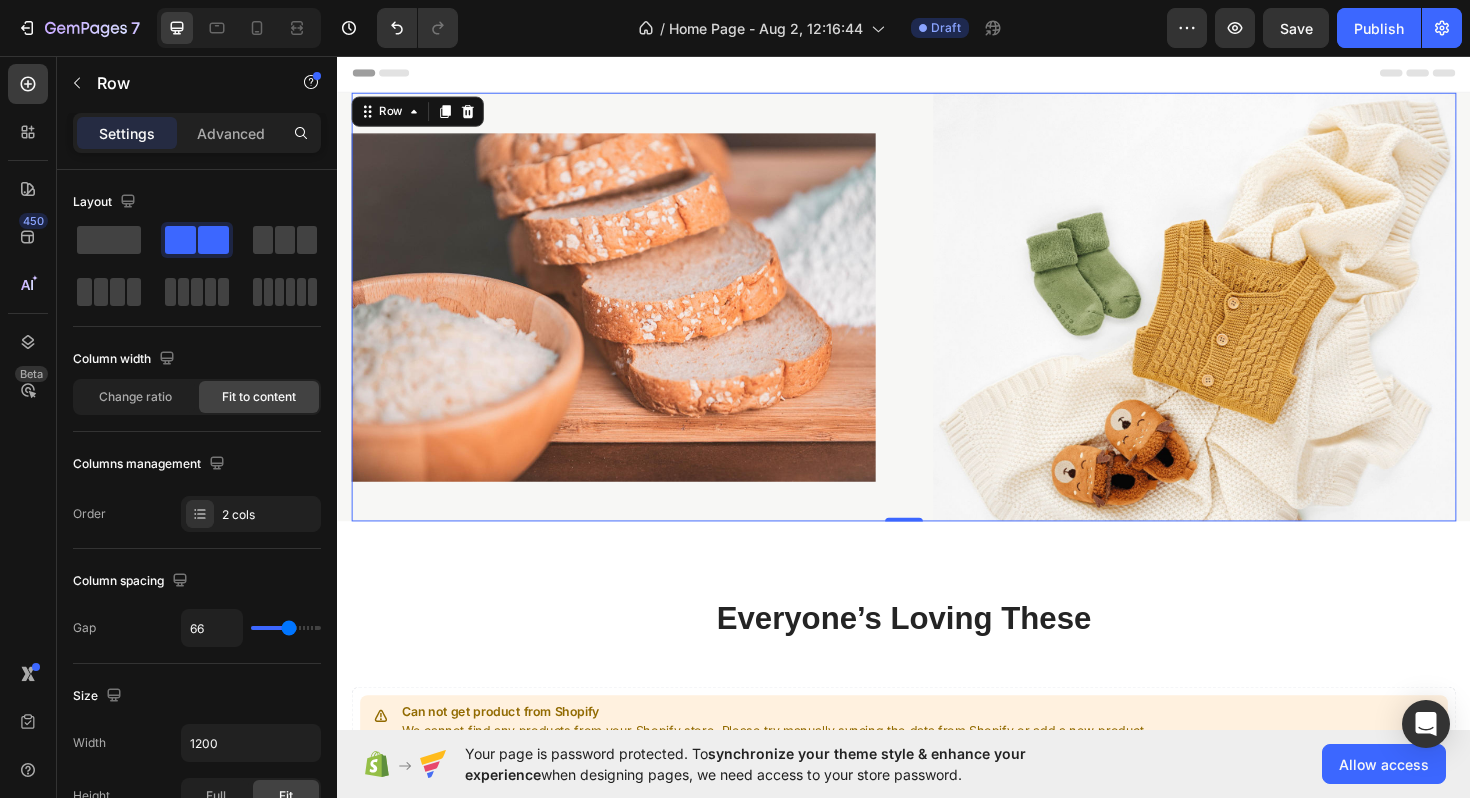 type on "67" 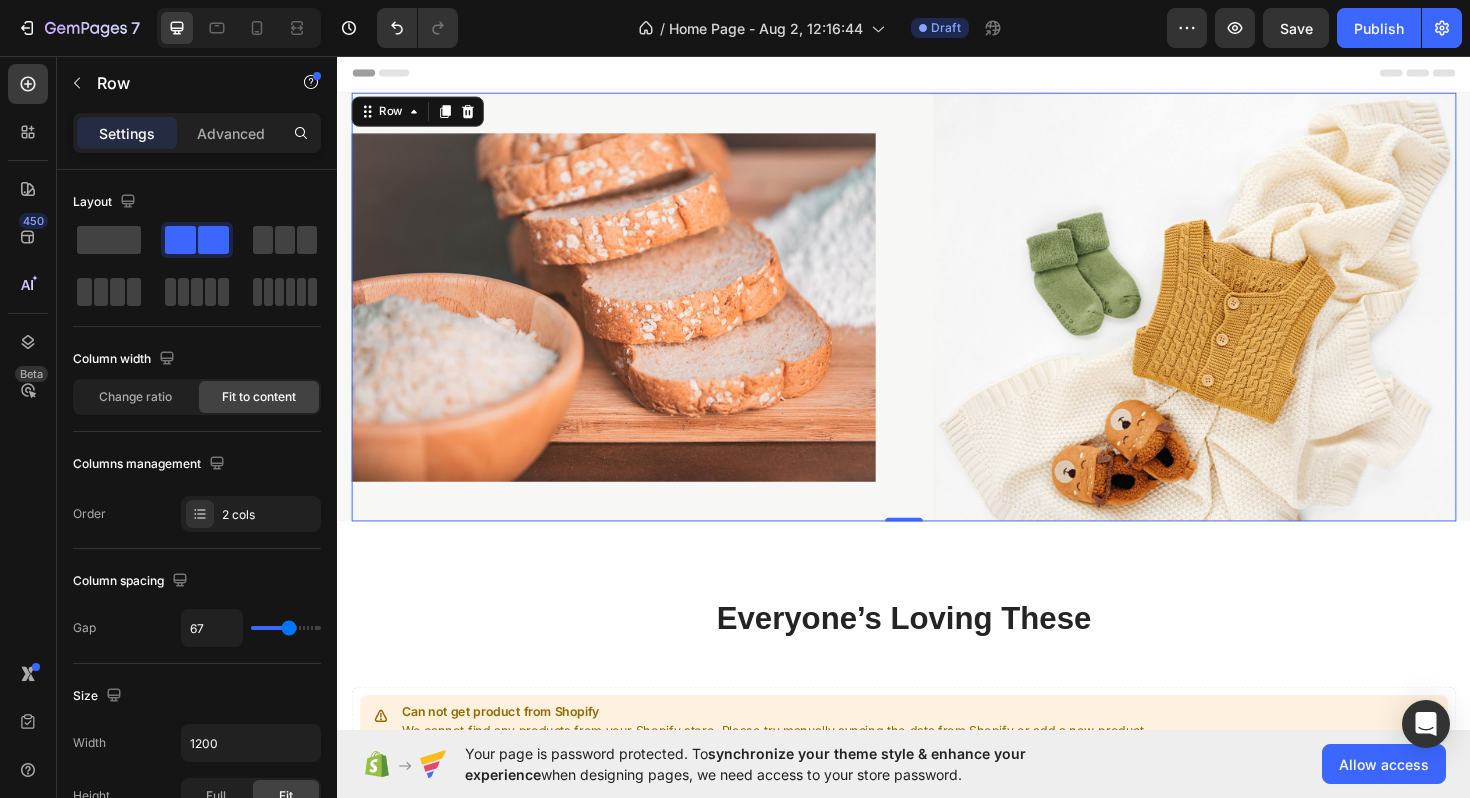 type on "68" 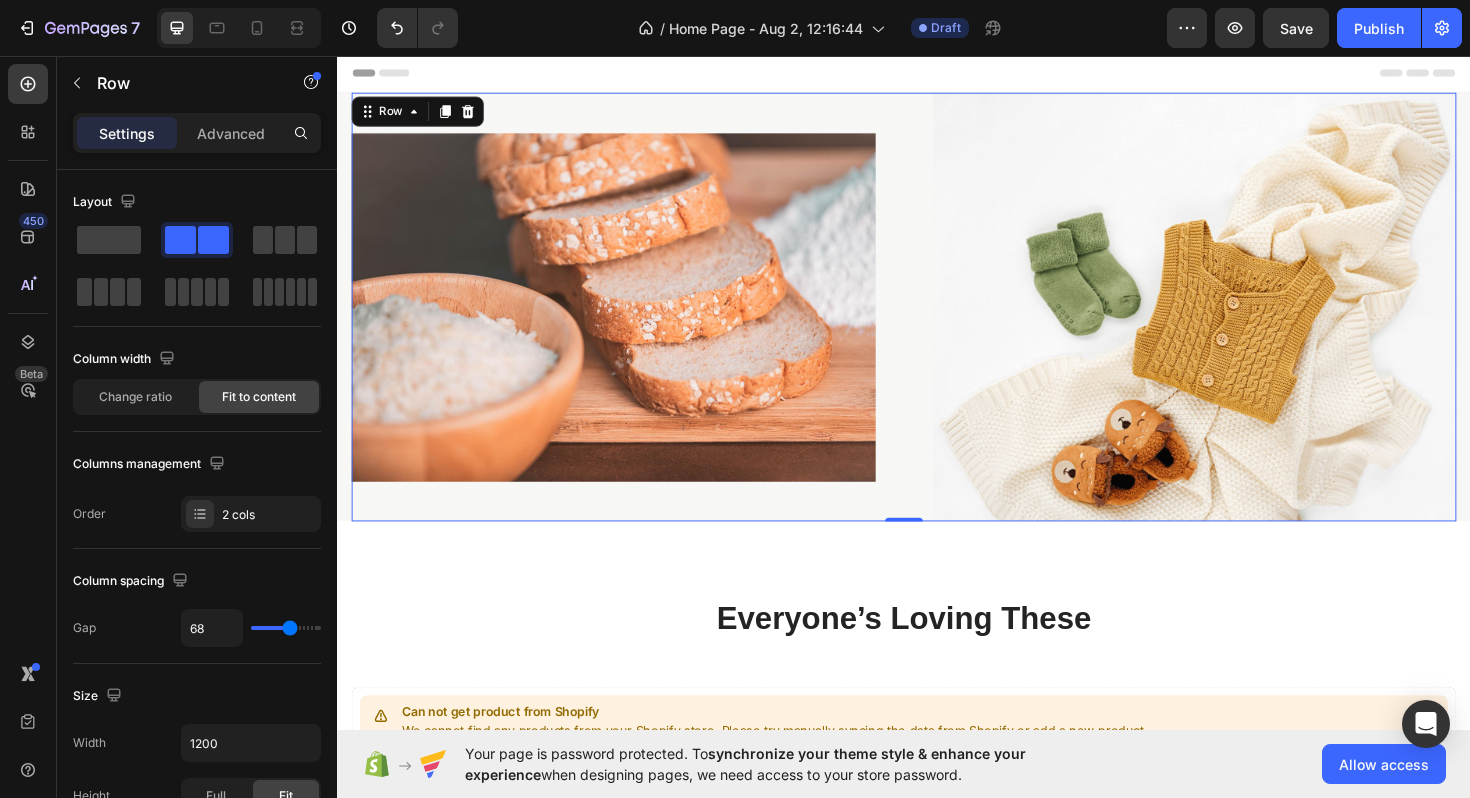 type on "69" 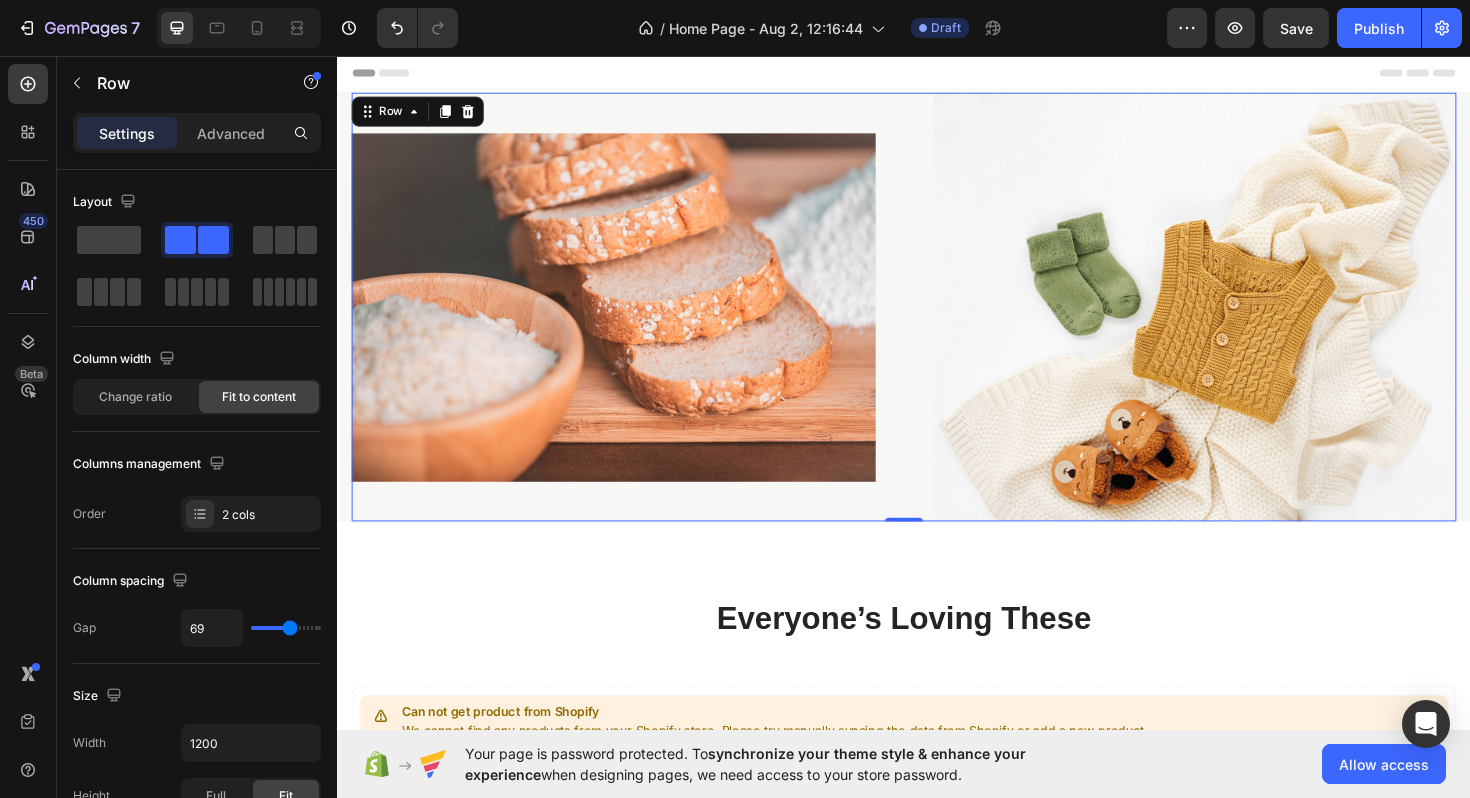 type on "70" 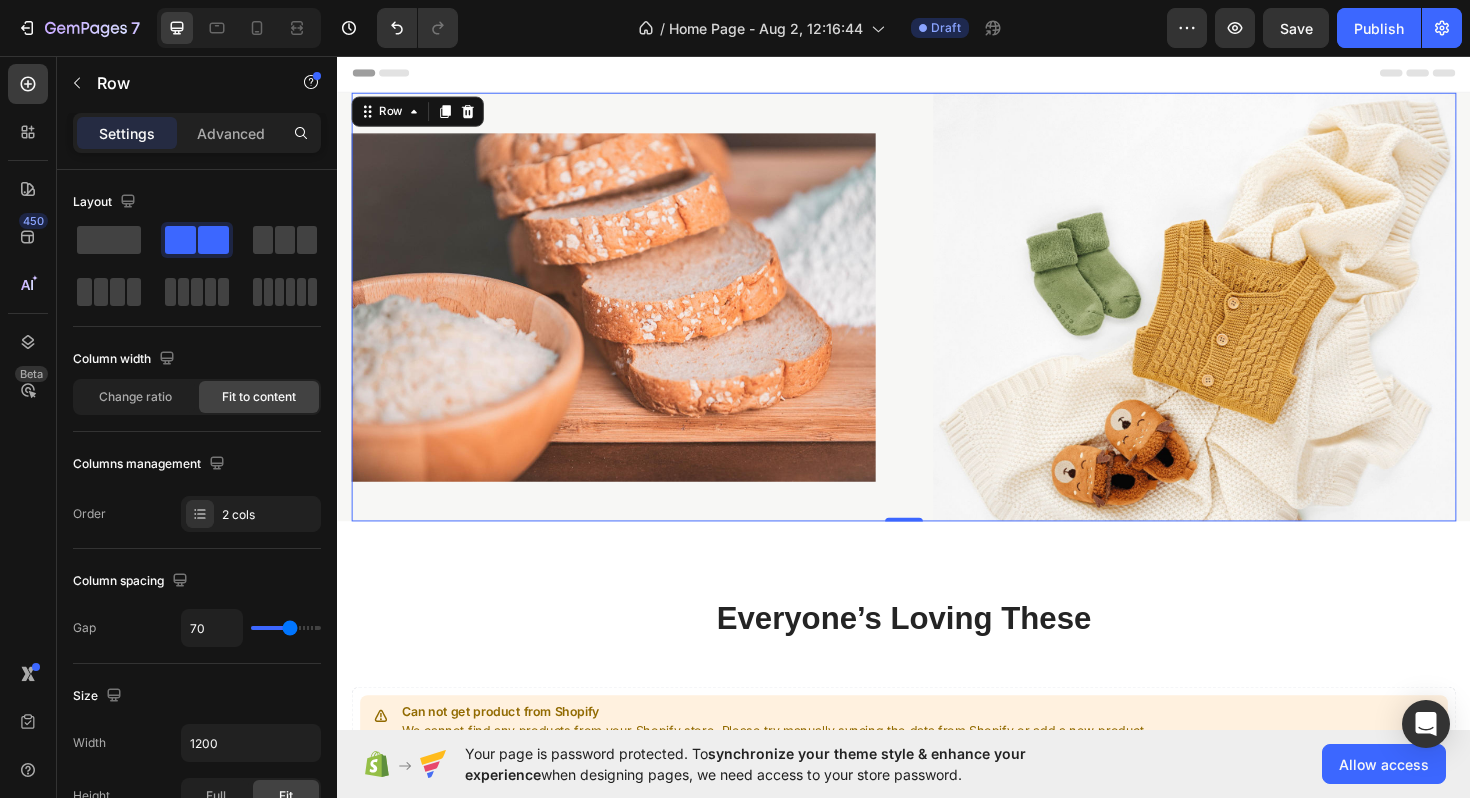 type on "71" 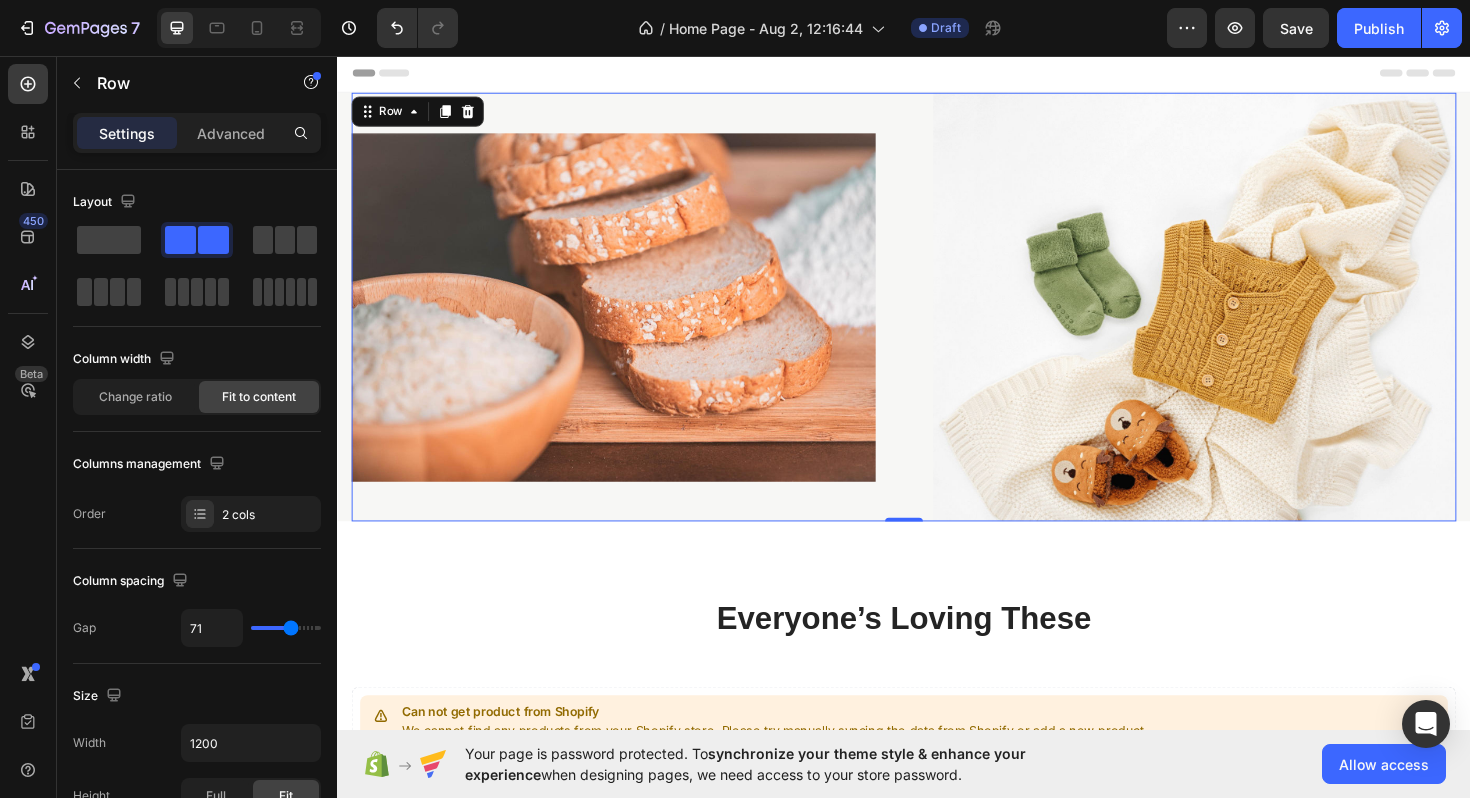type on "72" 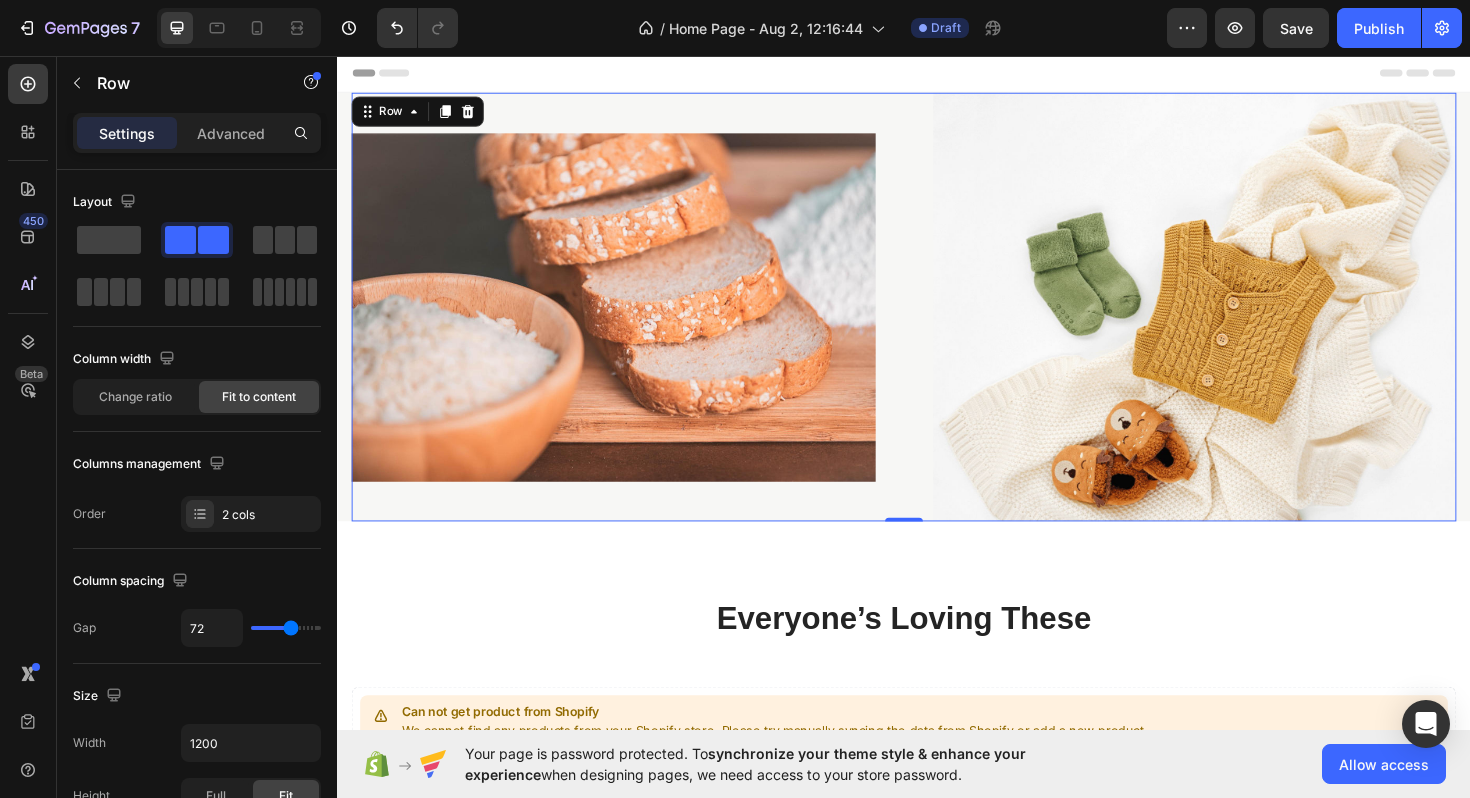 type on "73" 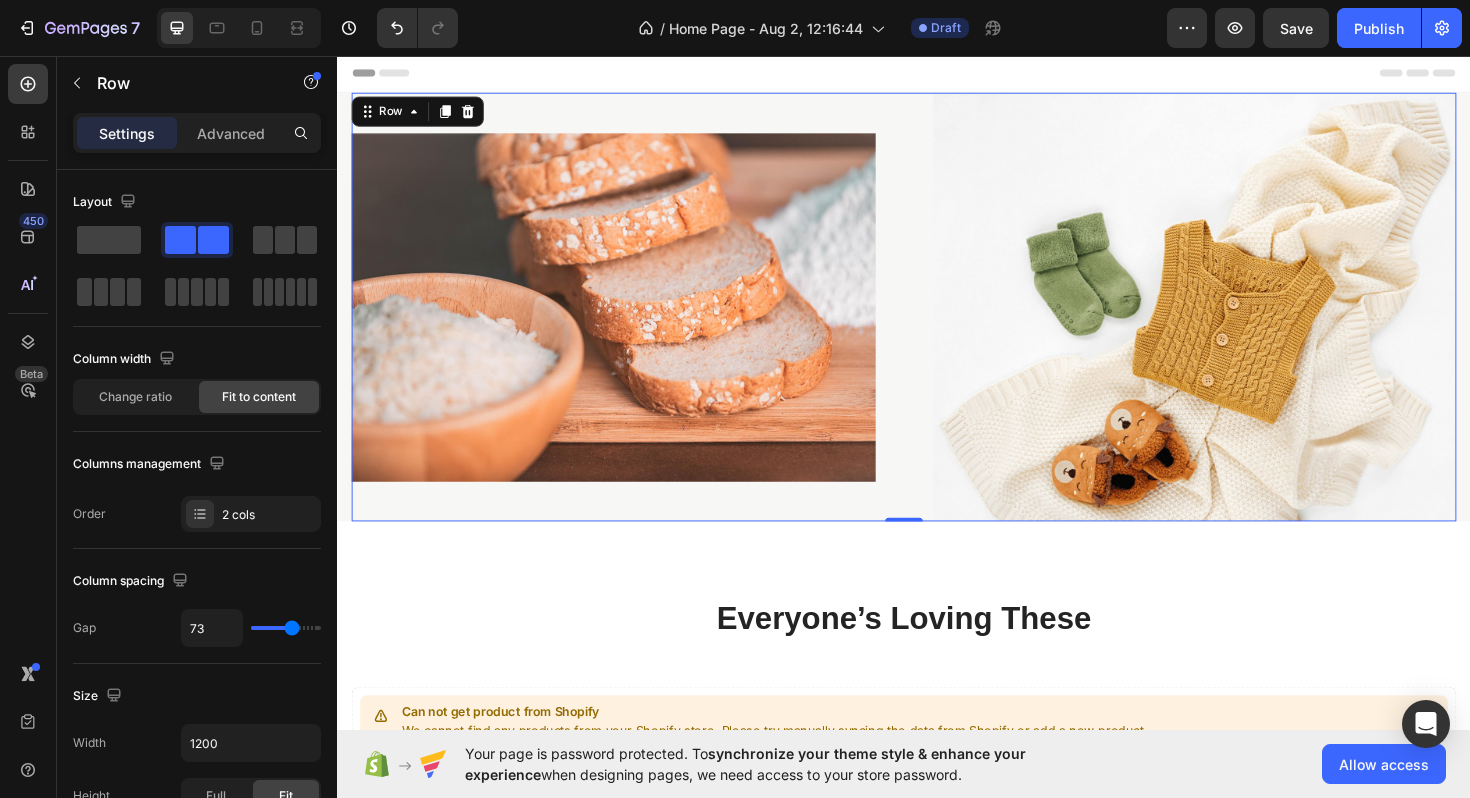 type on "74" 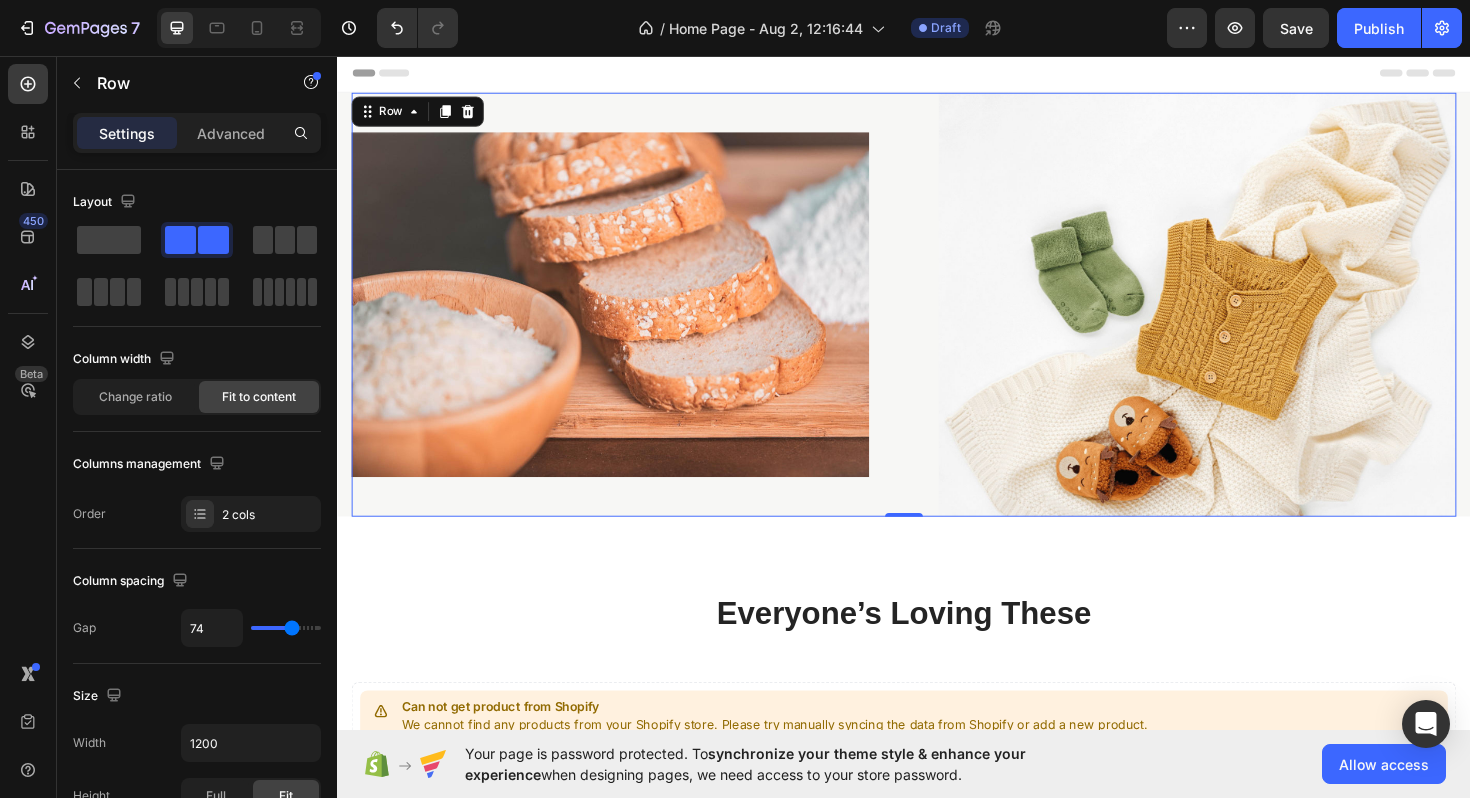 type on "75" 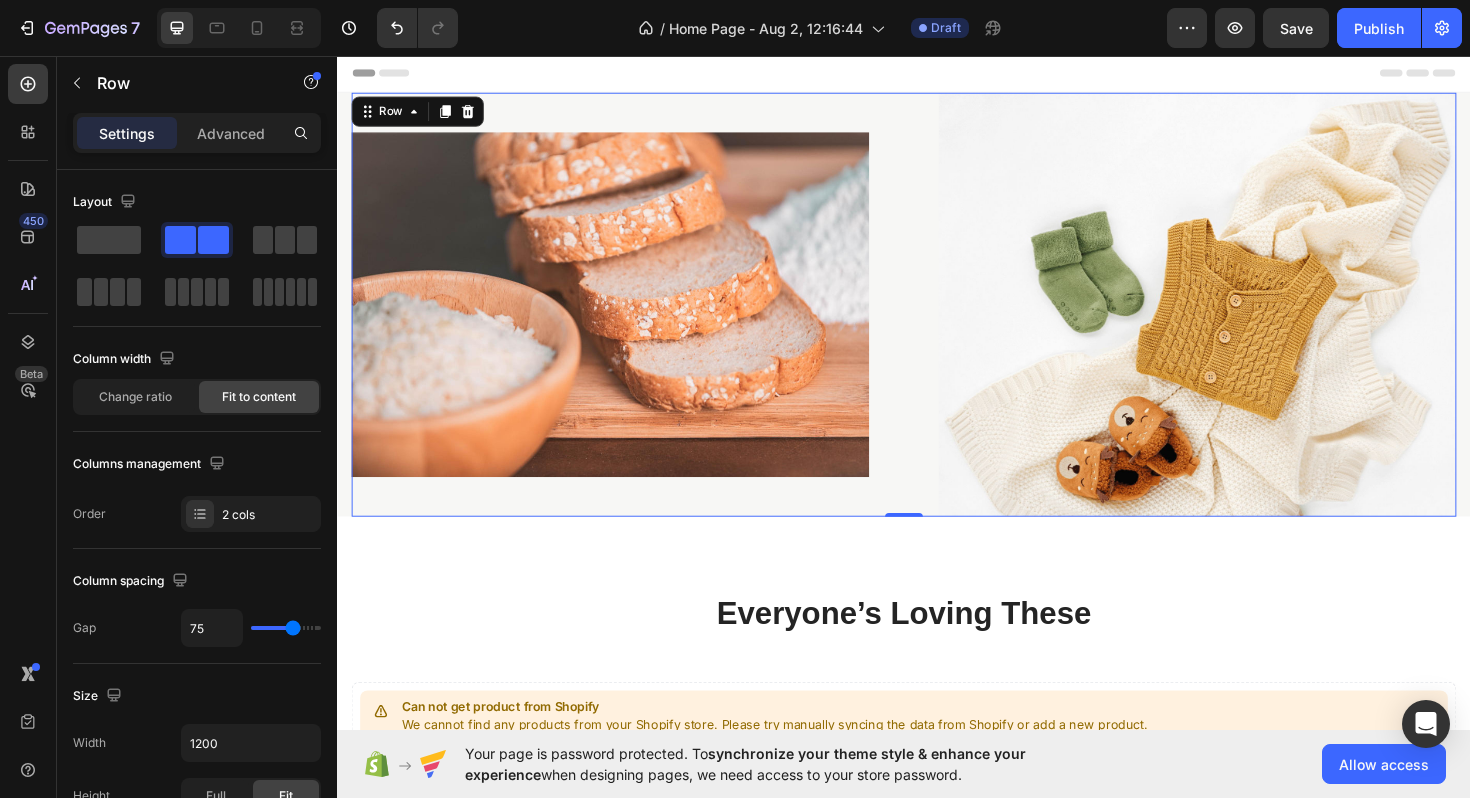 type on "76" 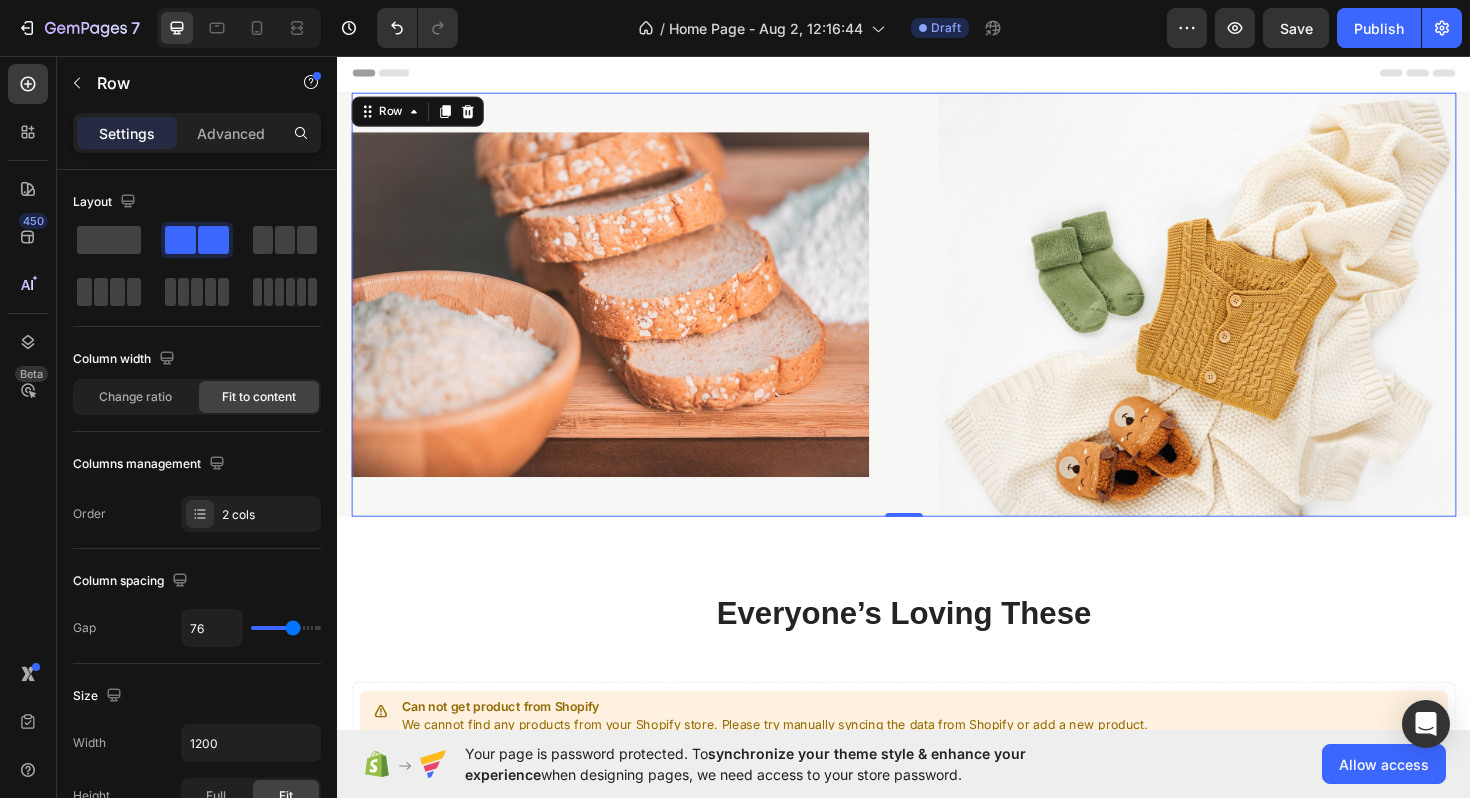 type on "77" 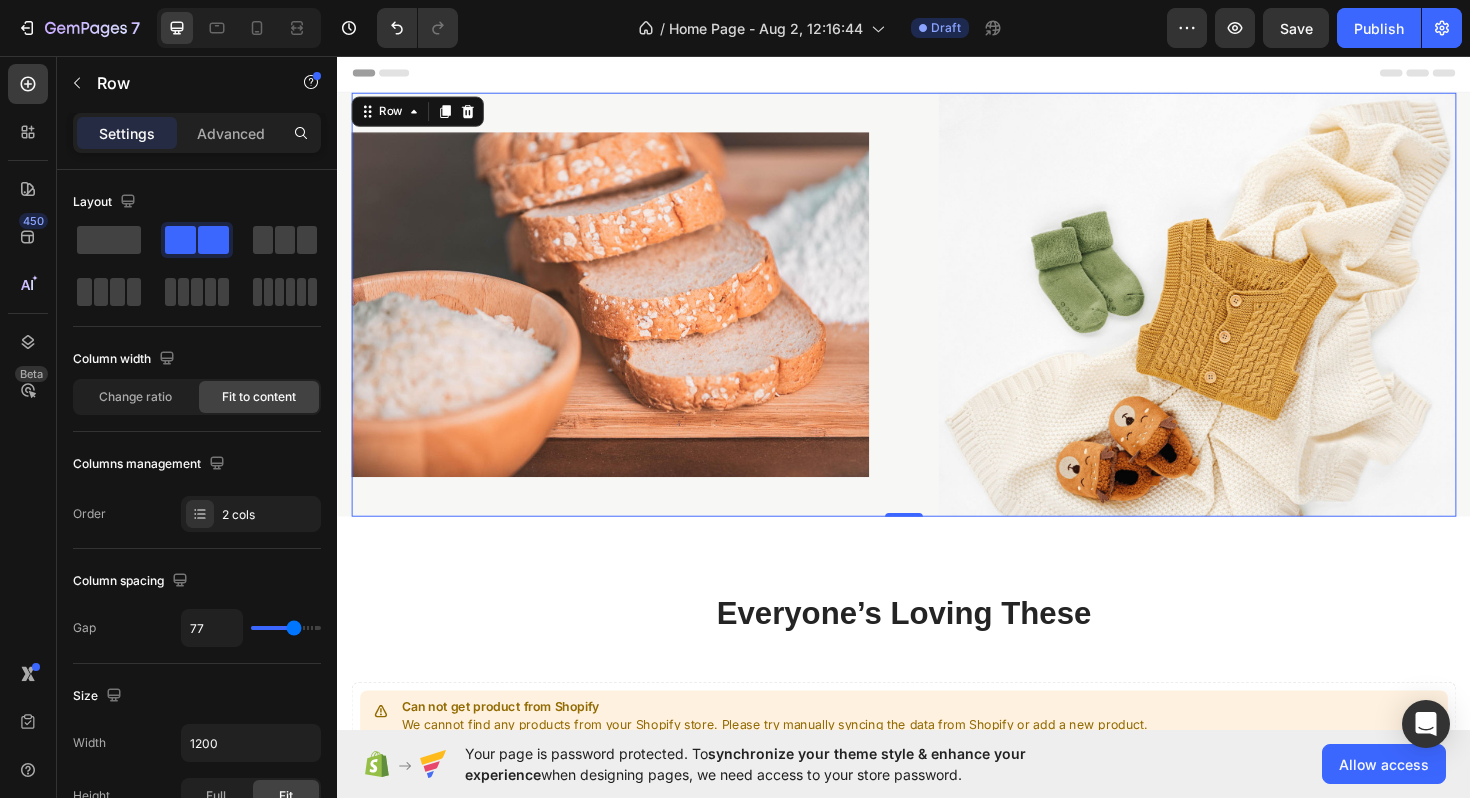 type on "78" 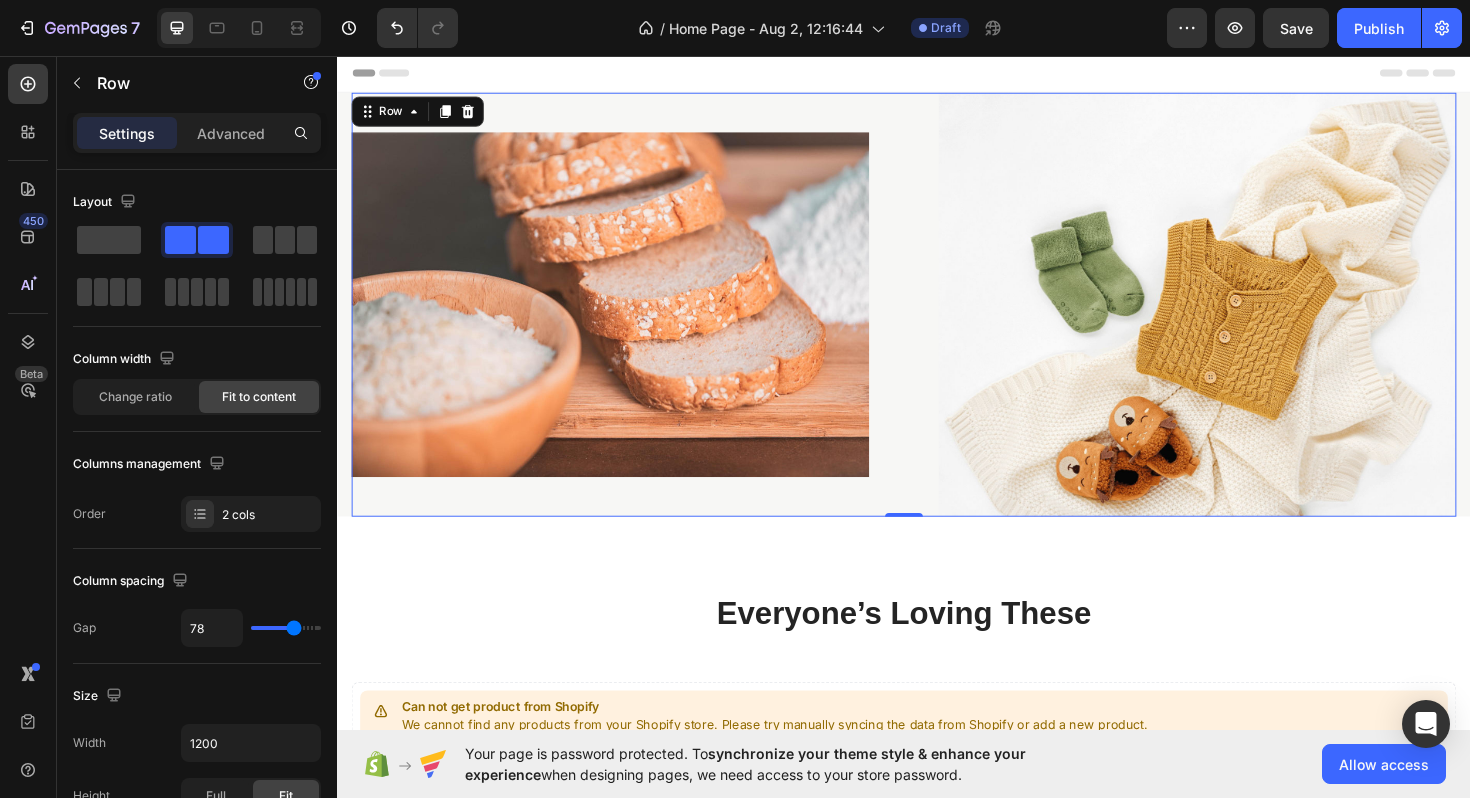 type on "79" 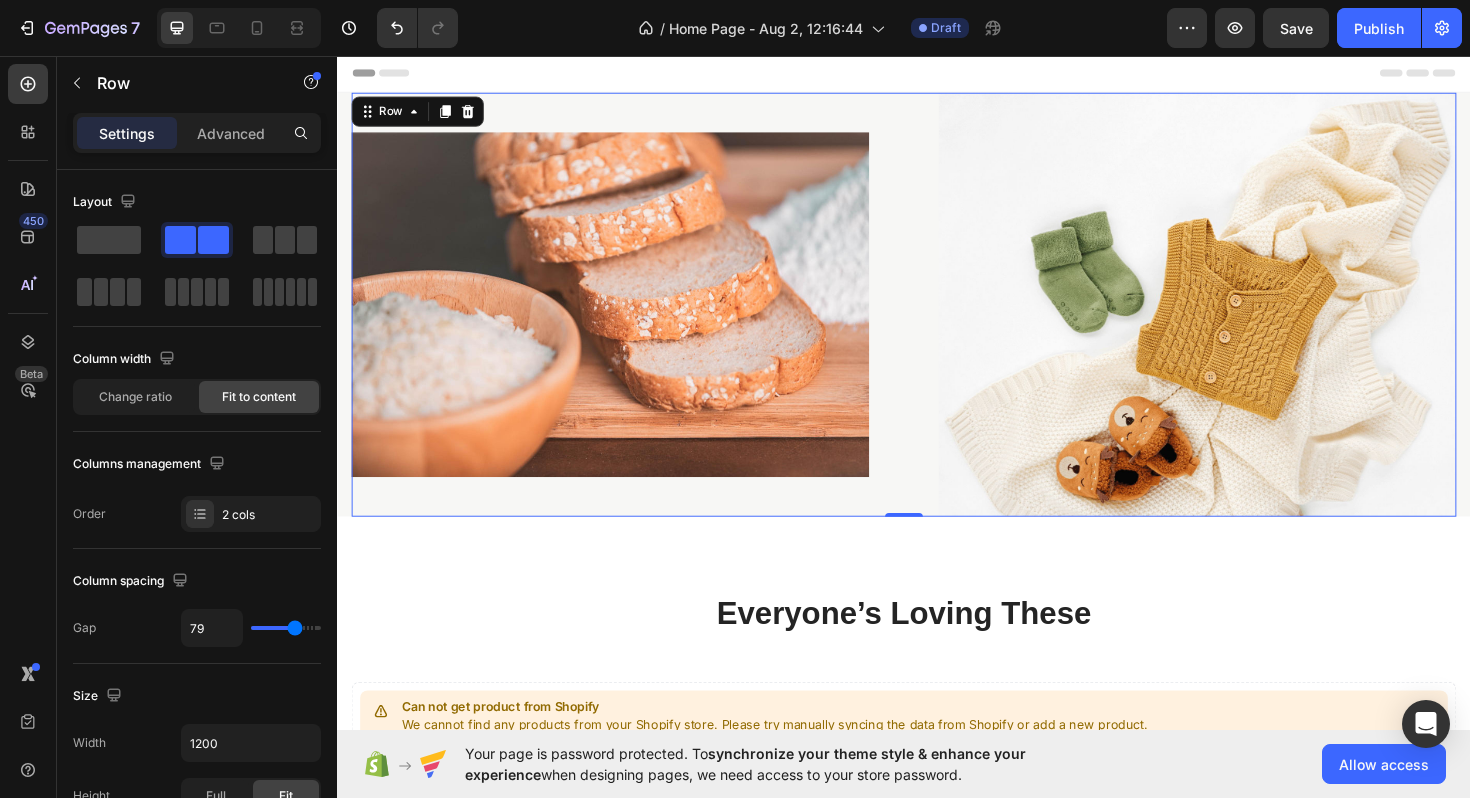 type on "80" 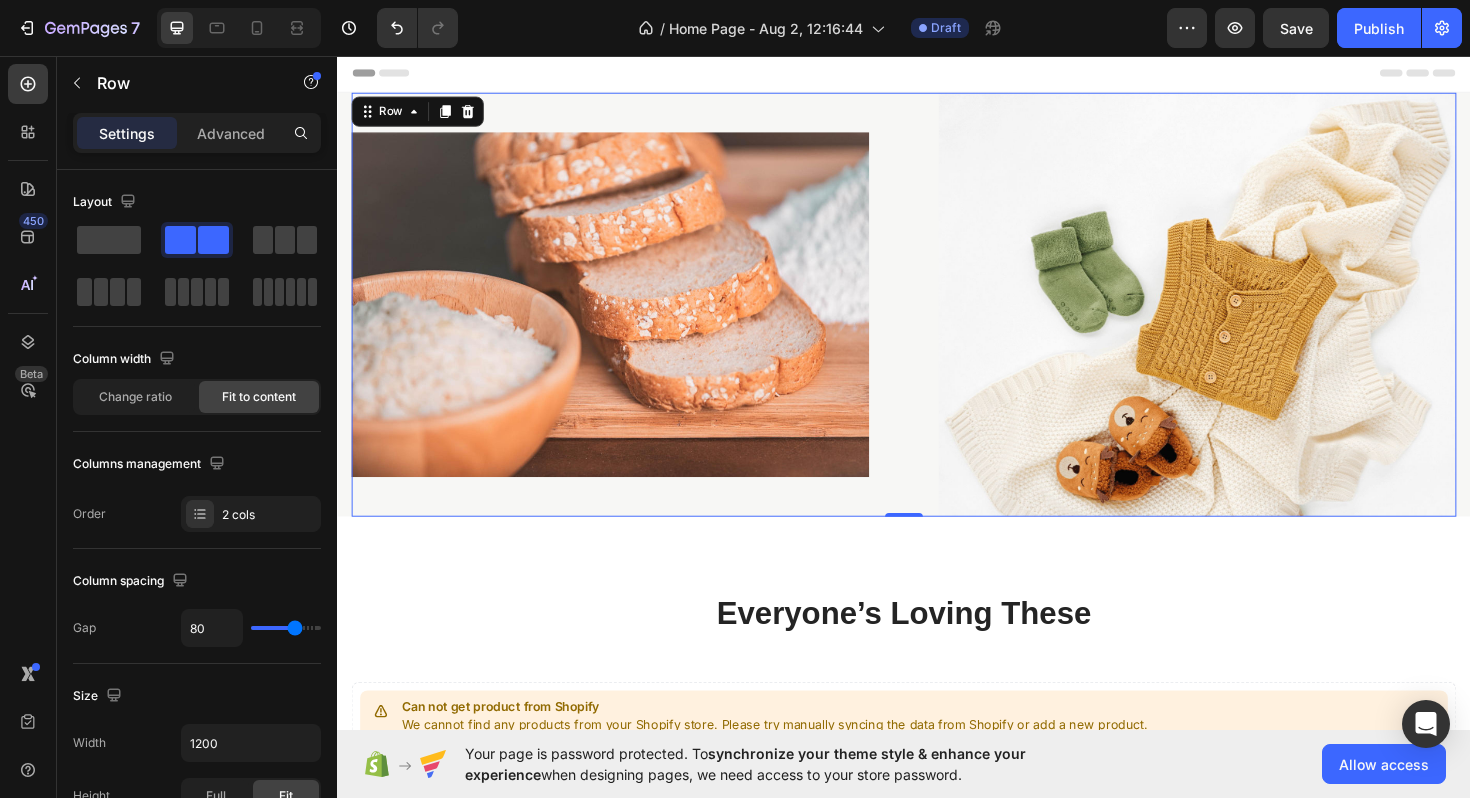 type on "81" 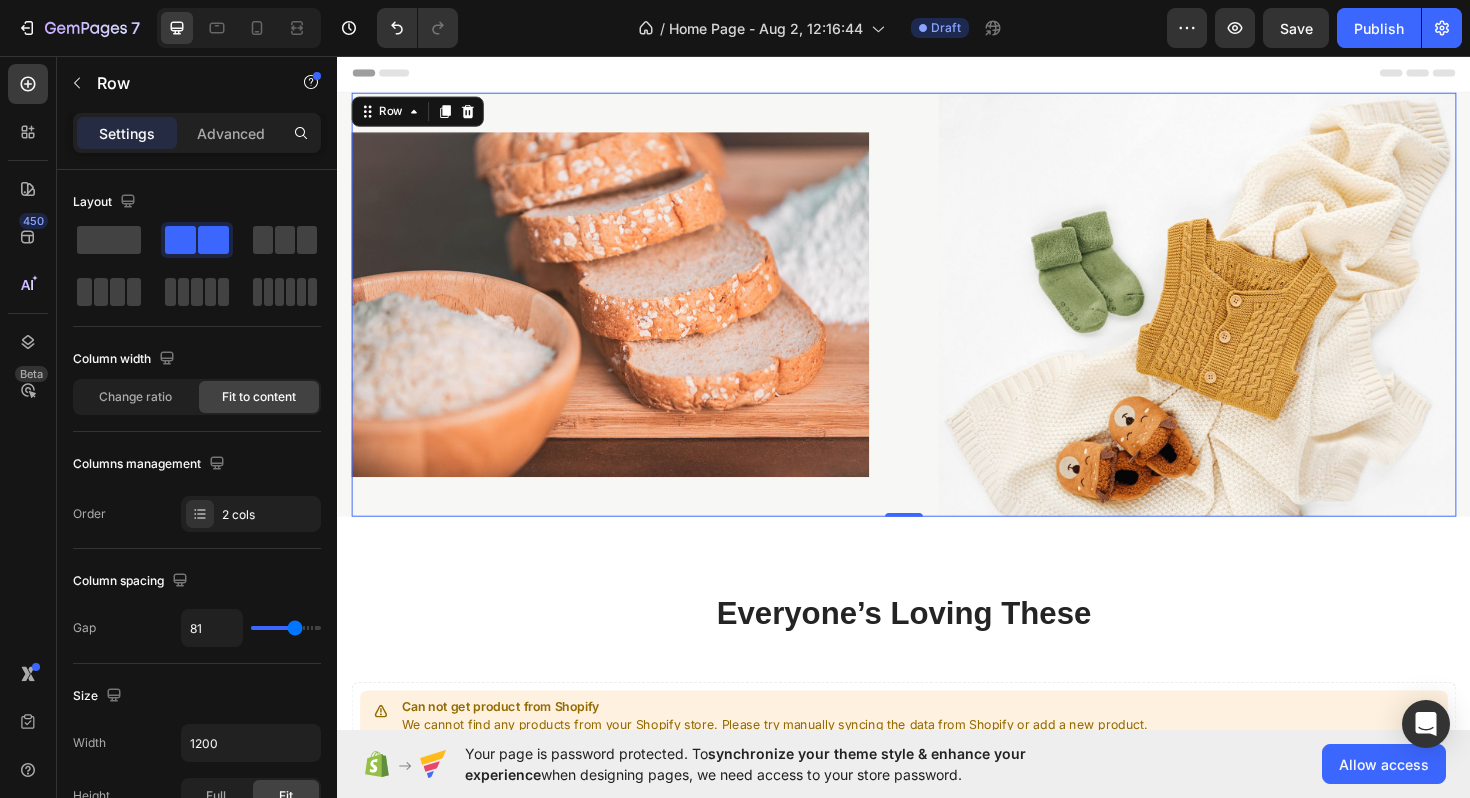 type on "82" 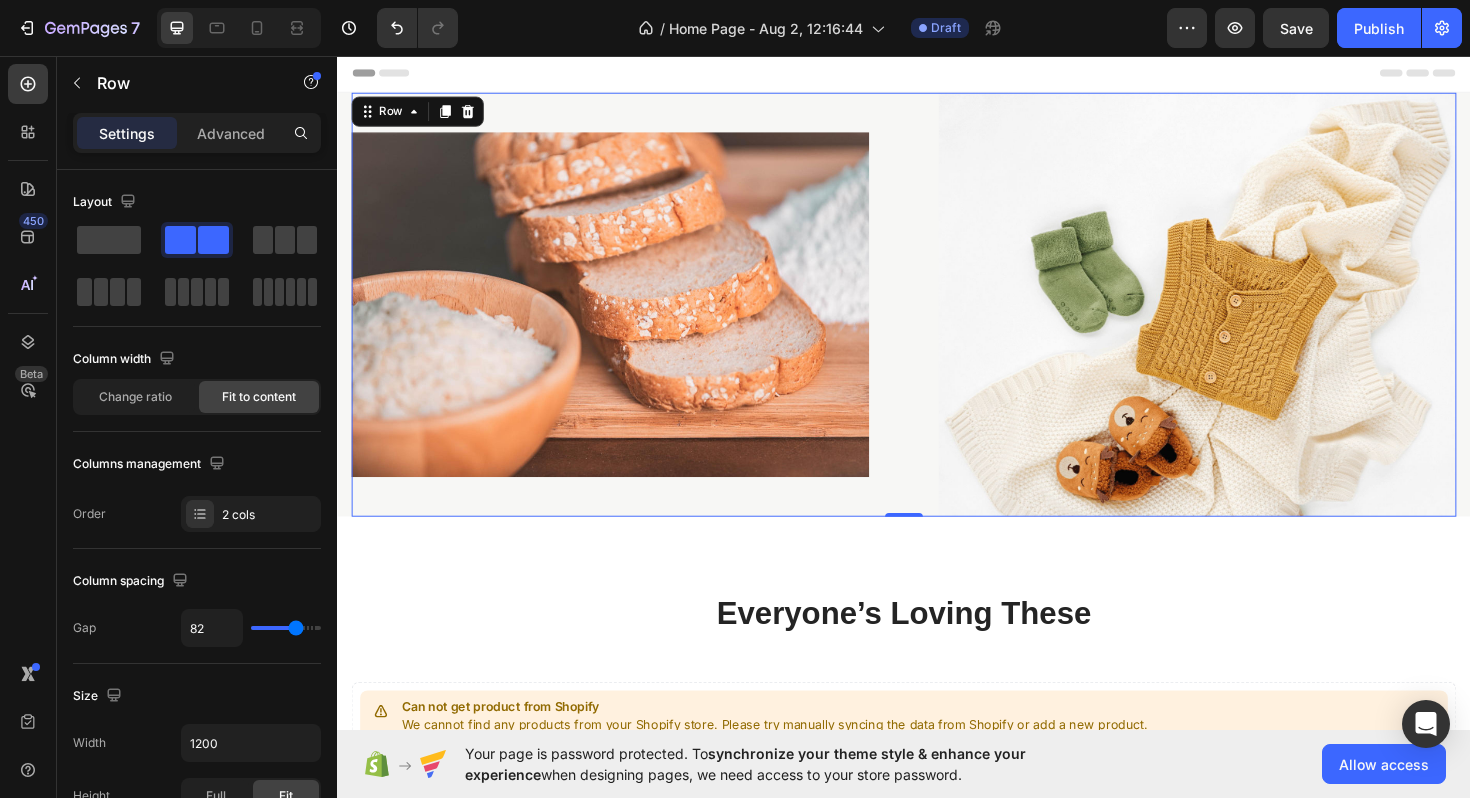 type on "83" 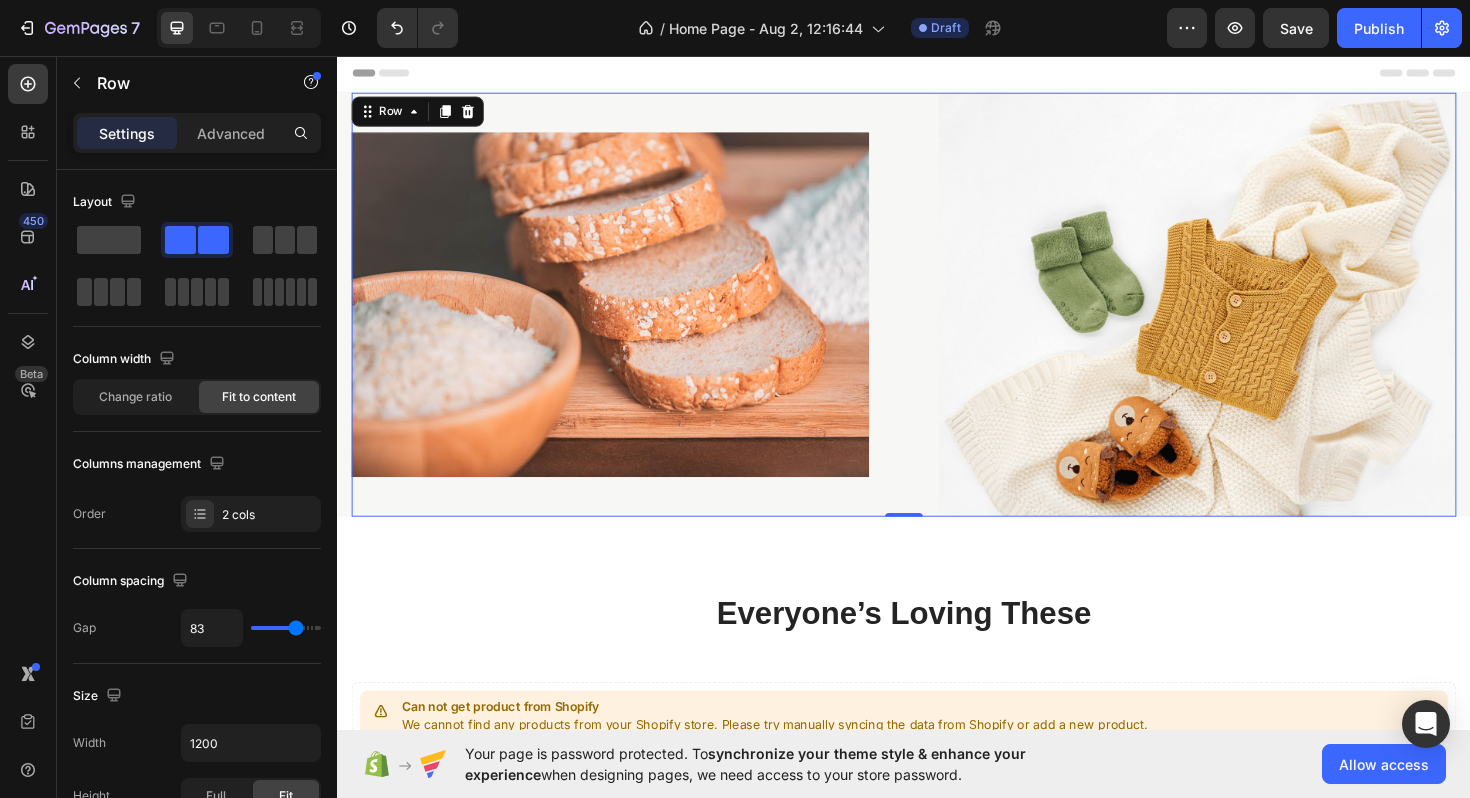 type on "84" 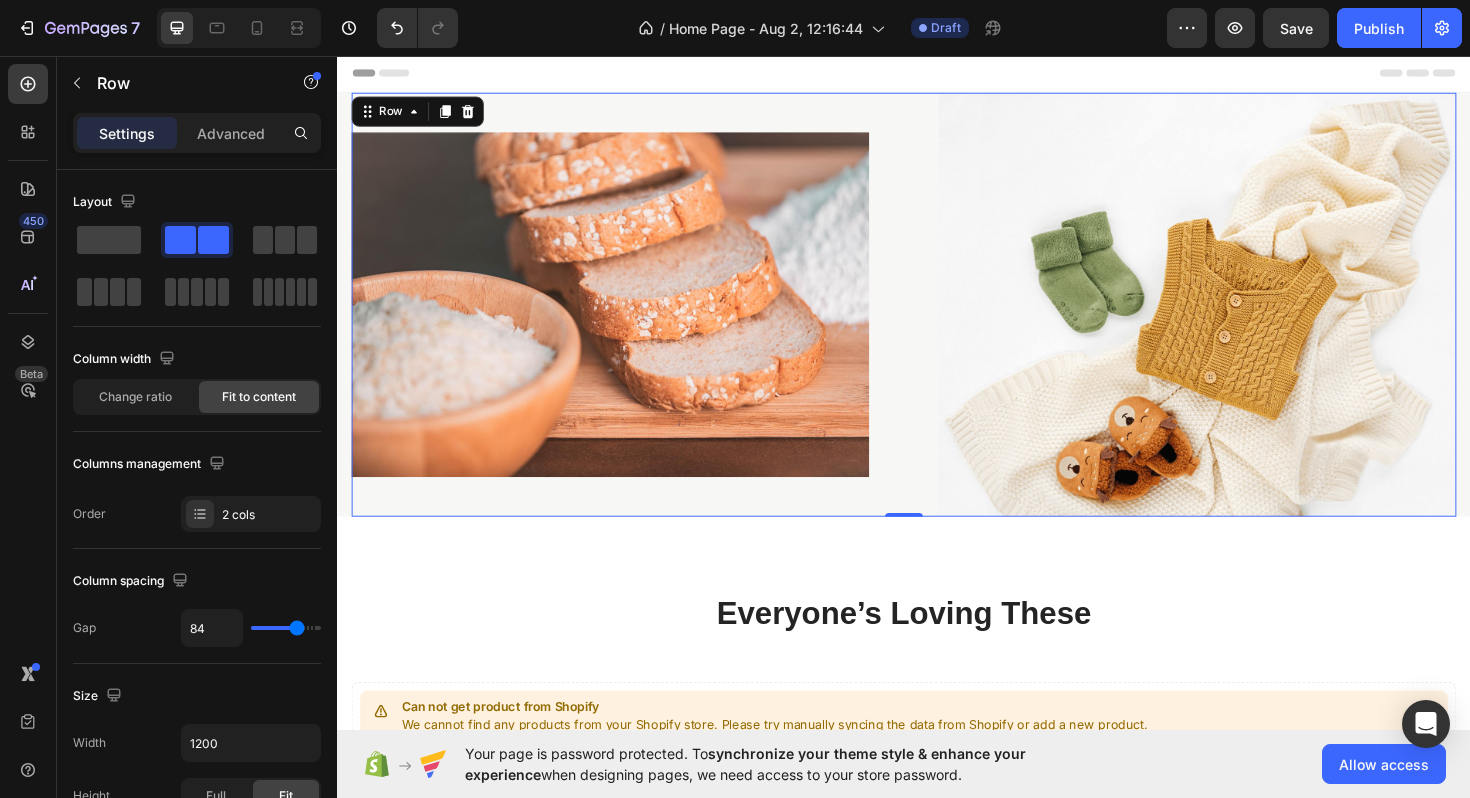 type on "85" 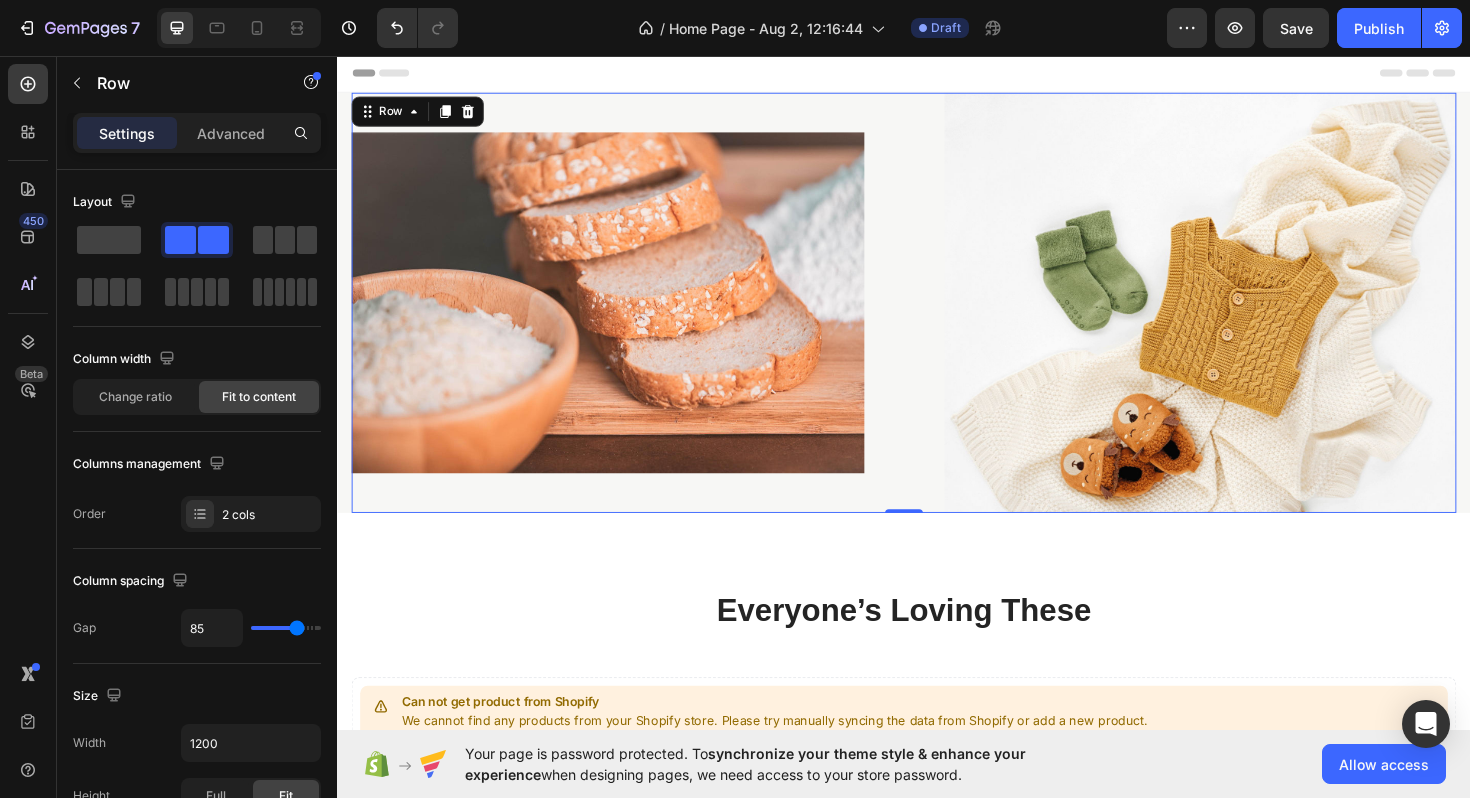 type on "86" 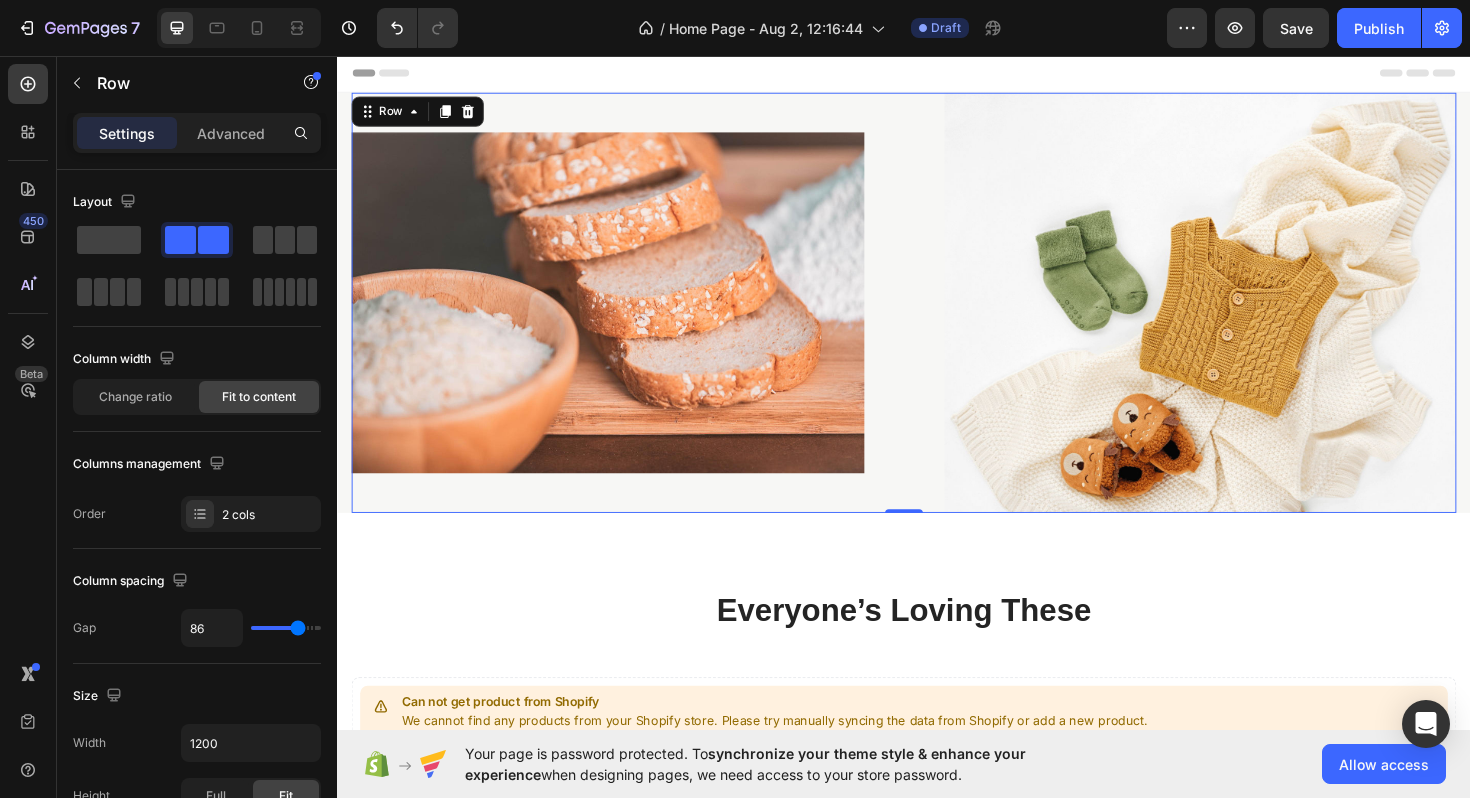 type on "85" 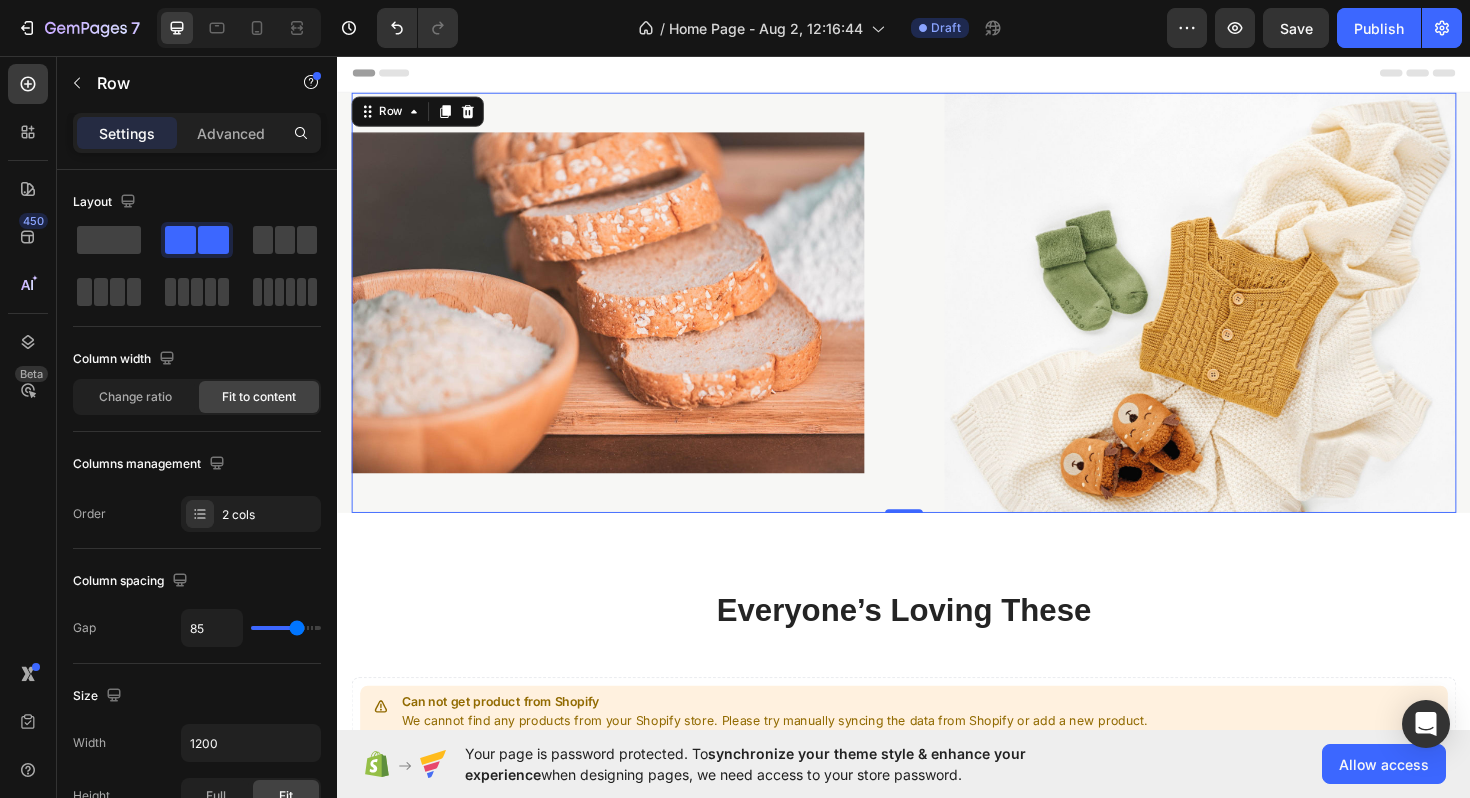 type on "84" 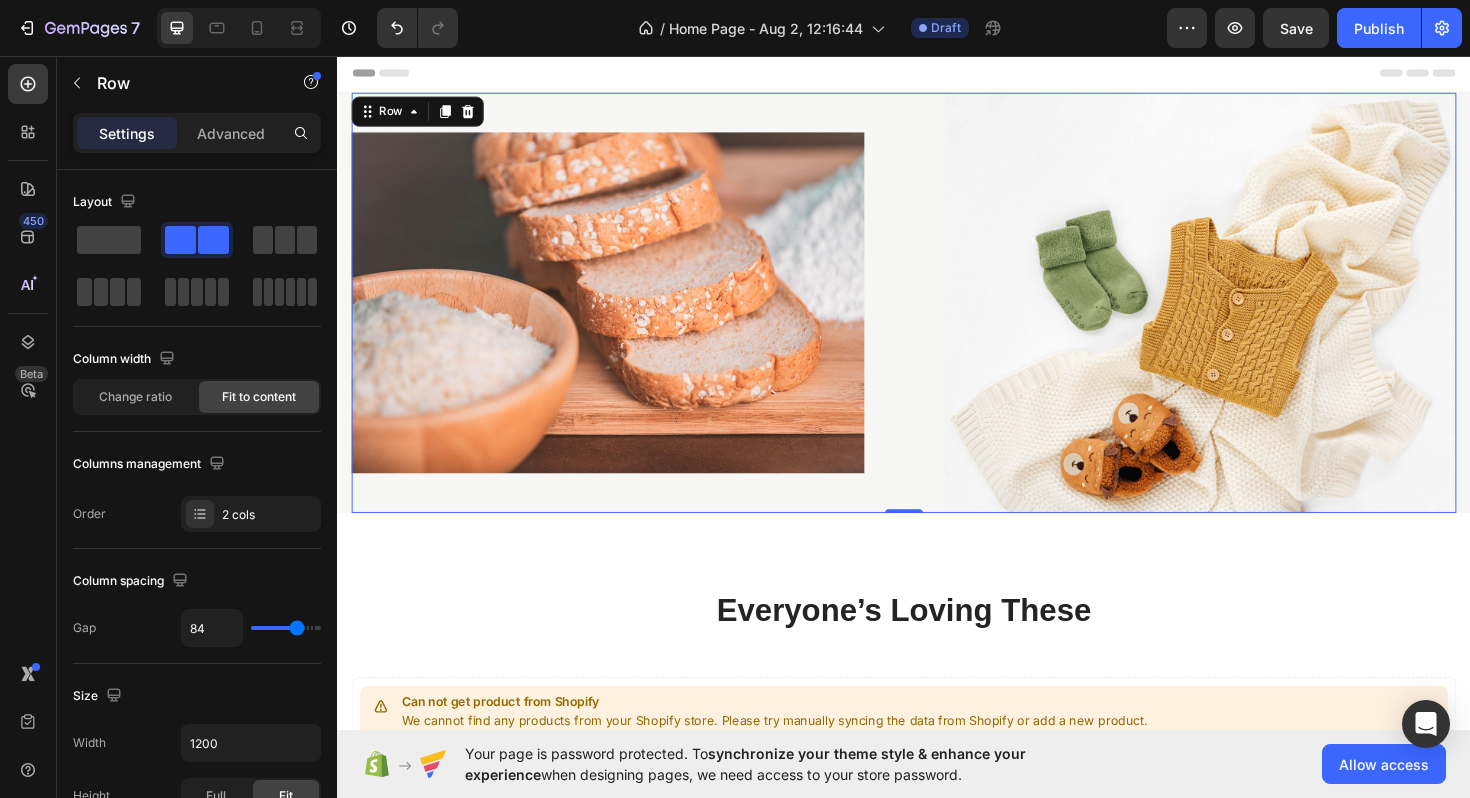 type on "82" 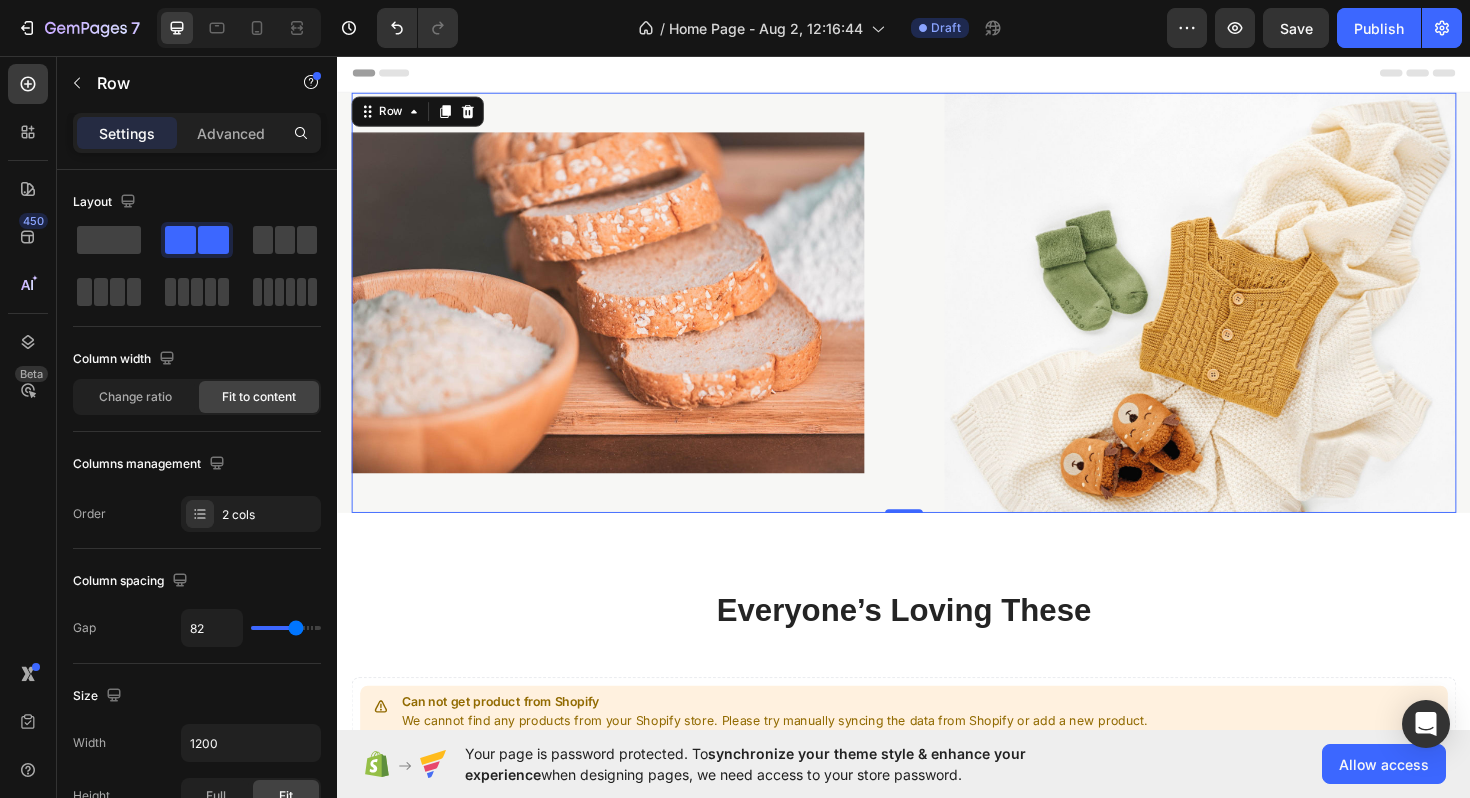 type on "79" 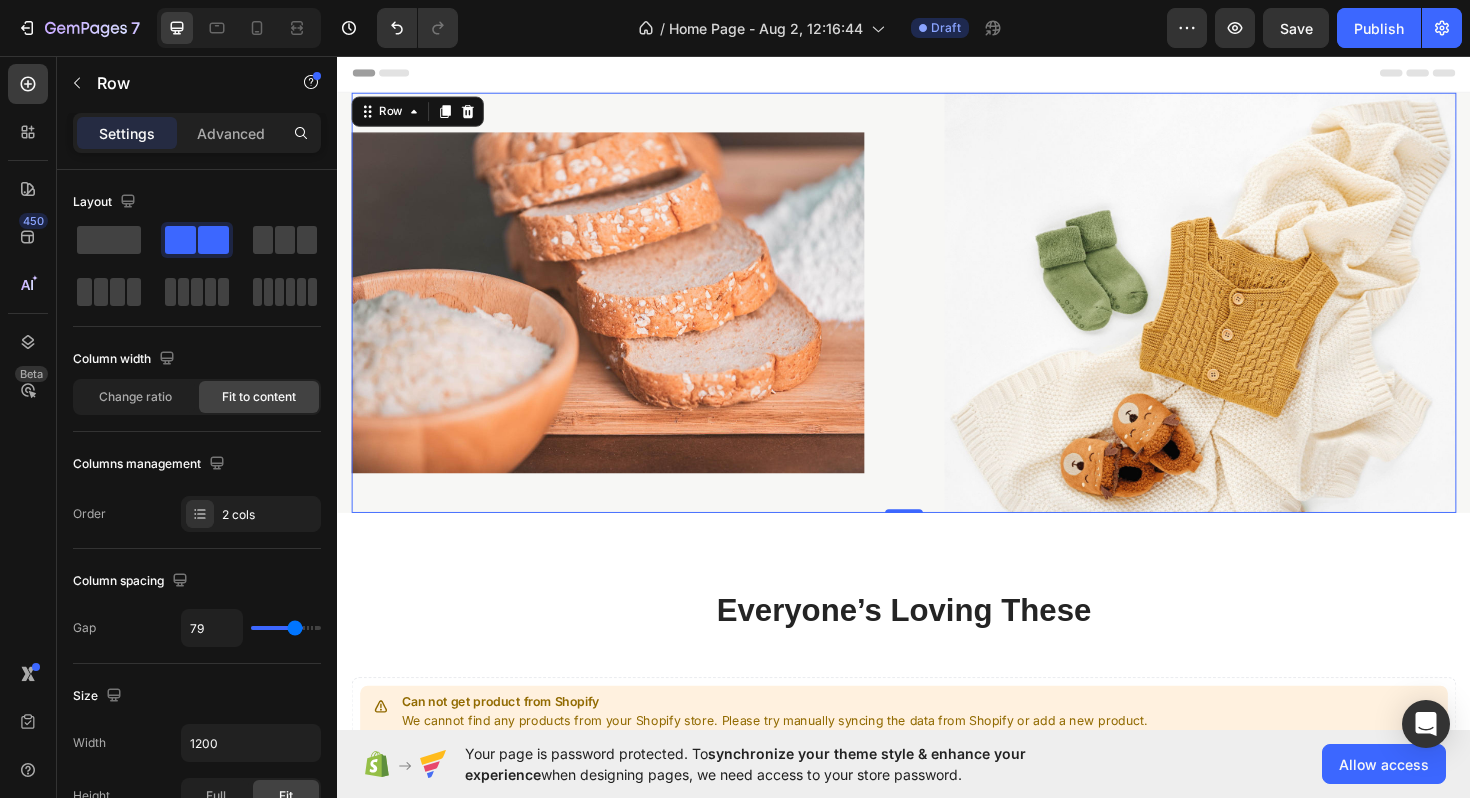type on "77" 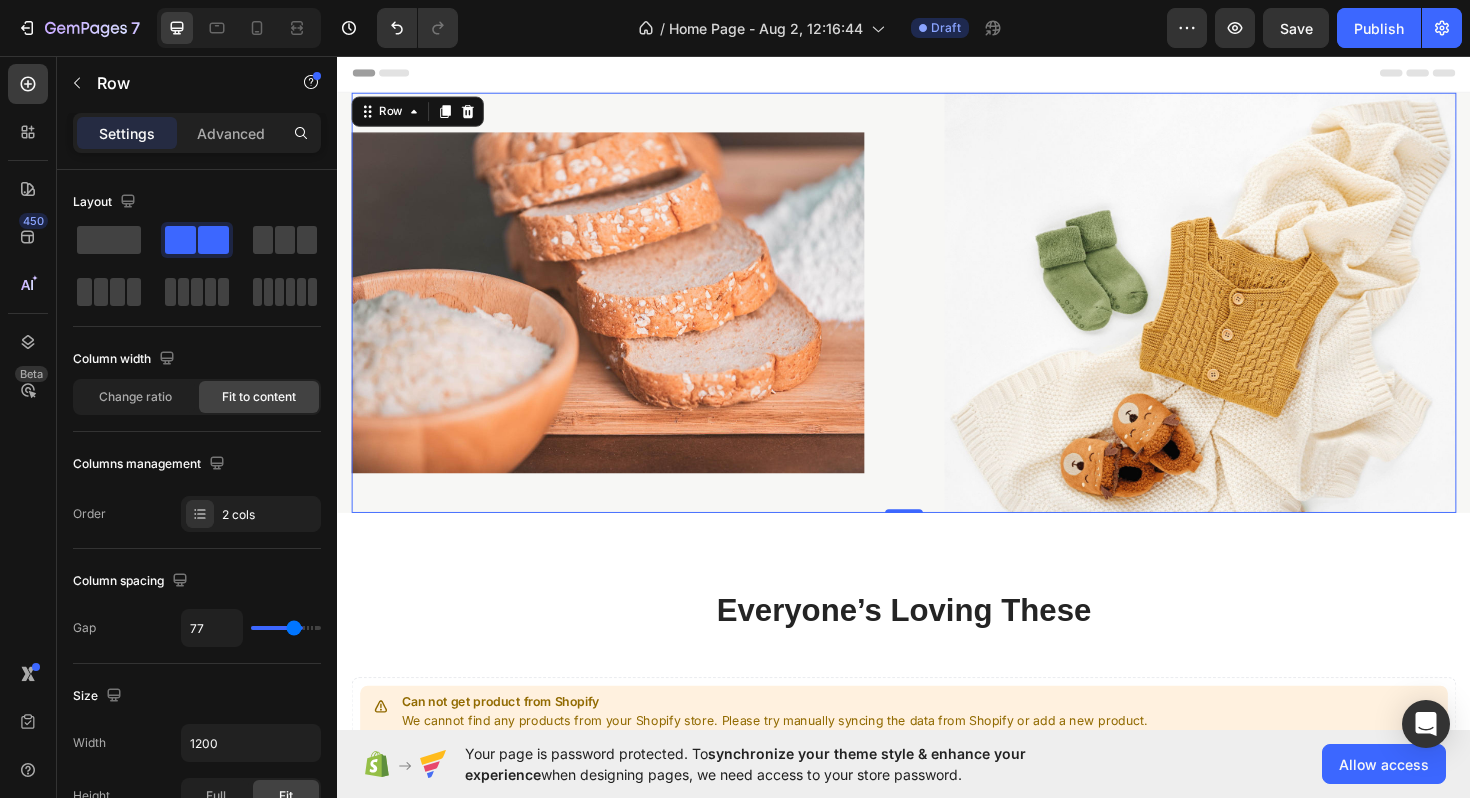 type on "75" 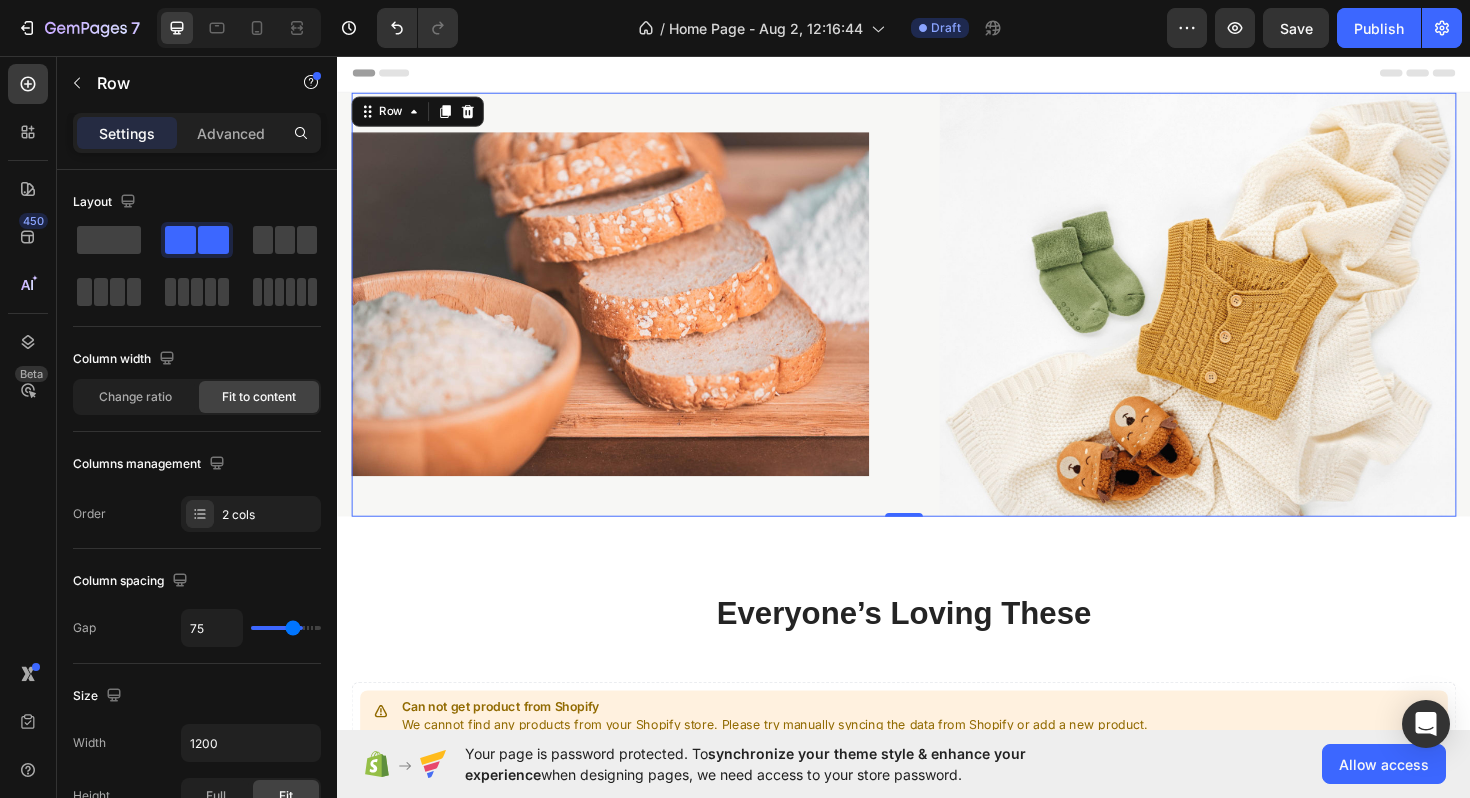 type on "73" 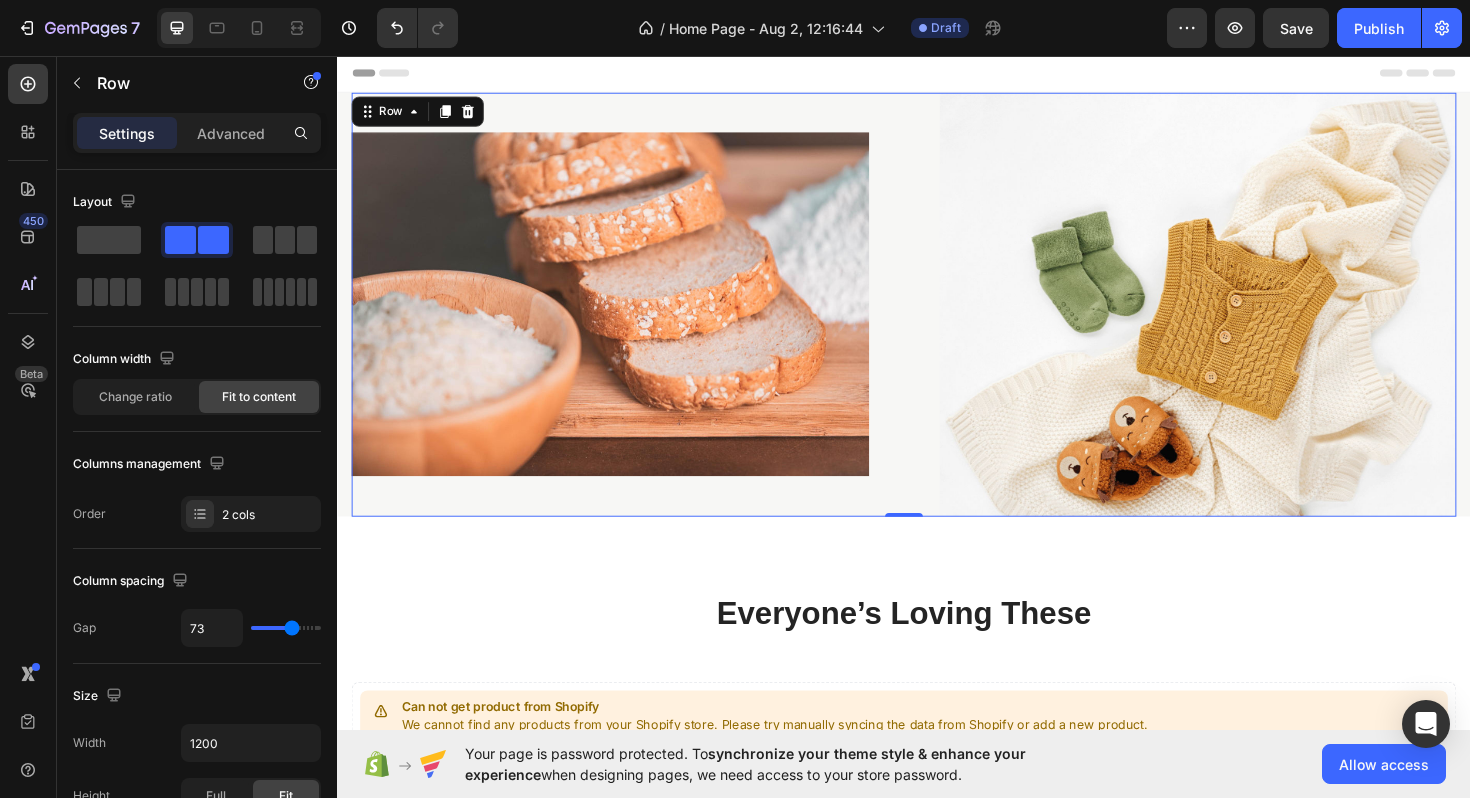 type on "72" 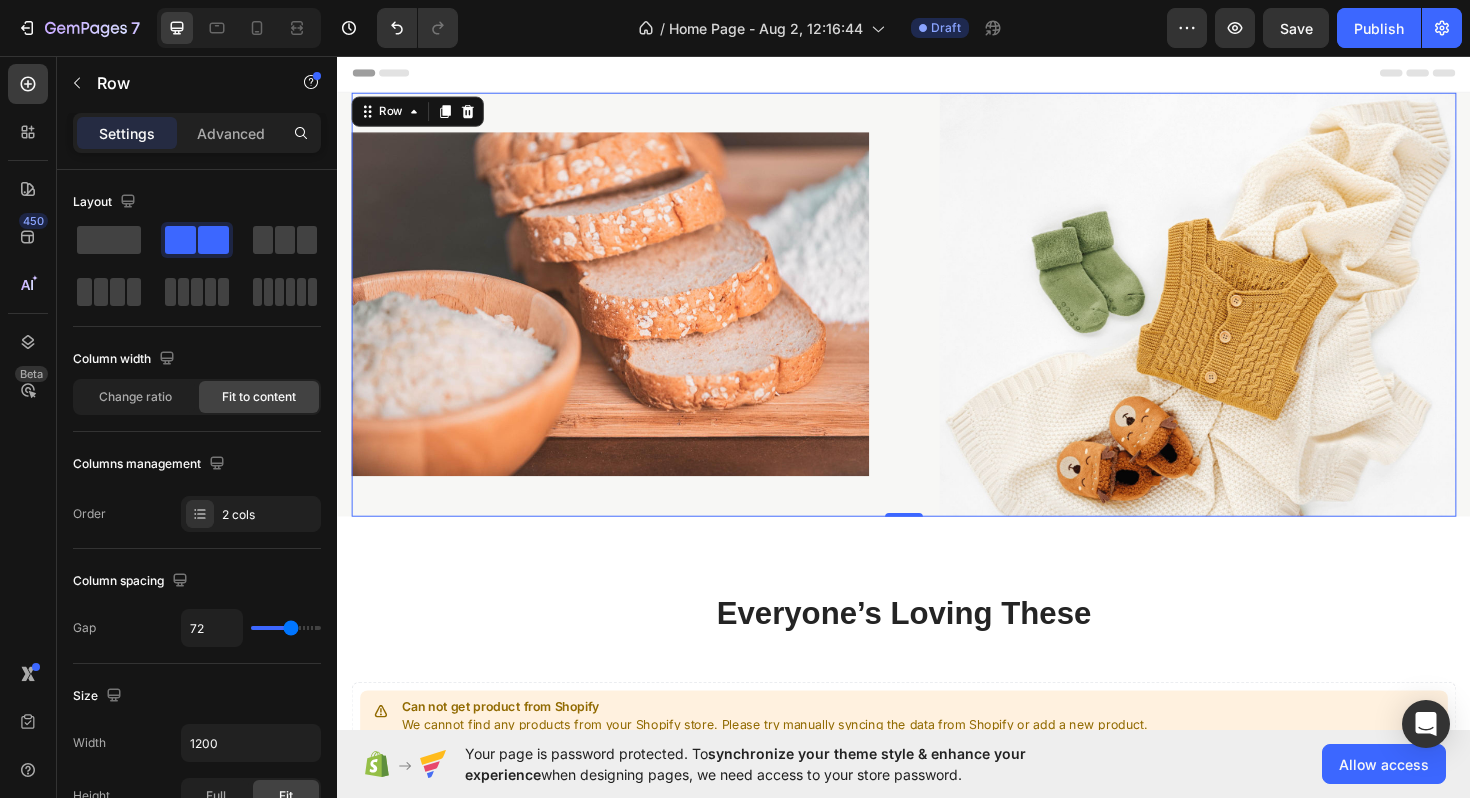 type on "70" 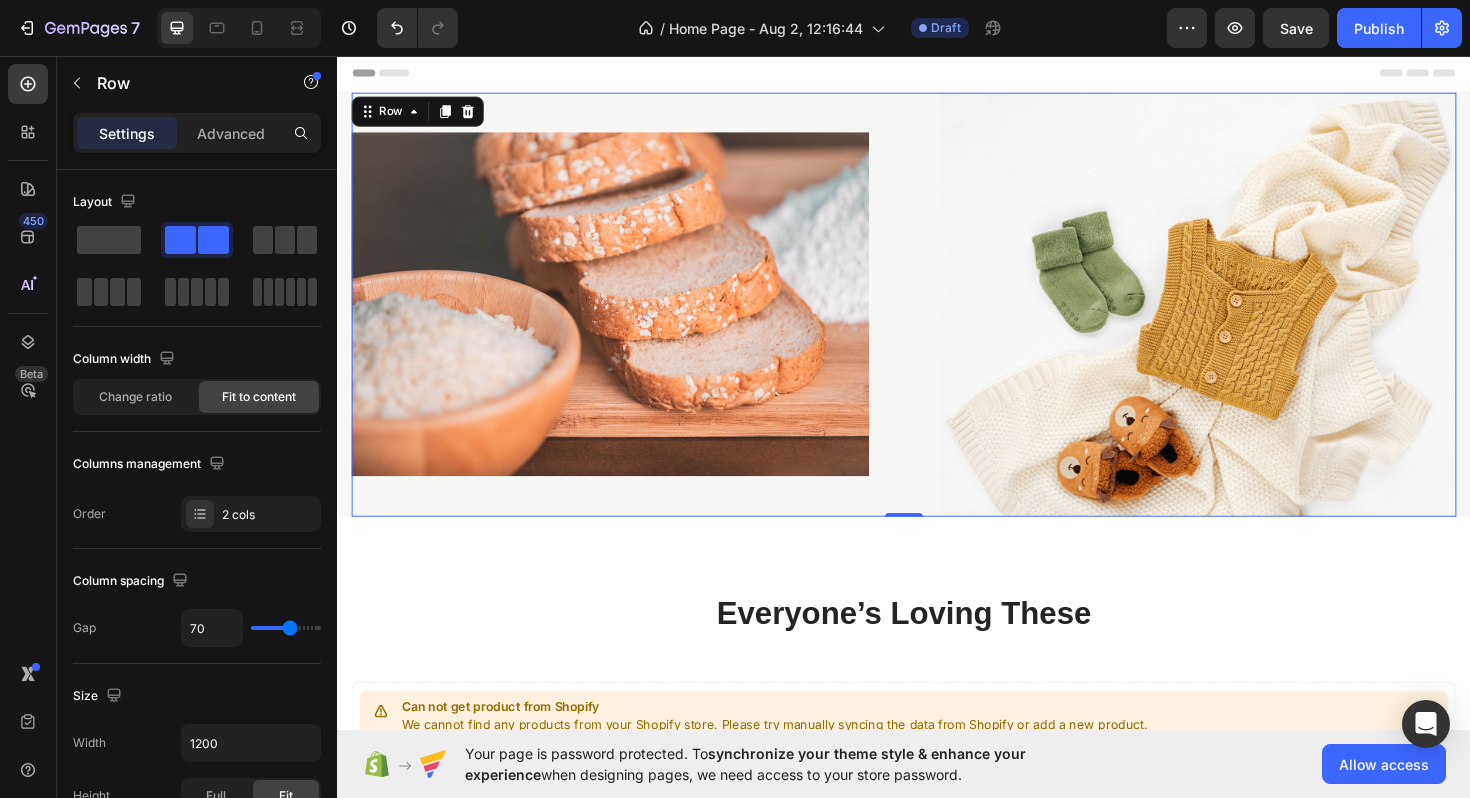 type on "68" 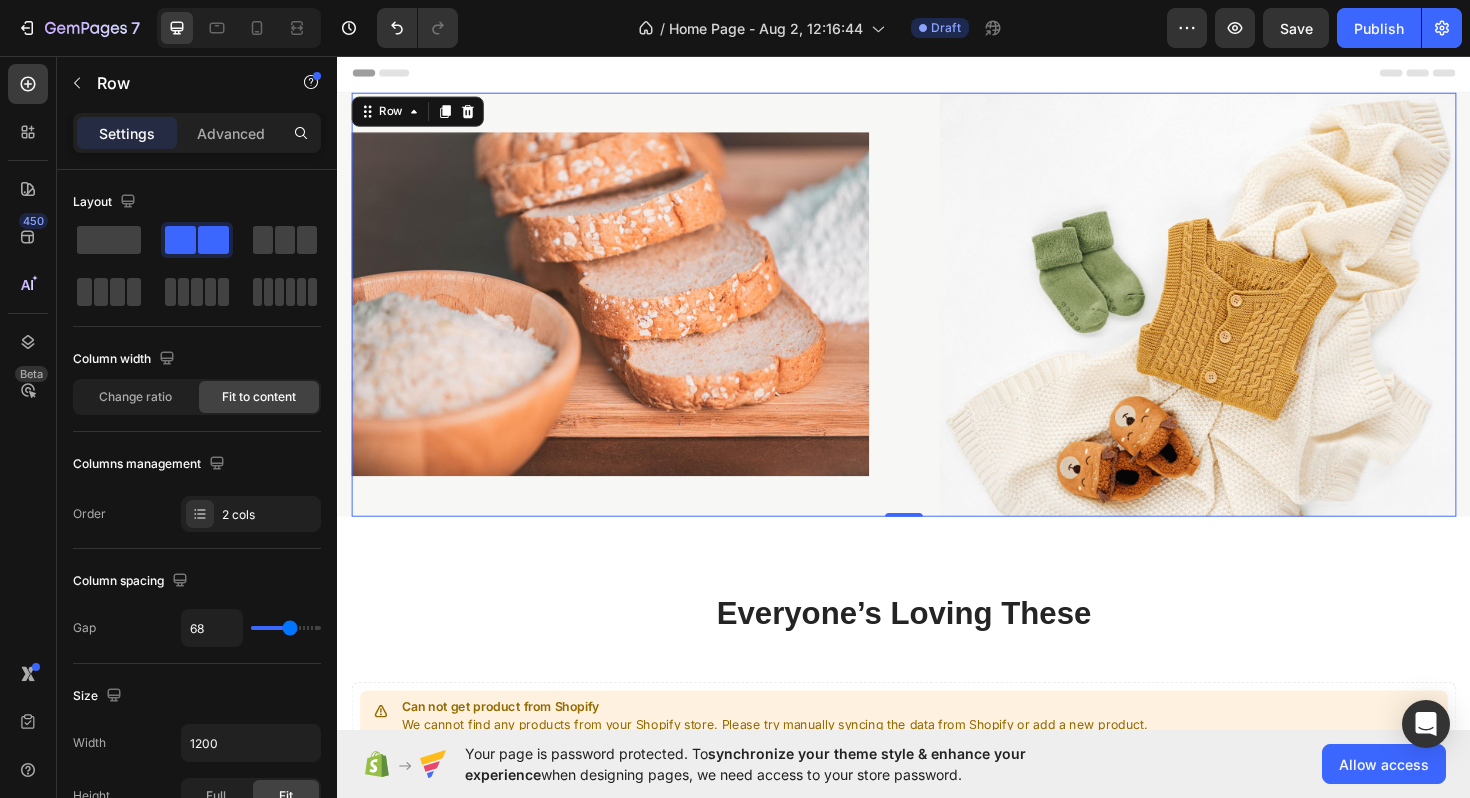 type on "67" 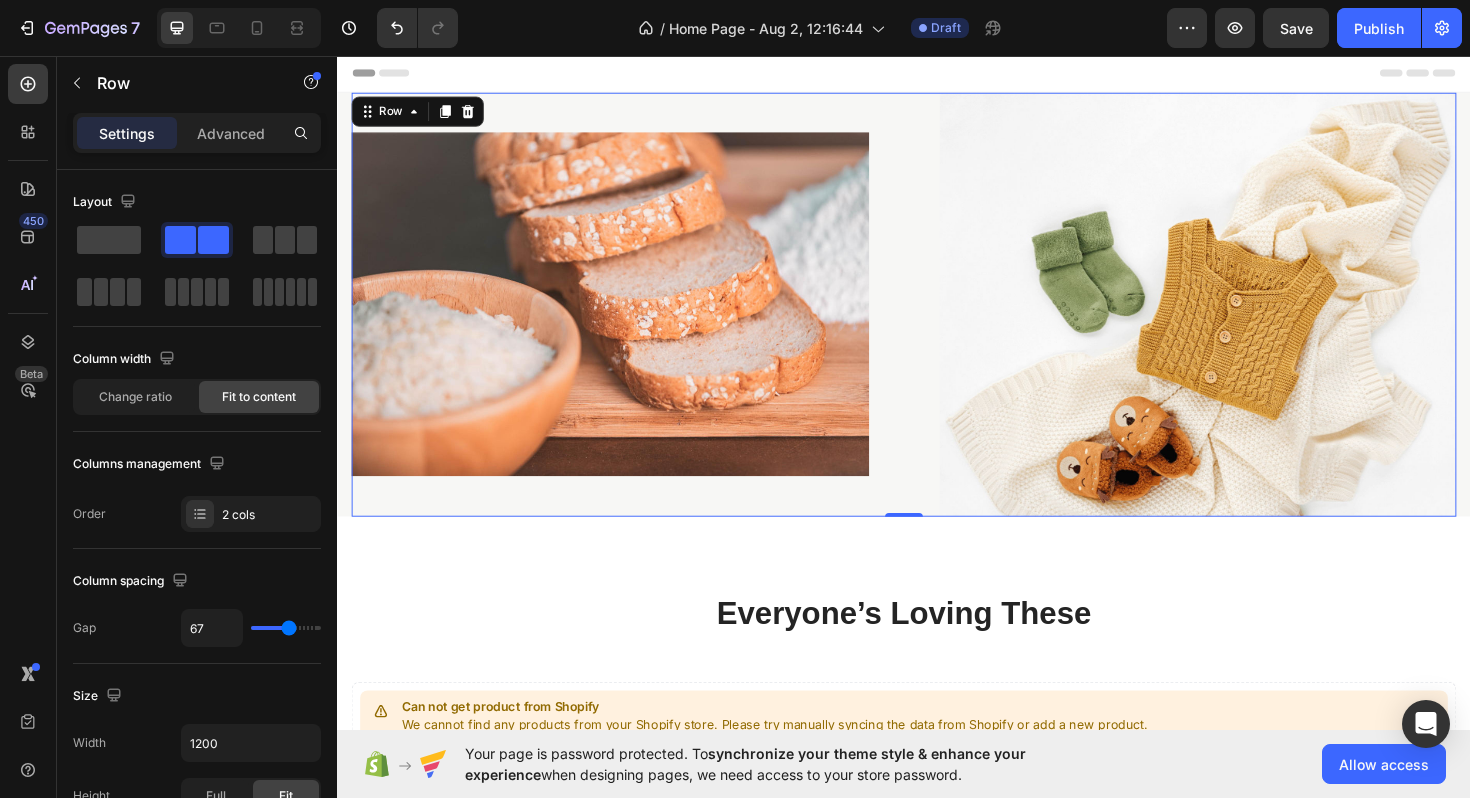 type on "66" 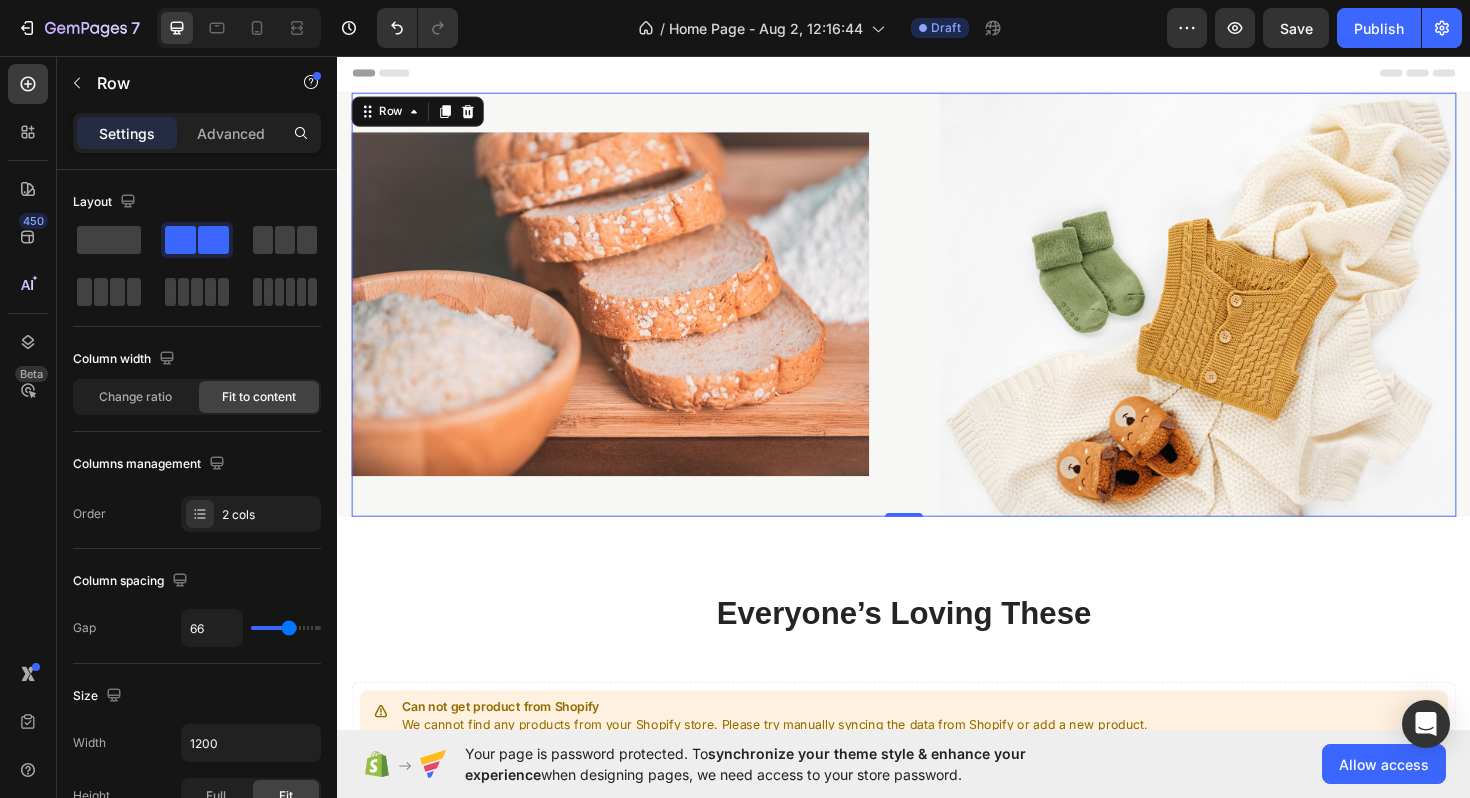 type on "65" 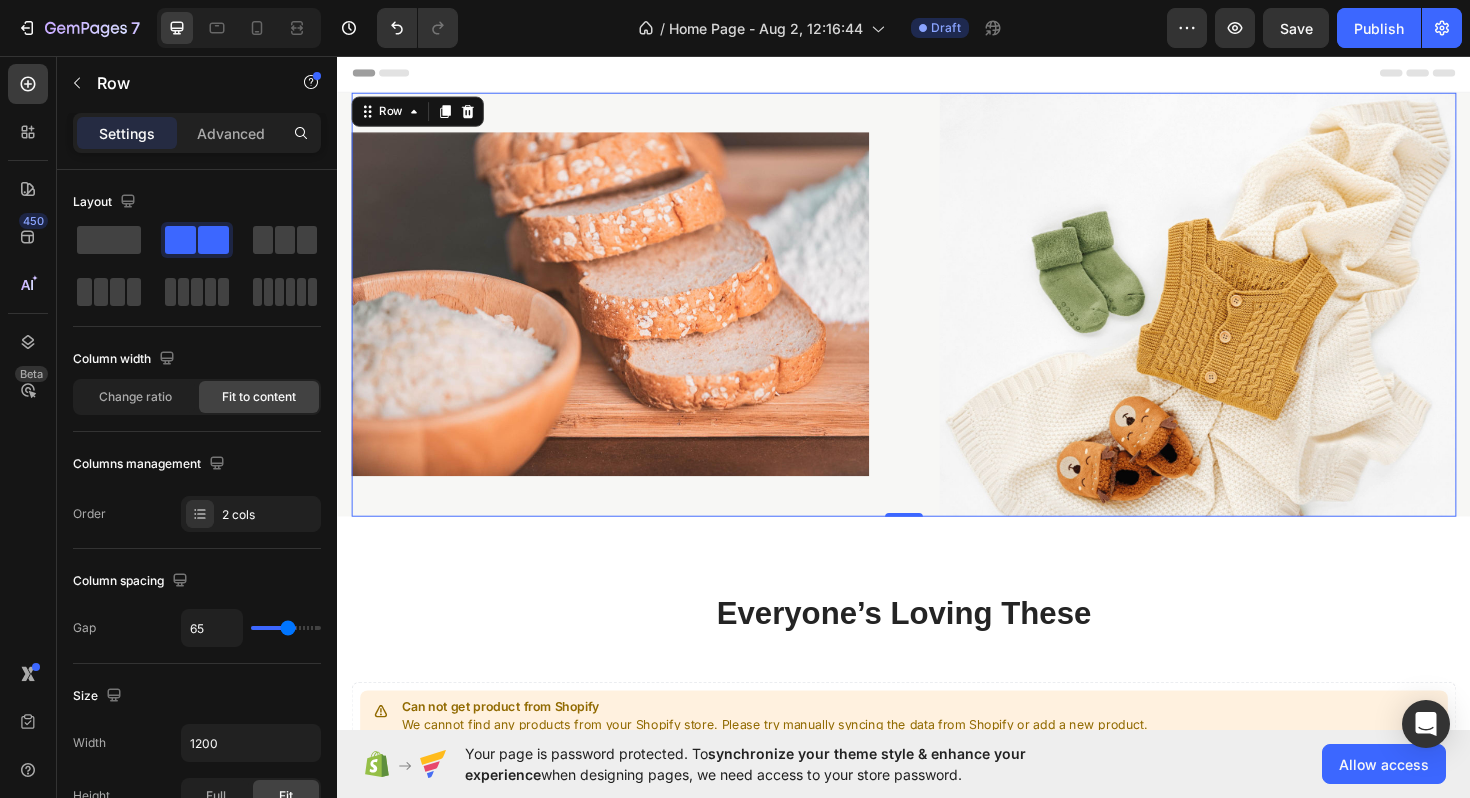 type on "63" 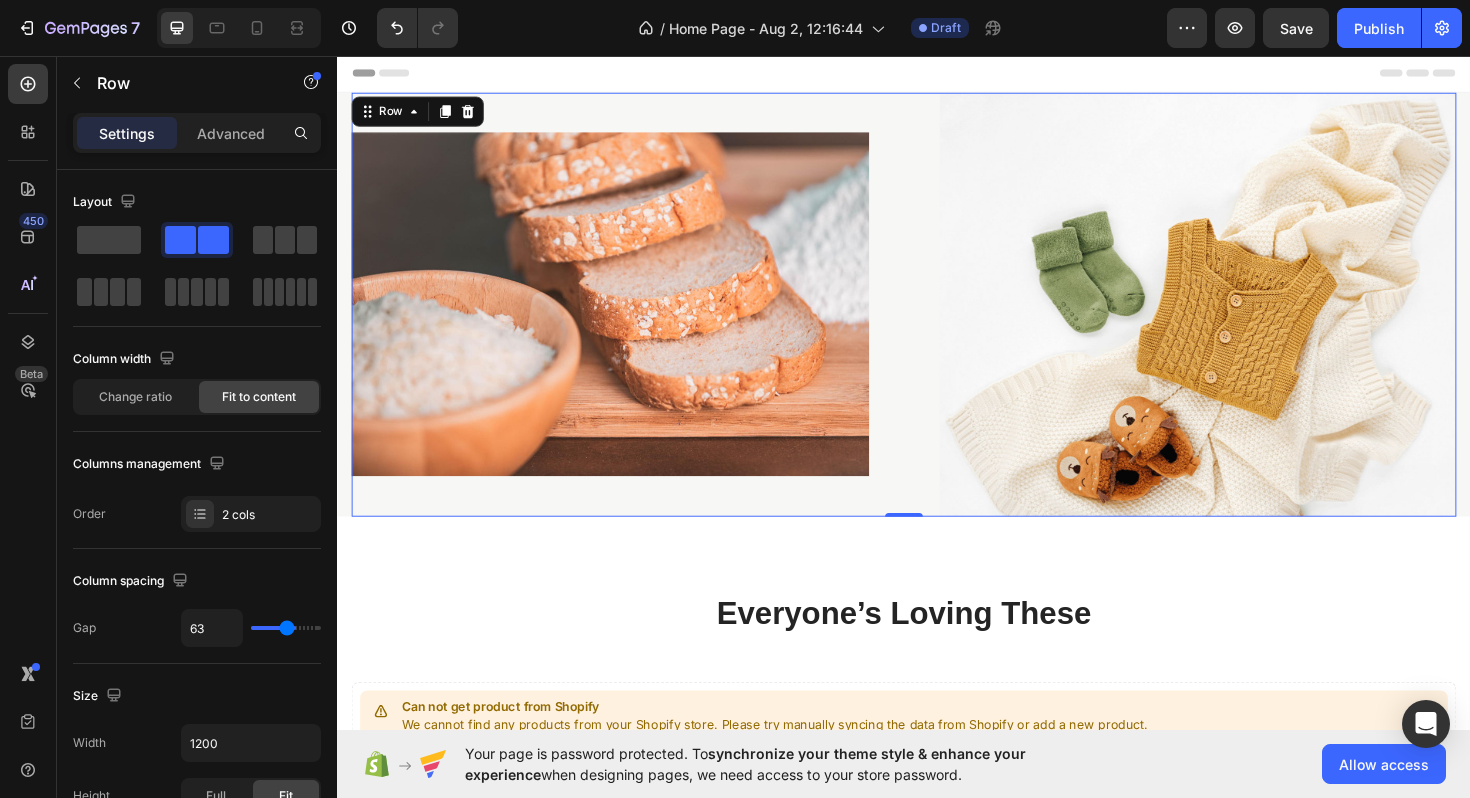 type on "62" 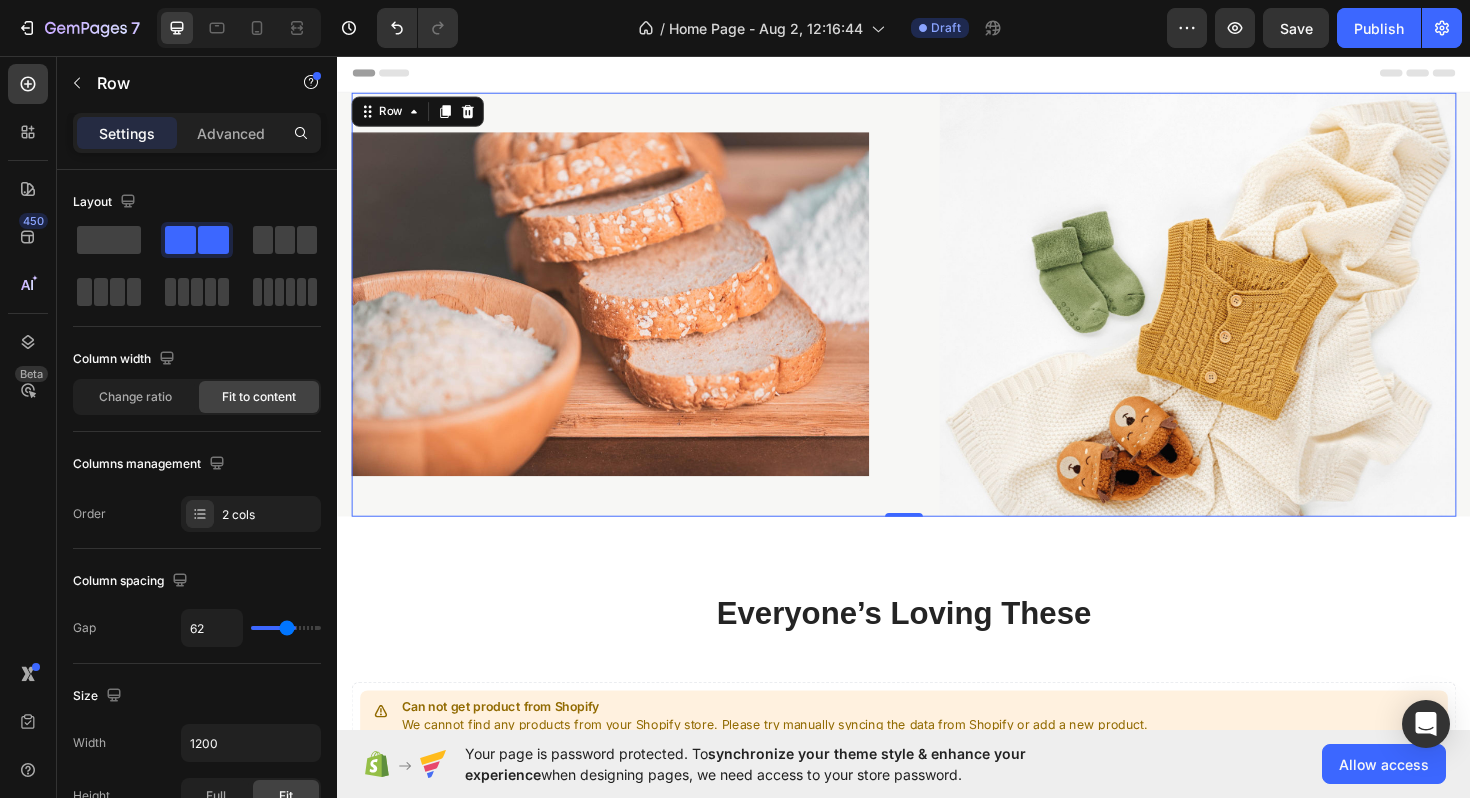 type on "61" 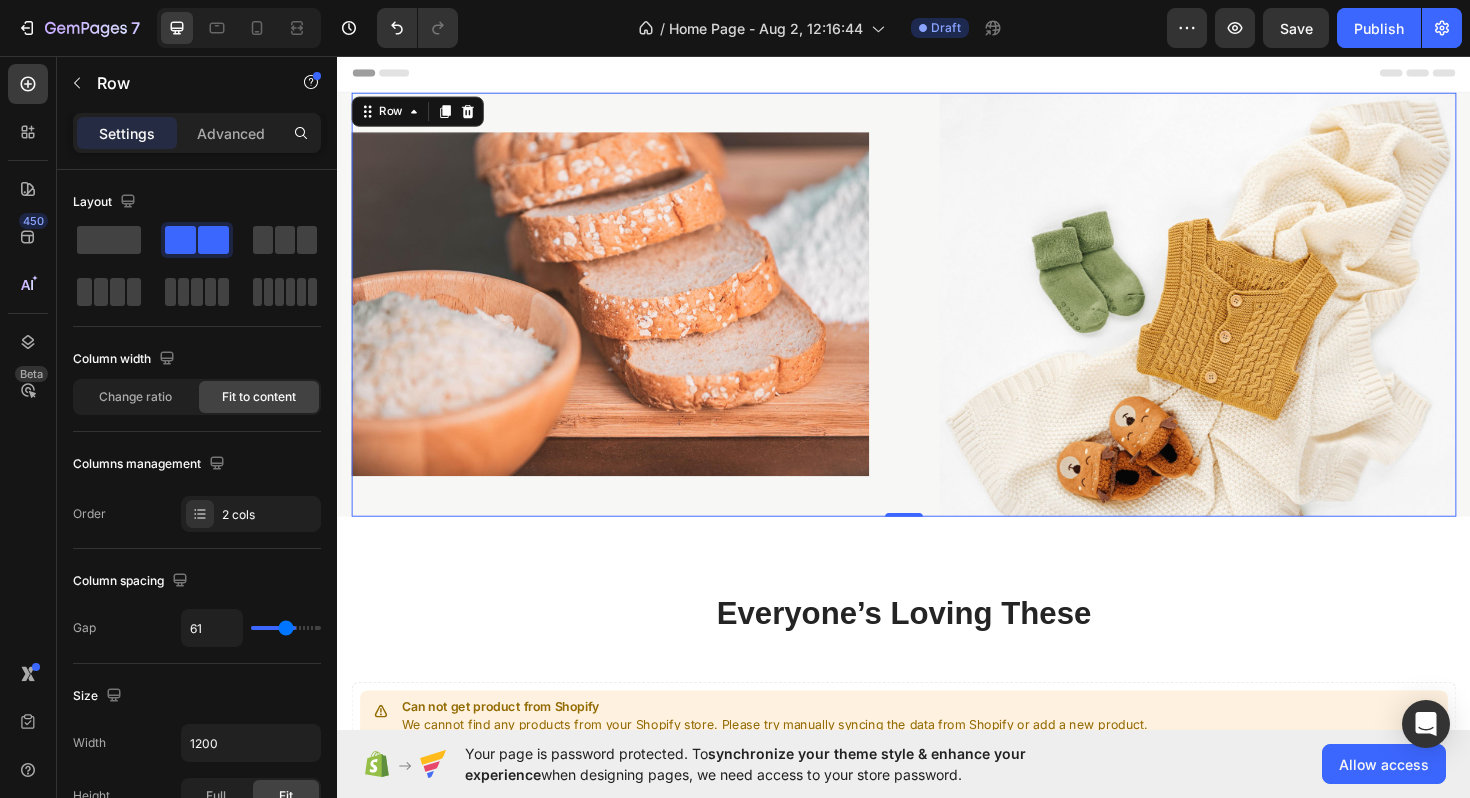 type on "60" 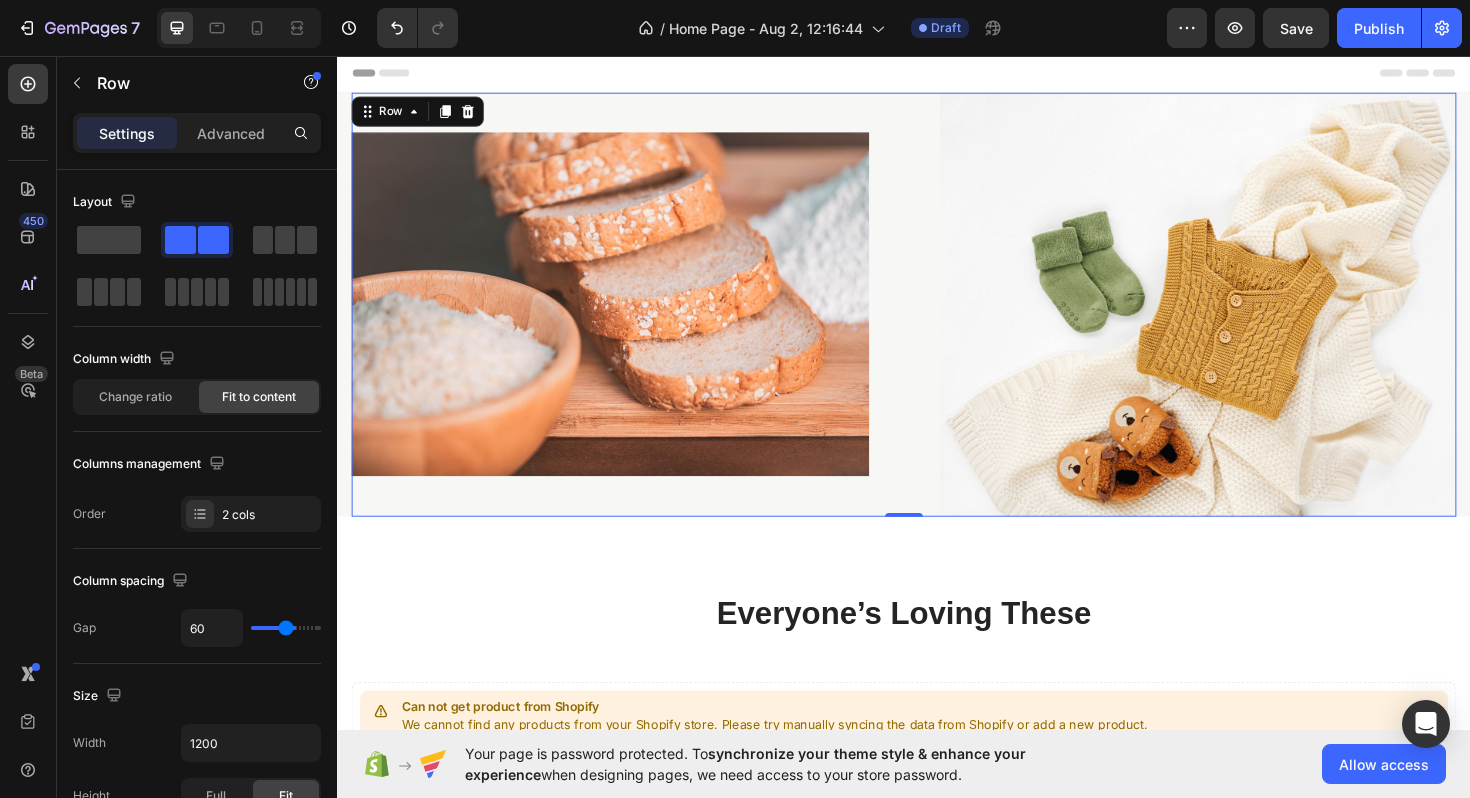 type on "59" 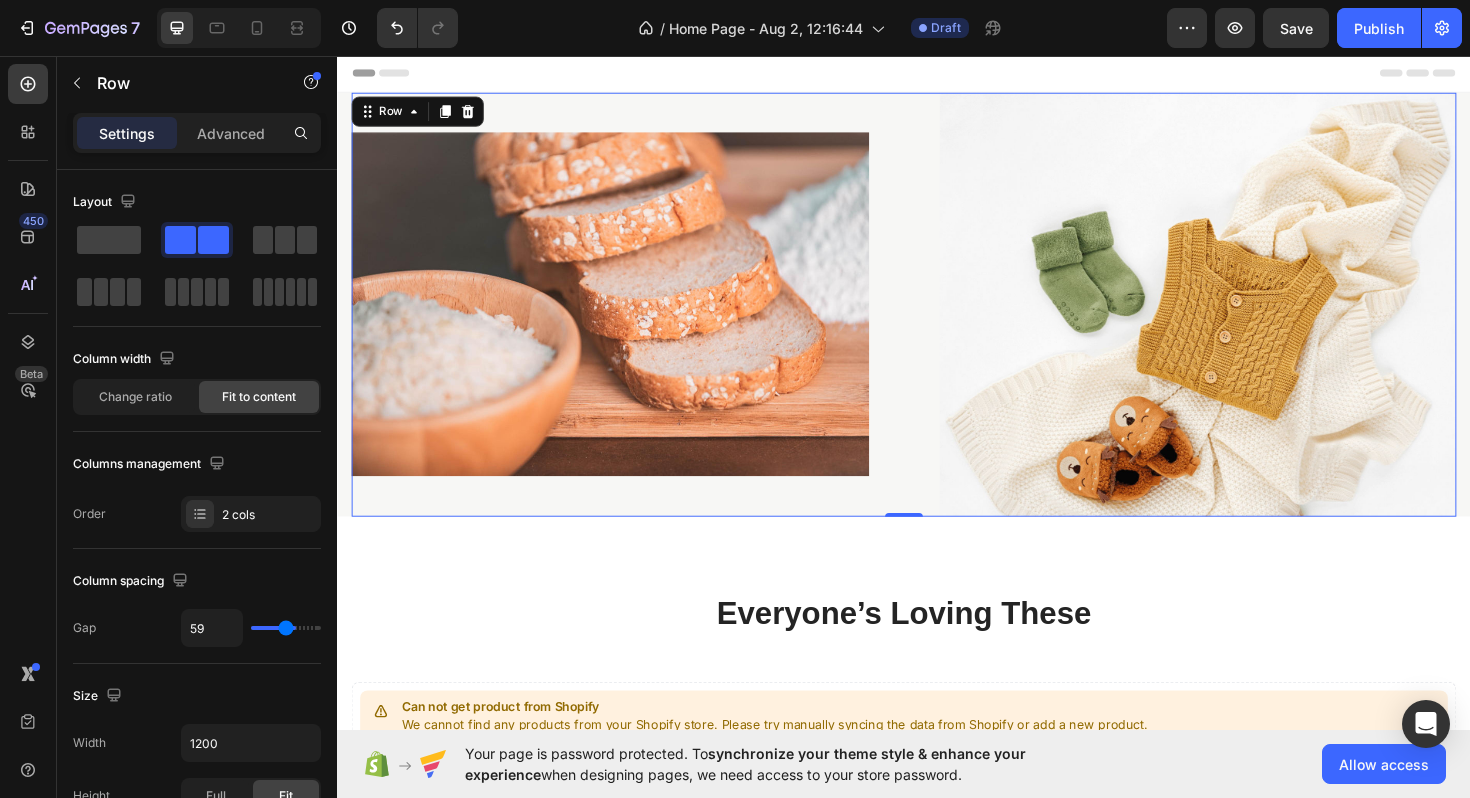 type on "58" 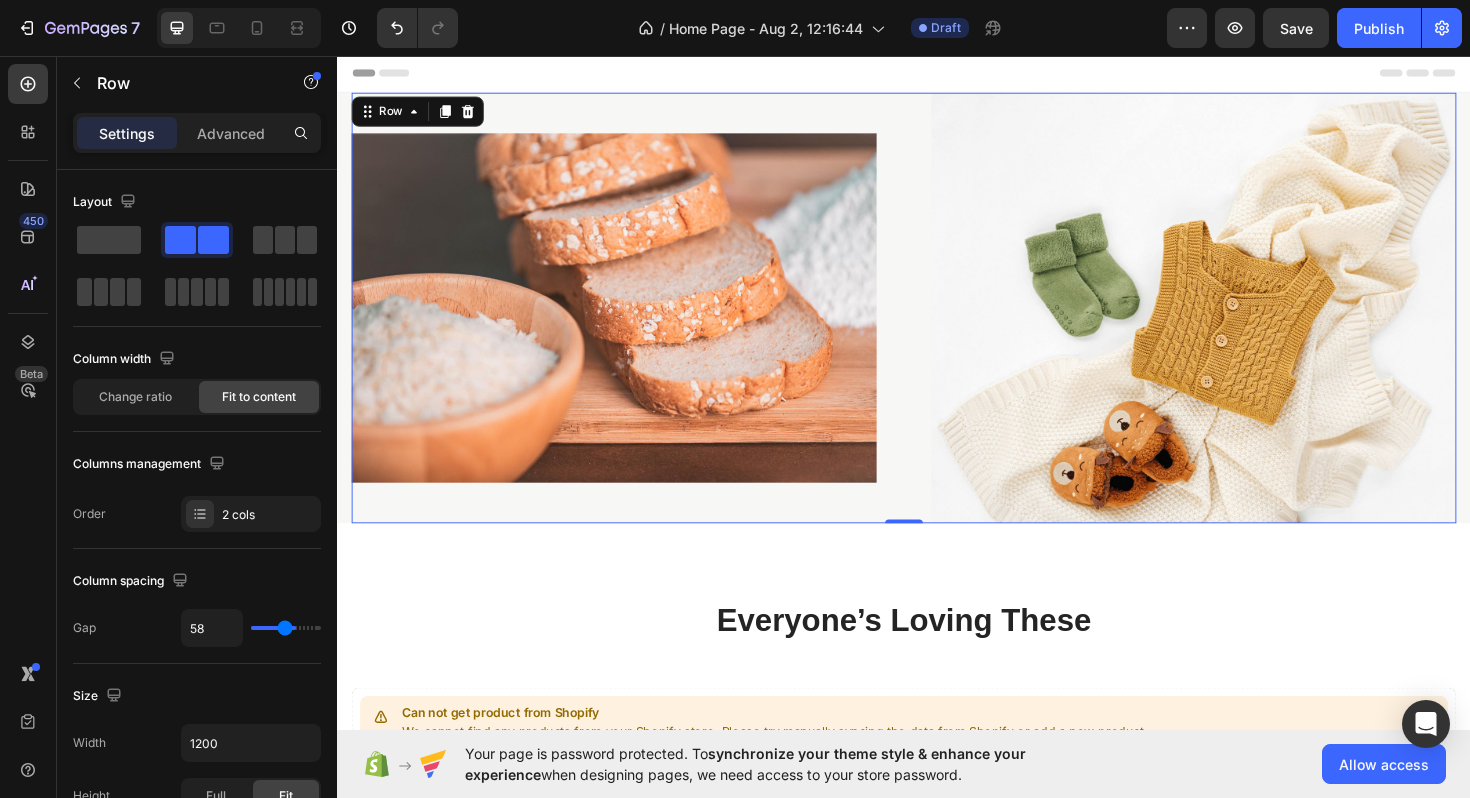 type on "57" 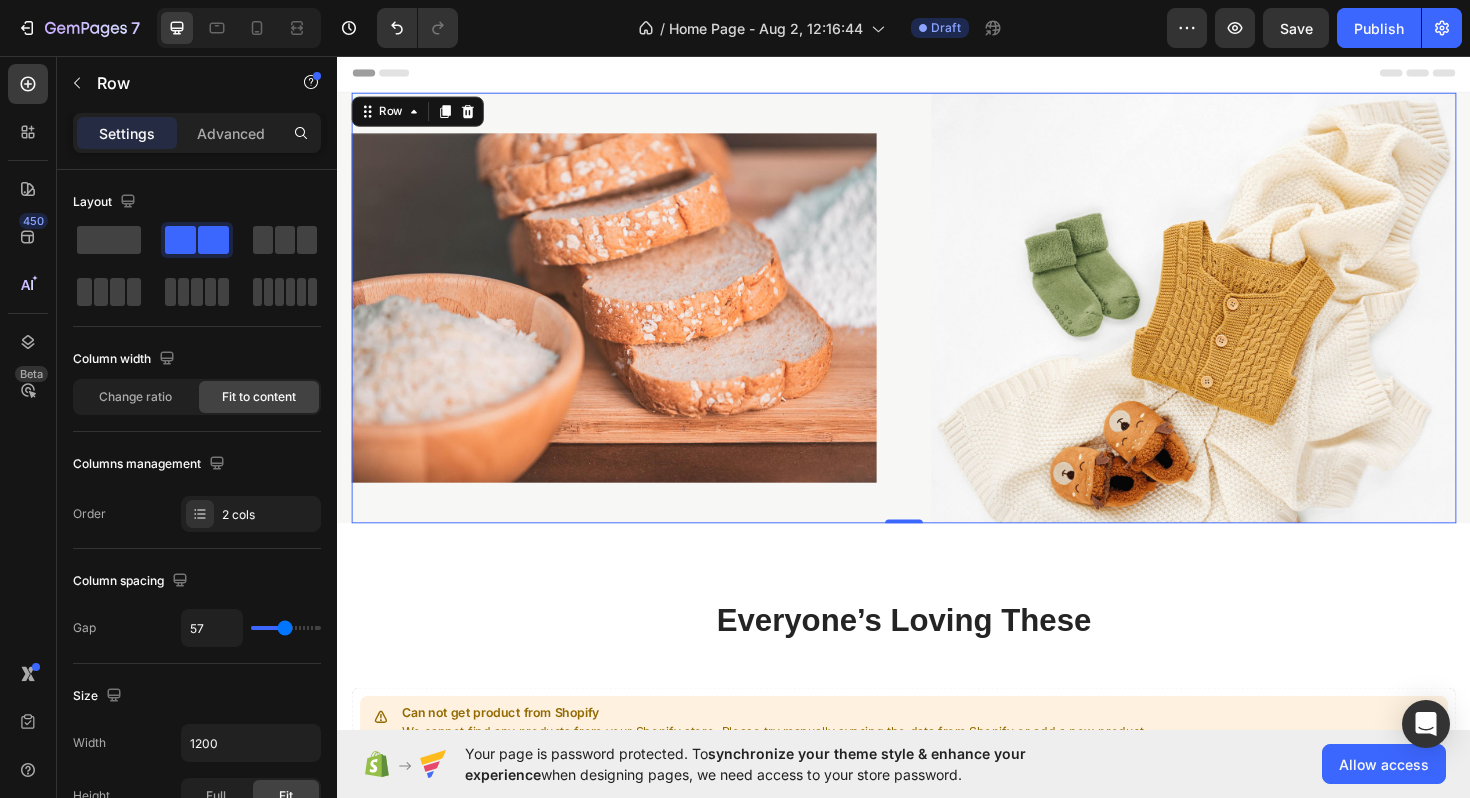 type on "56" 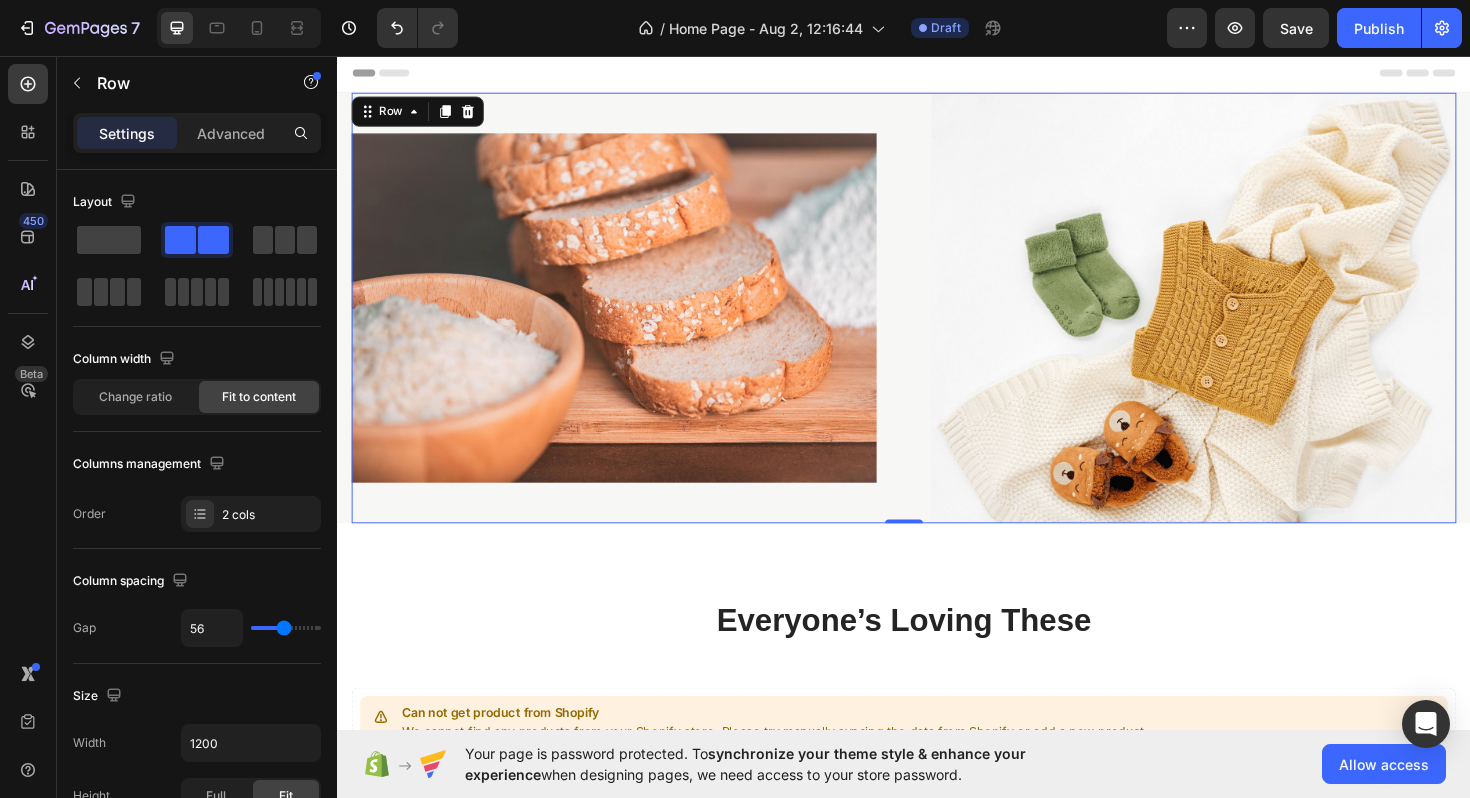 type on "55" 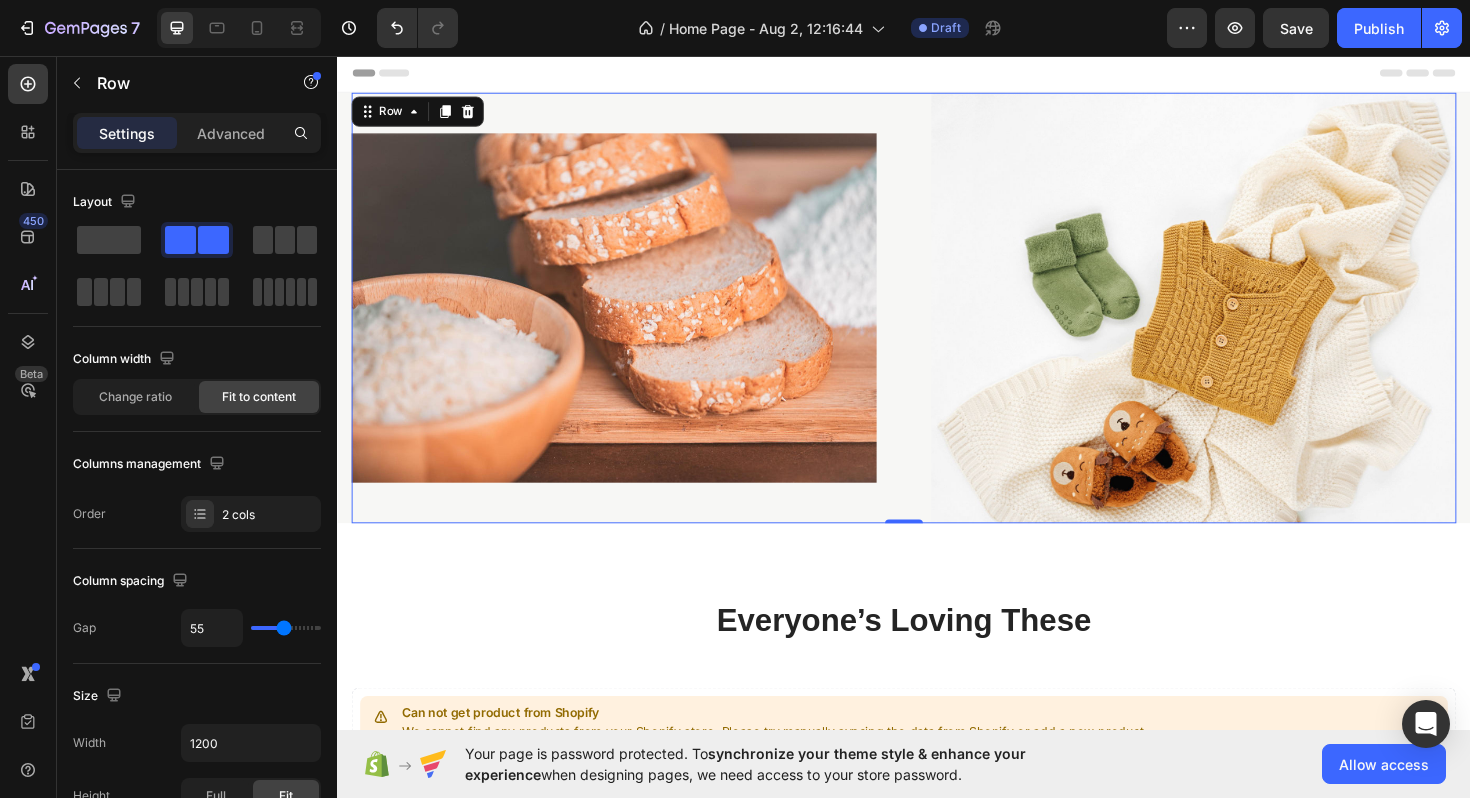 type on "54" 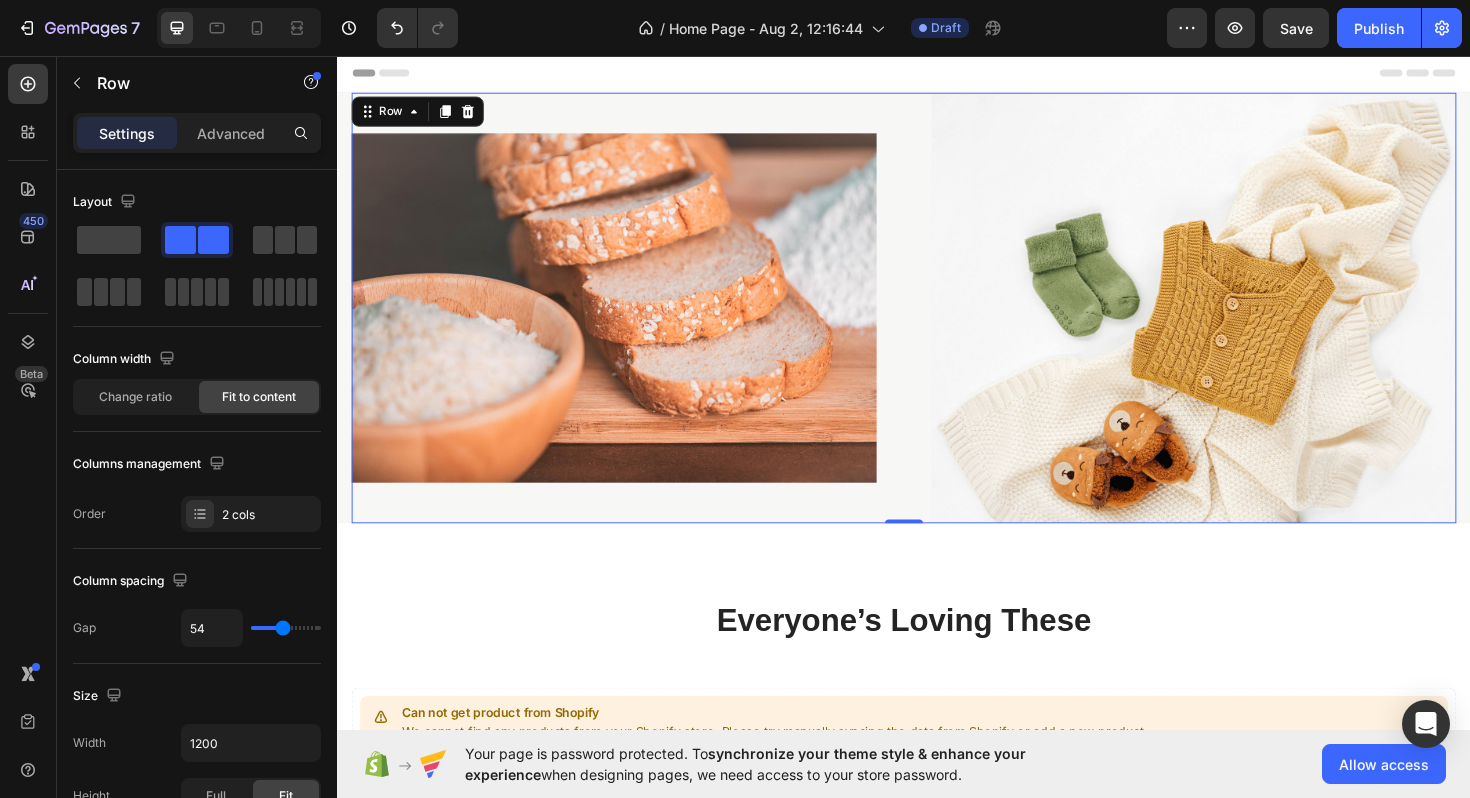 type on "53" 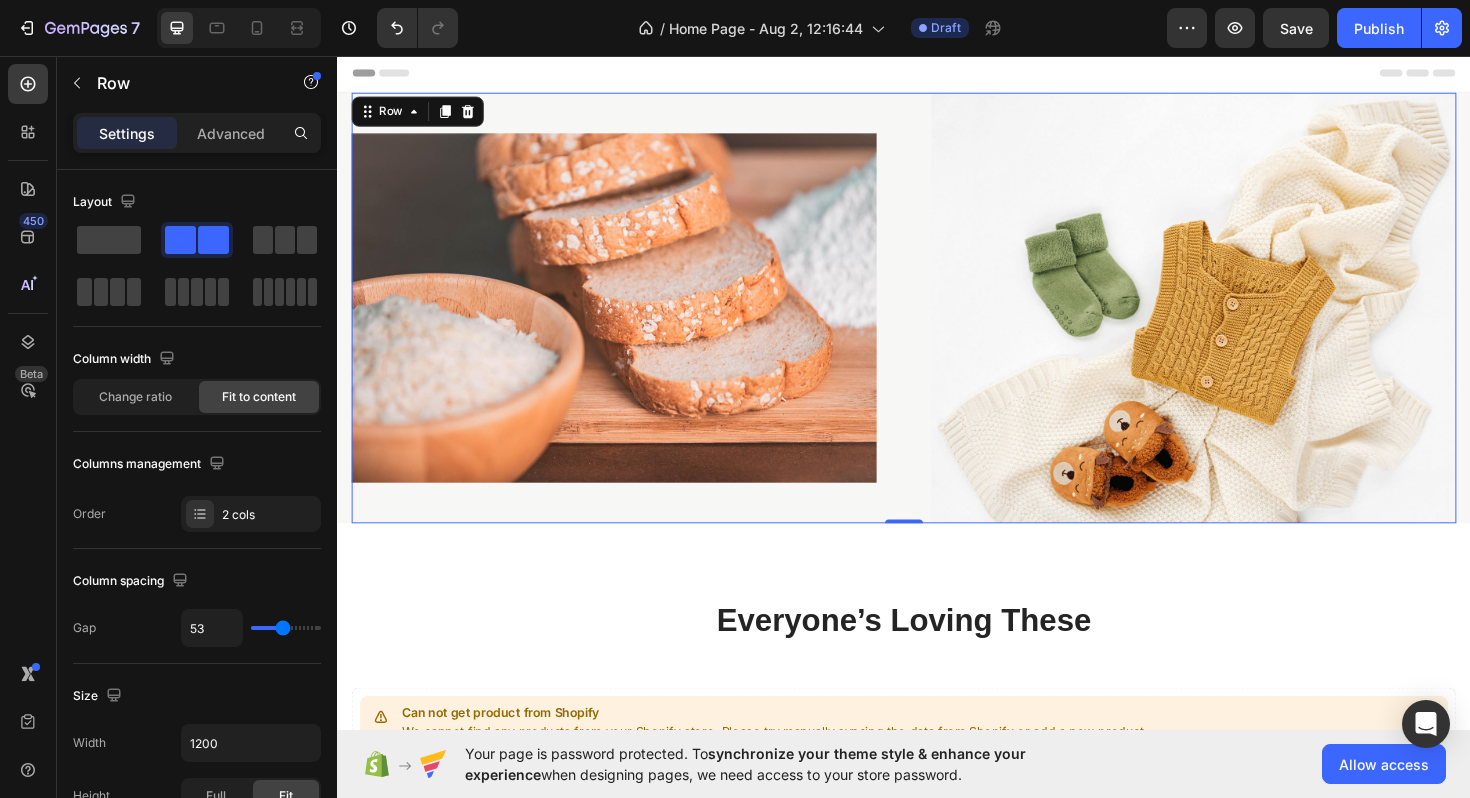 type on "52" 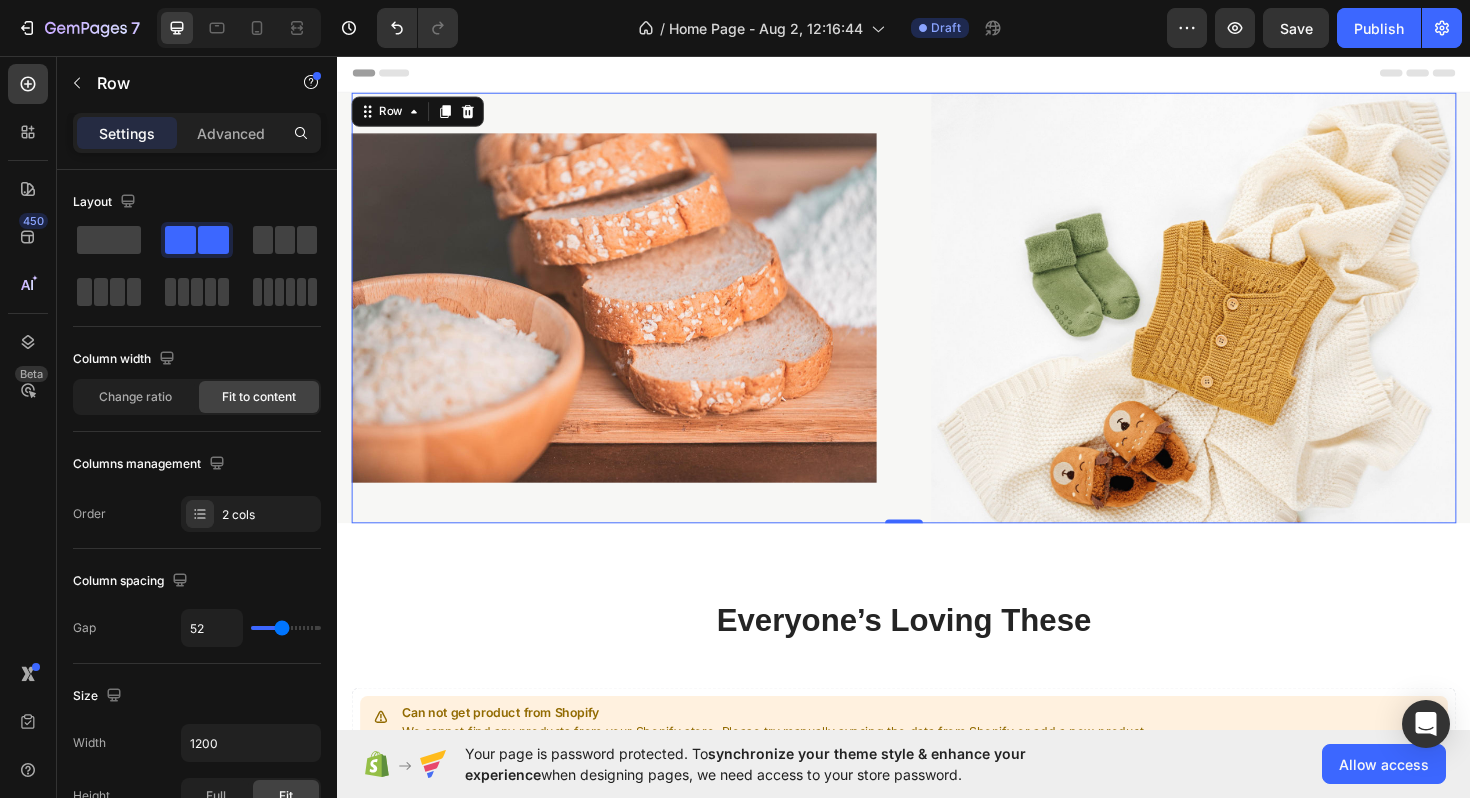 type on "50" 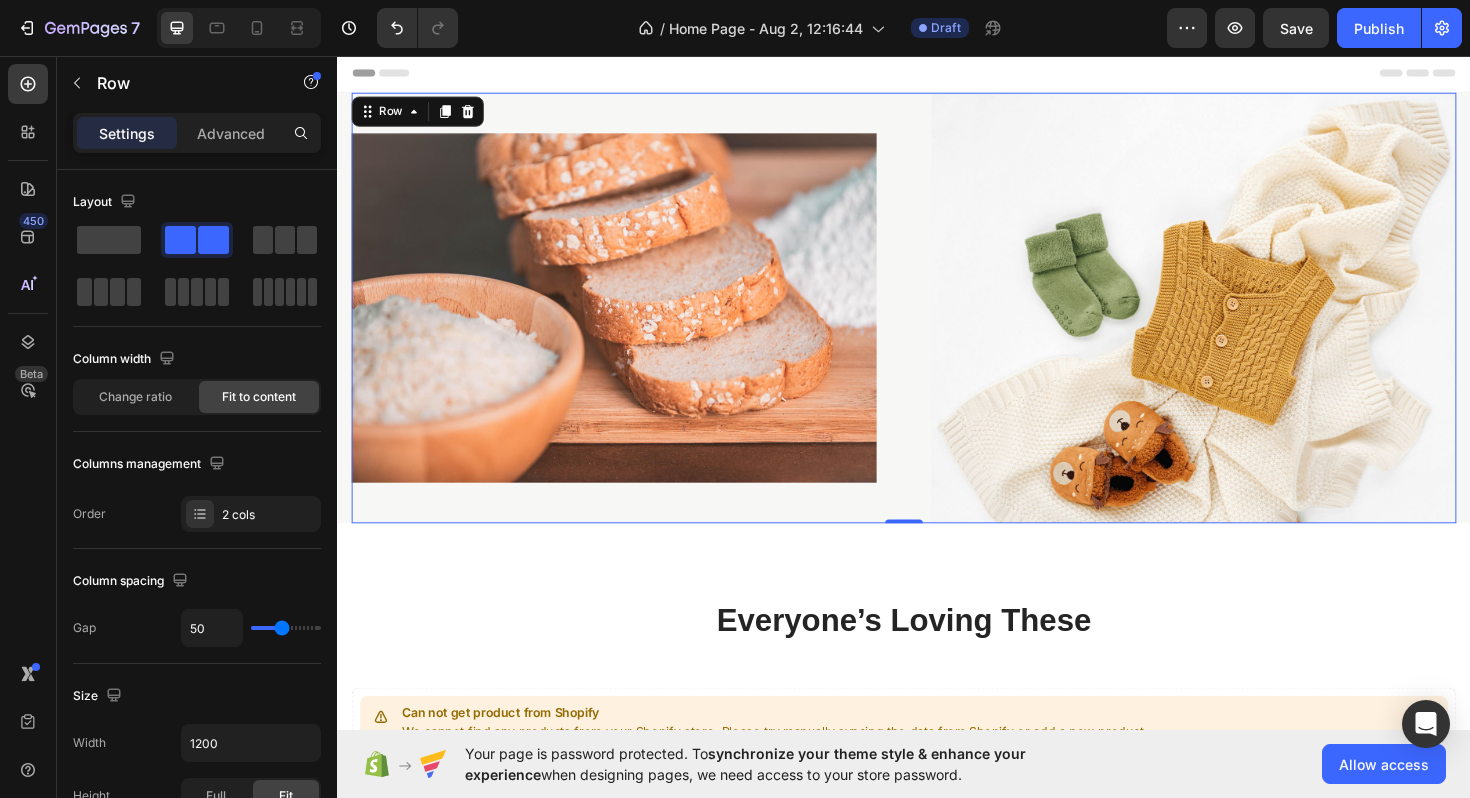type on "48" 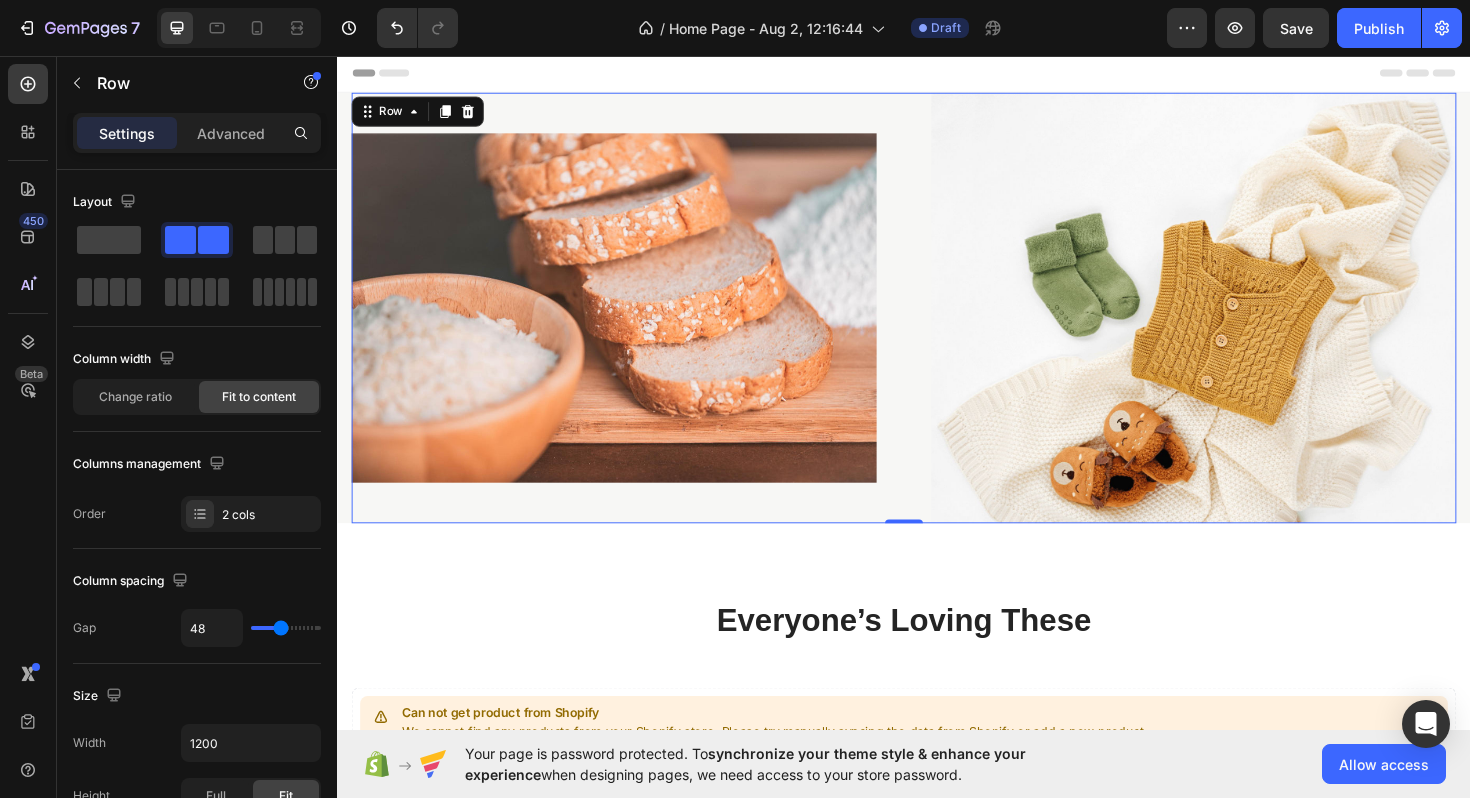 type on "45" 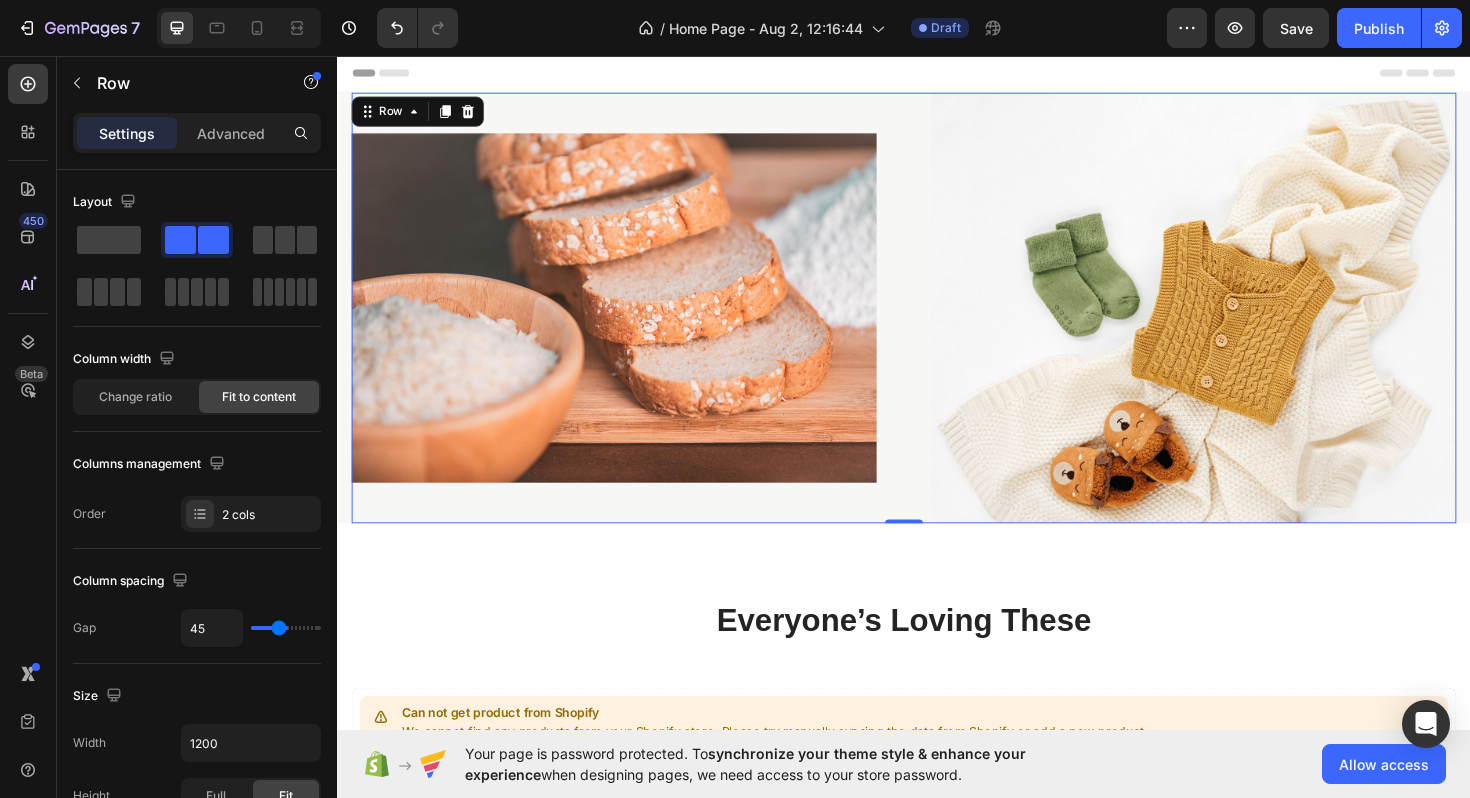 type on "42" 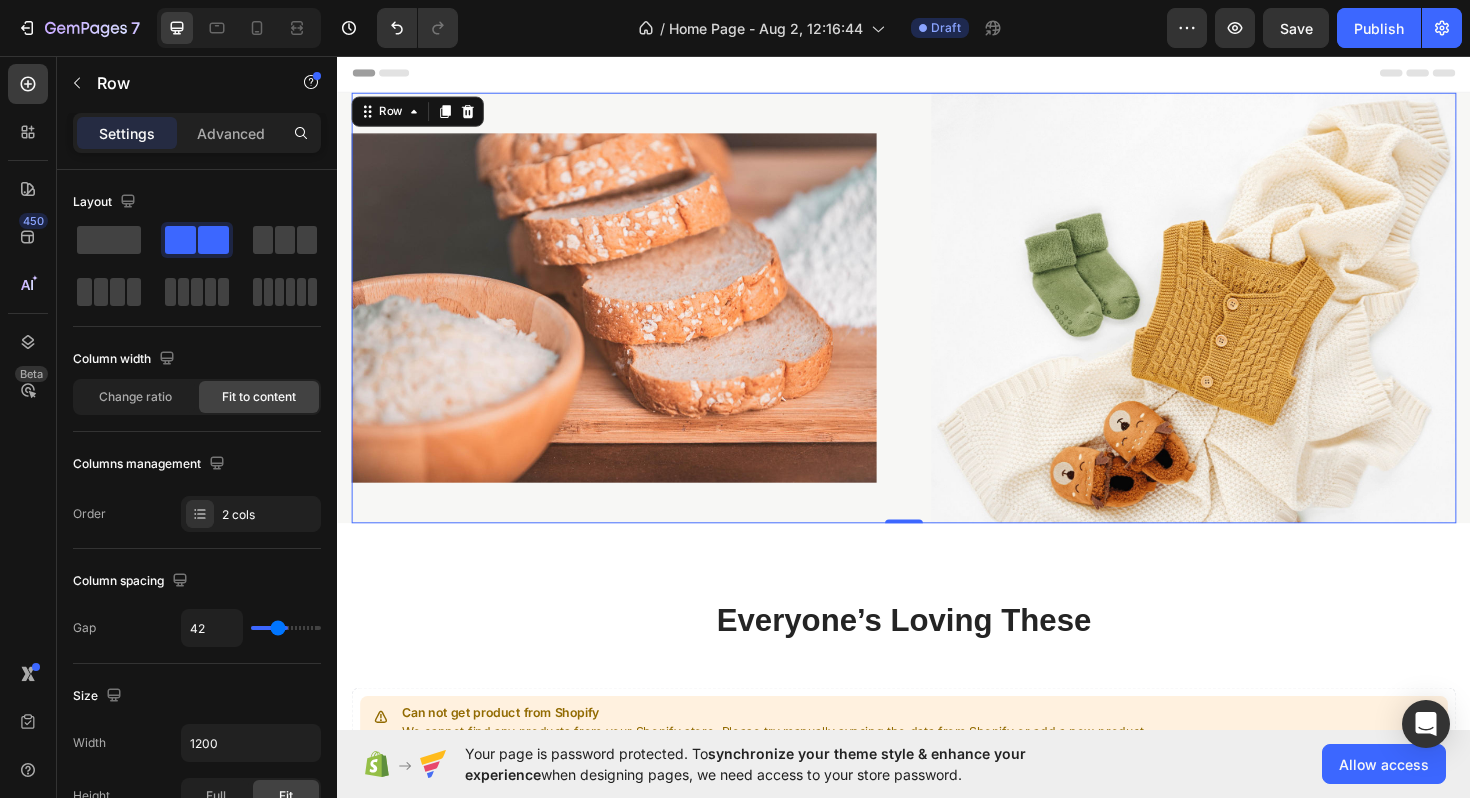 type on "38" 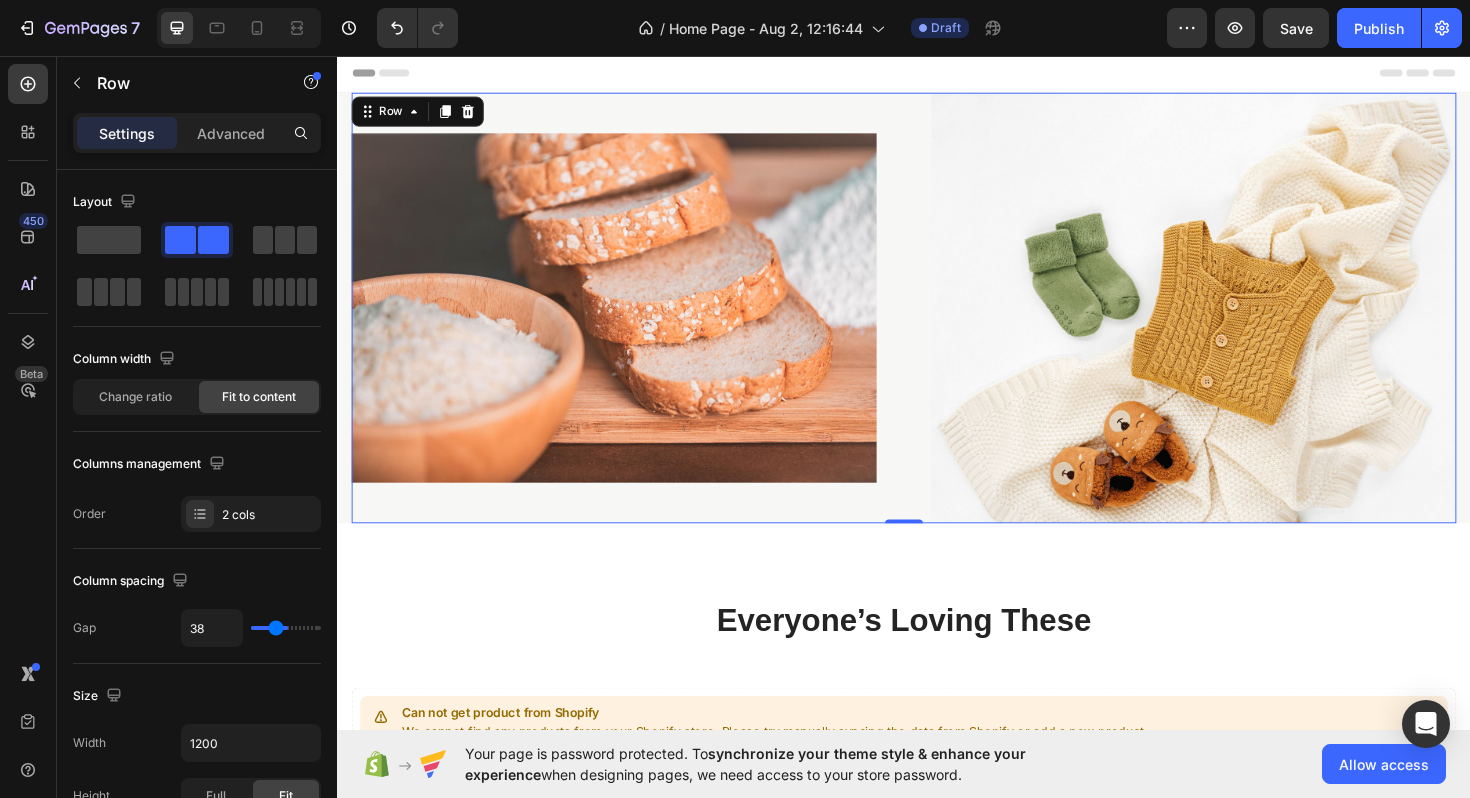 type on "34" 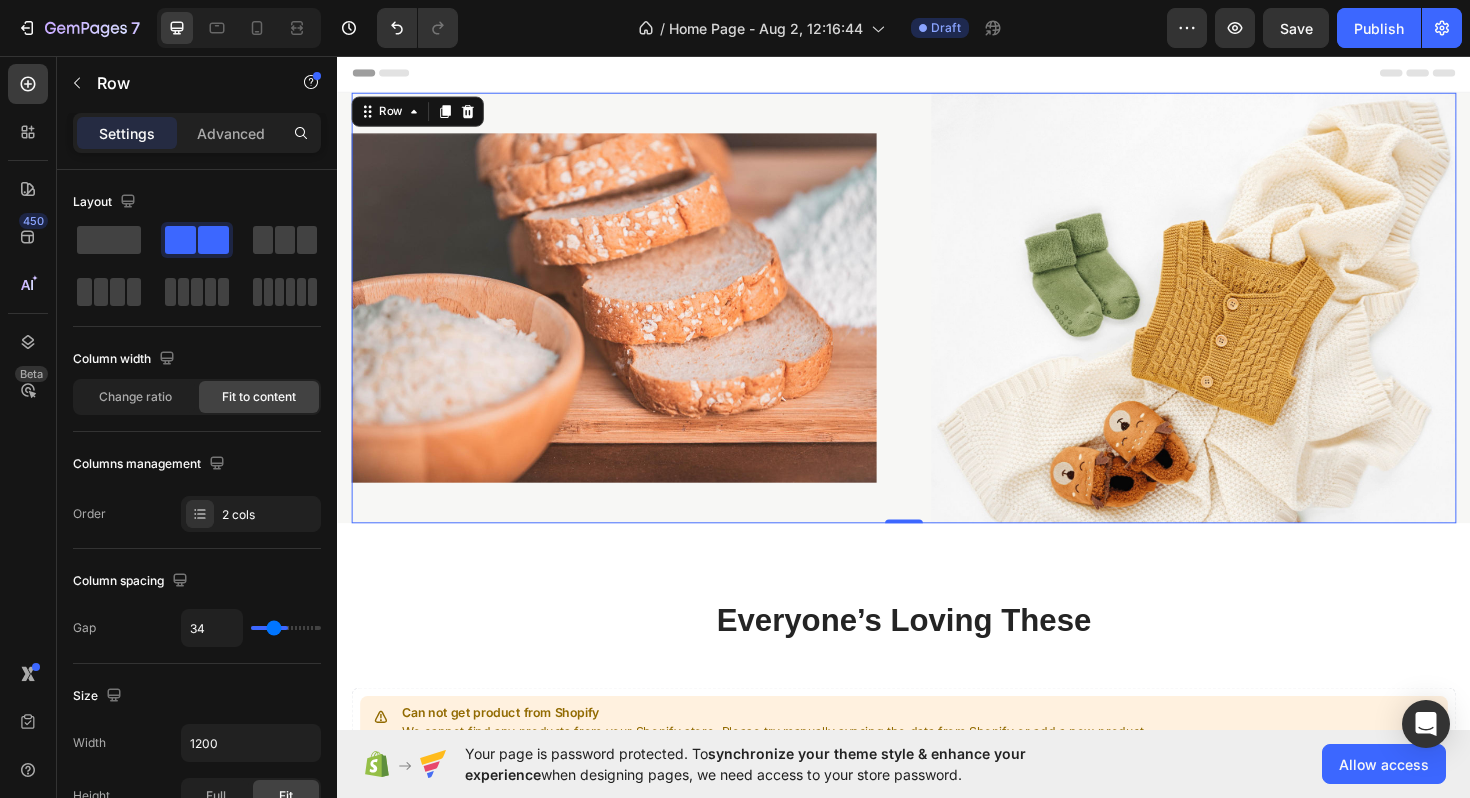 type on "29" 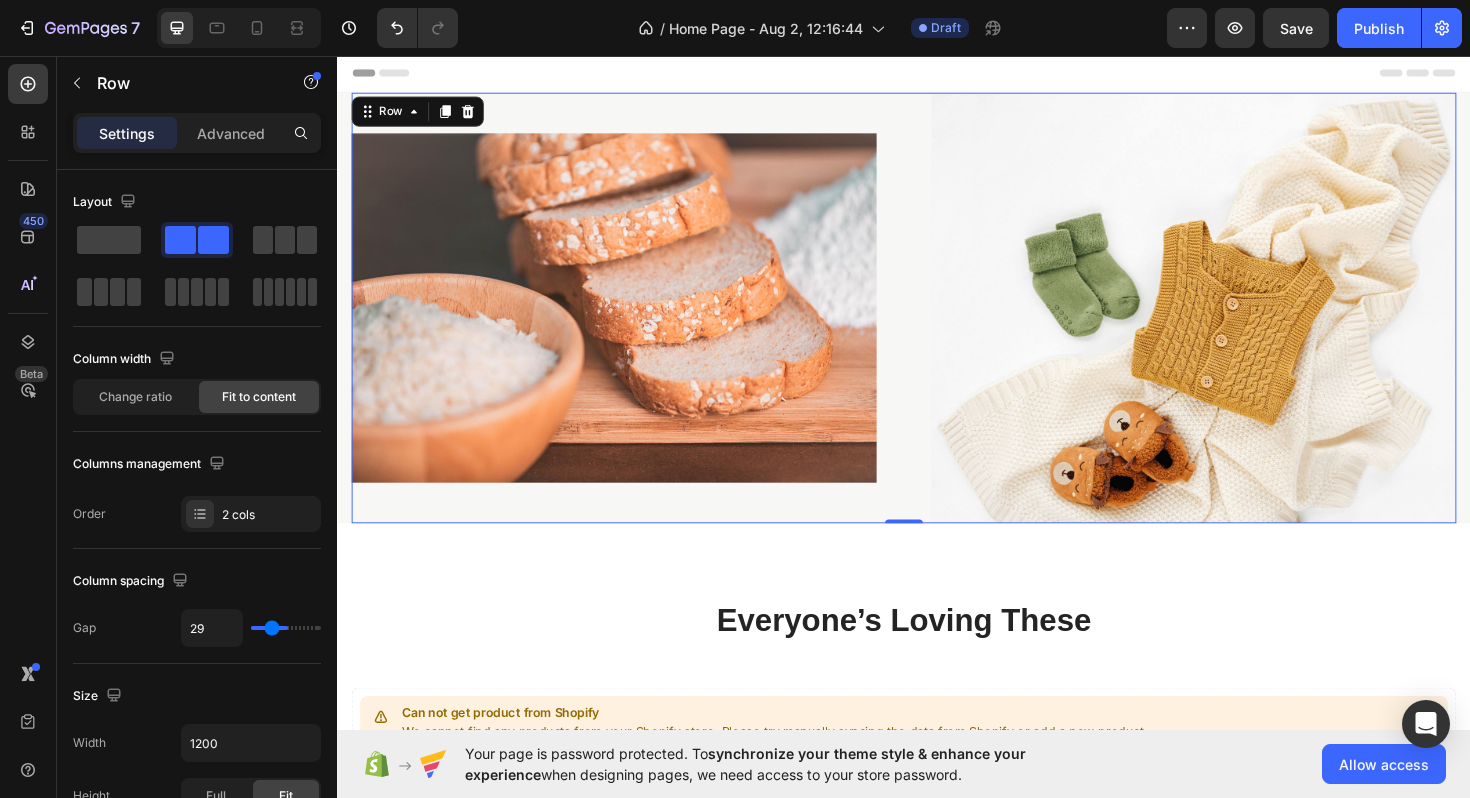 type on "25" 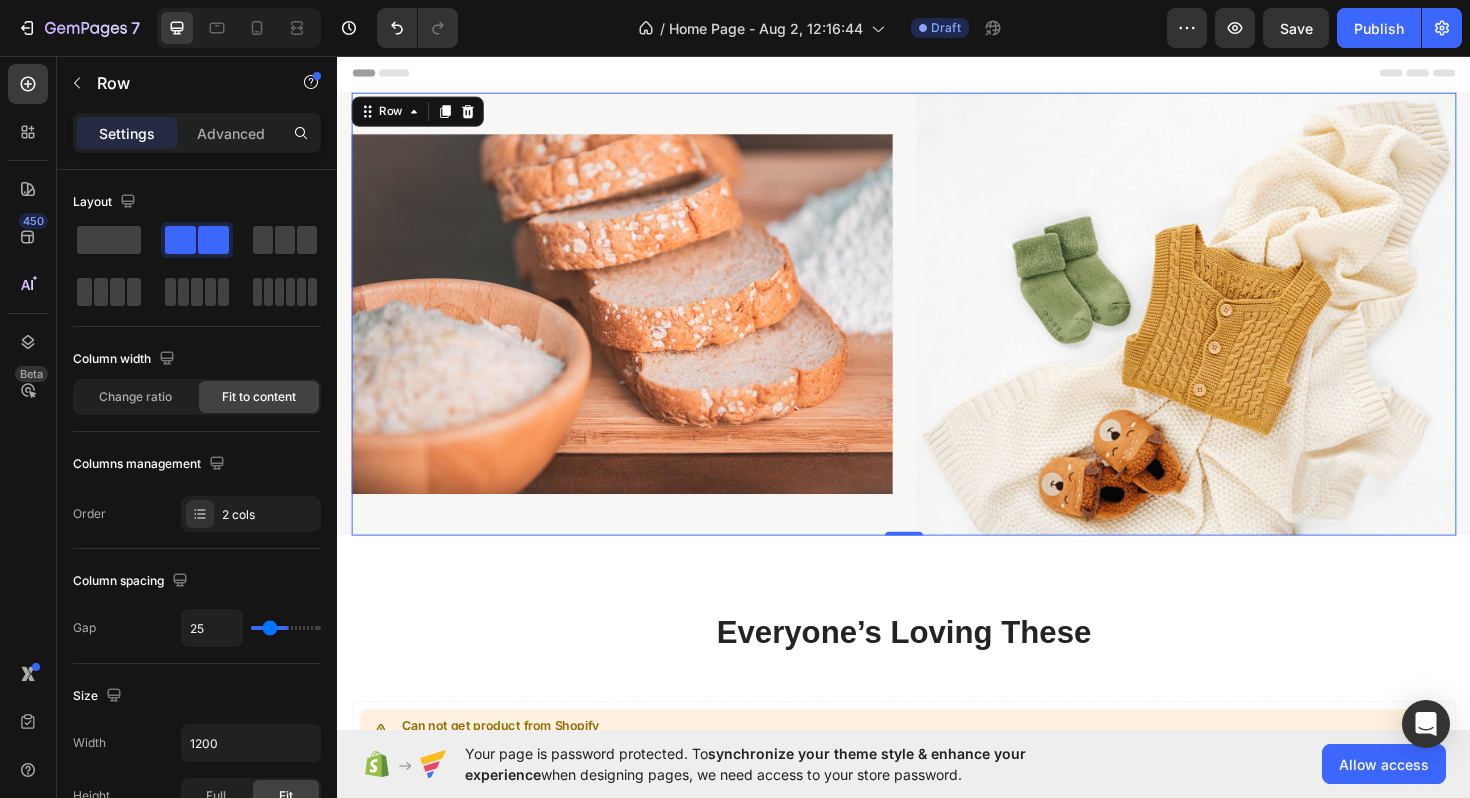 type on "20" 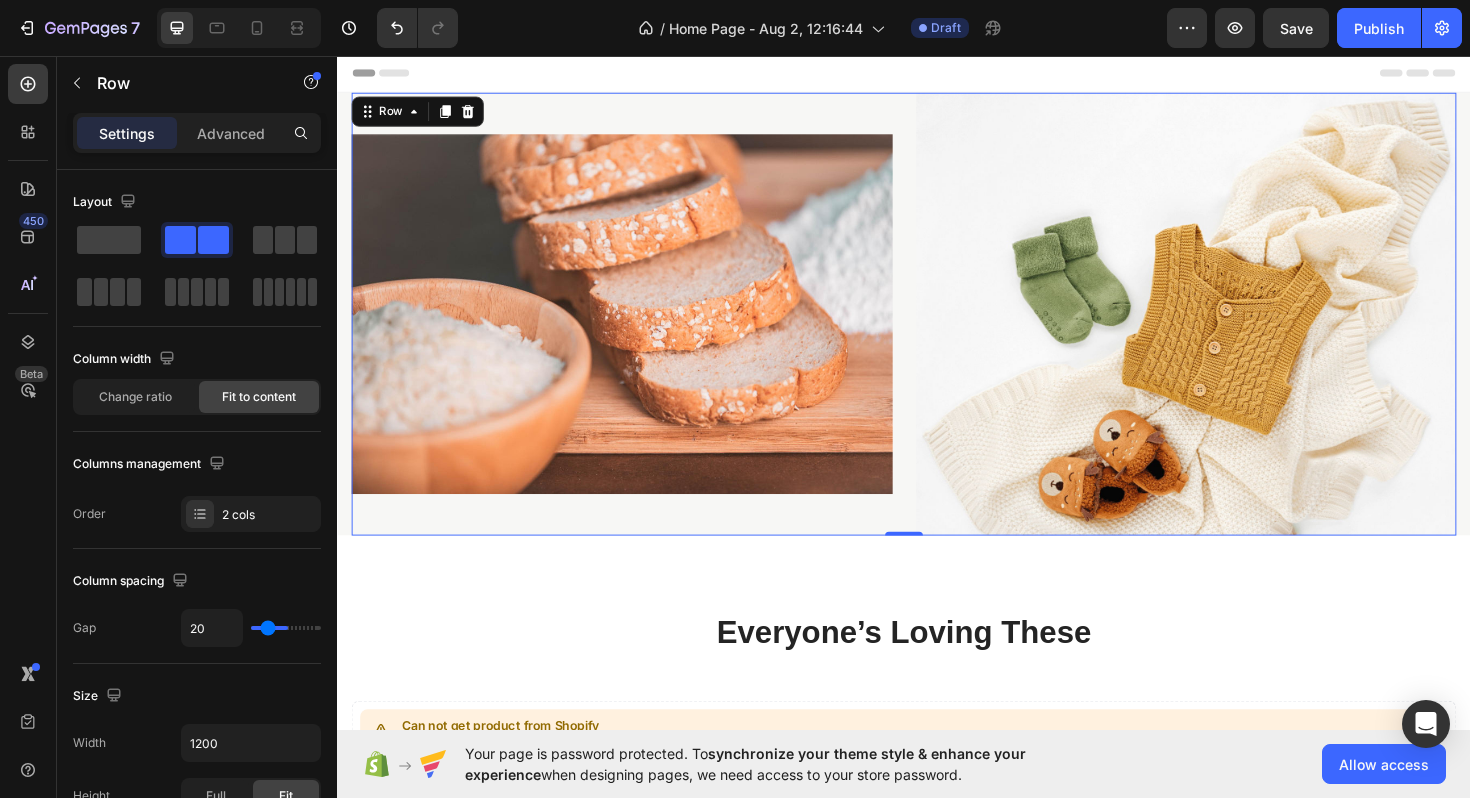type on "16" 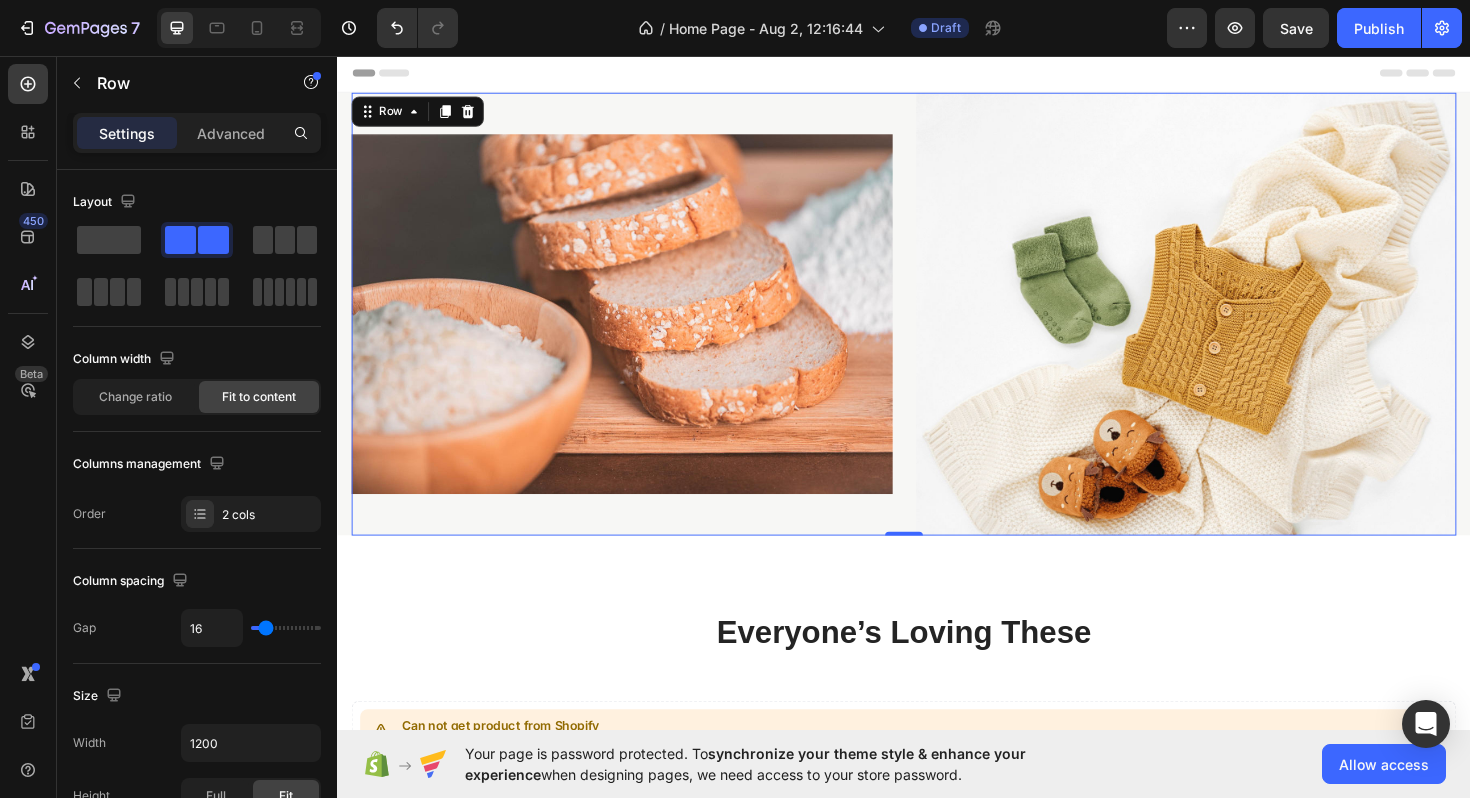 type on "12" 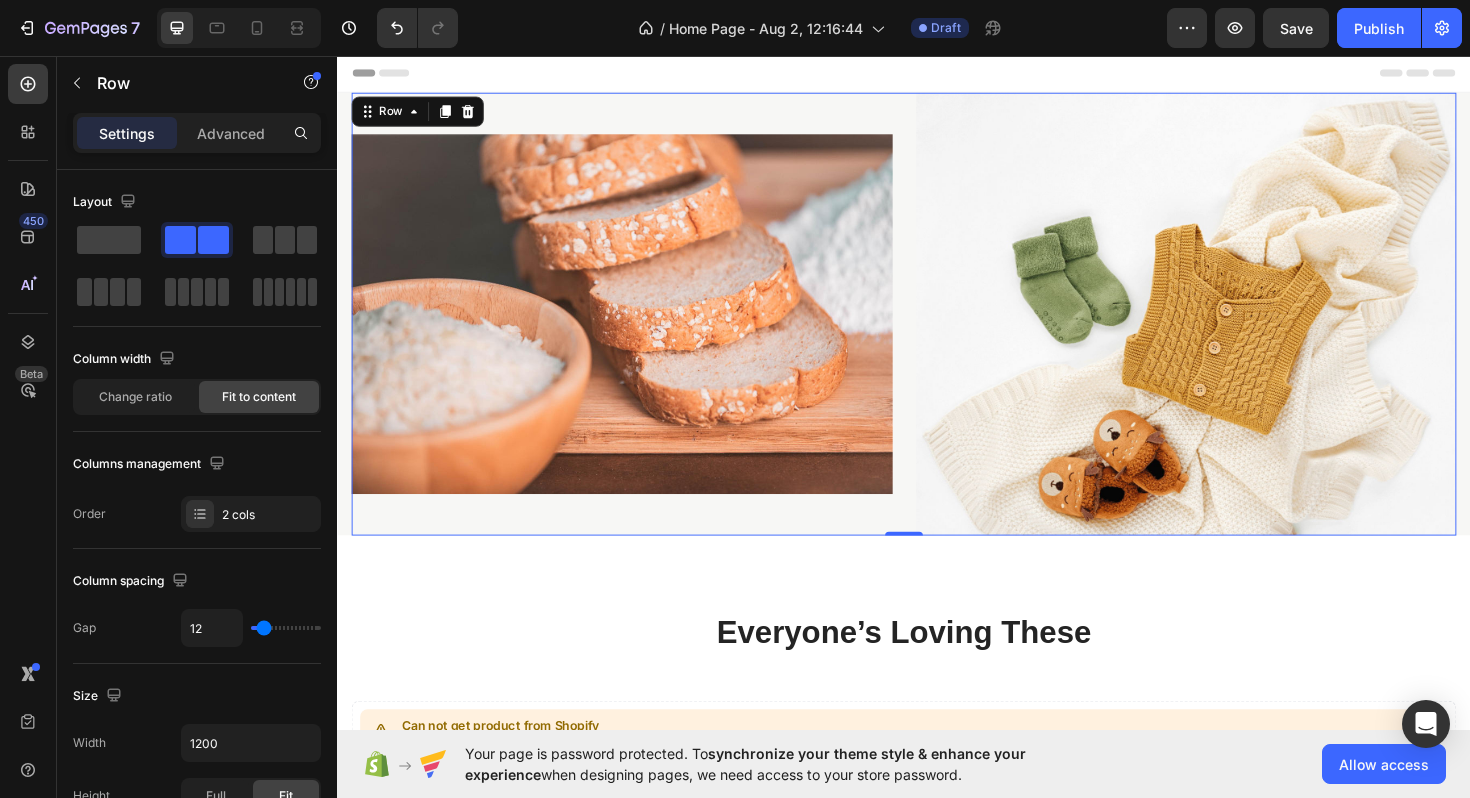 type on "9" 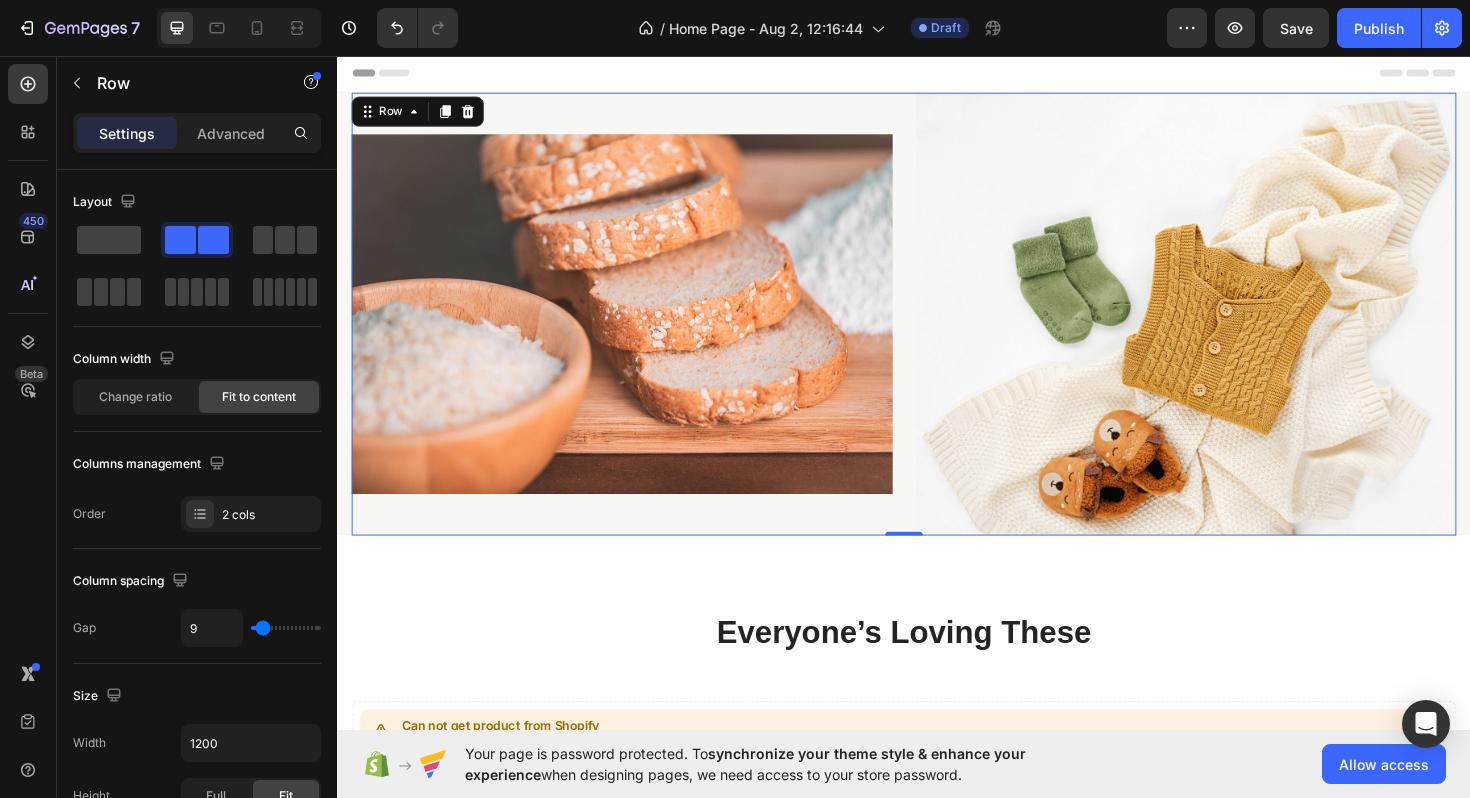 type on "5" 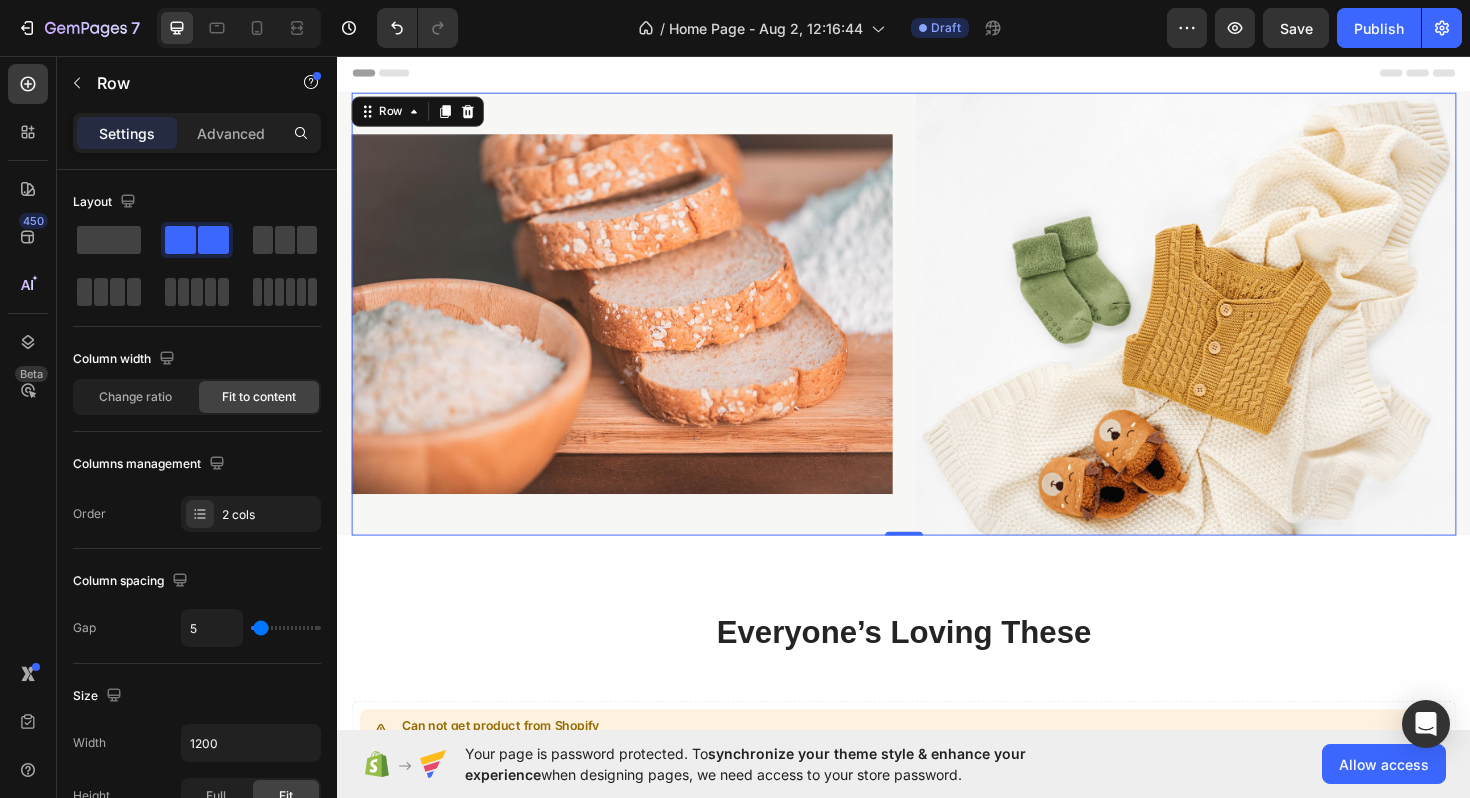 type on "2" 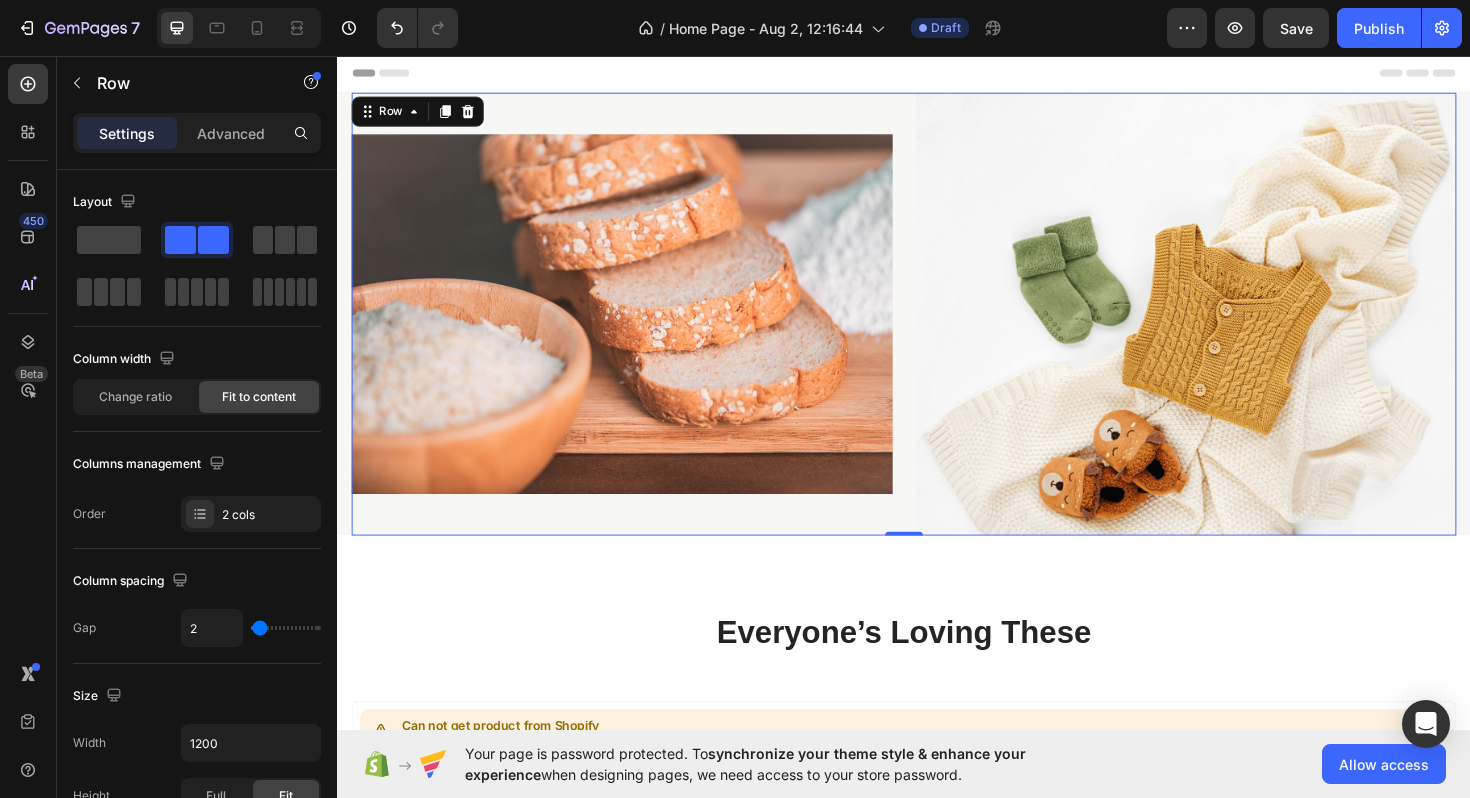 type on "0" 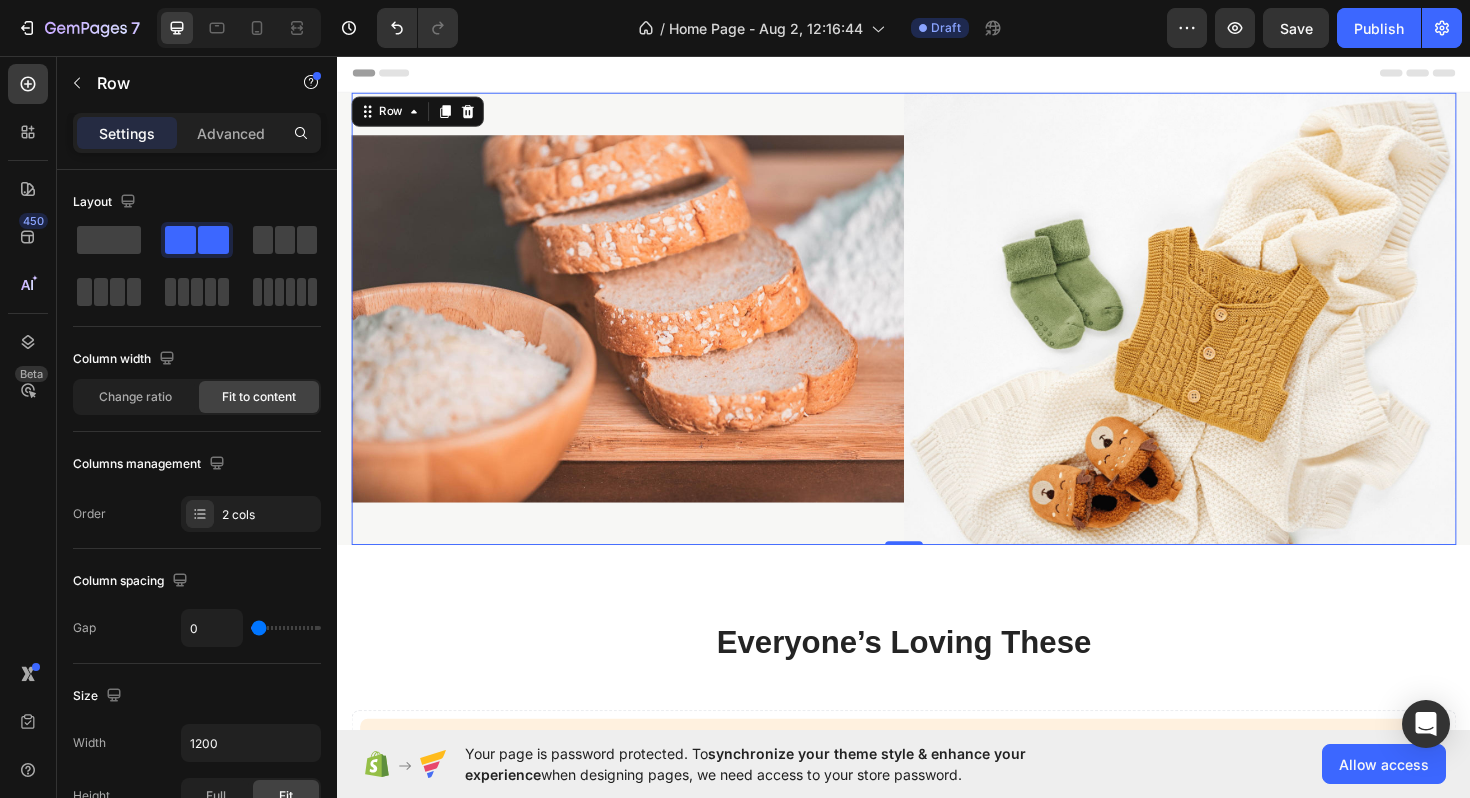drag, startPoint x: 269, startPoint y: 628, endPoint x: 244, endPoint y: 632, distance: 25.317978 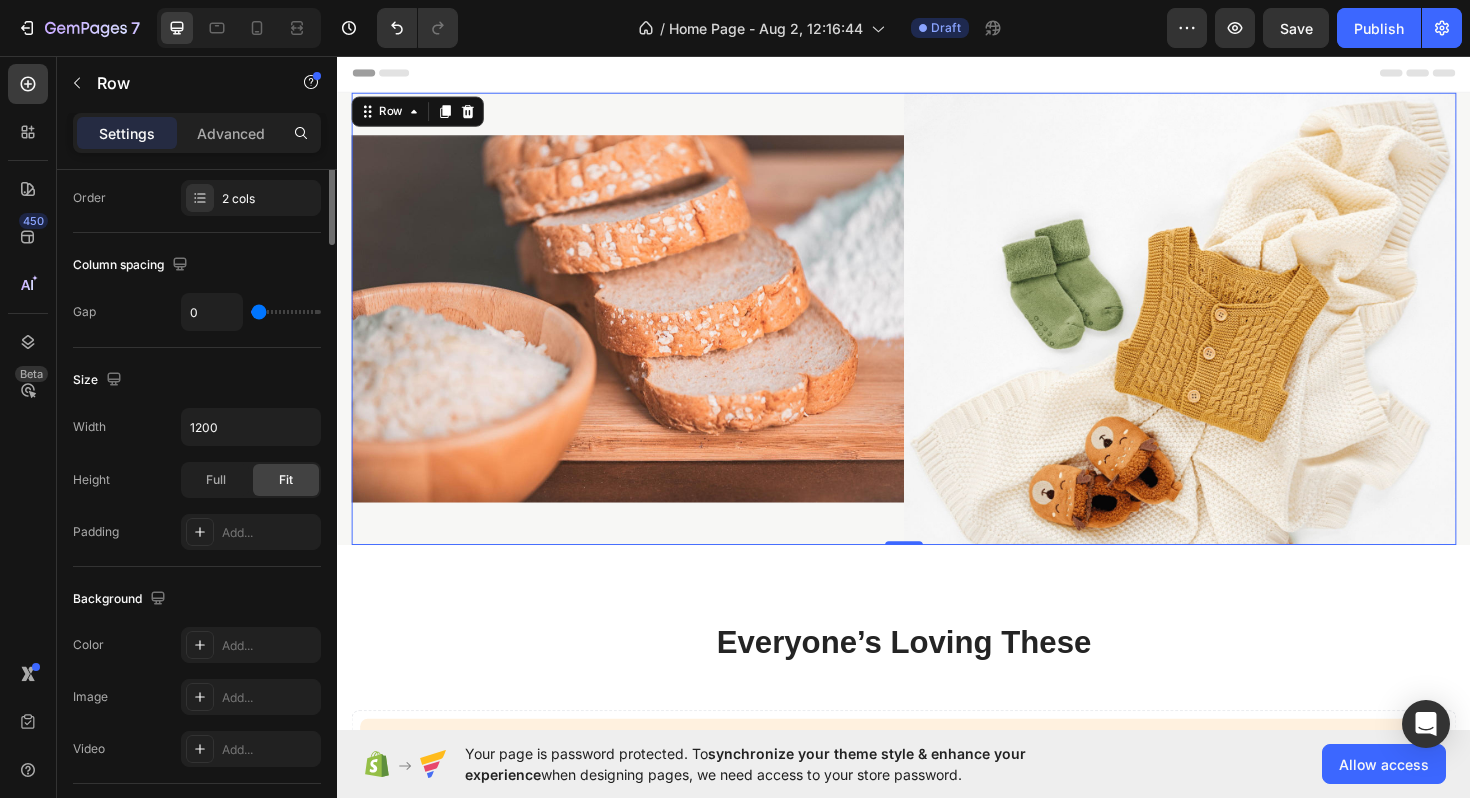 scroll, scrollTop: 403, scrollLeft: 0, axis: vertical 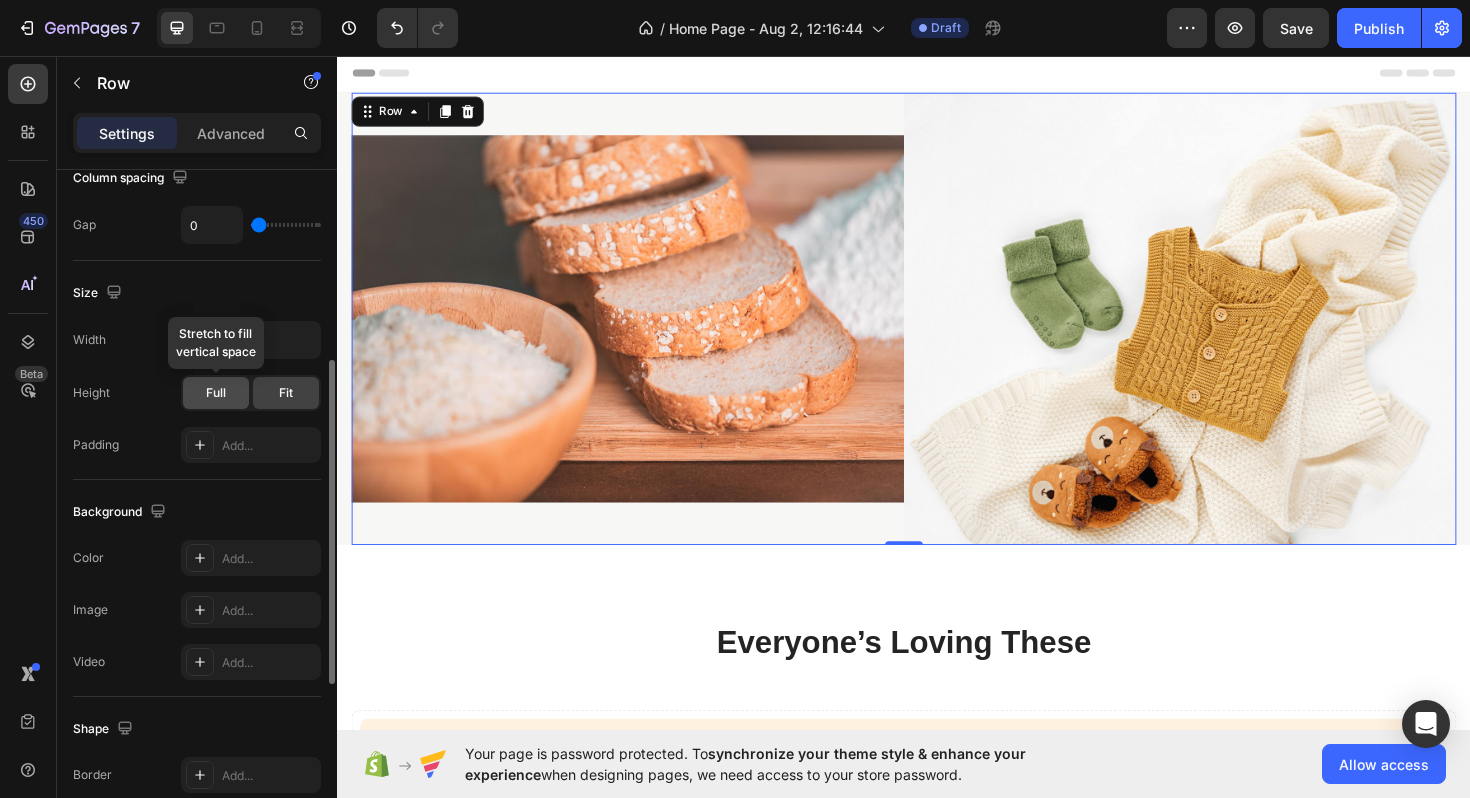 click on "Full" 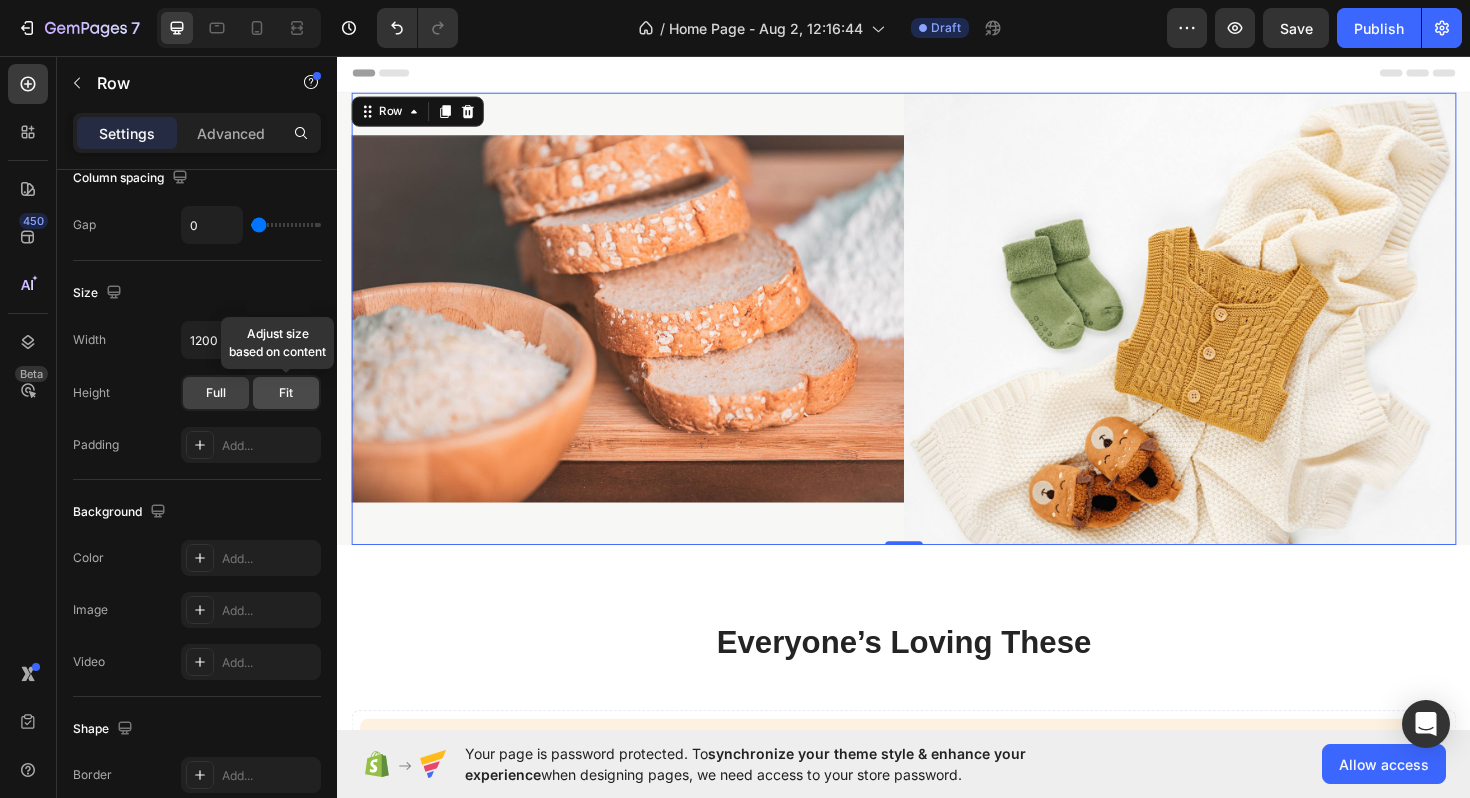 click on "Fit" 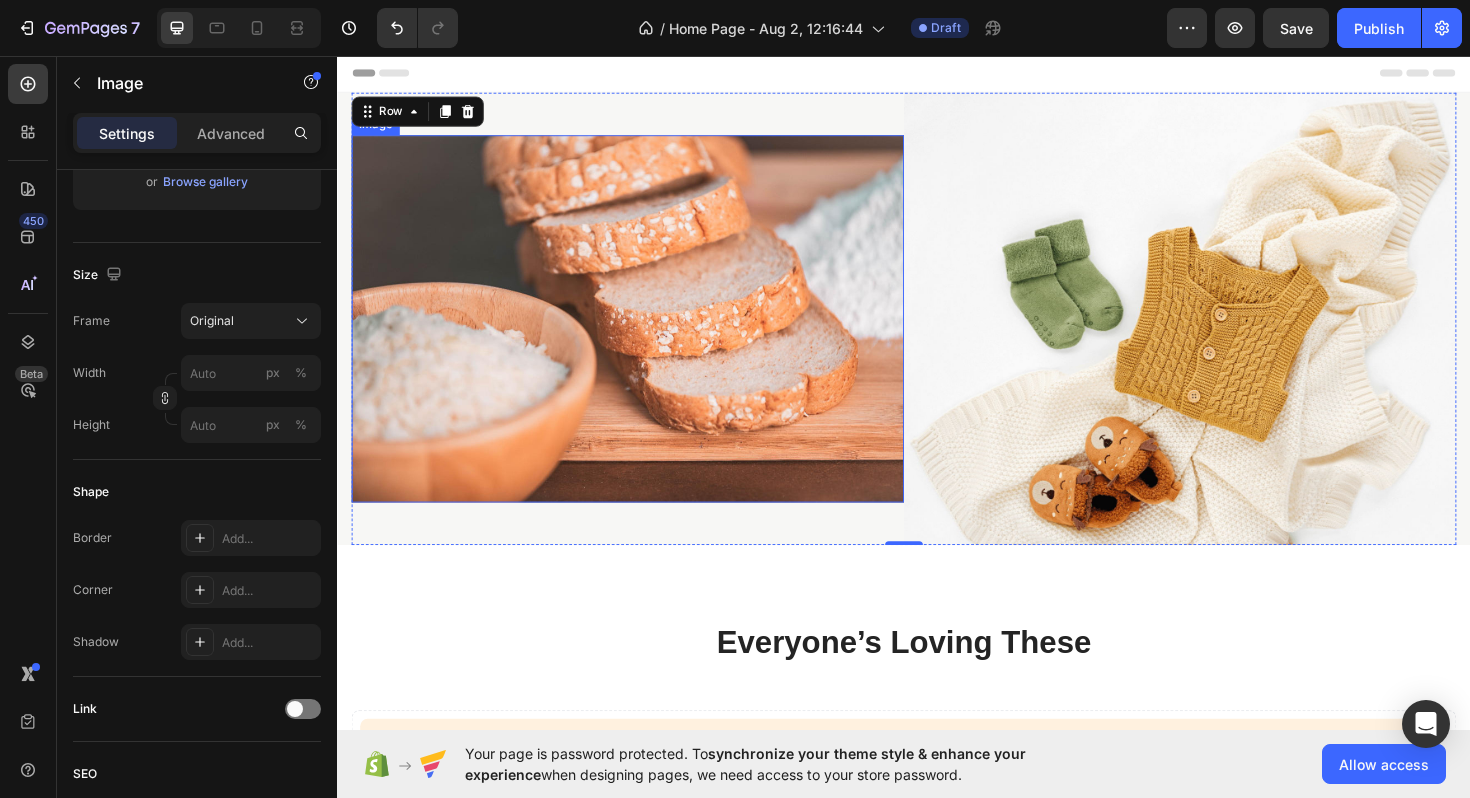 click at bounding box center [644, 334] 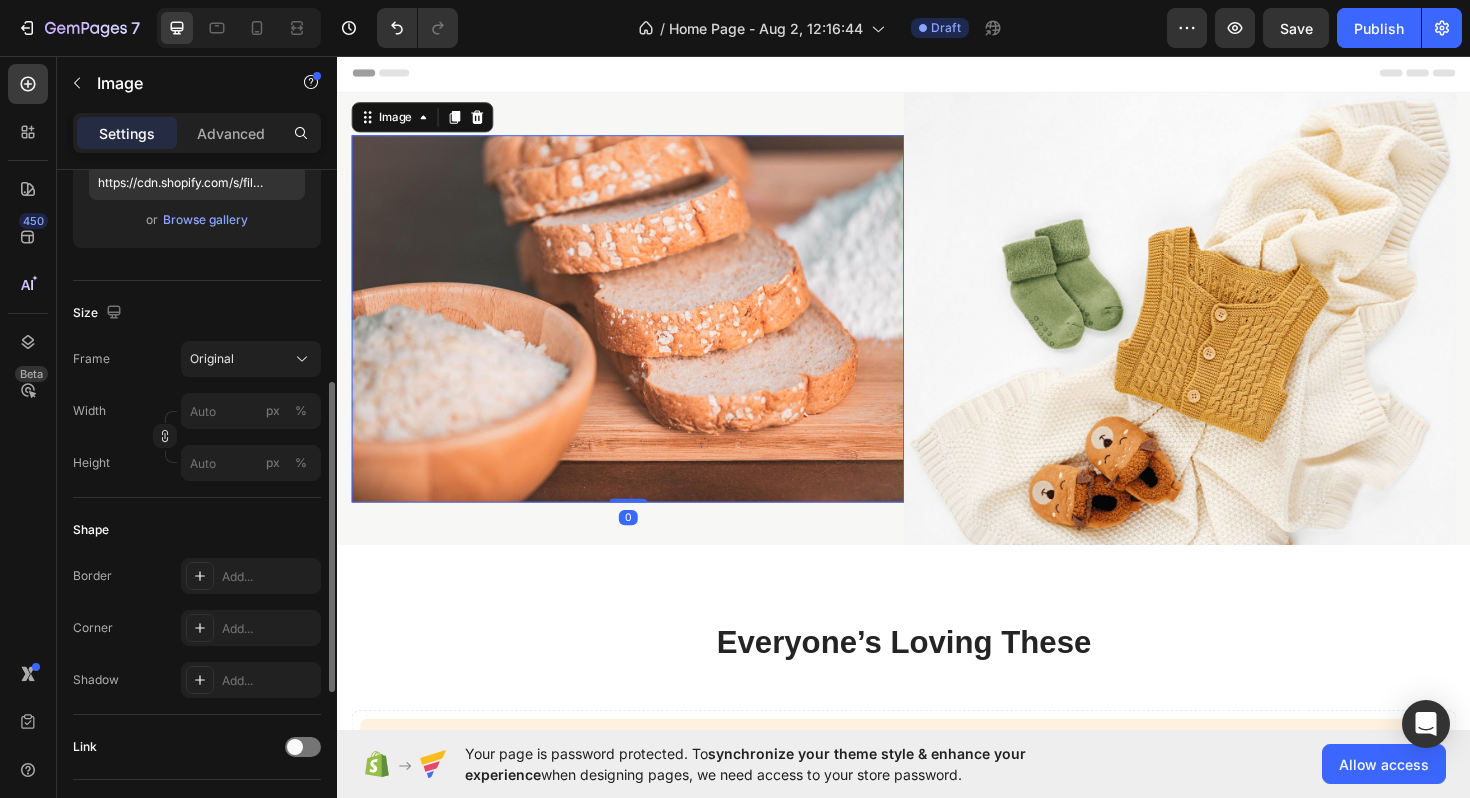 scroll, scrollTop: 397, scrollLeft: 0, axis: vertical 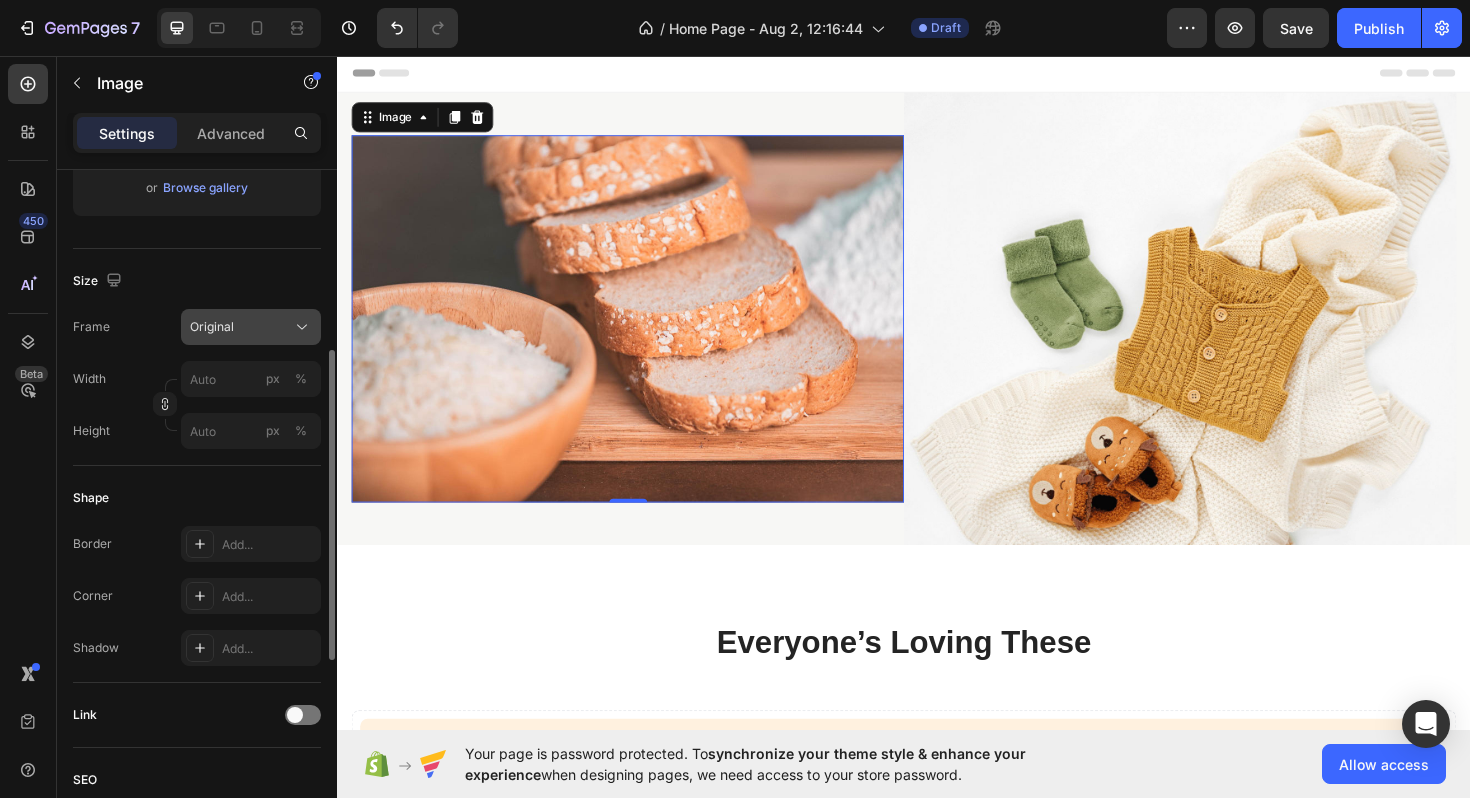 click on "Original" at bounding box center [251, 327] 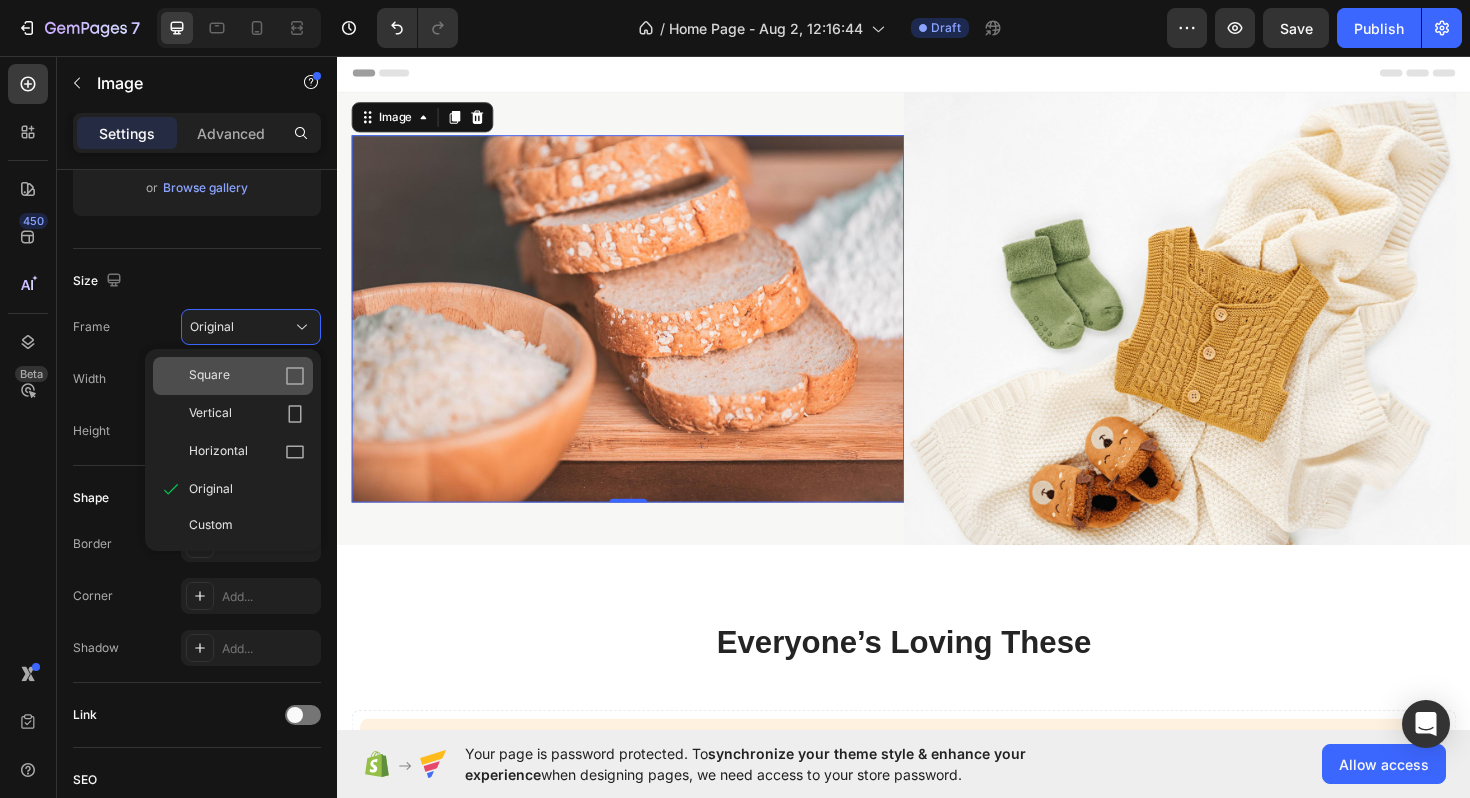 click on "Square" at bounding box center (247, 376) 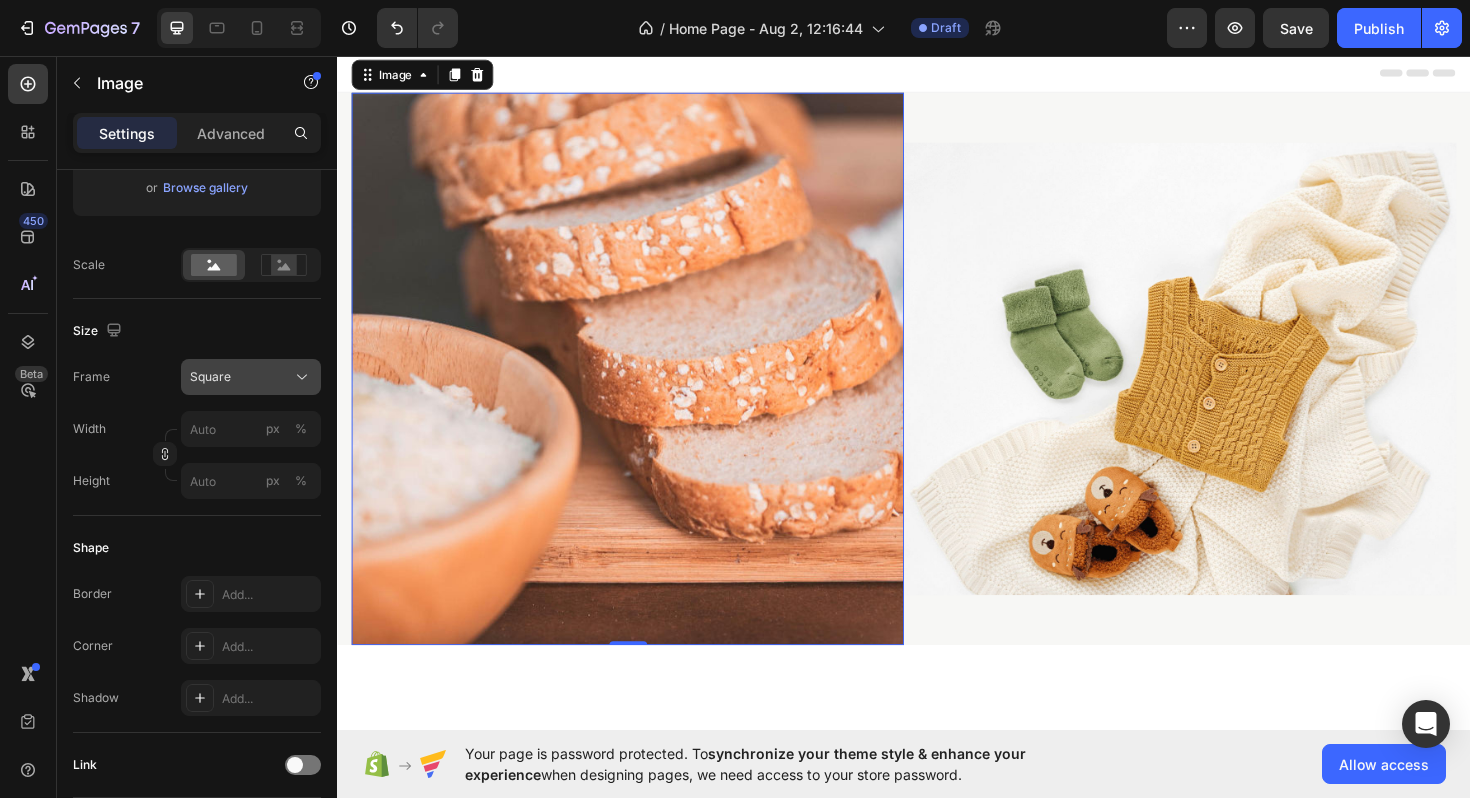 click on "Square" 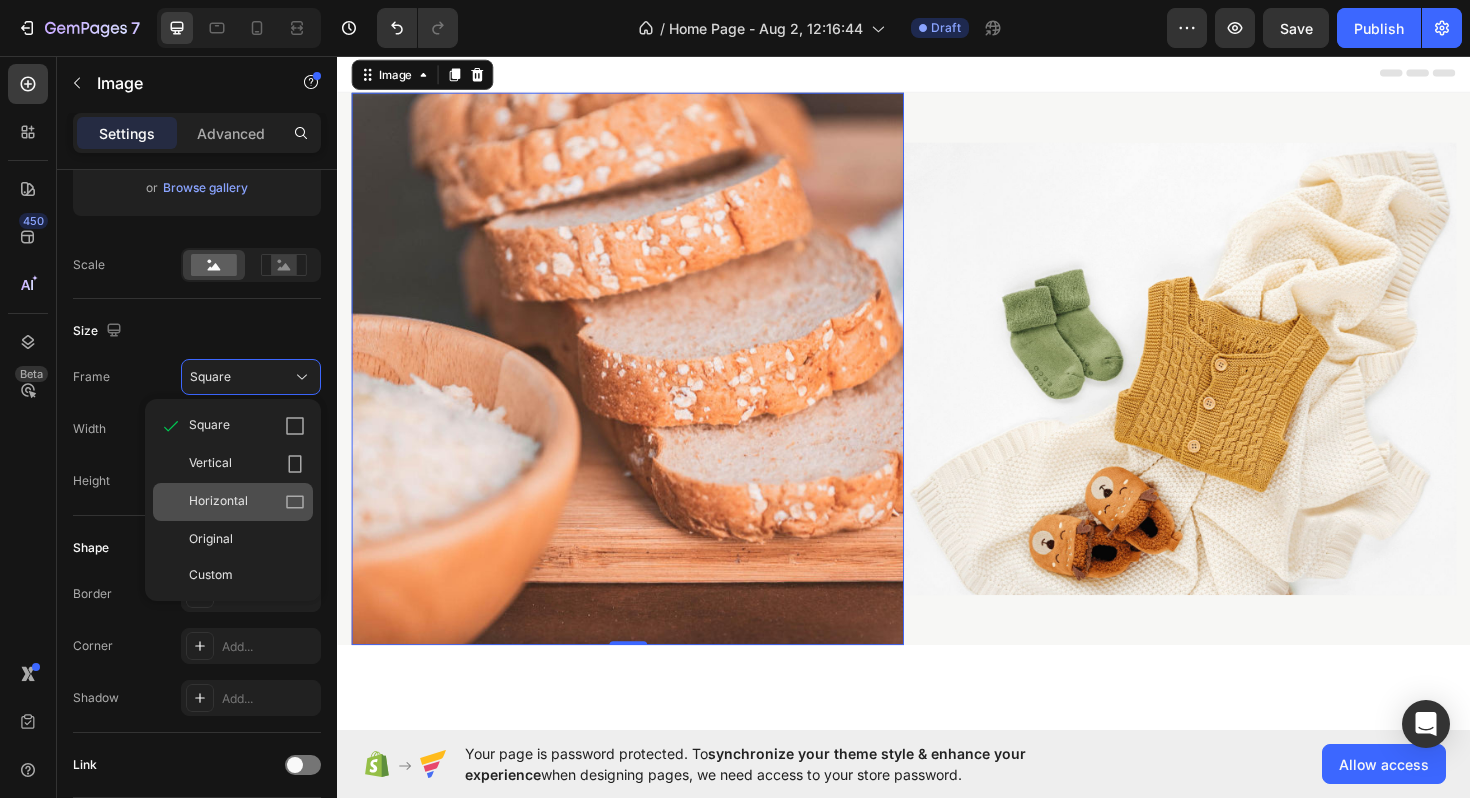 click on "Horizontal" at bounding box center [247, 502] 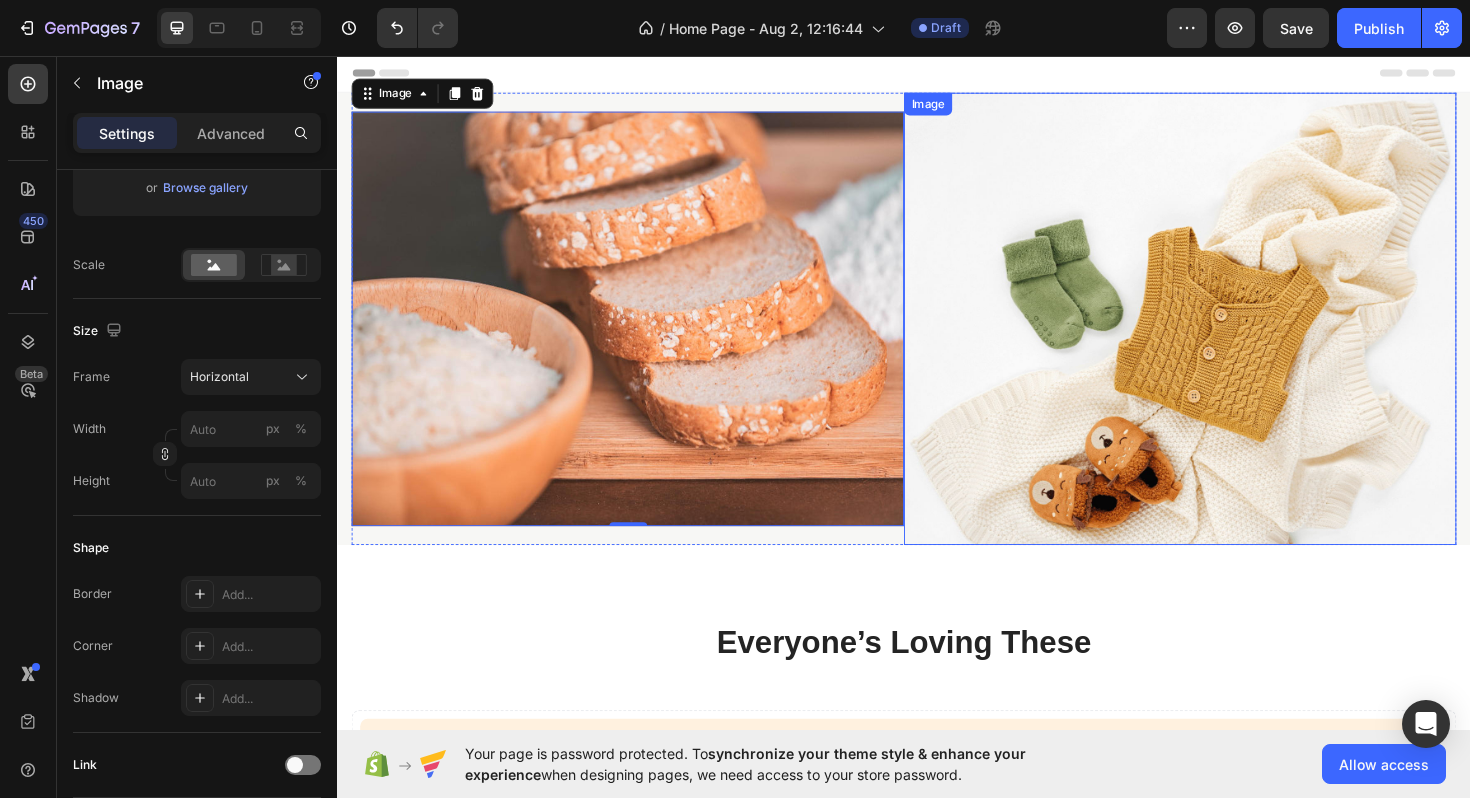 click at bounding box center [1229, 334] 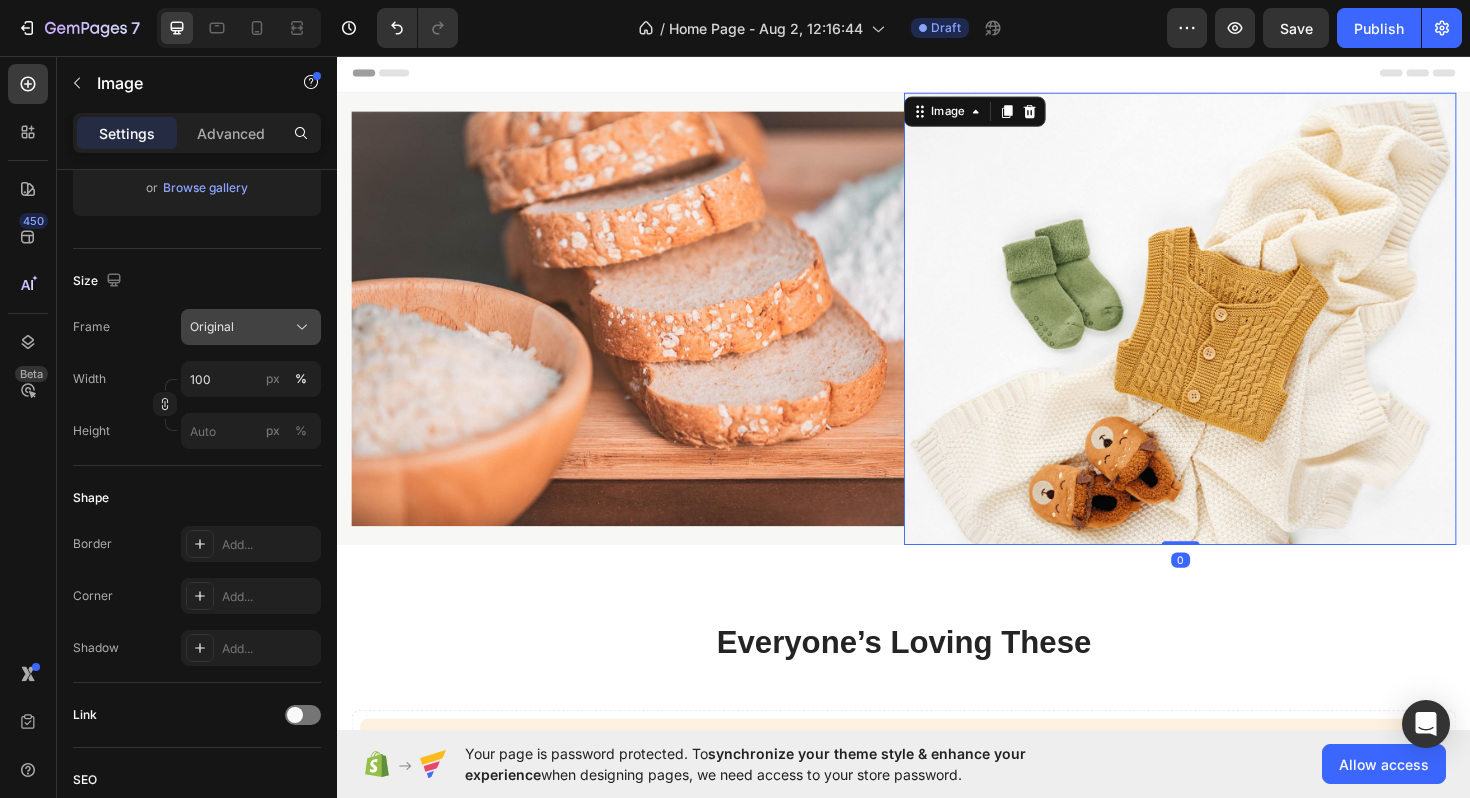 click on "Original" at bounding box center [251, 327] 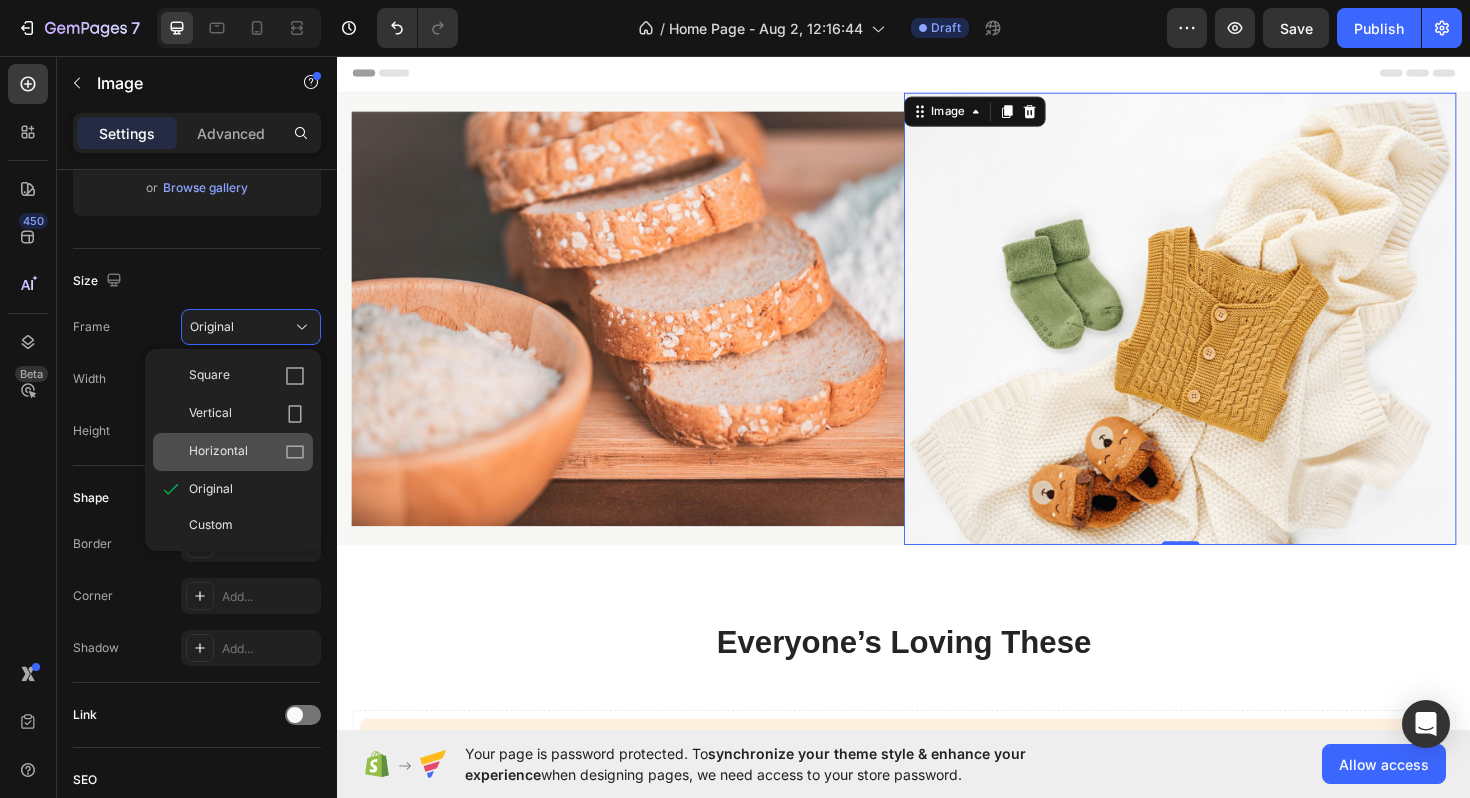 click on "Horizontal" 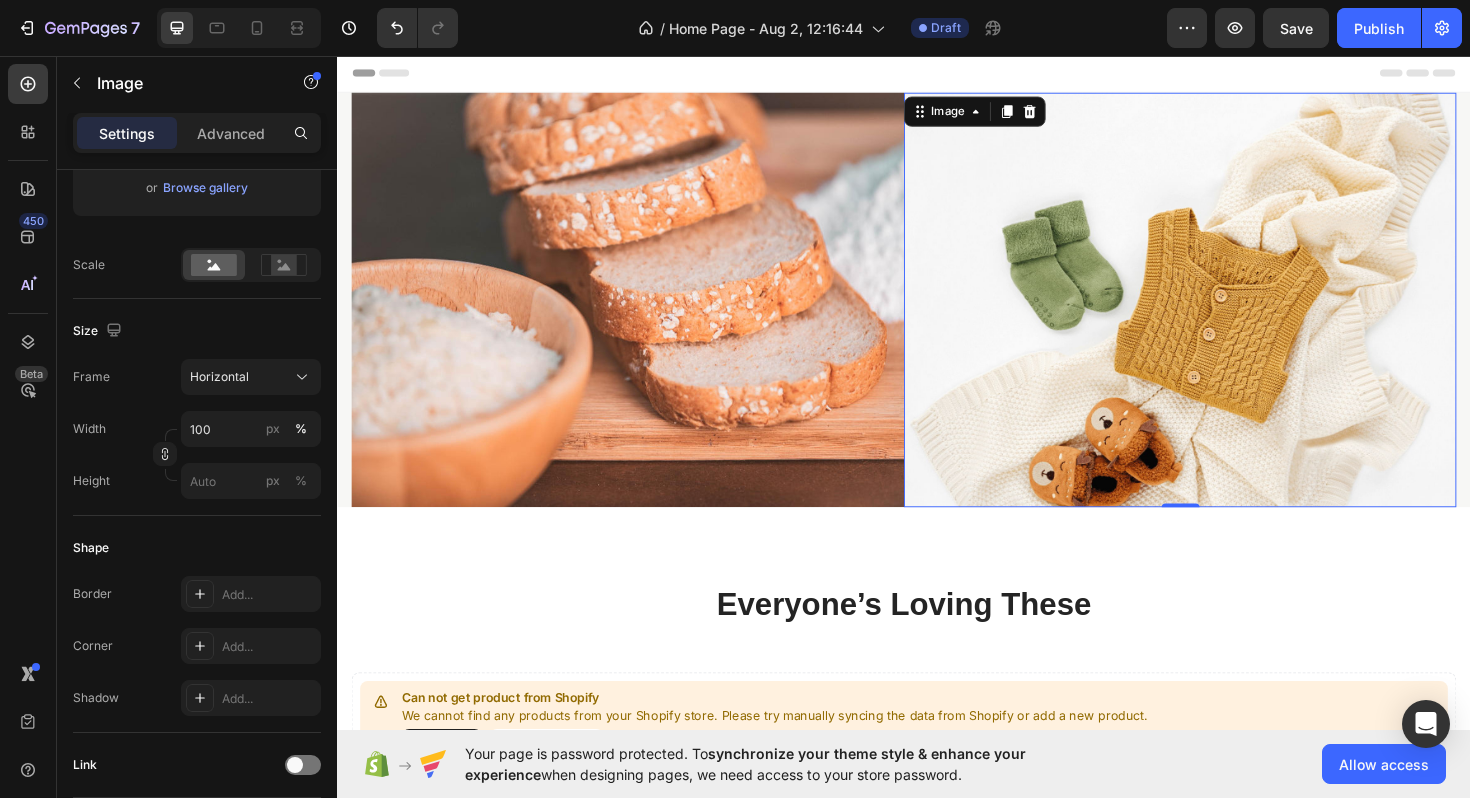 click on "Header" at bounding box center [937, 74] 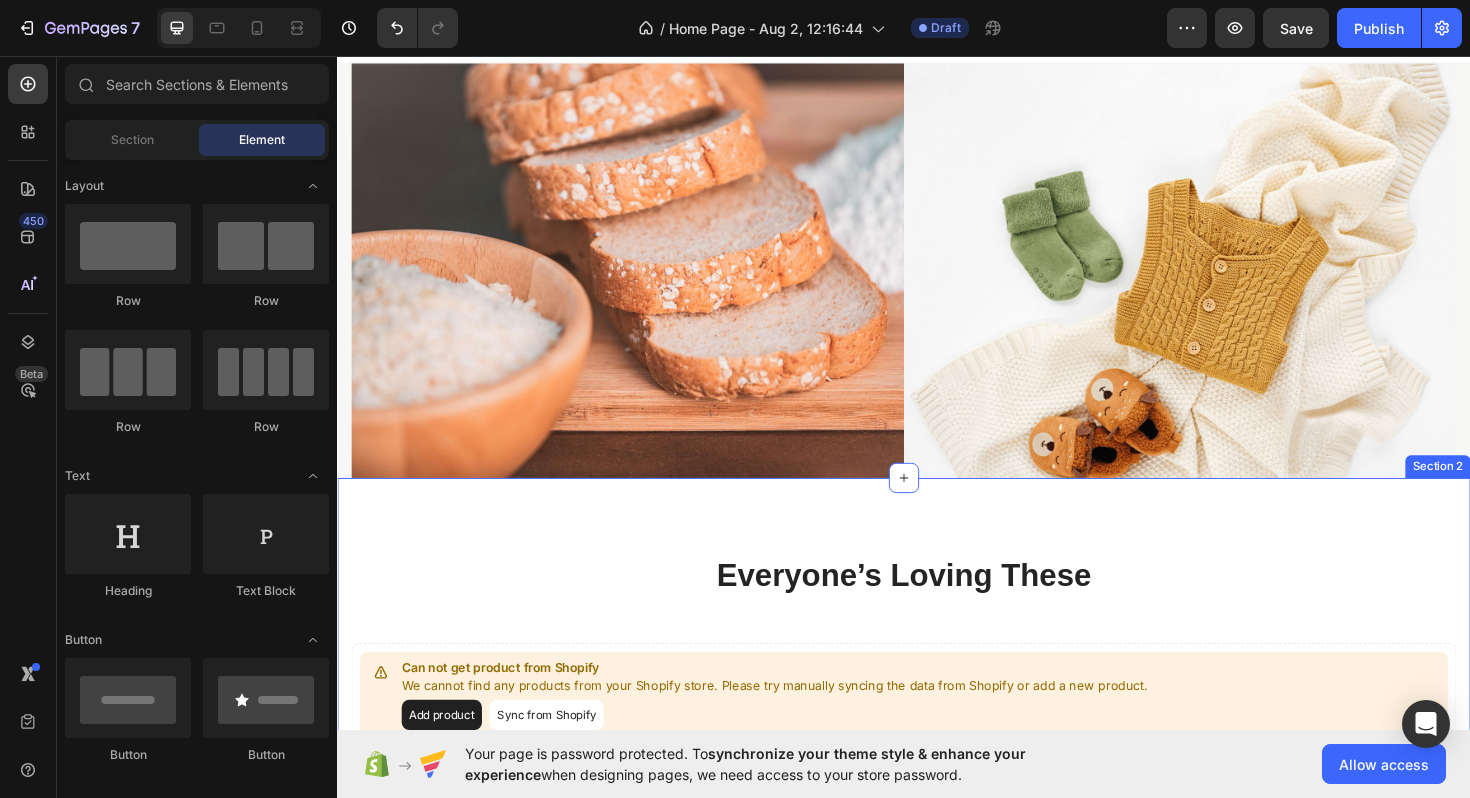 scroll, scrollTop: 0, scrollLeft: 0, axis: both 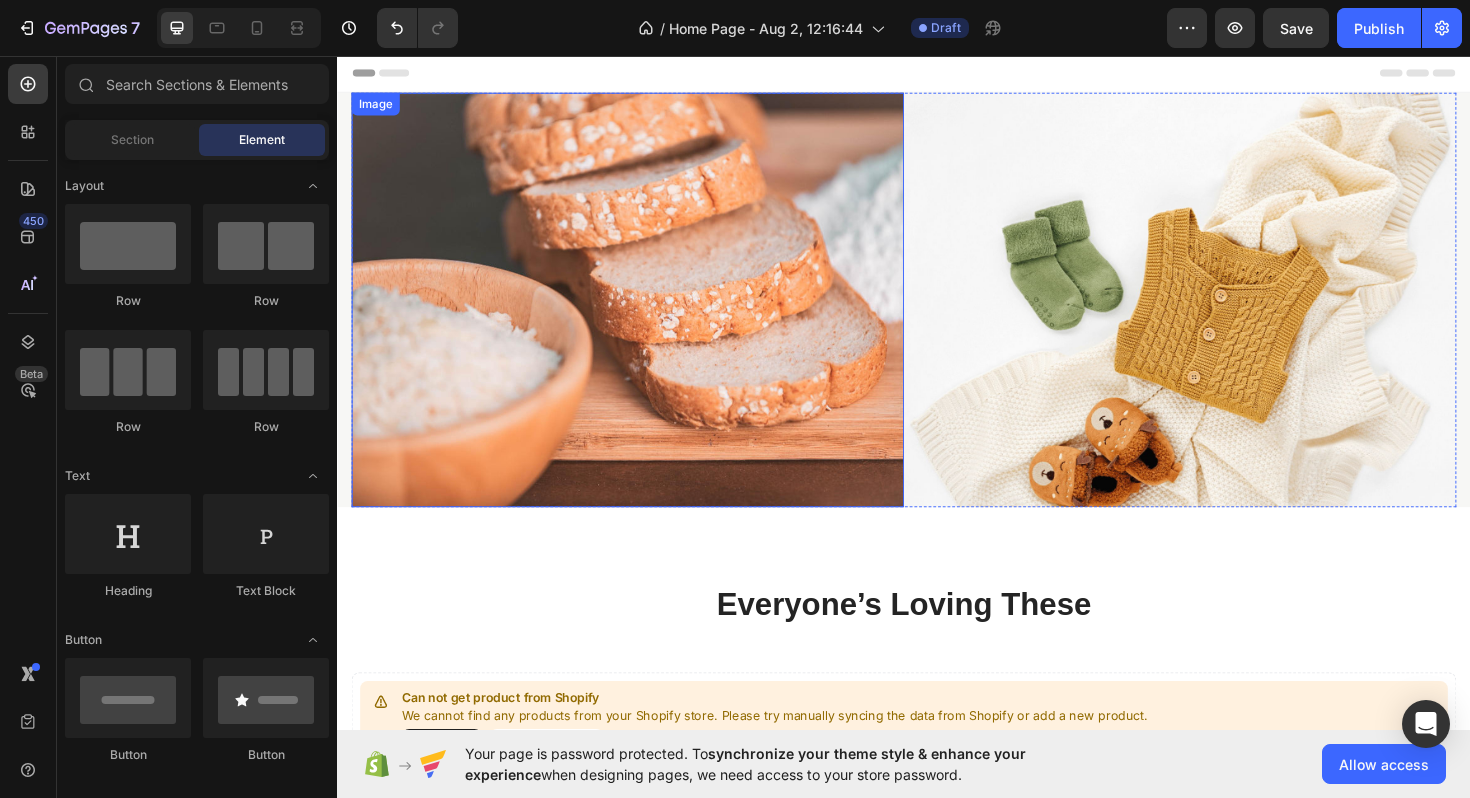 click at bounding box center (644, 314) 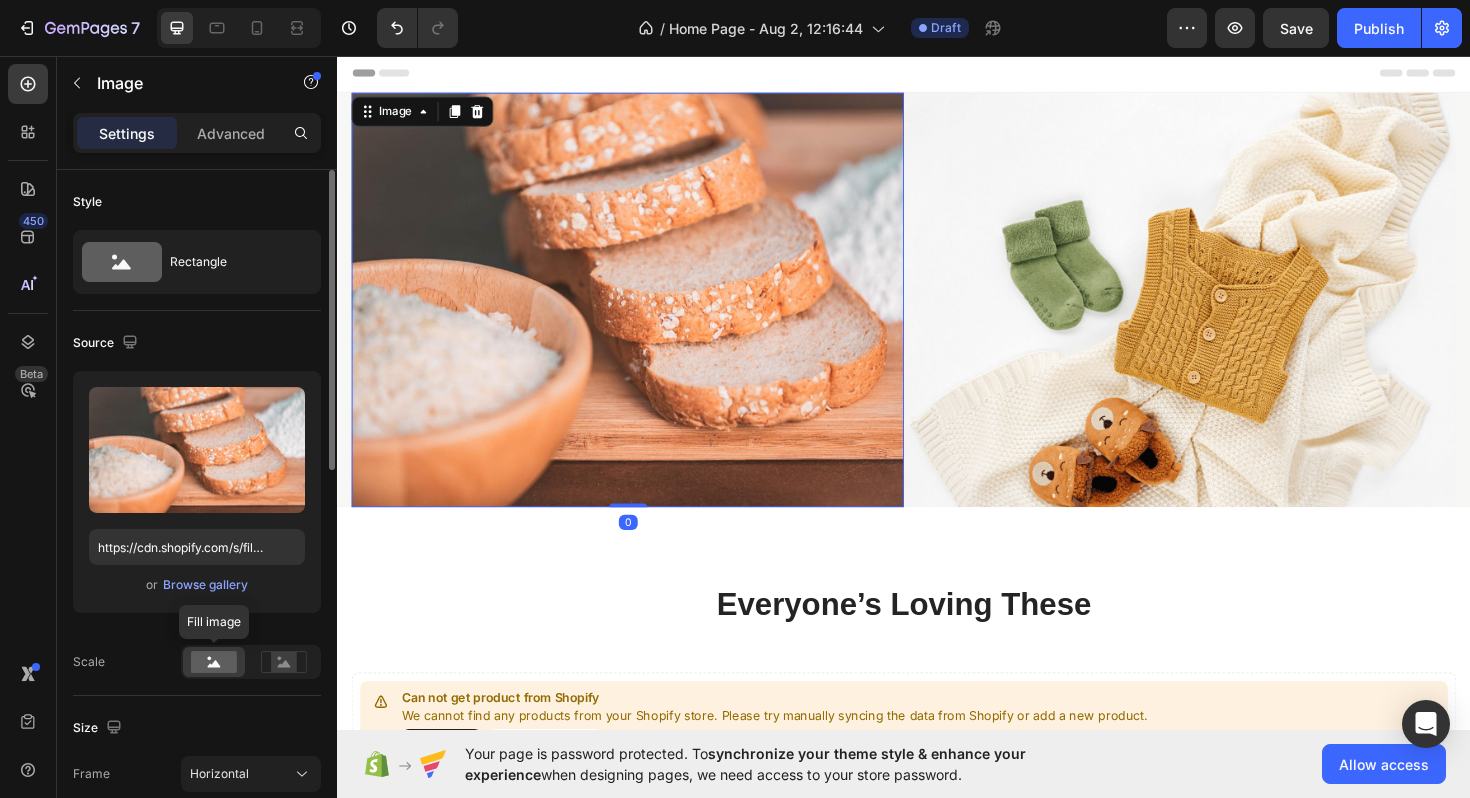 click 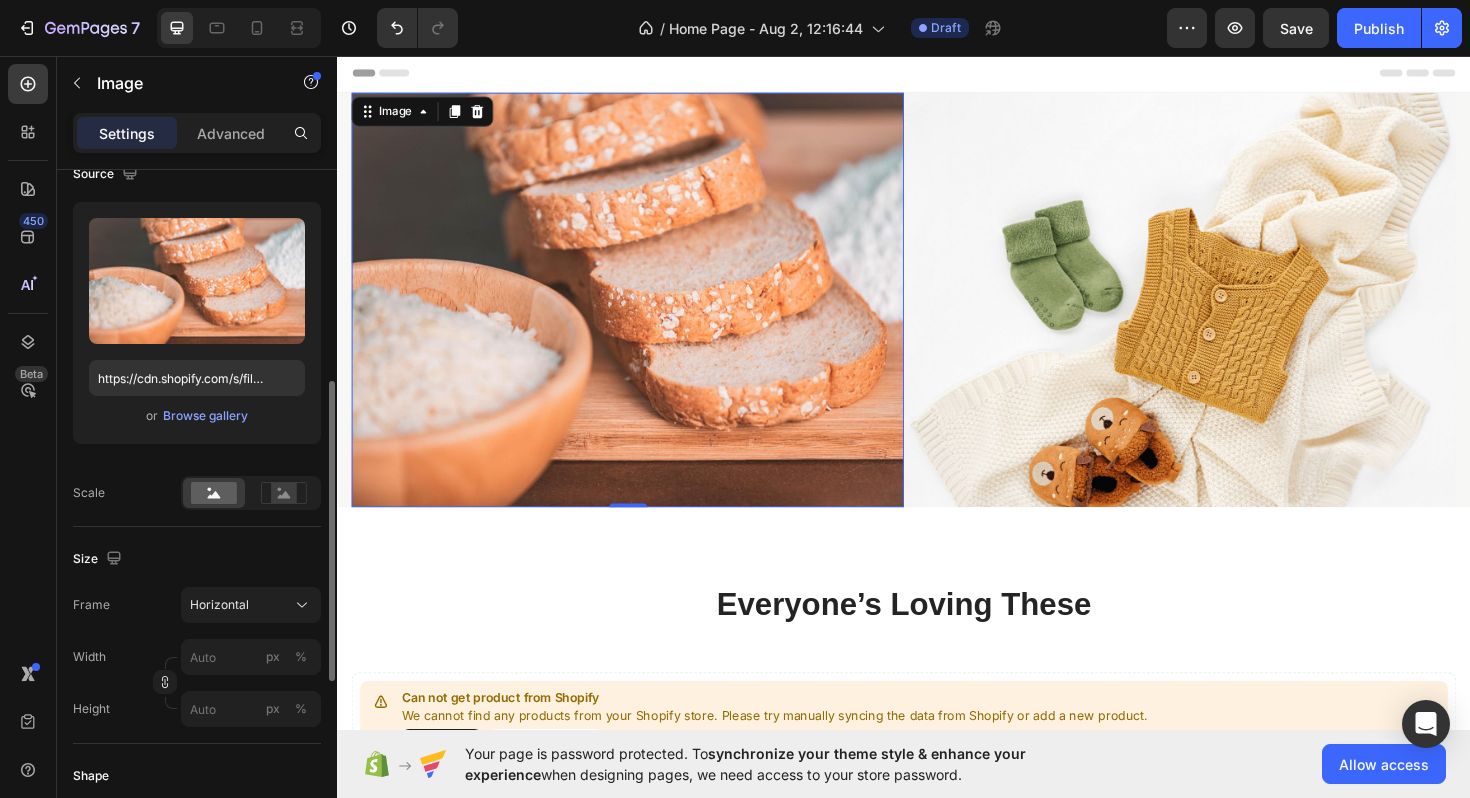scroll, scrollTop: 283, scrollLeft: 0, axis: vertical 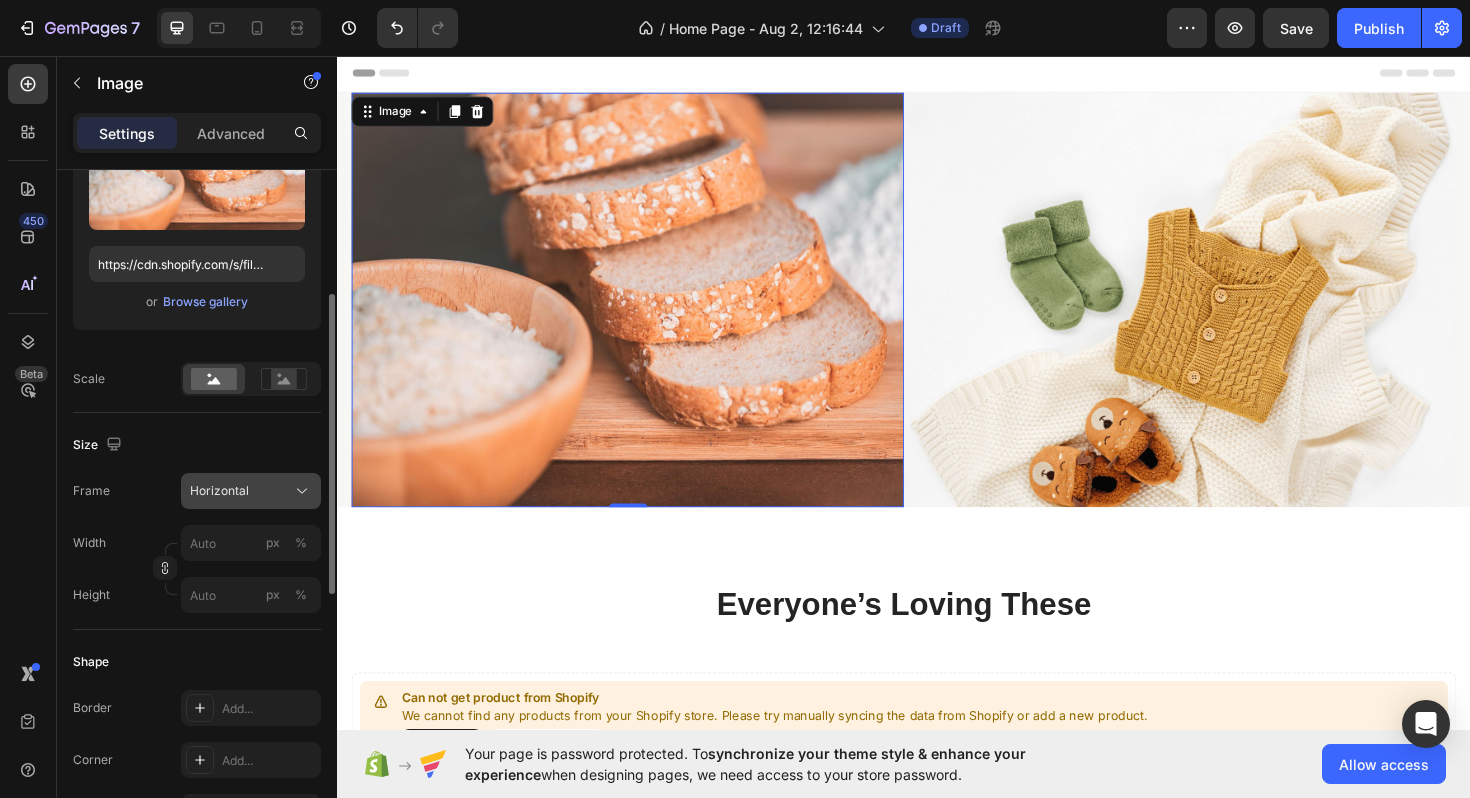 click on "Horizontal" at bounding box center [251, 491] 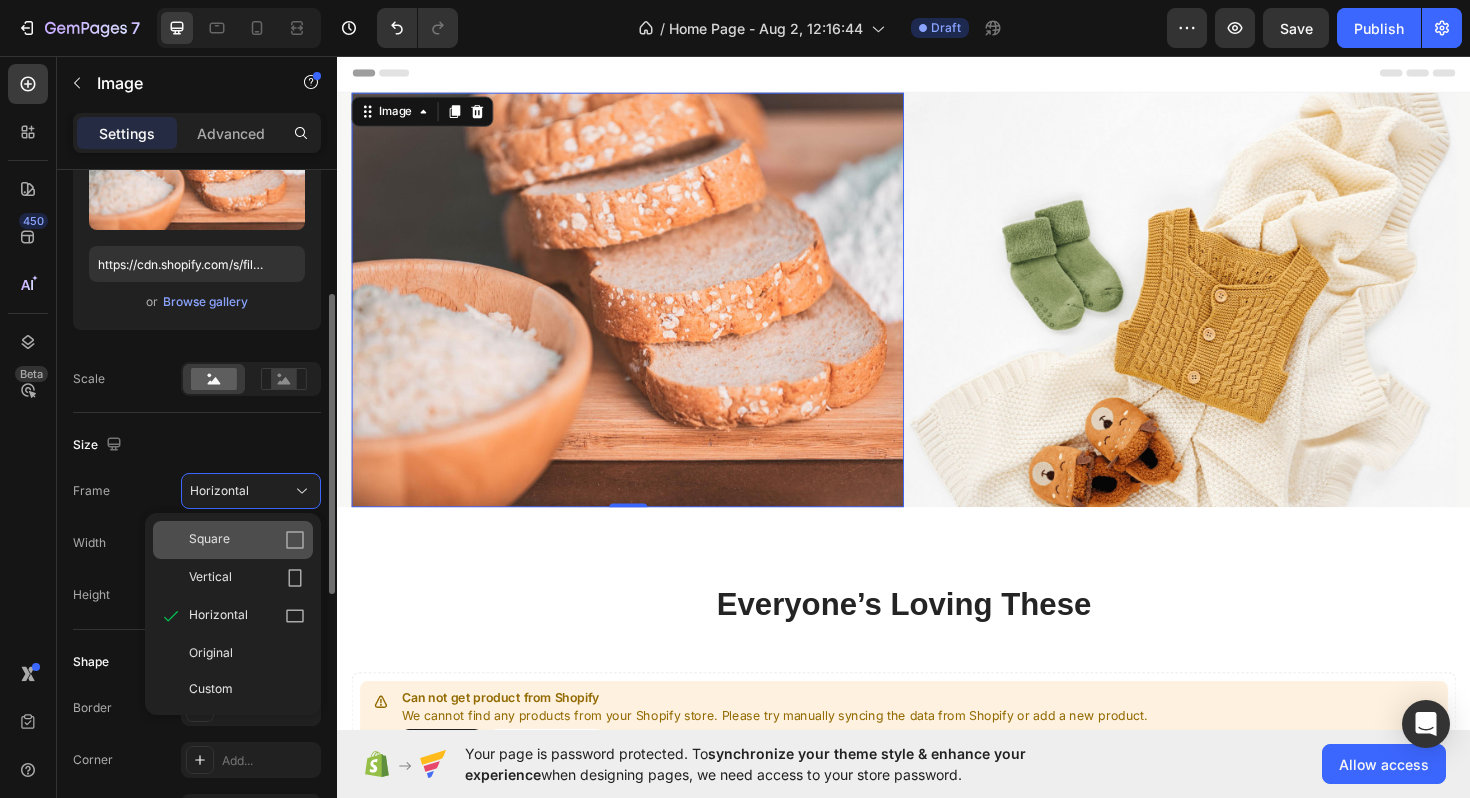 click on "Square" 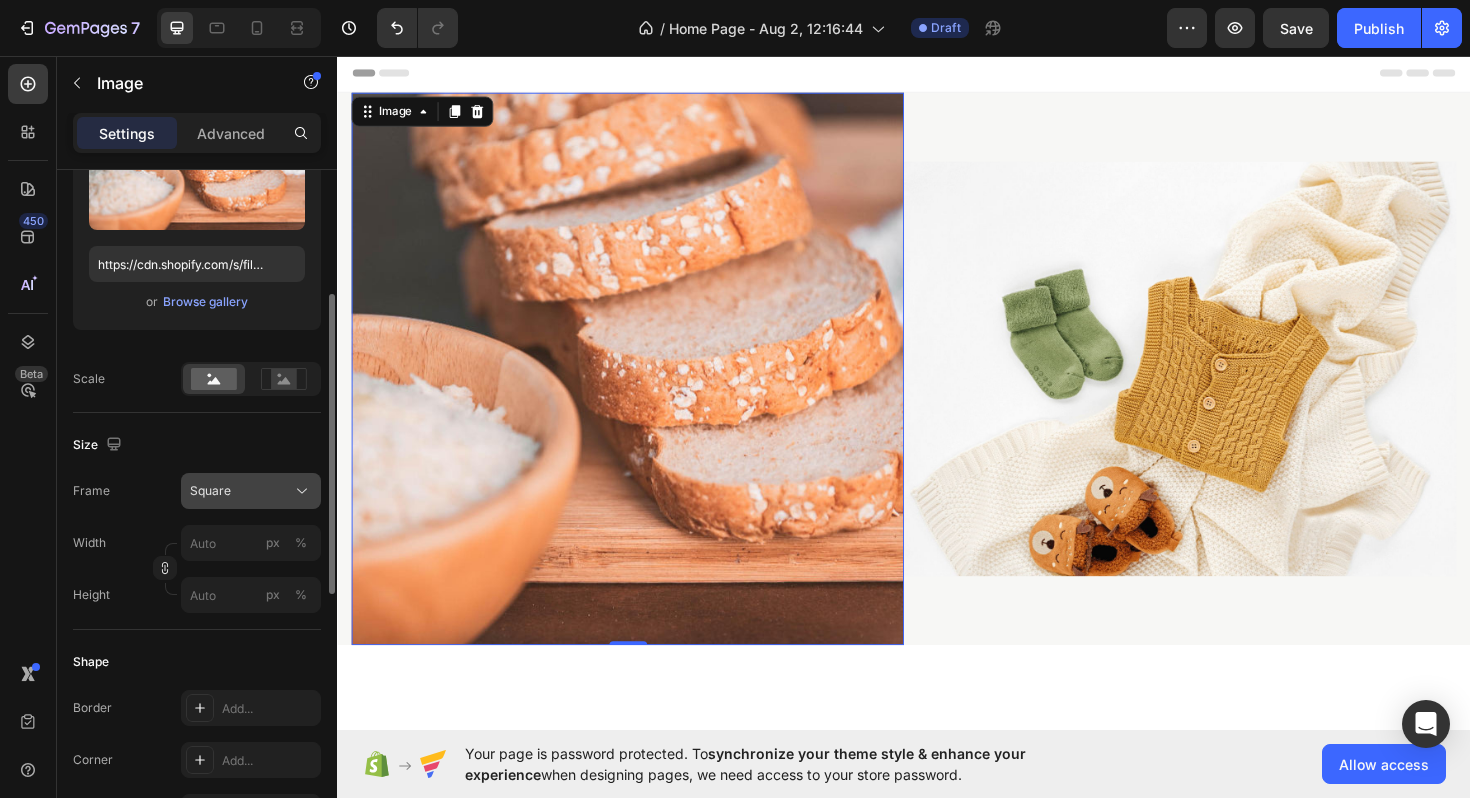 click on "Square" 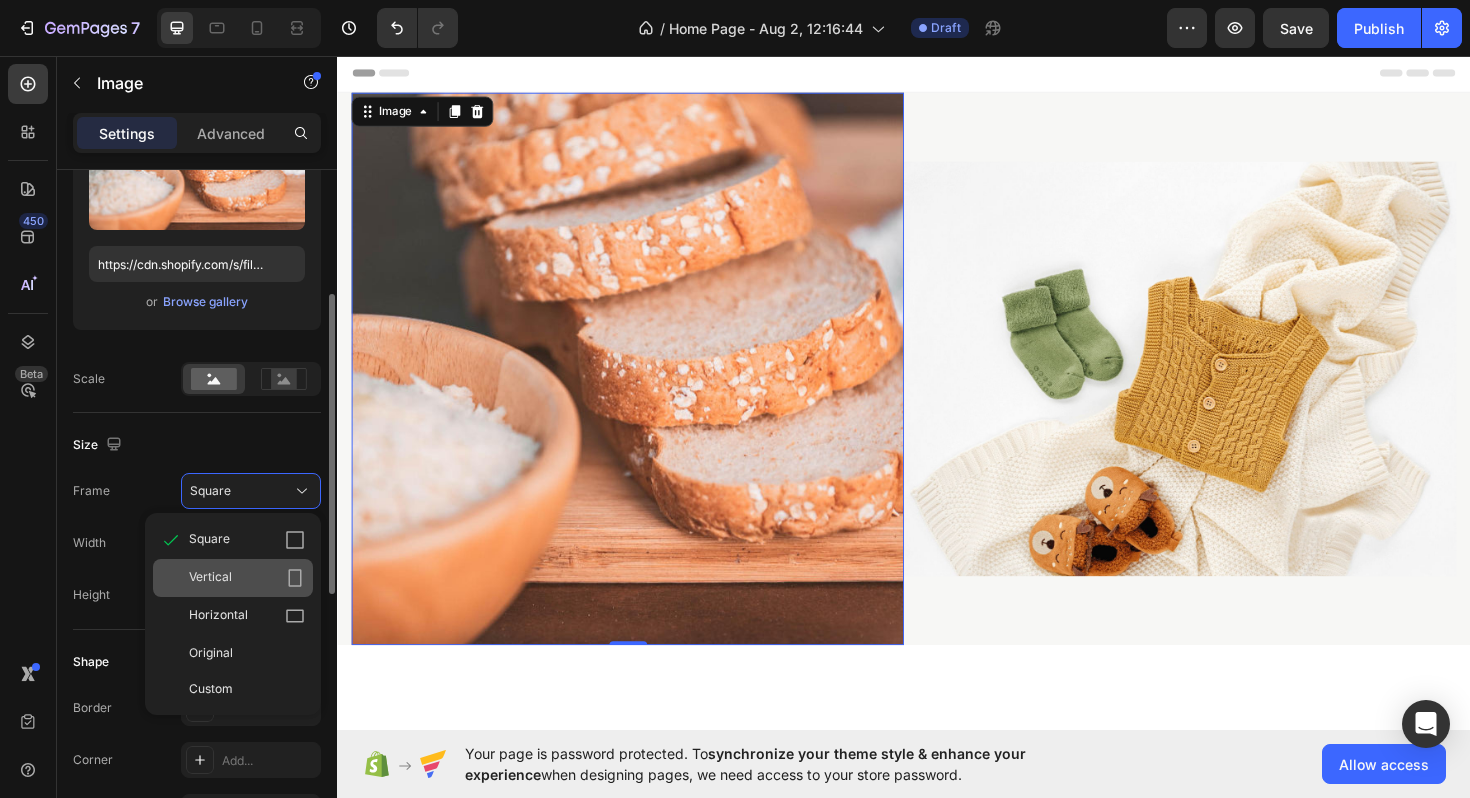 click on "Vertical" at bounding box center [247, 578] 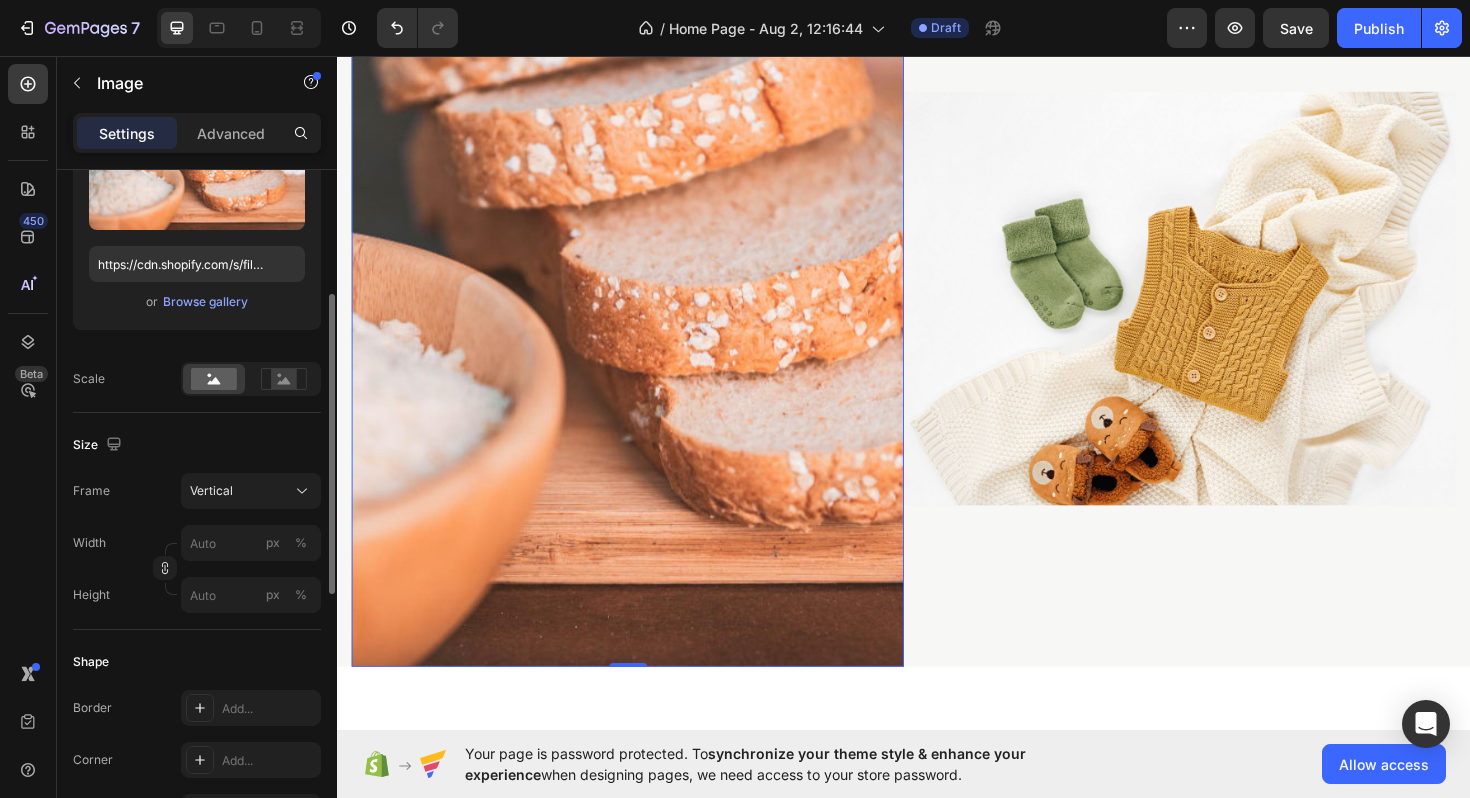 scroll, scrollTop: 0, scrollLeft: 0, axis: both 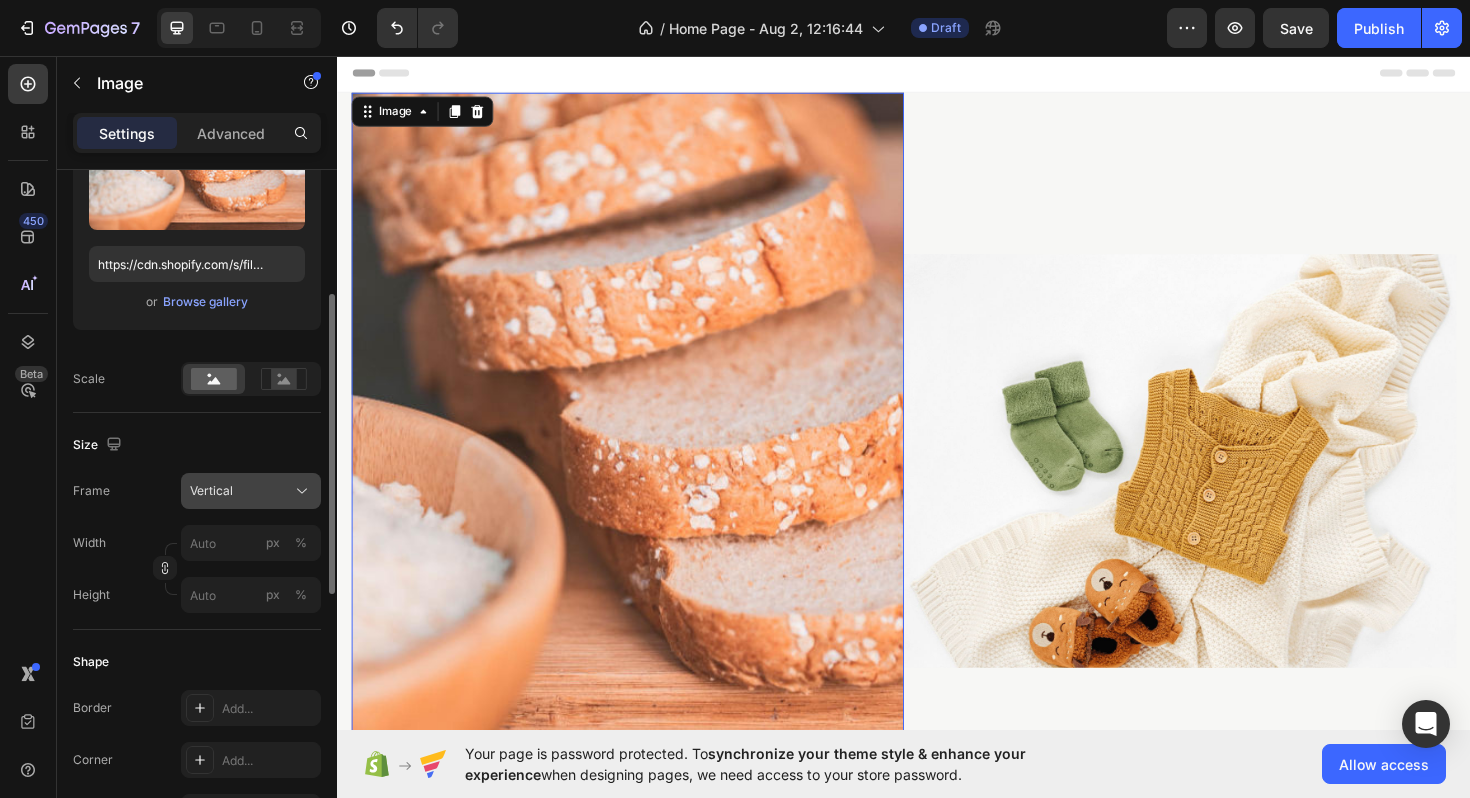 click on "Vertical" 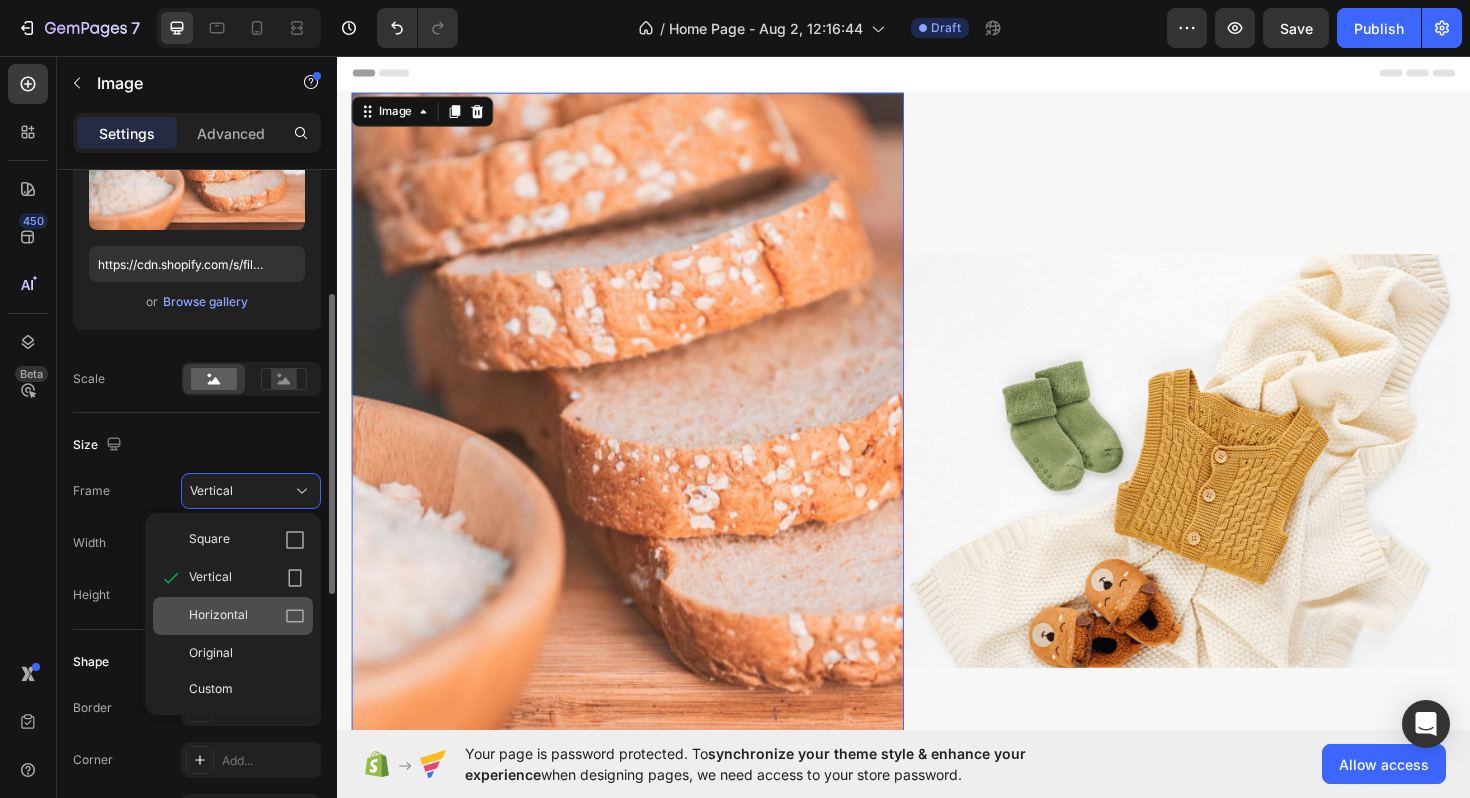 click on "Horizontal" at bounding box center (247, 616) 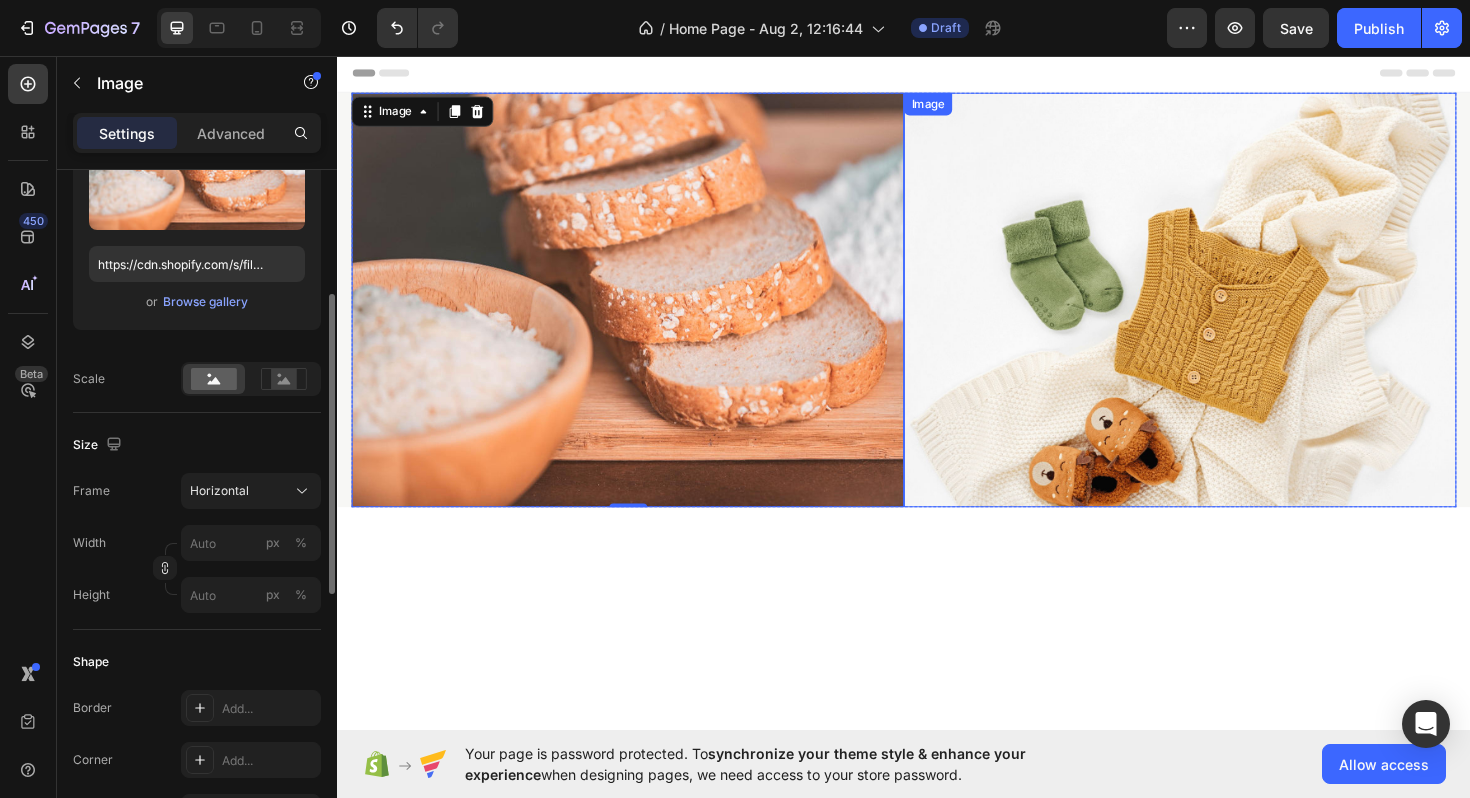 click at bounding box center [1229, 314] 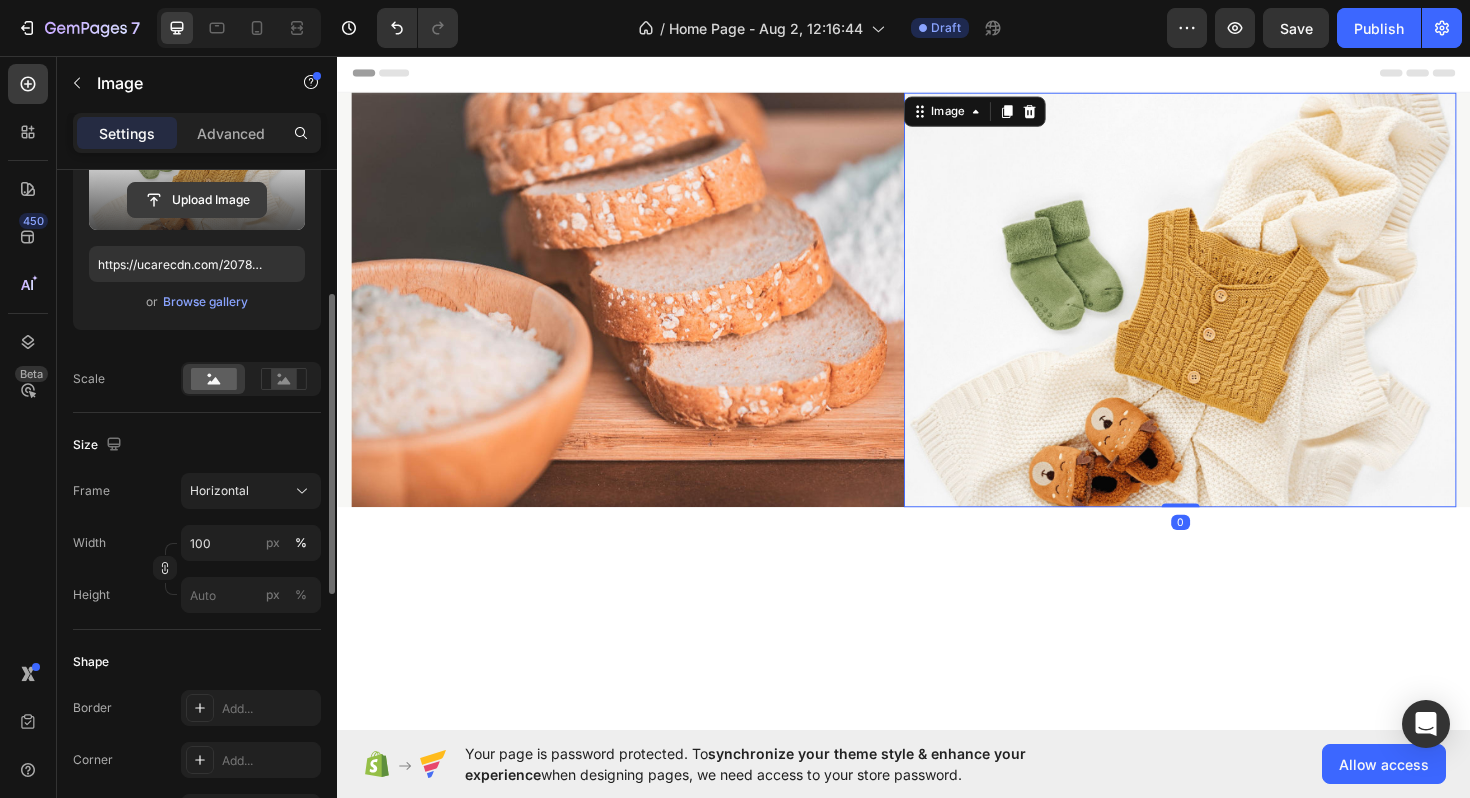 click 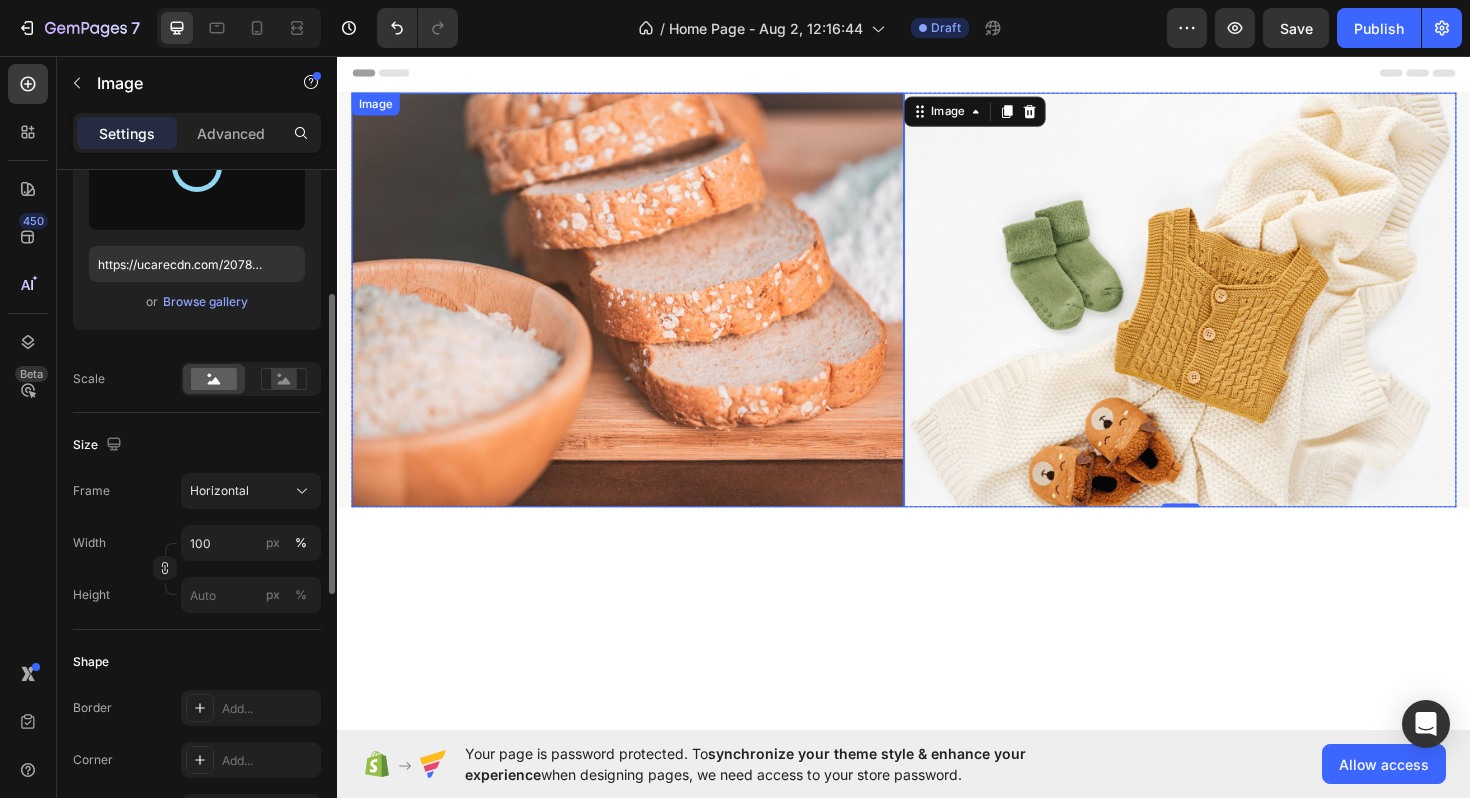 type on "https://cdn.shopify.com/s/files/1/0674/7734/0213/files/gempages_578100834991080389-f82b37df-e740-4952-a250-ab416b2be90c.jpg" 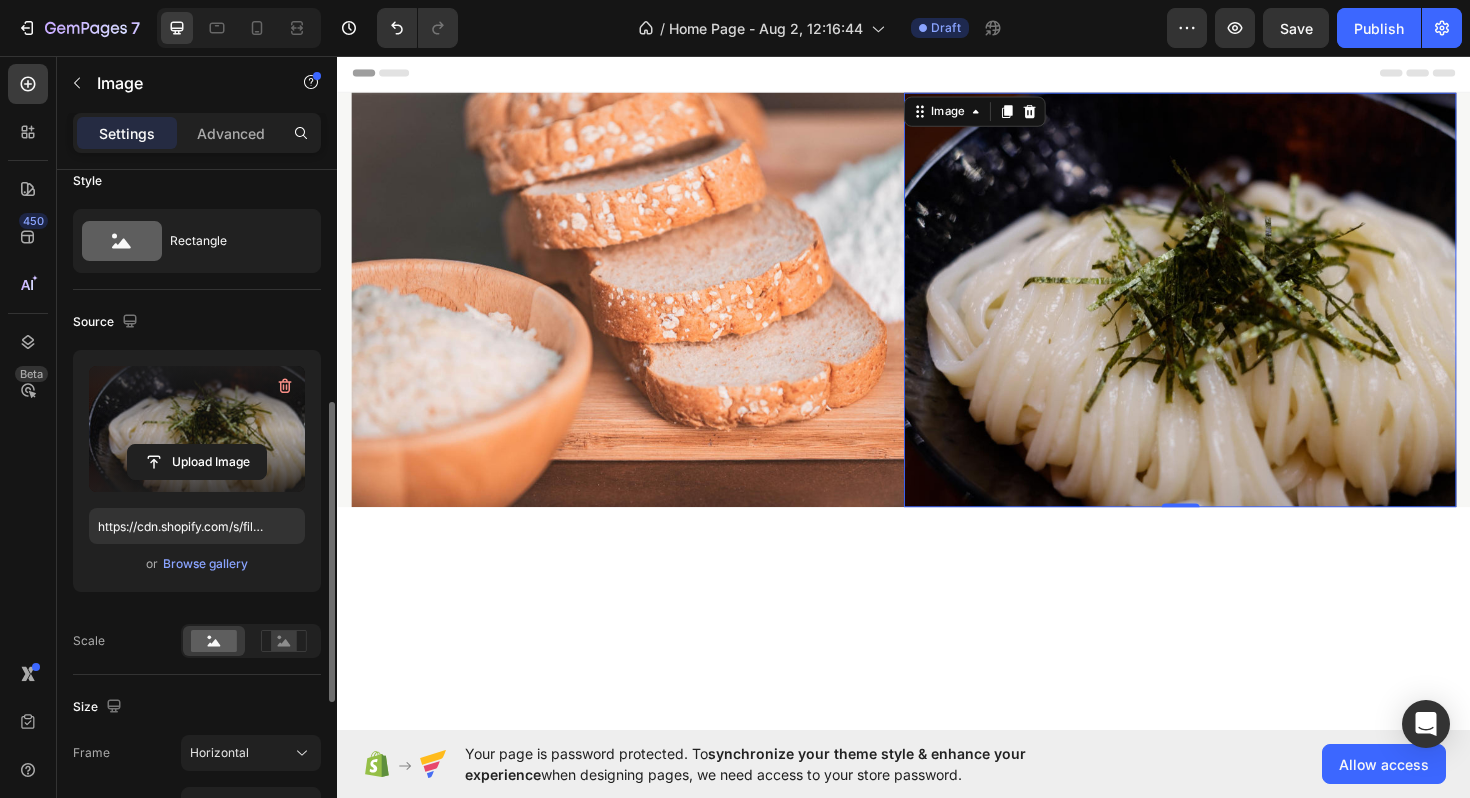 scroll, scrollTop: 0, scrollLeft: 0, axis: both 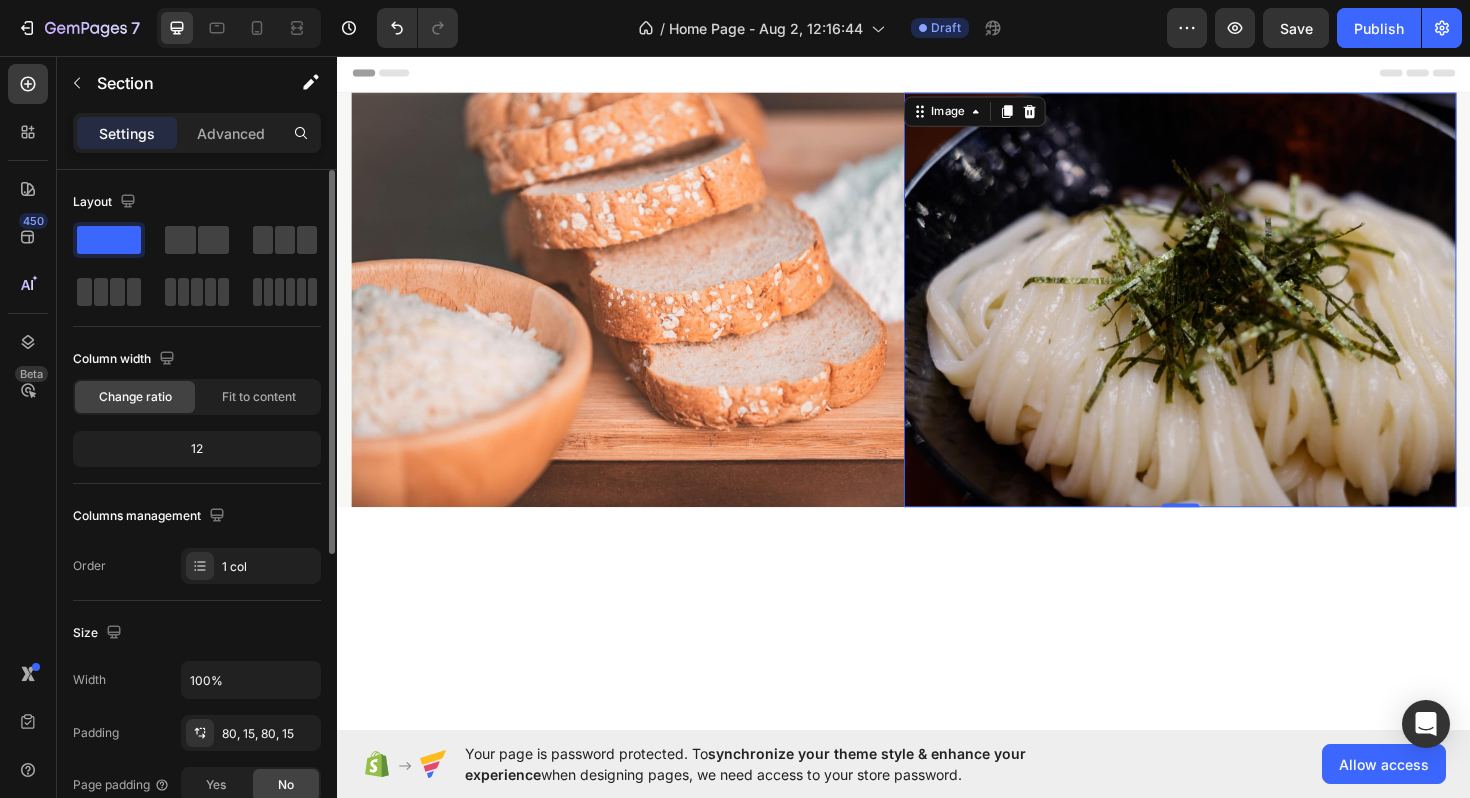 click at bounding box center (937, 740) 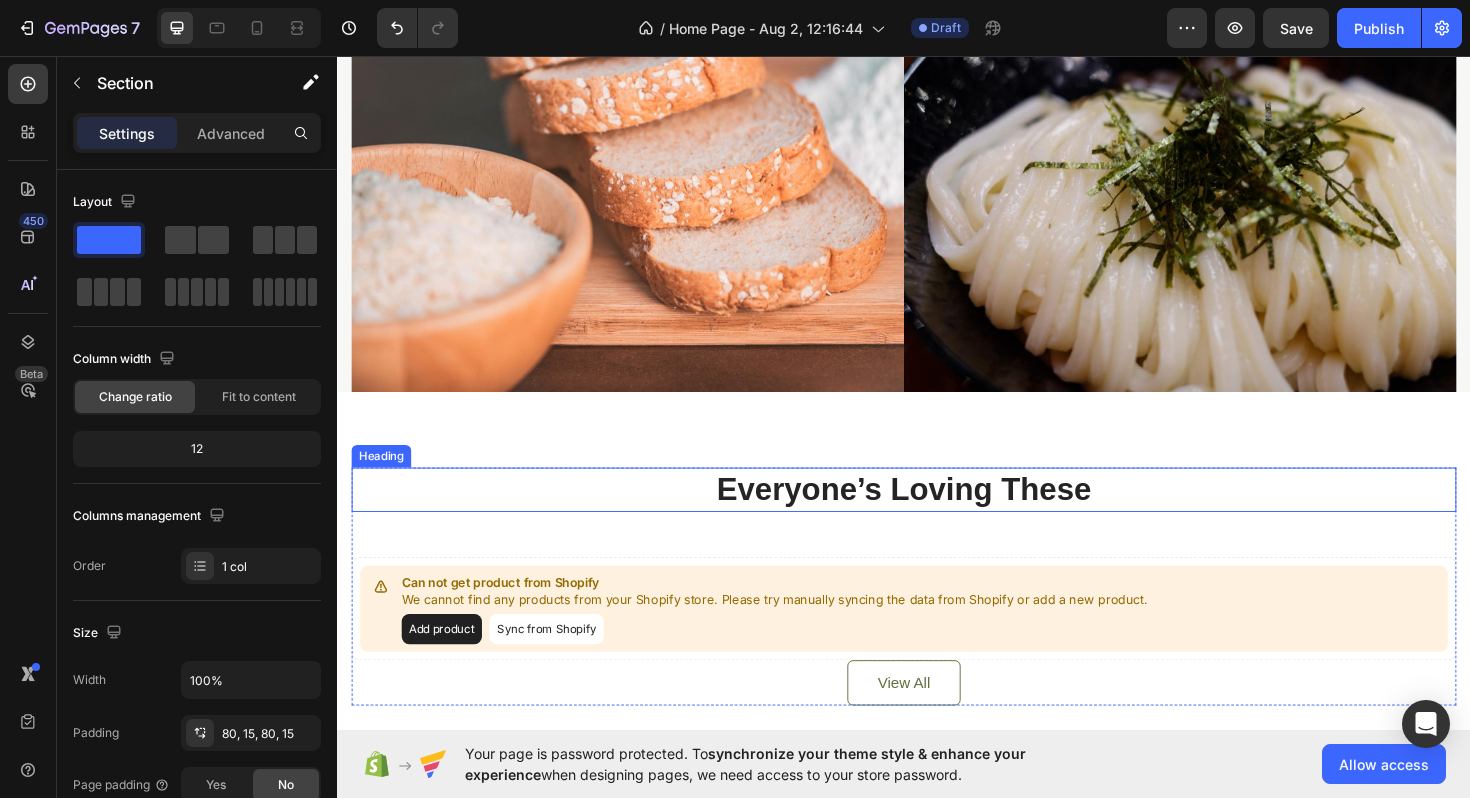 scroll, scrollTop: 199, scrollLeft: 0, axis: vertical 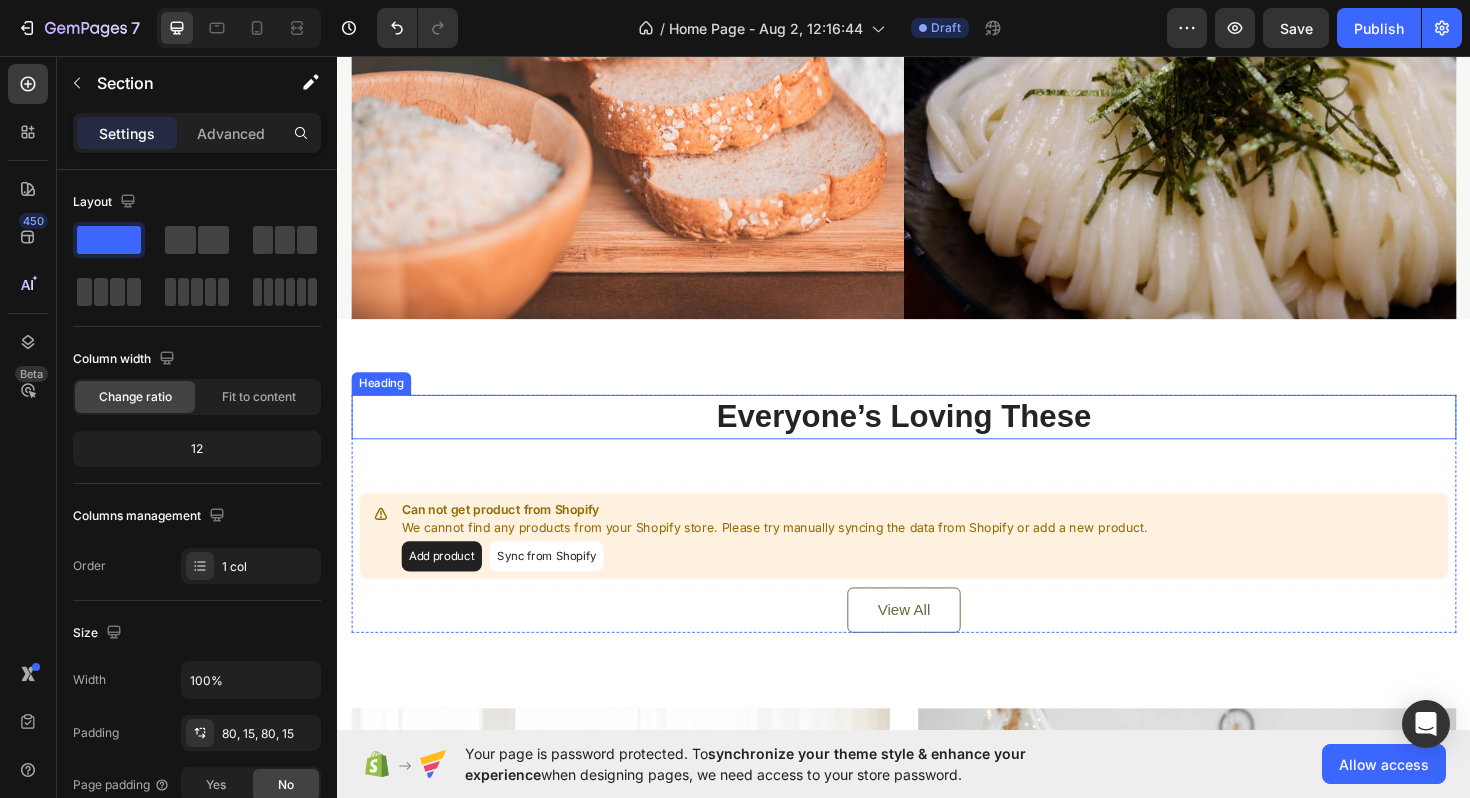 click on "Everyone’s Loving These" at bounding box center (937, 438) 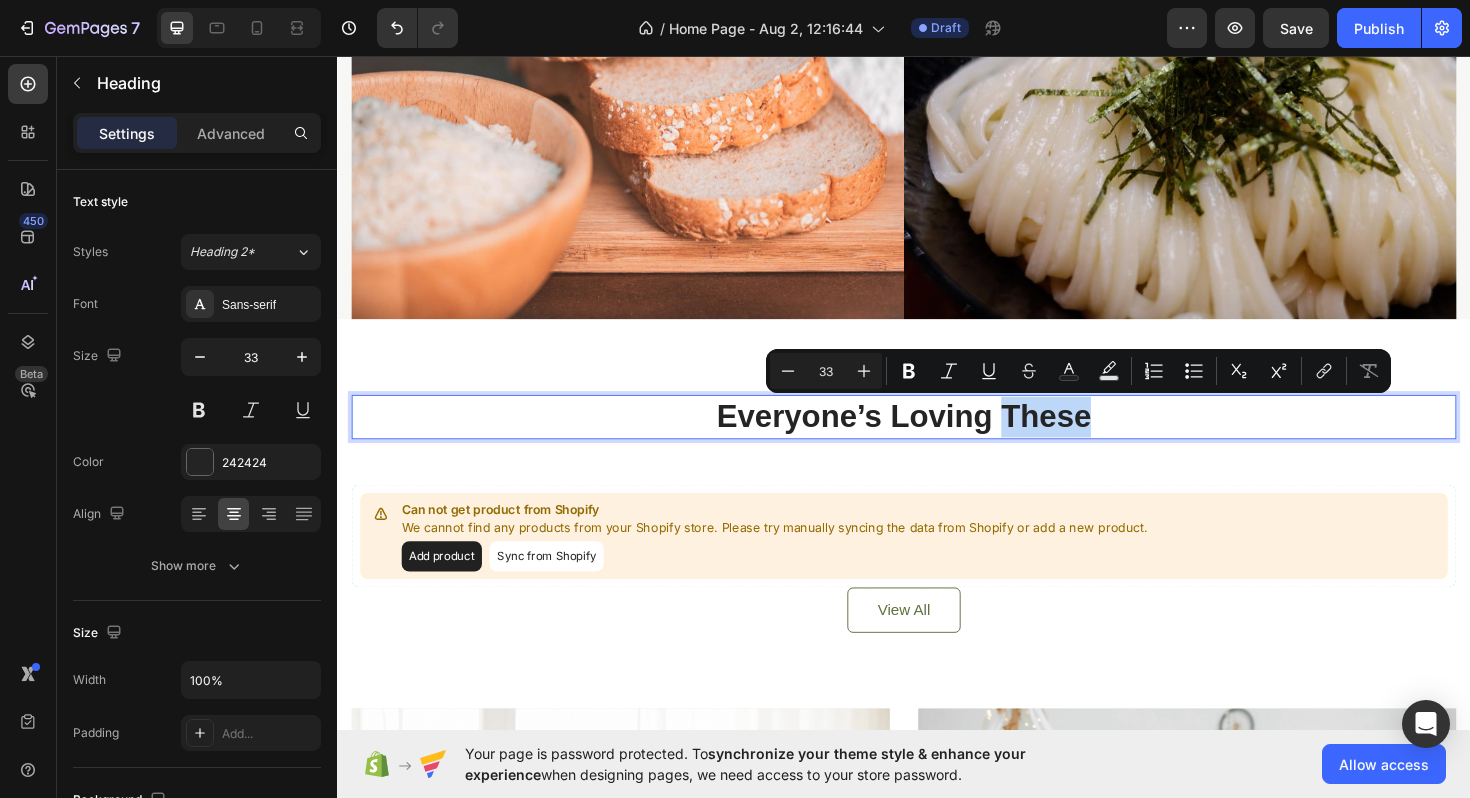click on "Everyone’s Loving These" at bounding box center [937, 438] 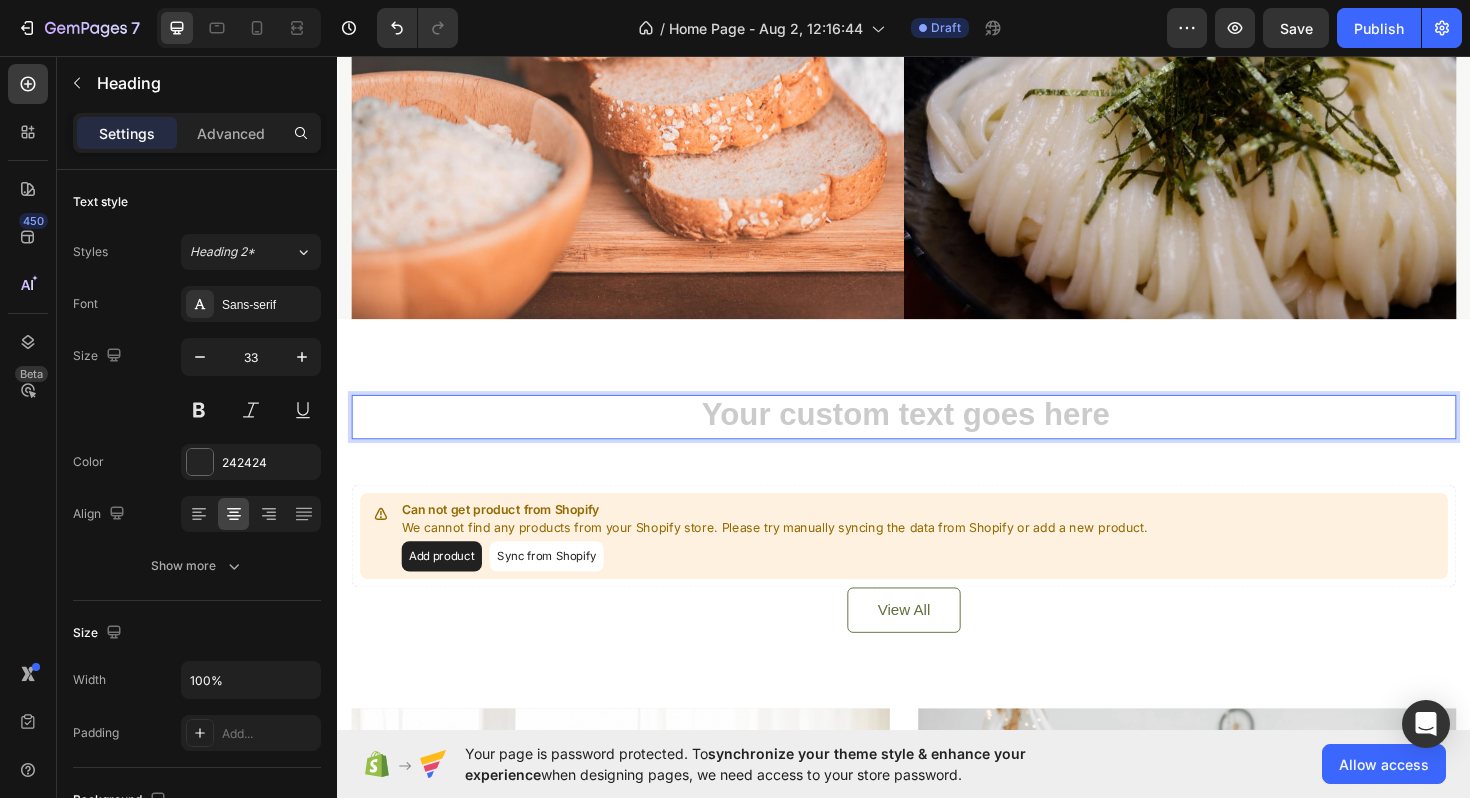 type 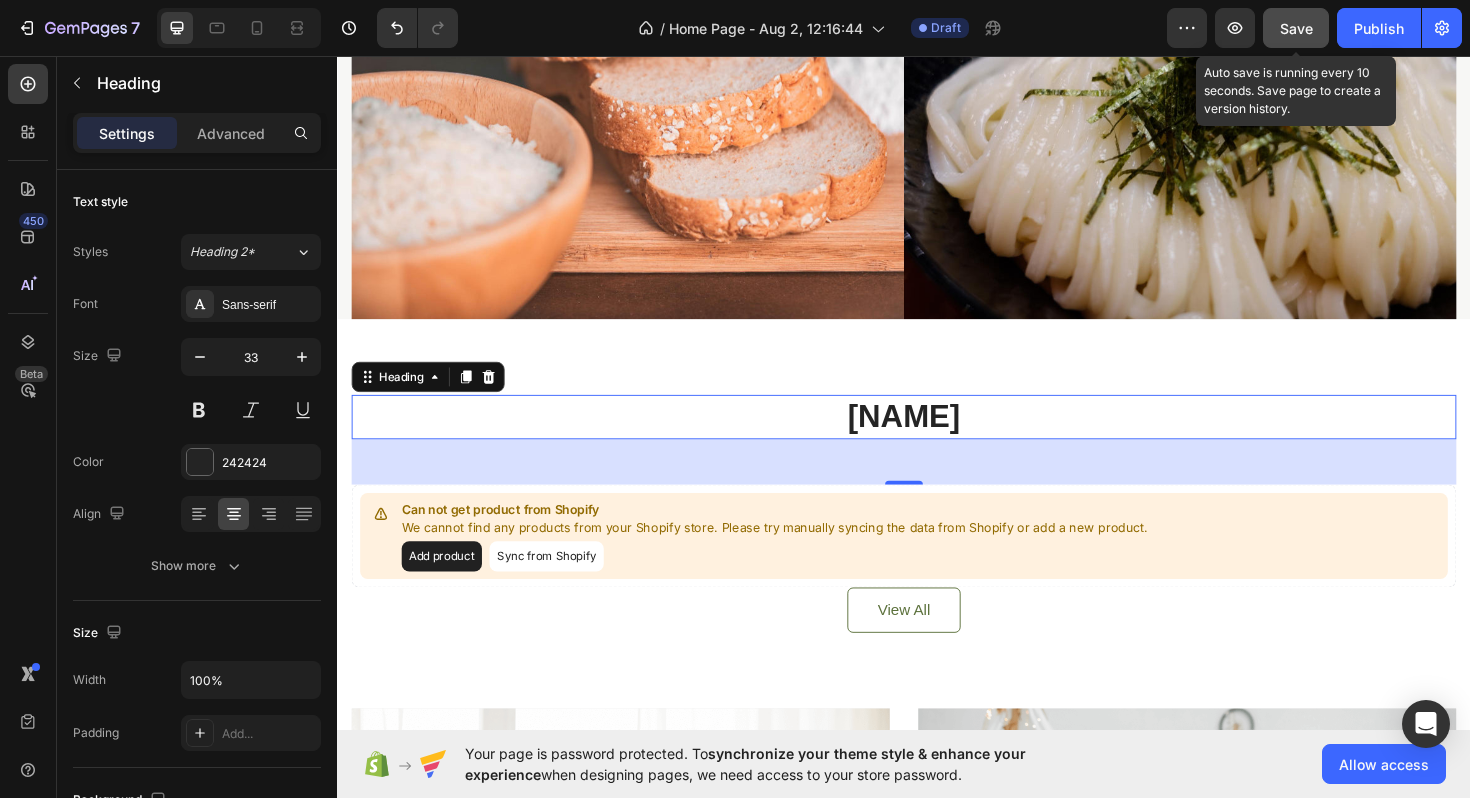 click on "Save" 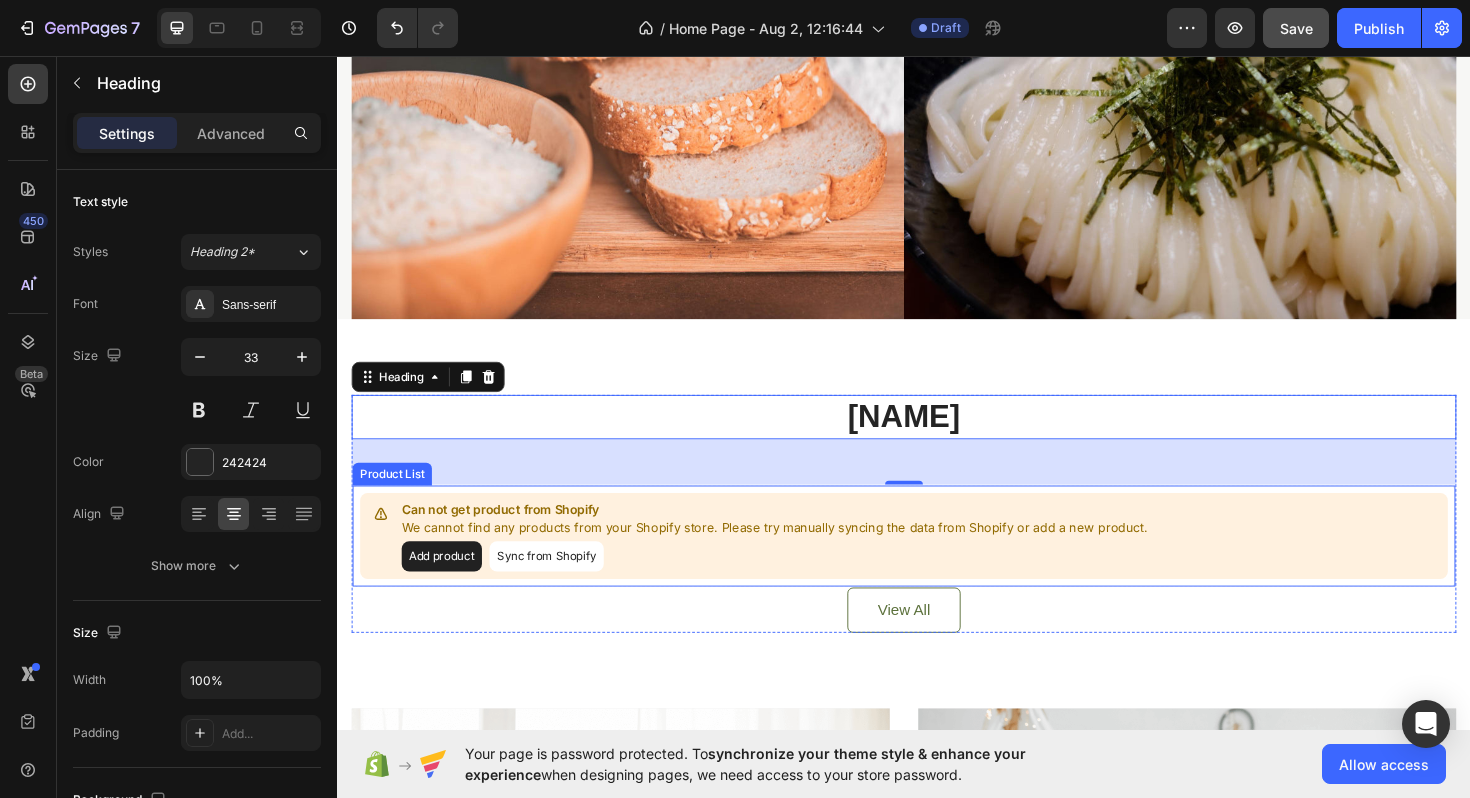 click on "Add product" at bounding box center [447, 586] 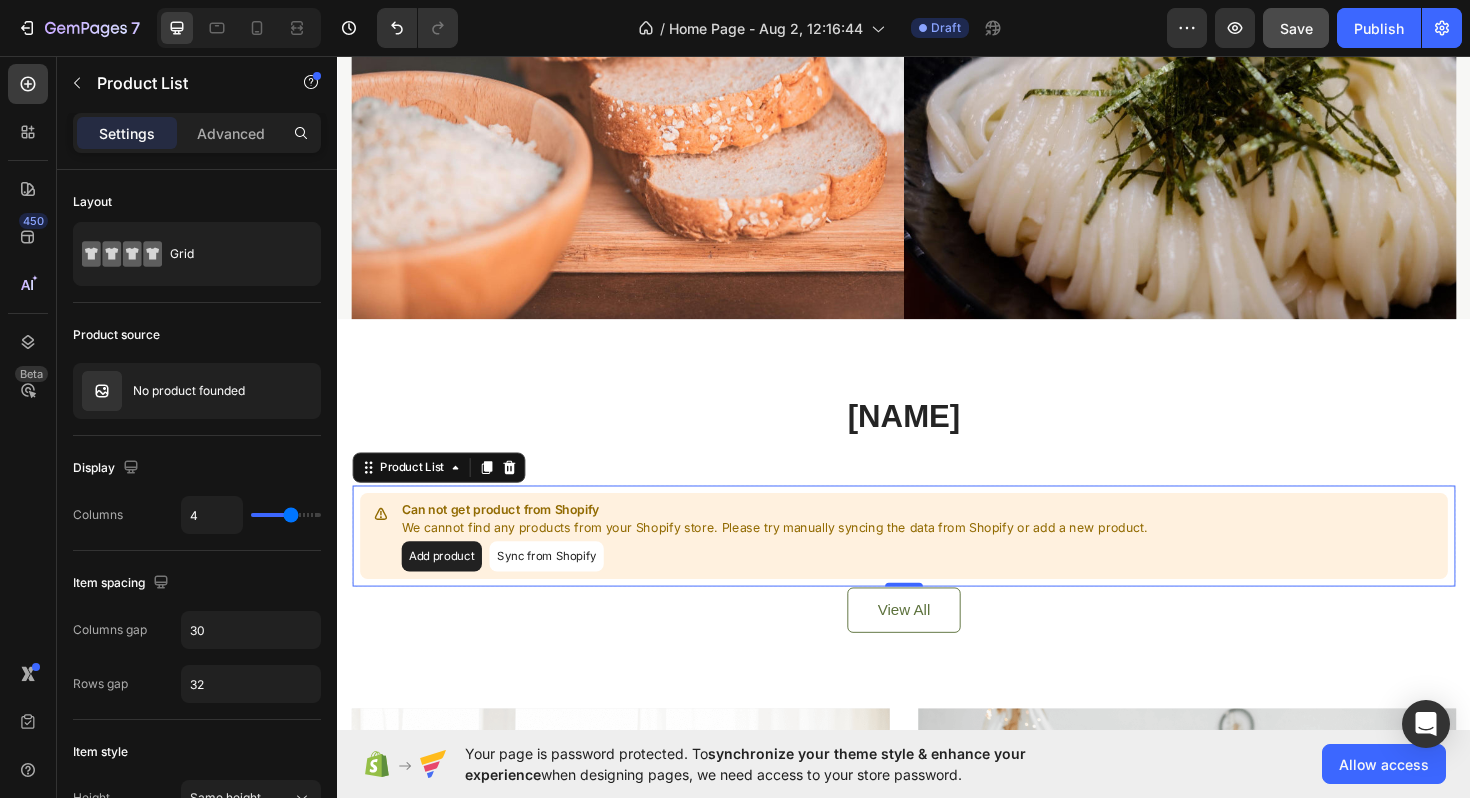 click on "Add product" at bounding box center [447, 586] 